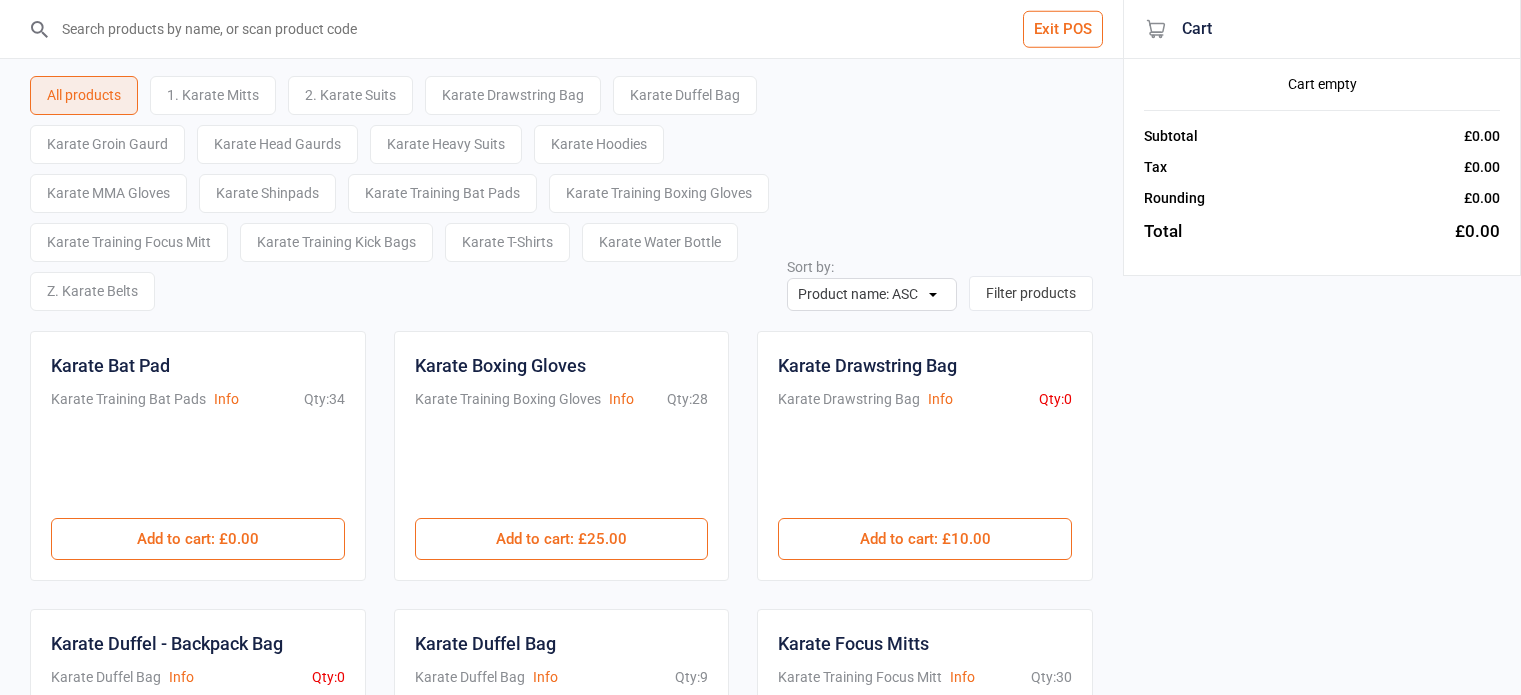 scroll, scrollTop: 0, scrollLeft: 0, axis: both 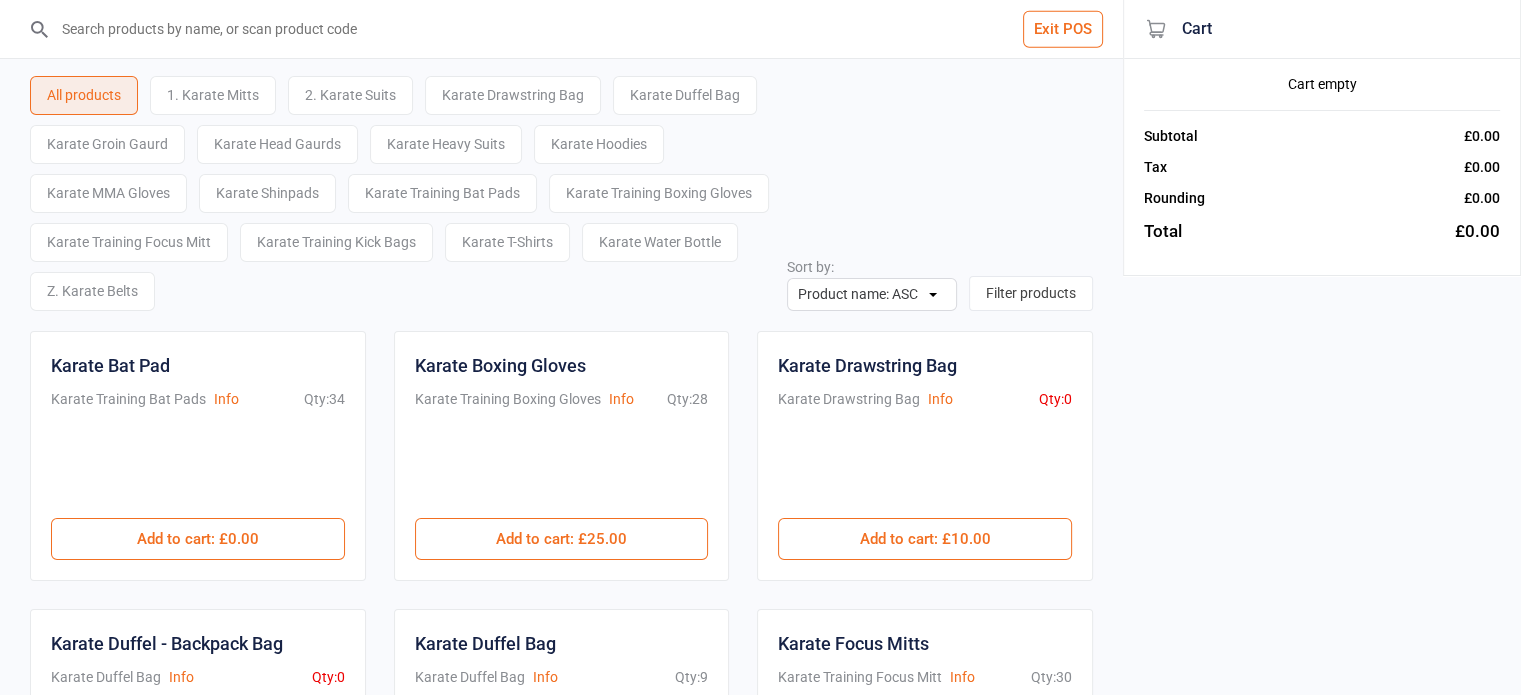 click on "2. Karate Suits" at bounding box center (350, 95) 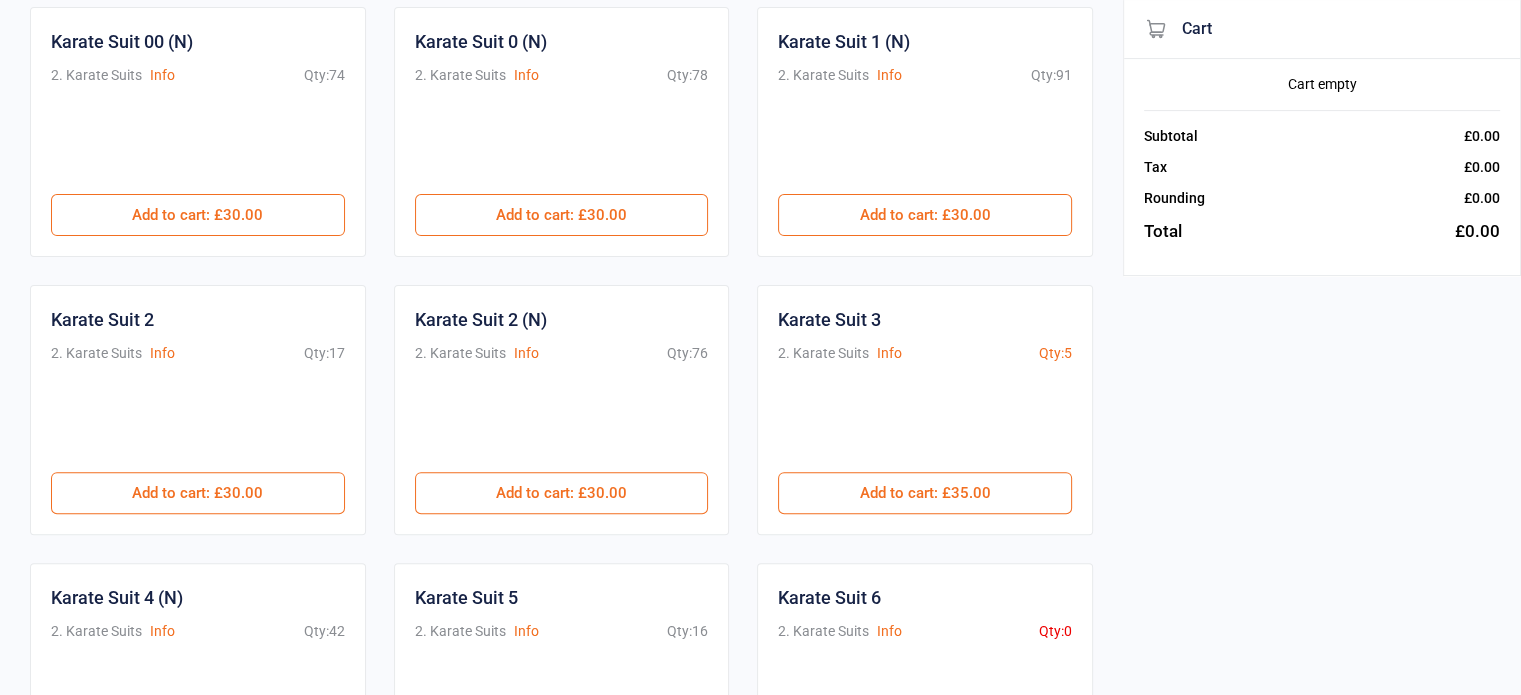 scroll, scrollTop: 600, scrollLeft: 0, axis: vertical 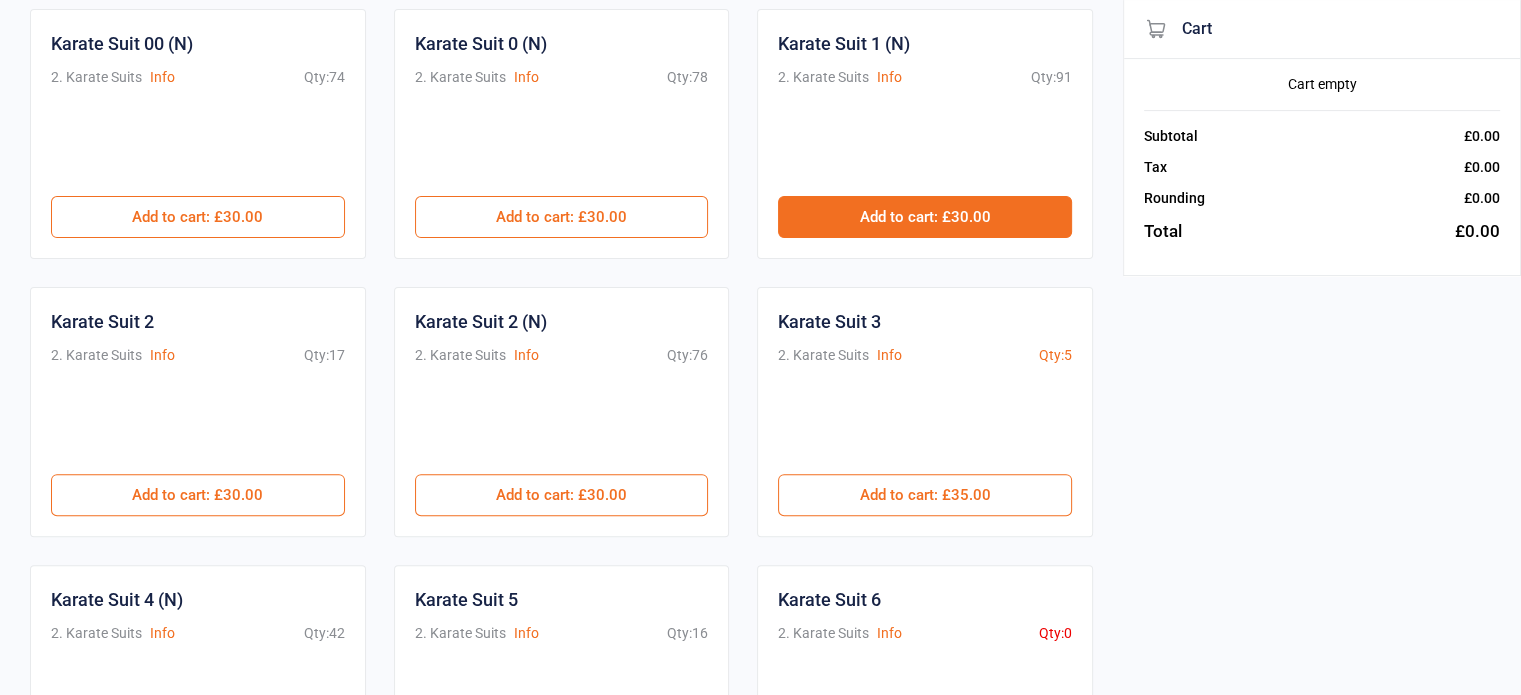 click on "Add to cart :   £30.00" at bounding box center (925, 217) 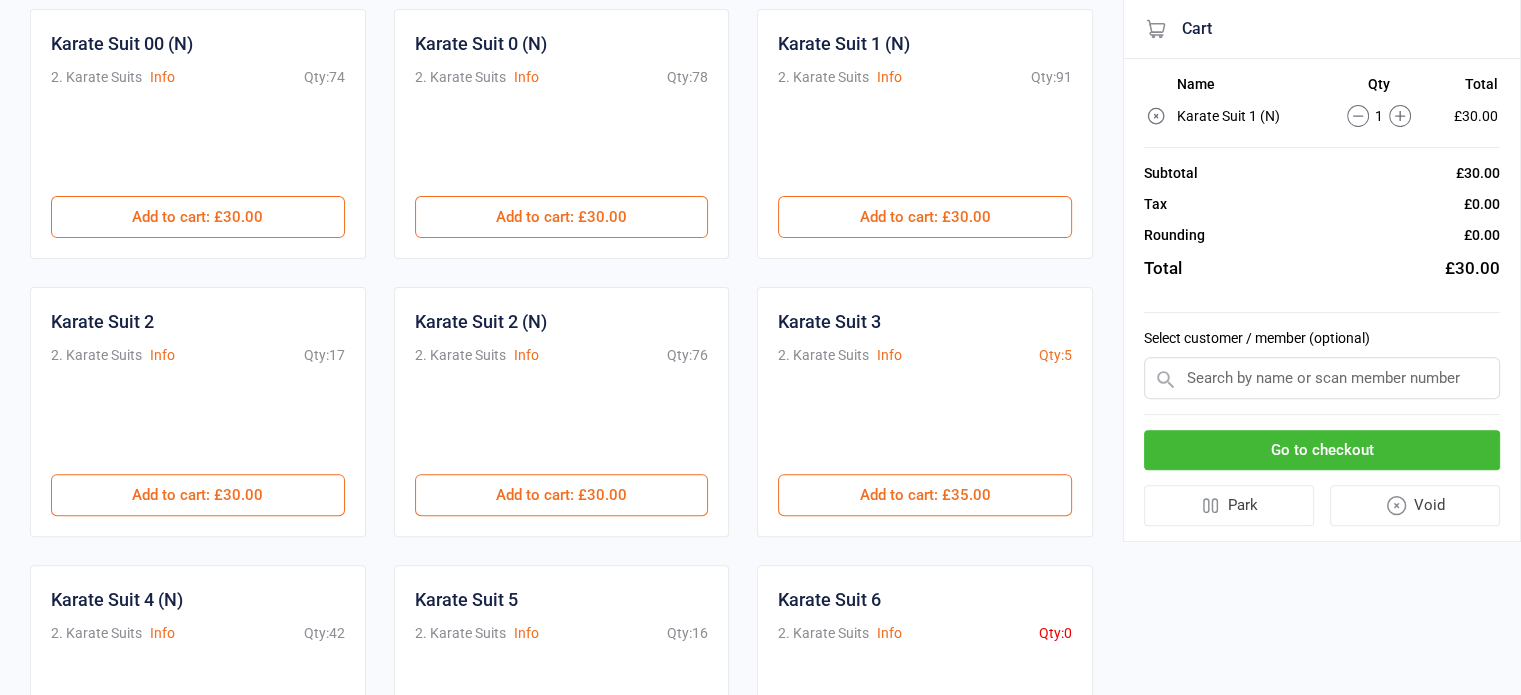 click at bounding box center [1322, 378] 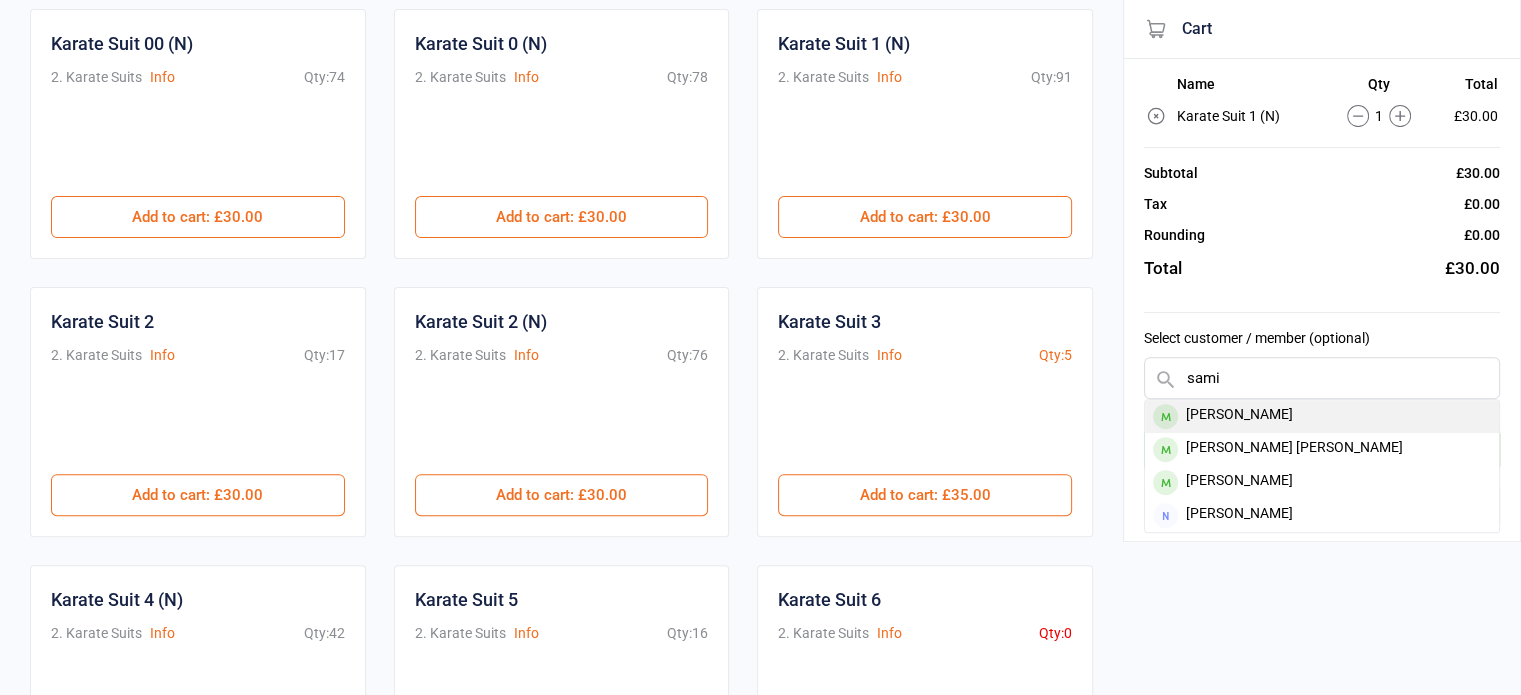 type on "sami" 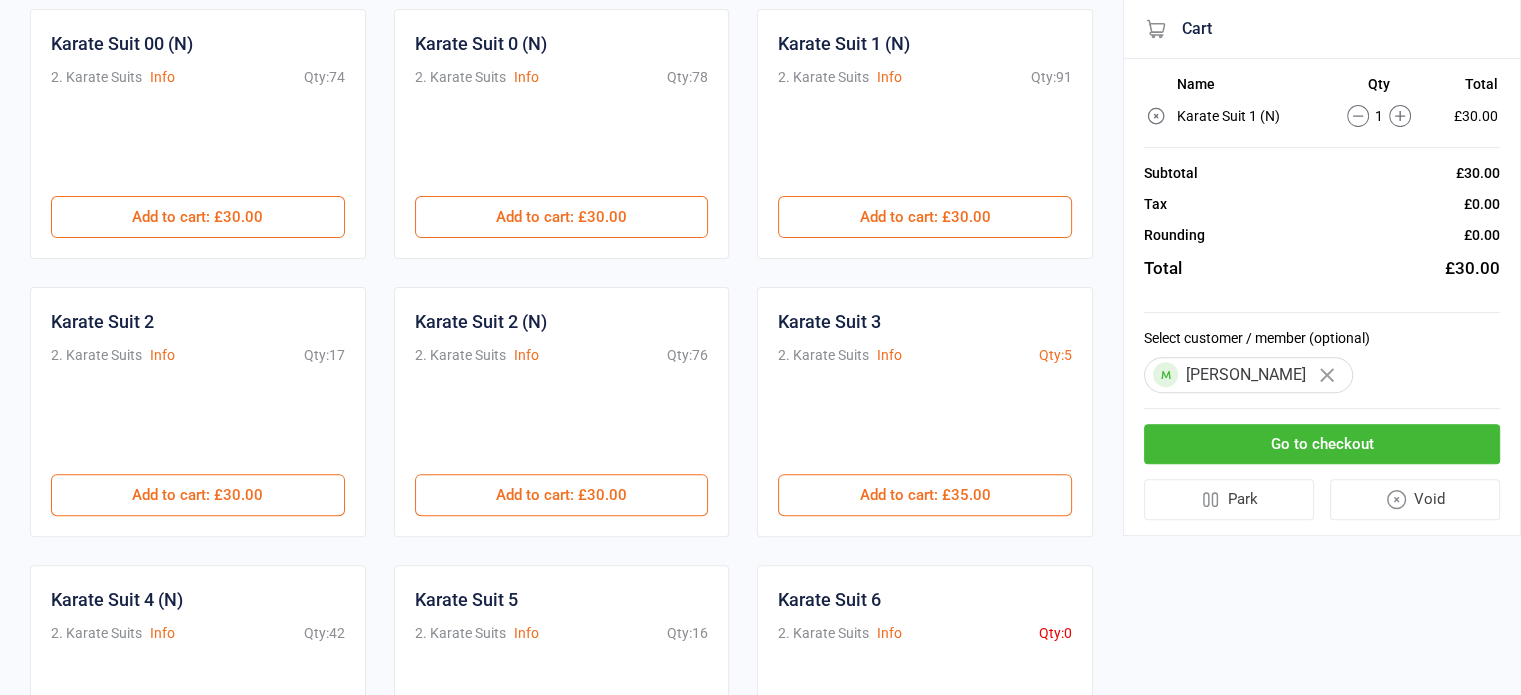 click on "Go to checkout" at bounding box center [1322, 444] 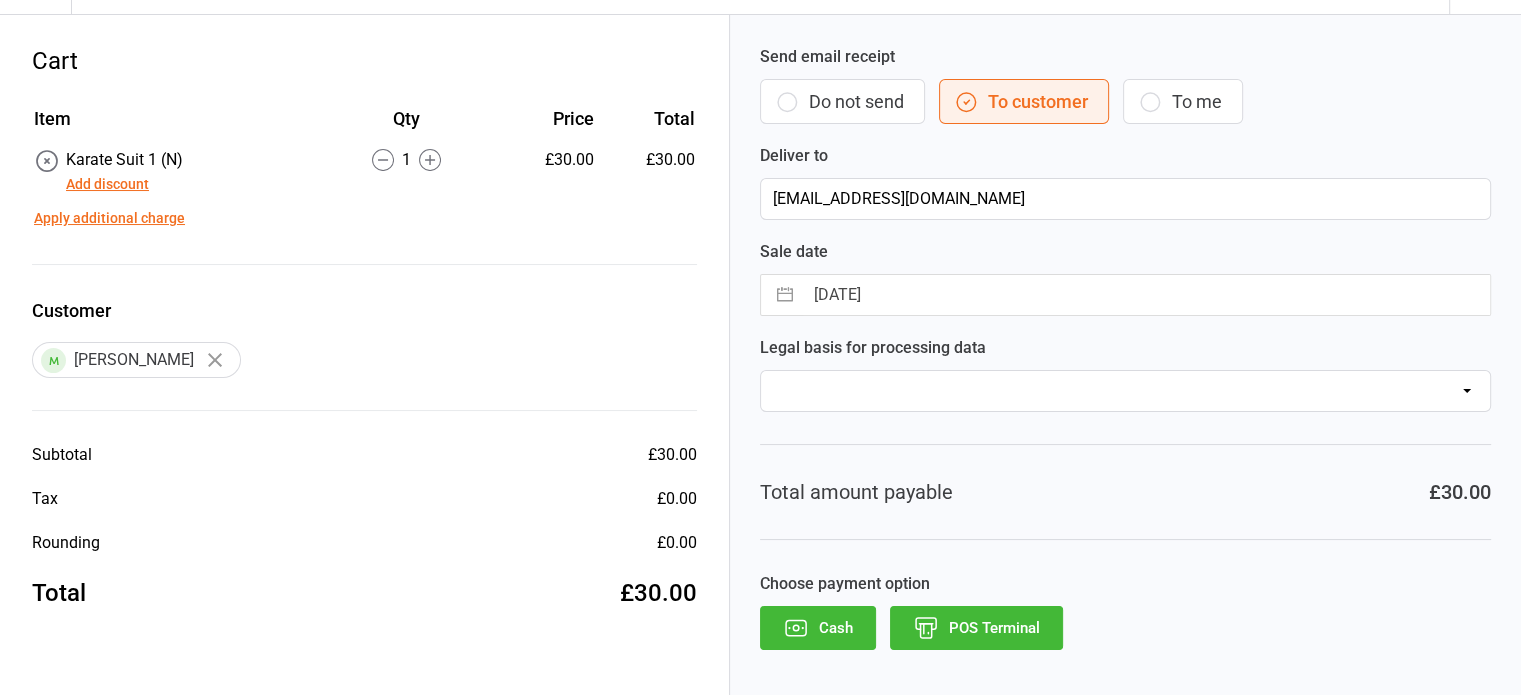 scroll, scrollTop: 59, scrollLeft: 0, axis: vertical 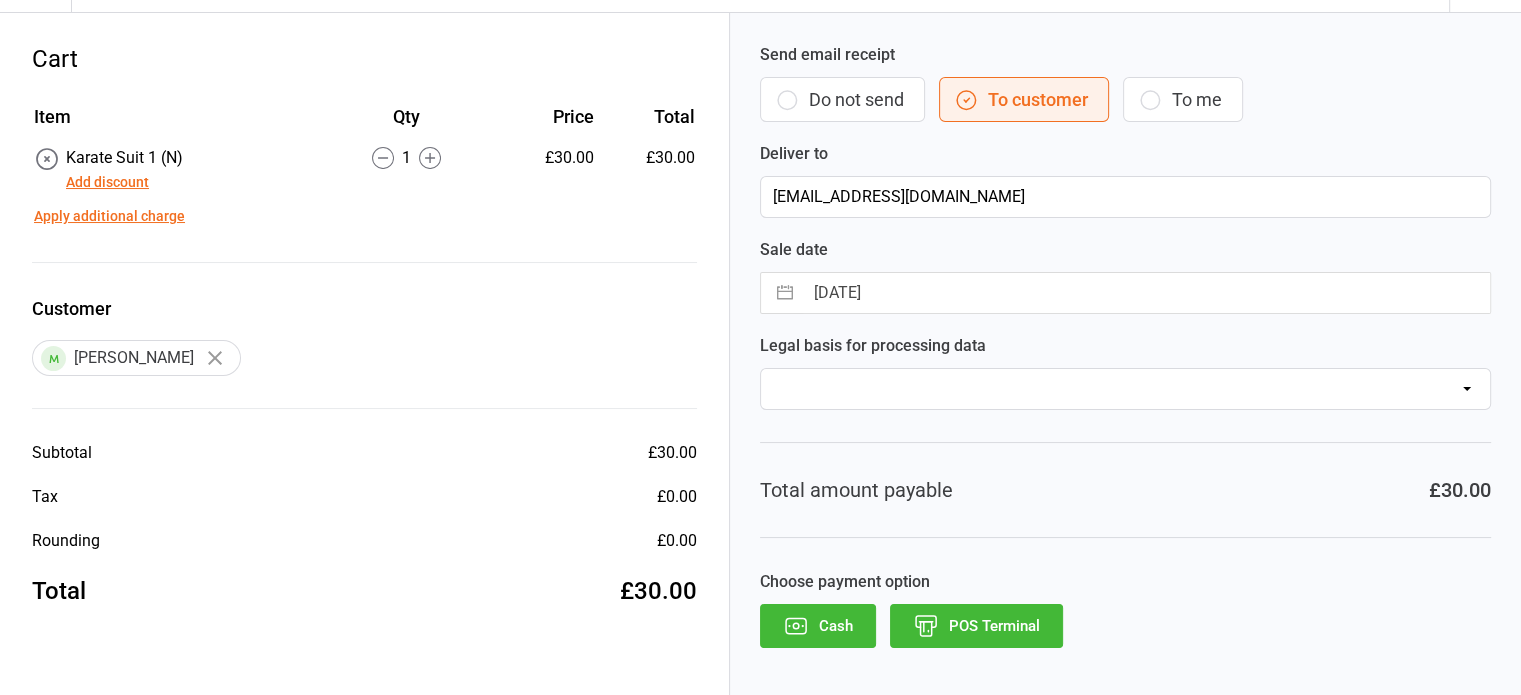click on "Cash" at bounding box center (818, 626) 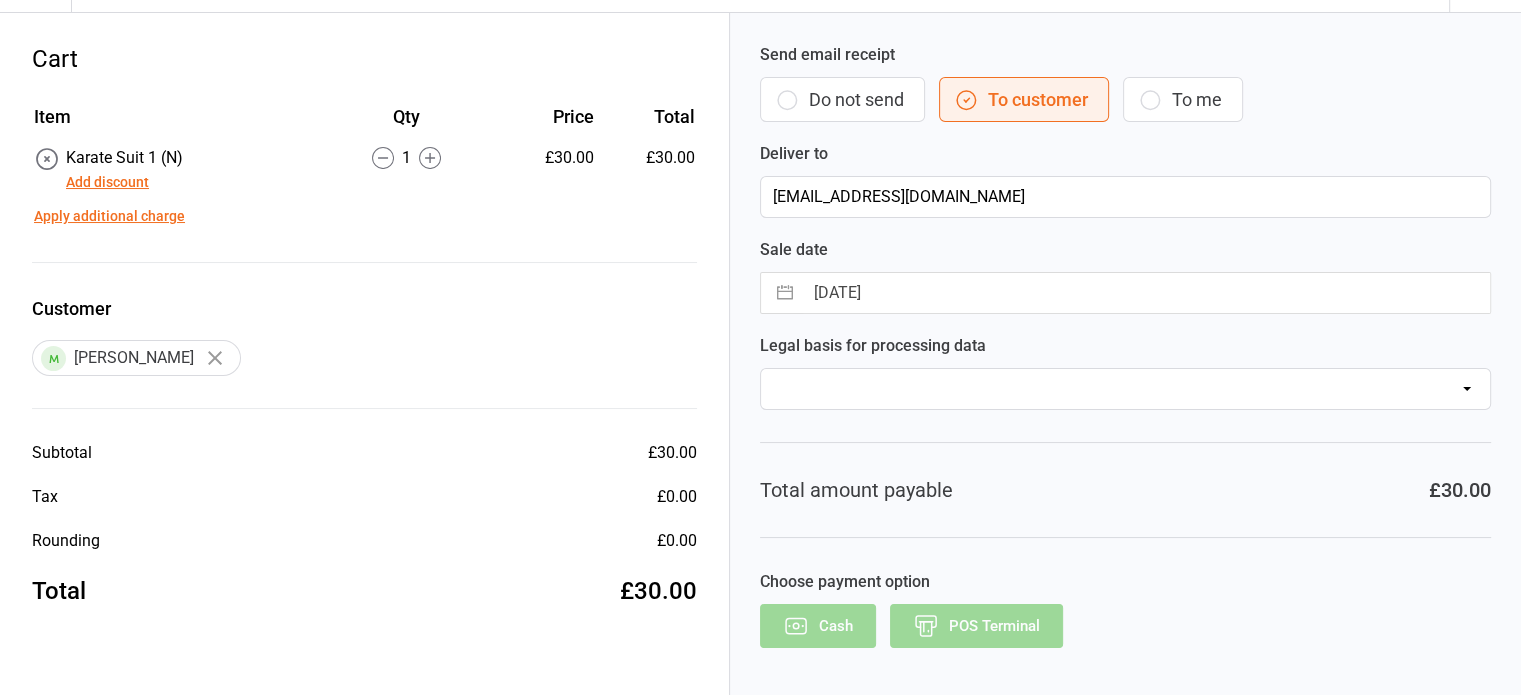 scroll, scrollTop: 0, scrollLeft: 0, axis: both 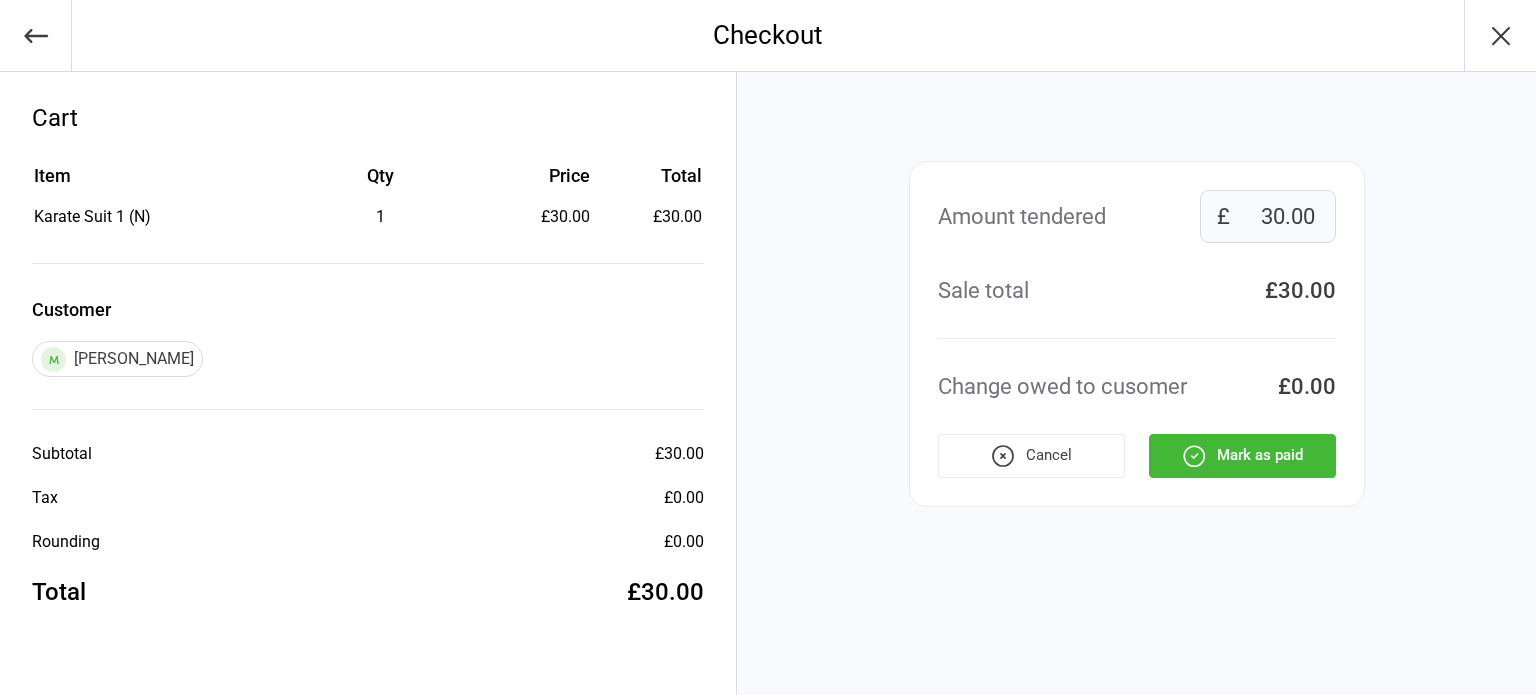 click on "Mark as paid" at bounding box center (1242, 456) 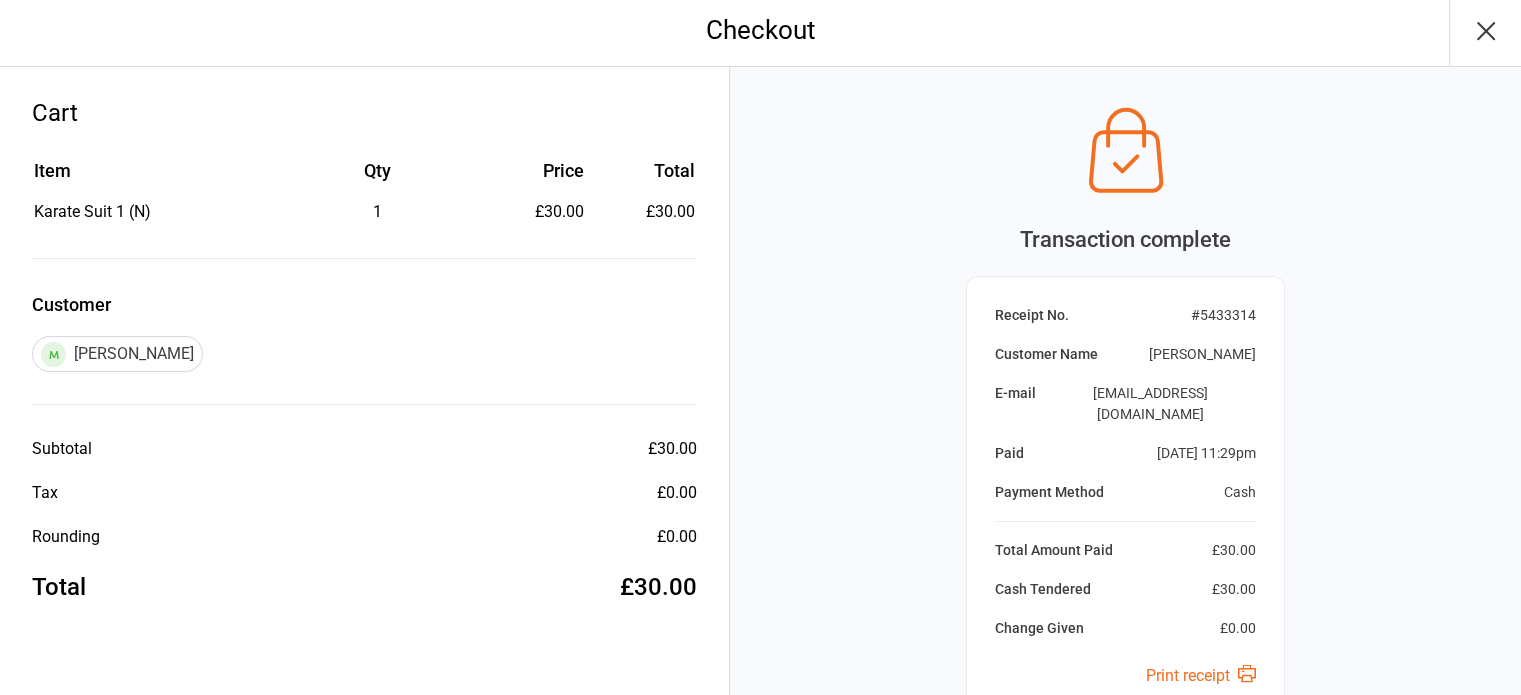 scroll, scrollTop: 0, scrollLeft: 0, axis: both 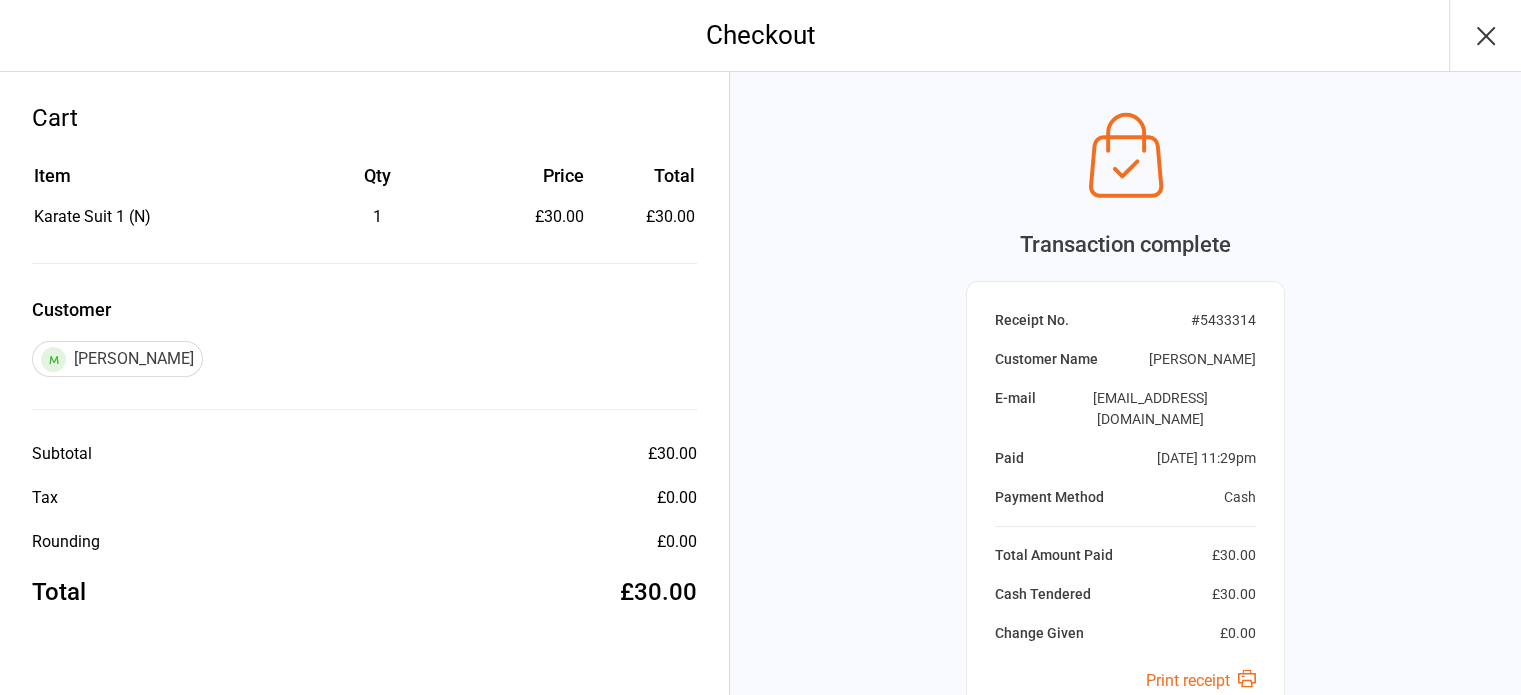 click 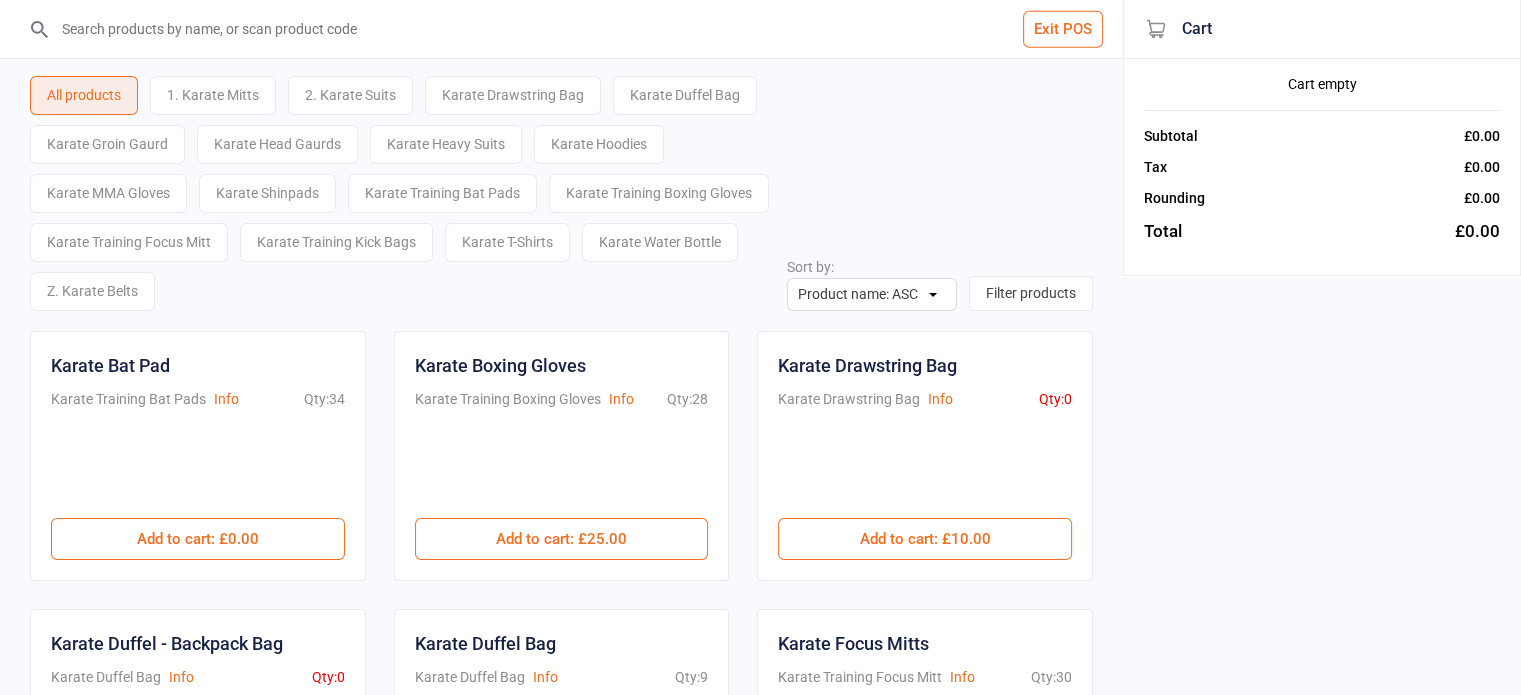 click on "Exit POS" at bounding box center (1063, 29) 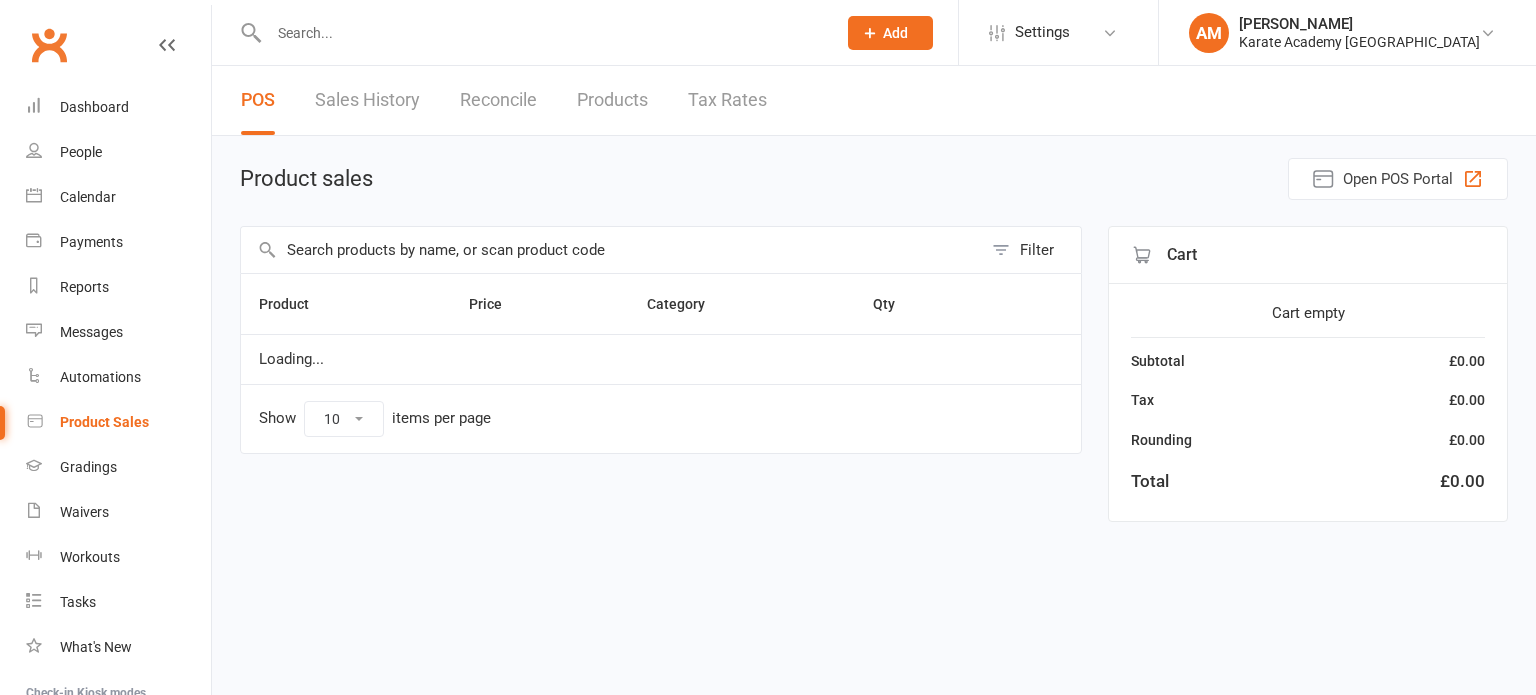 scroll, scrollTop: 0, scrollLeft: 0, axis: both 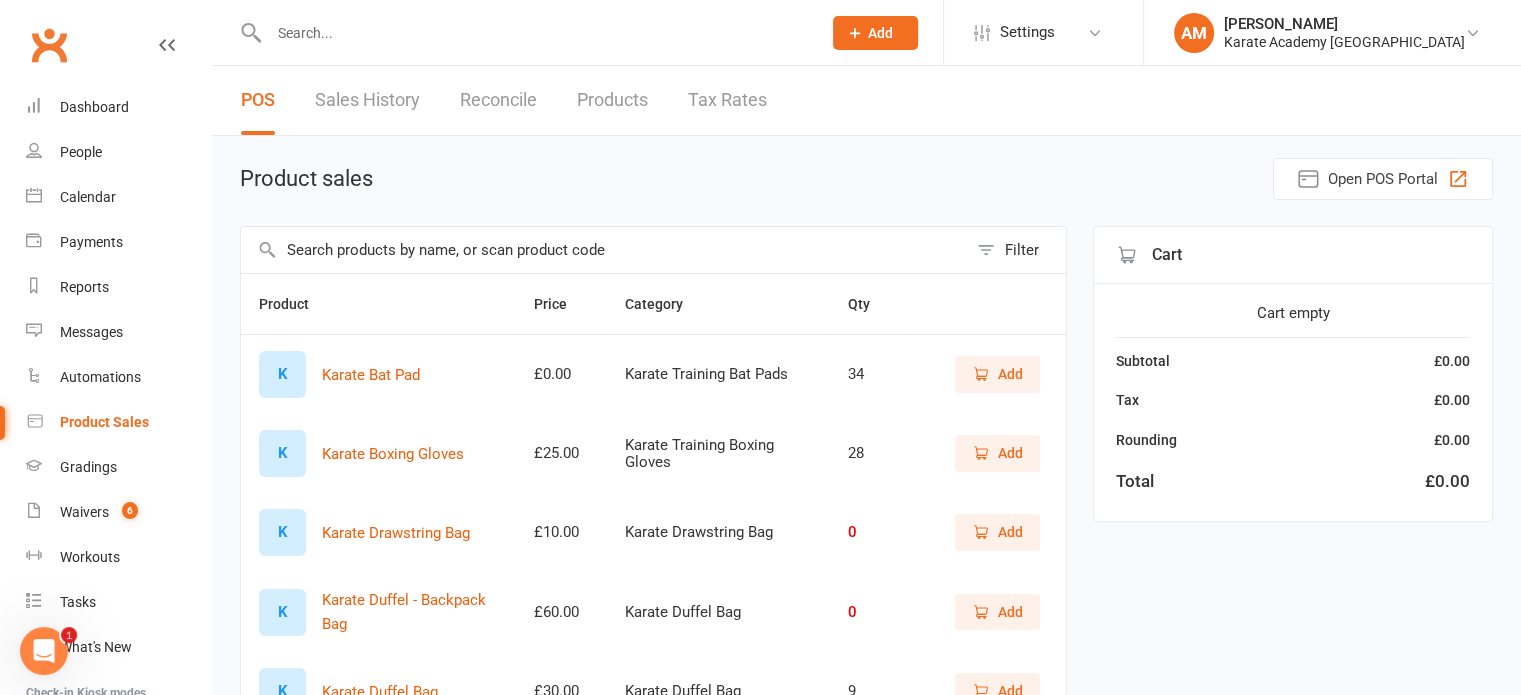 click at bounding box center (535, 33) 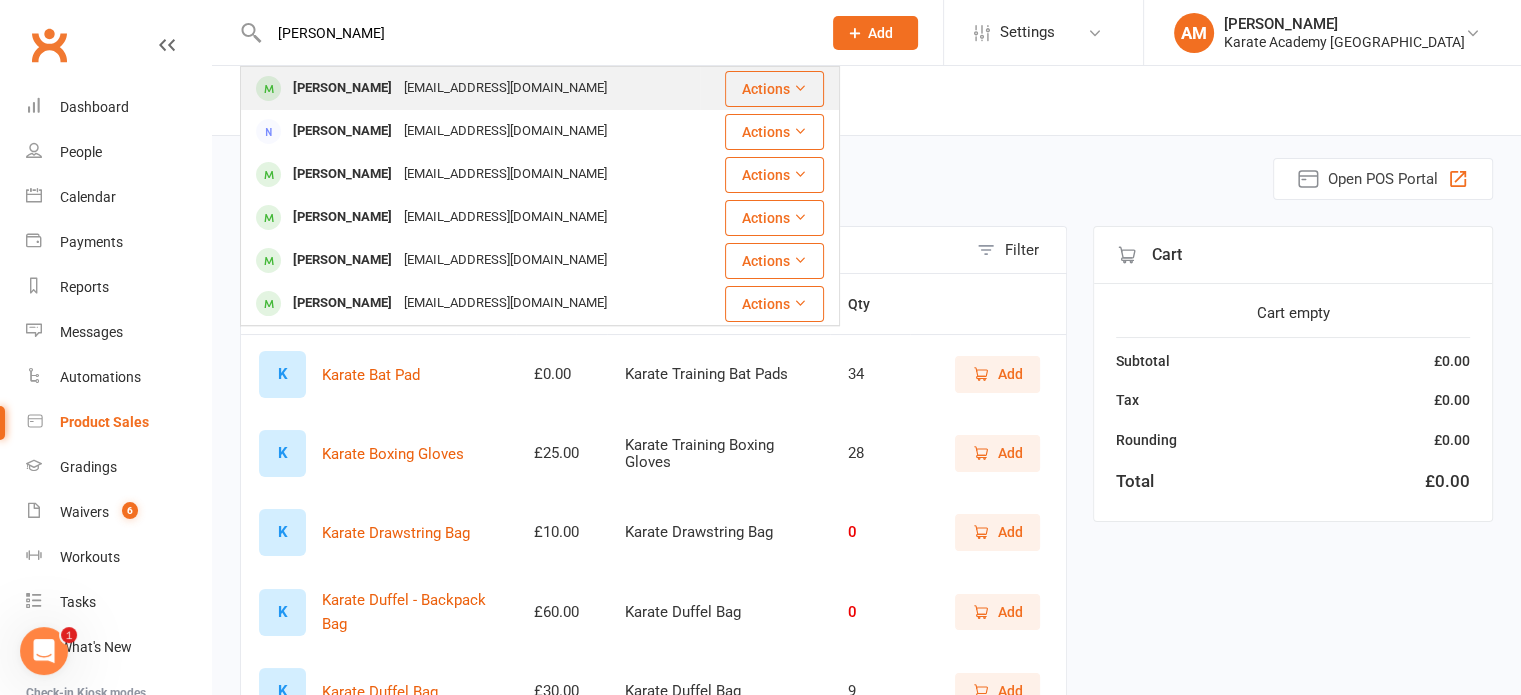 type on "pranav" 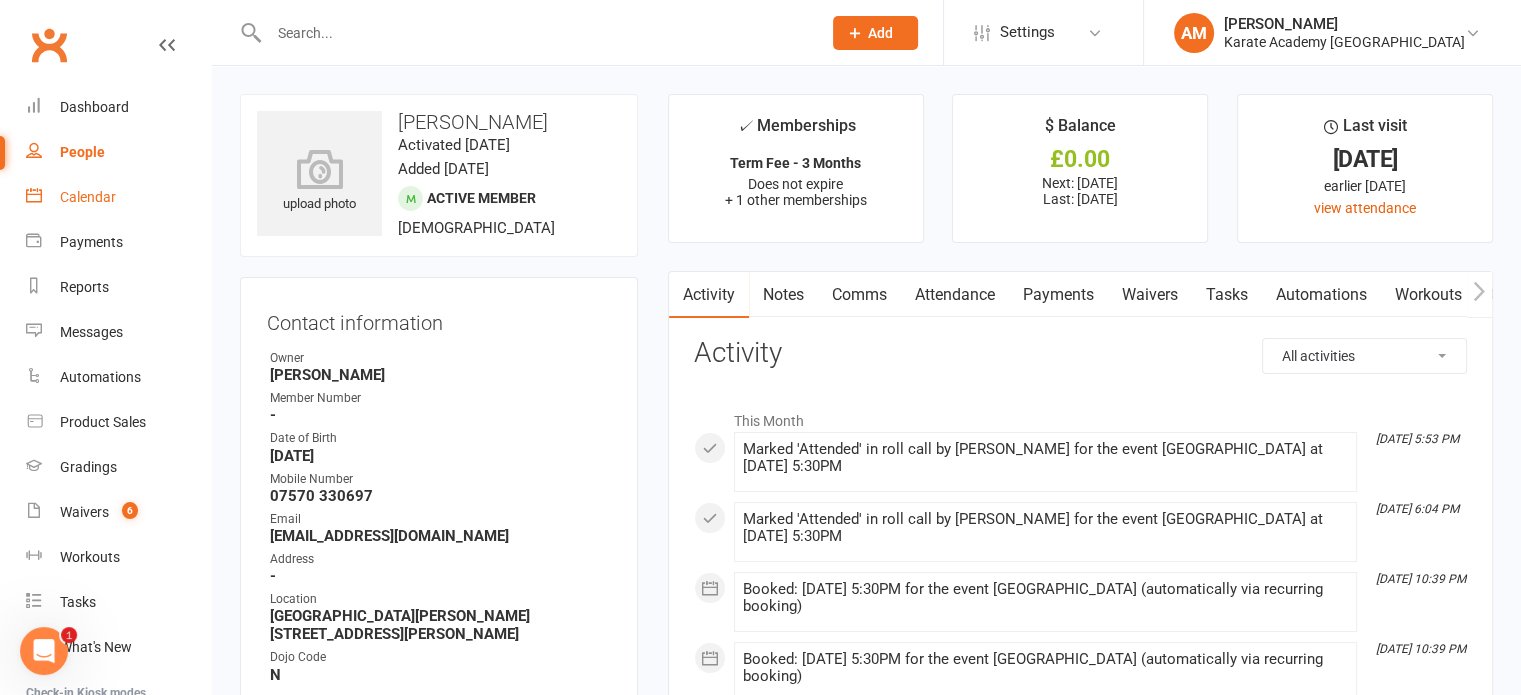 click on "Payments" at bounding box center [1058, 295] 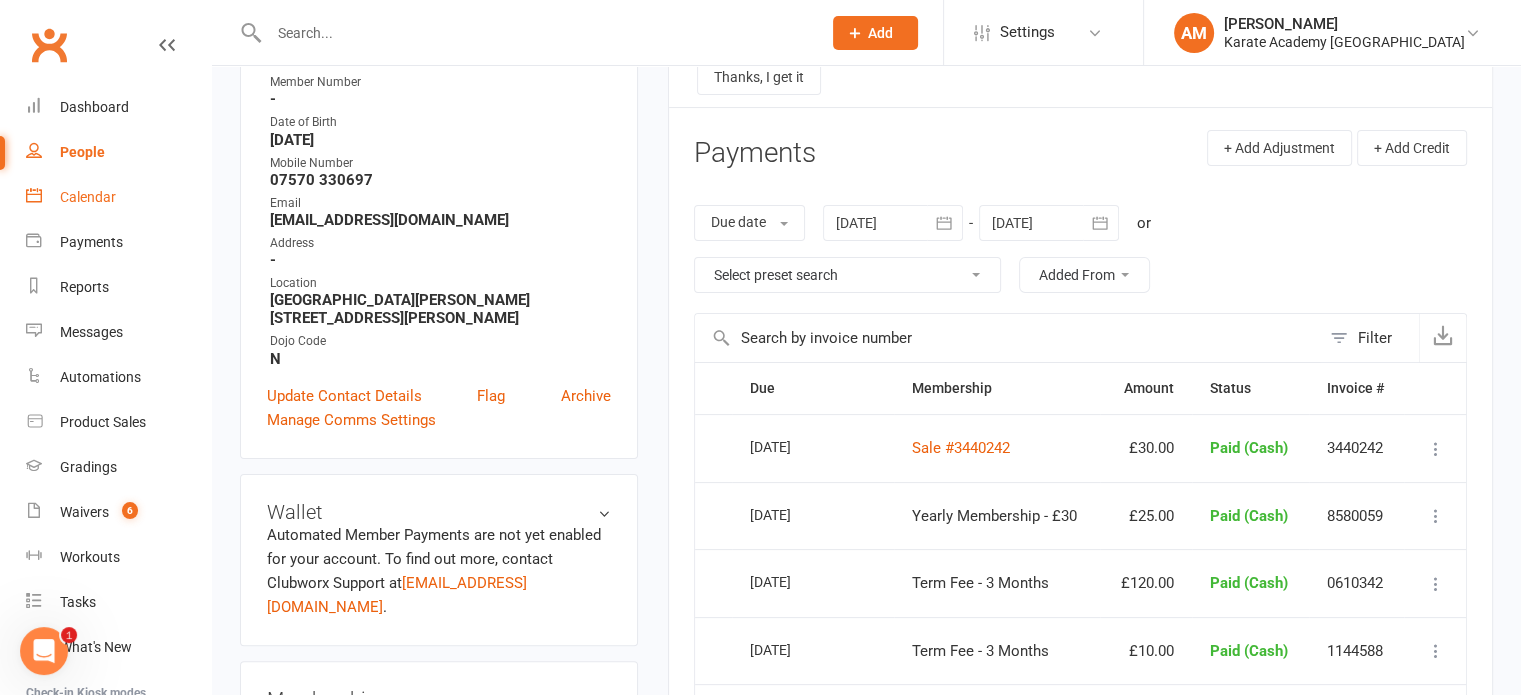 scroll, scrollTop: 400, scrollLeft: 0, axis: vertical 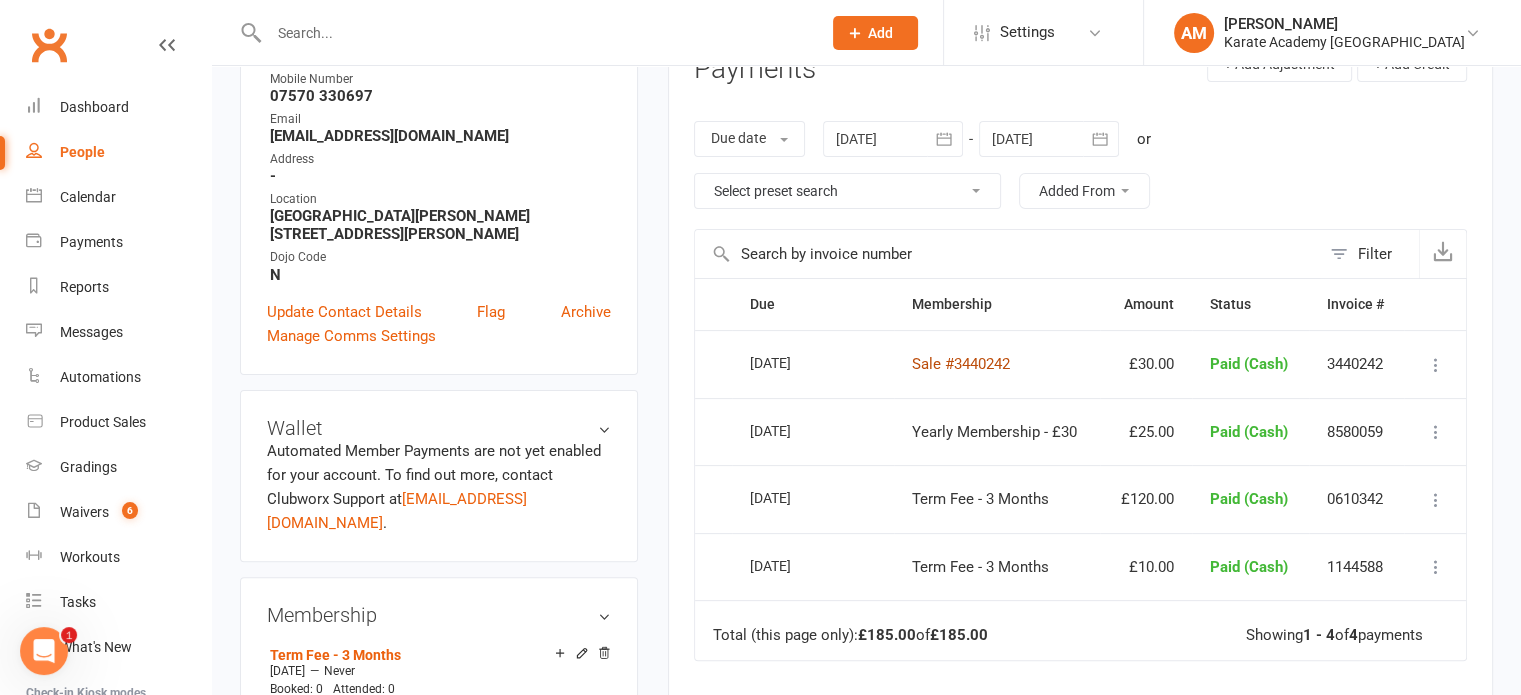click on "Sale #3440242" at bounding box center (961, 364) 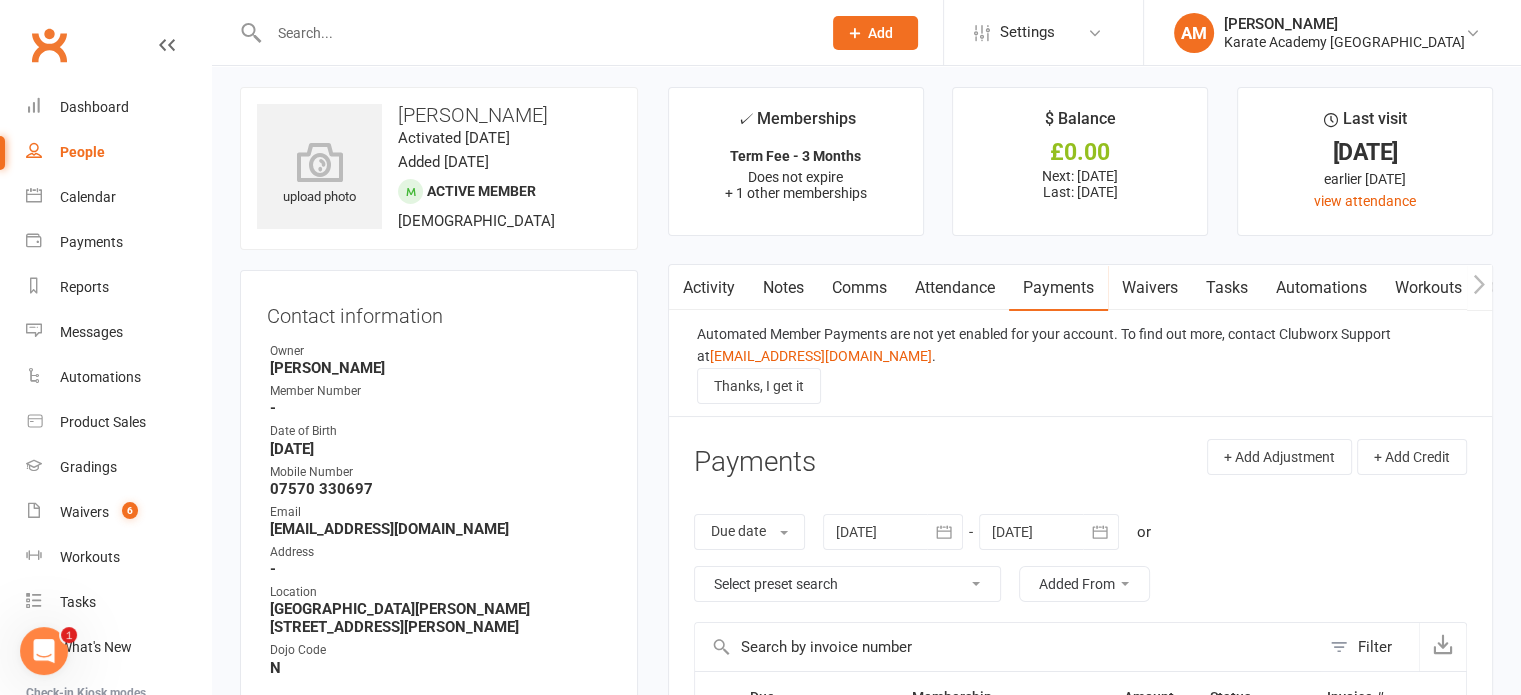 scroll, scrollTop: 0, scrollLeft: 0, axis: both 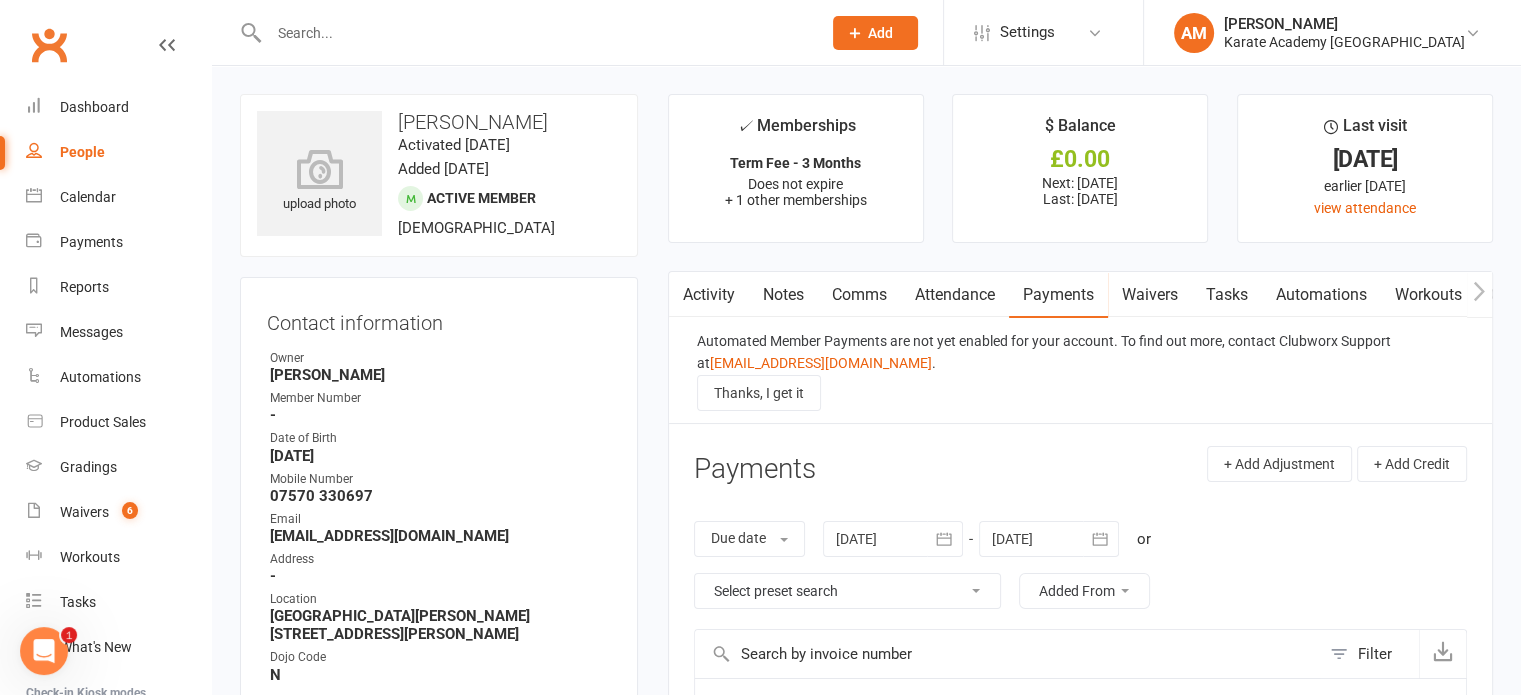 click at bounding box center (535, 33) 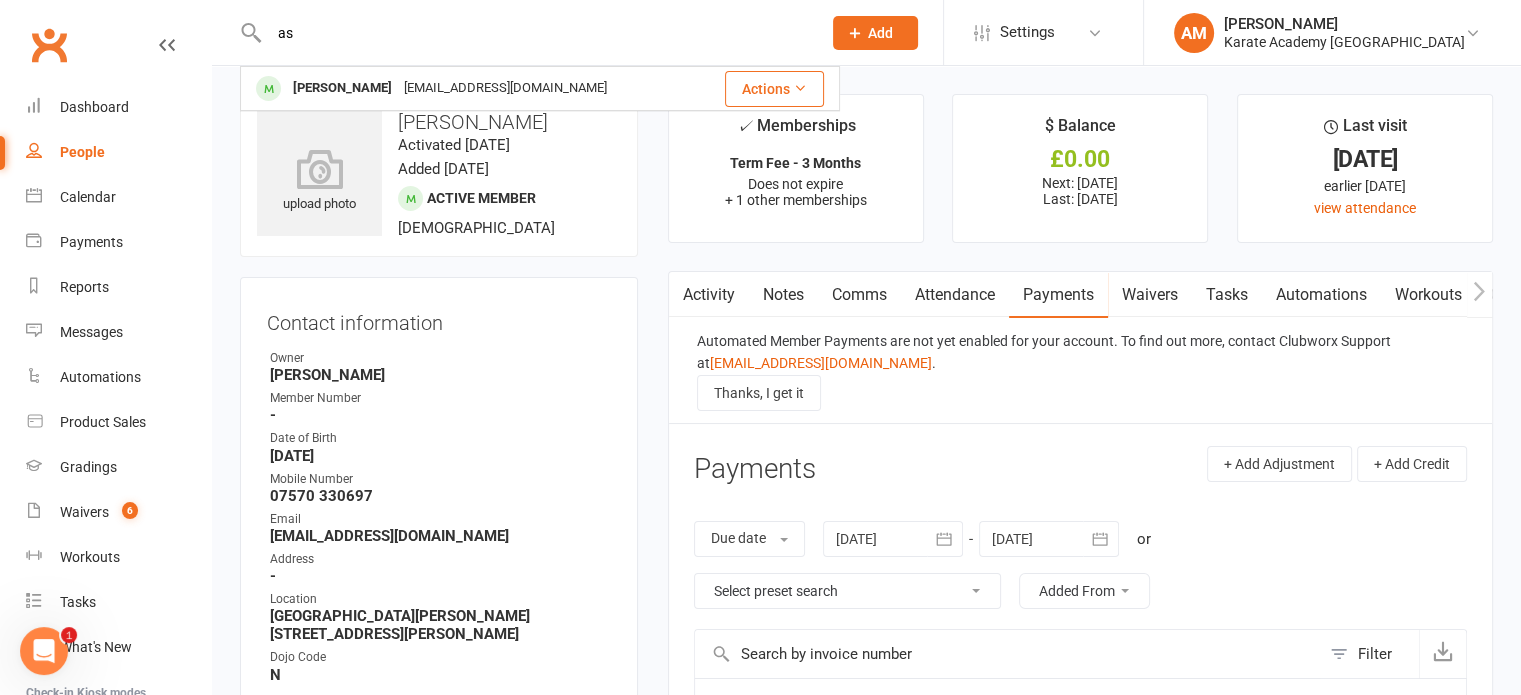 type on "a" 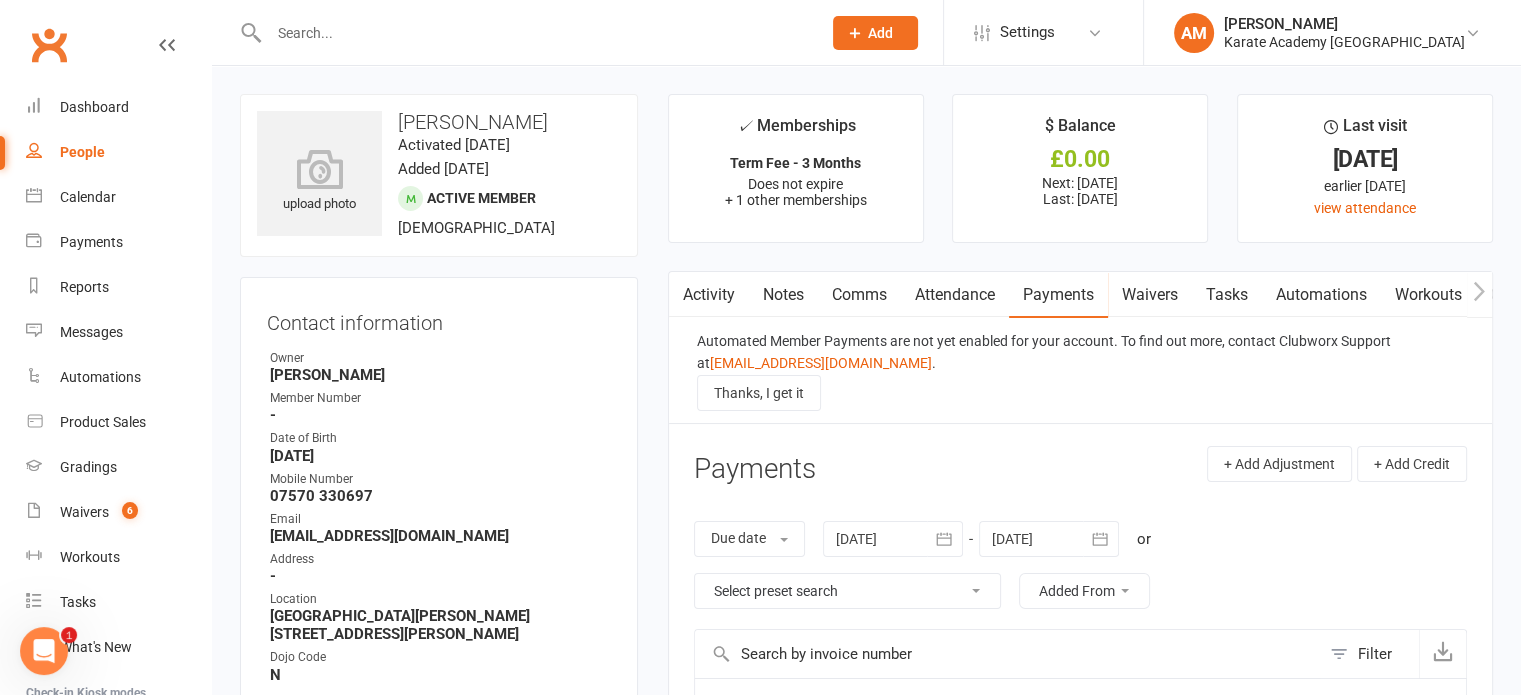click at bounding box center (535, 33) 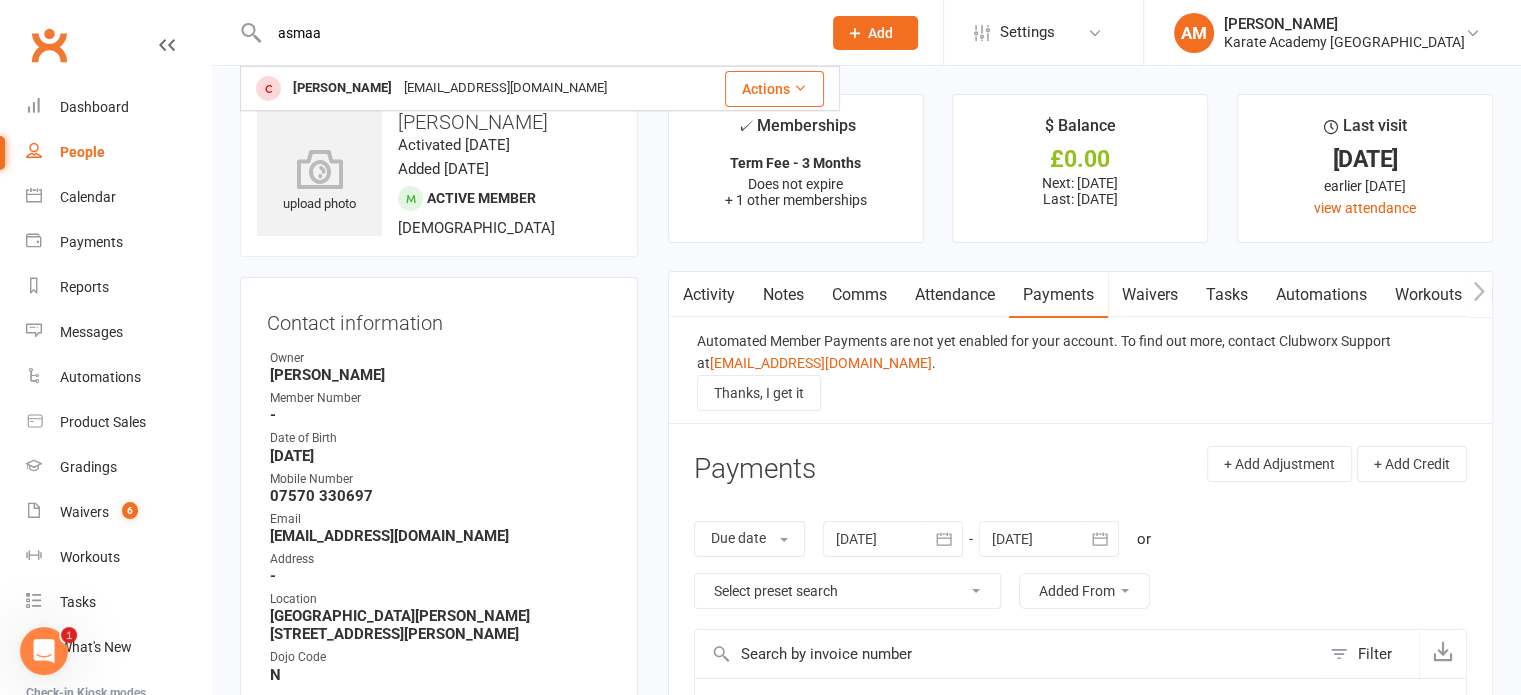 click on "asmaa" at bounding box center [535, 33] 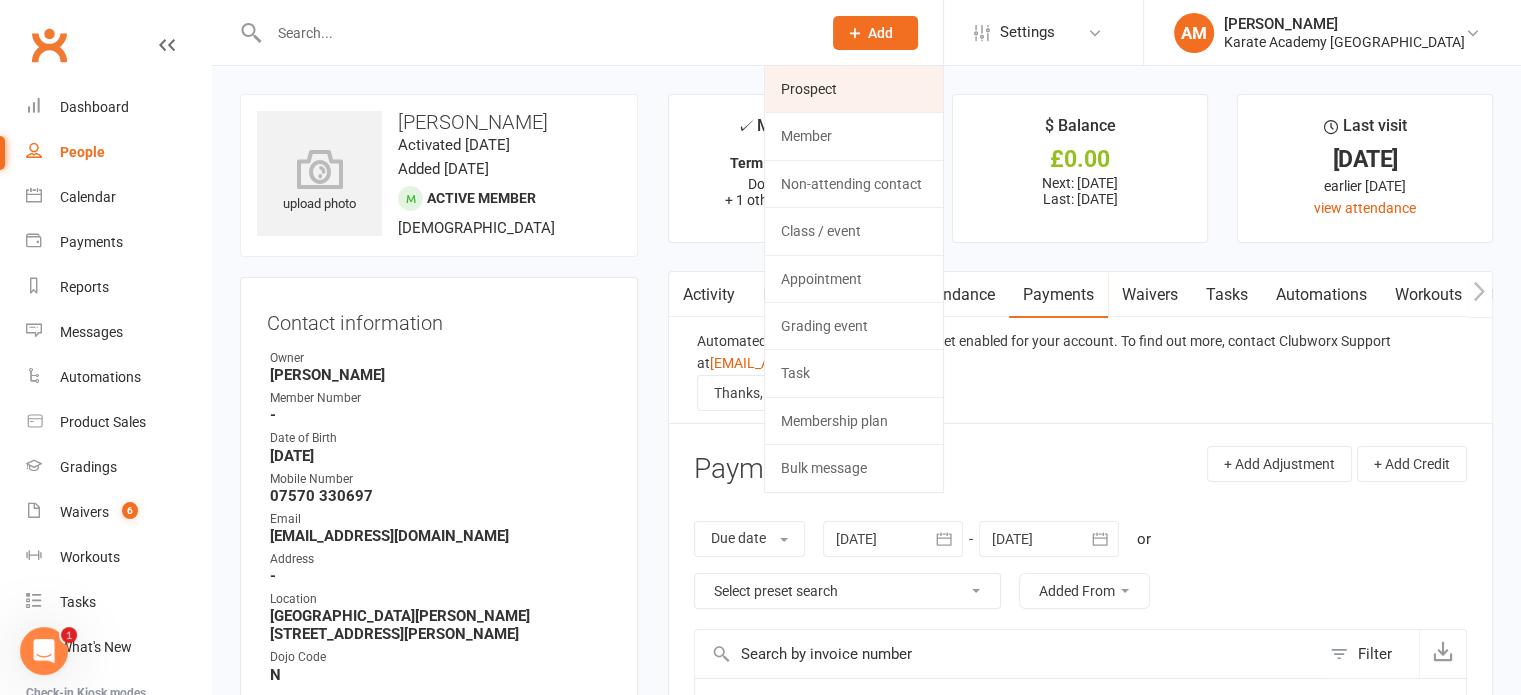 click on "Prospect" 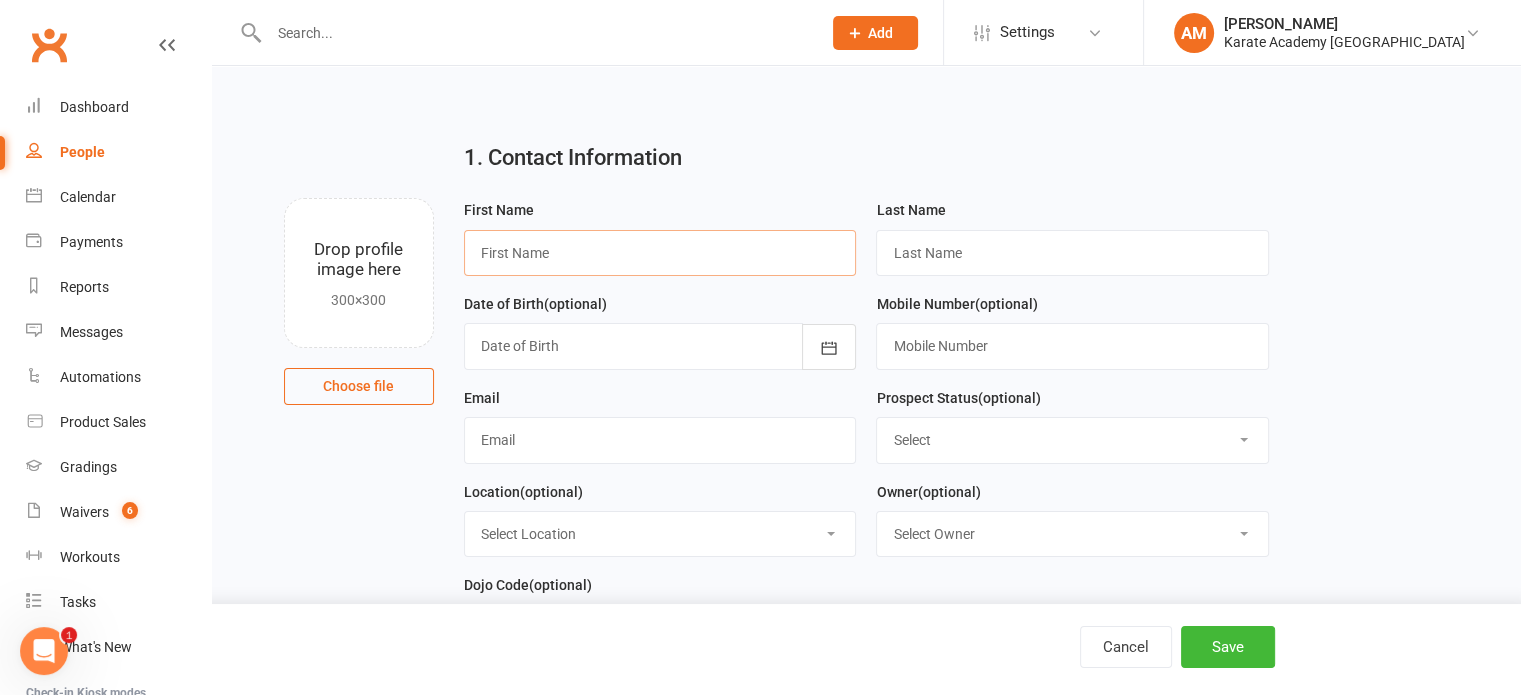click at bounding box center [660, 253] 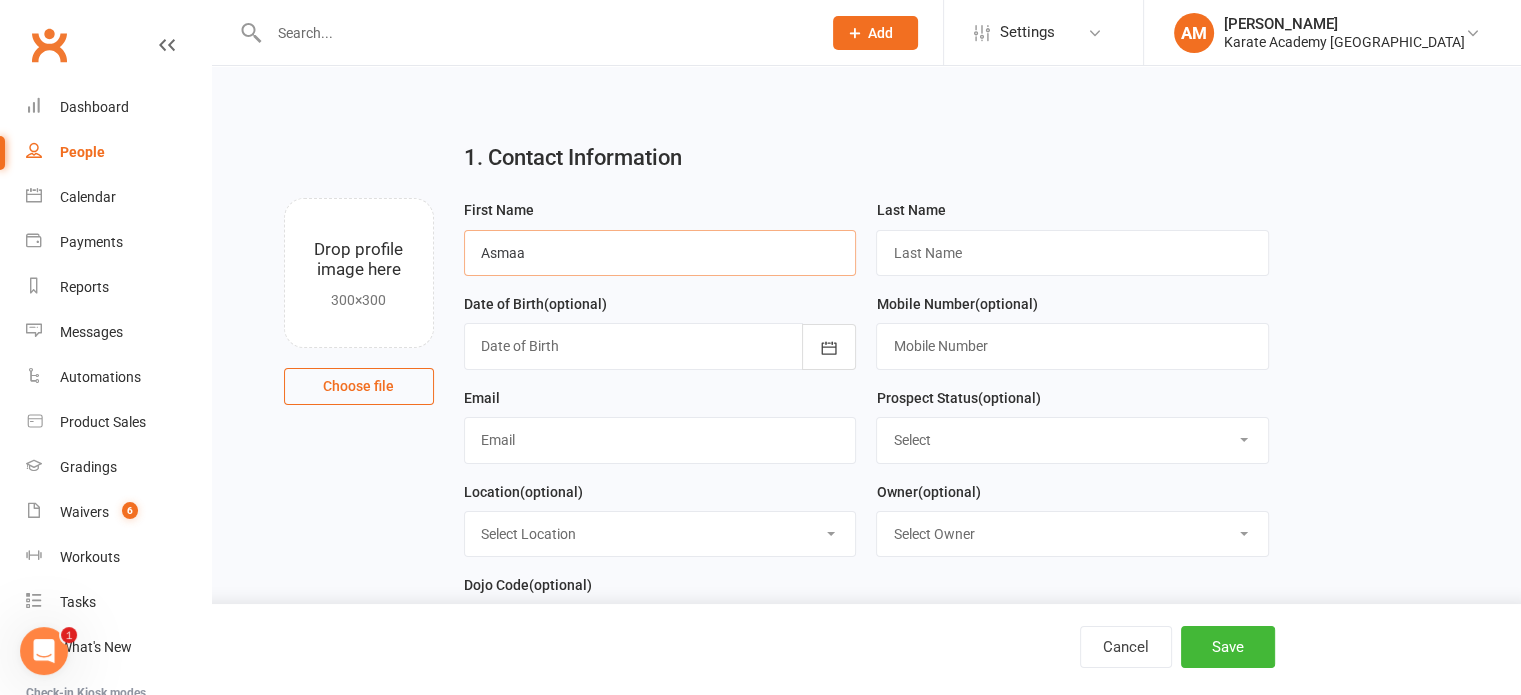 type on "Asmaa" 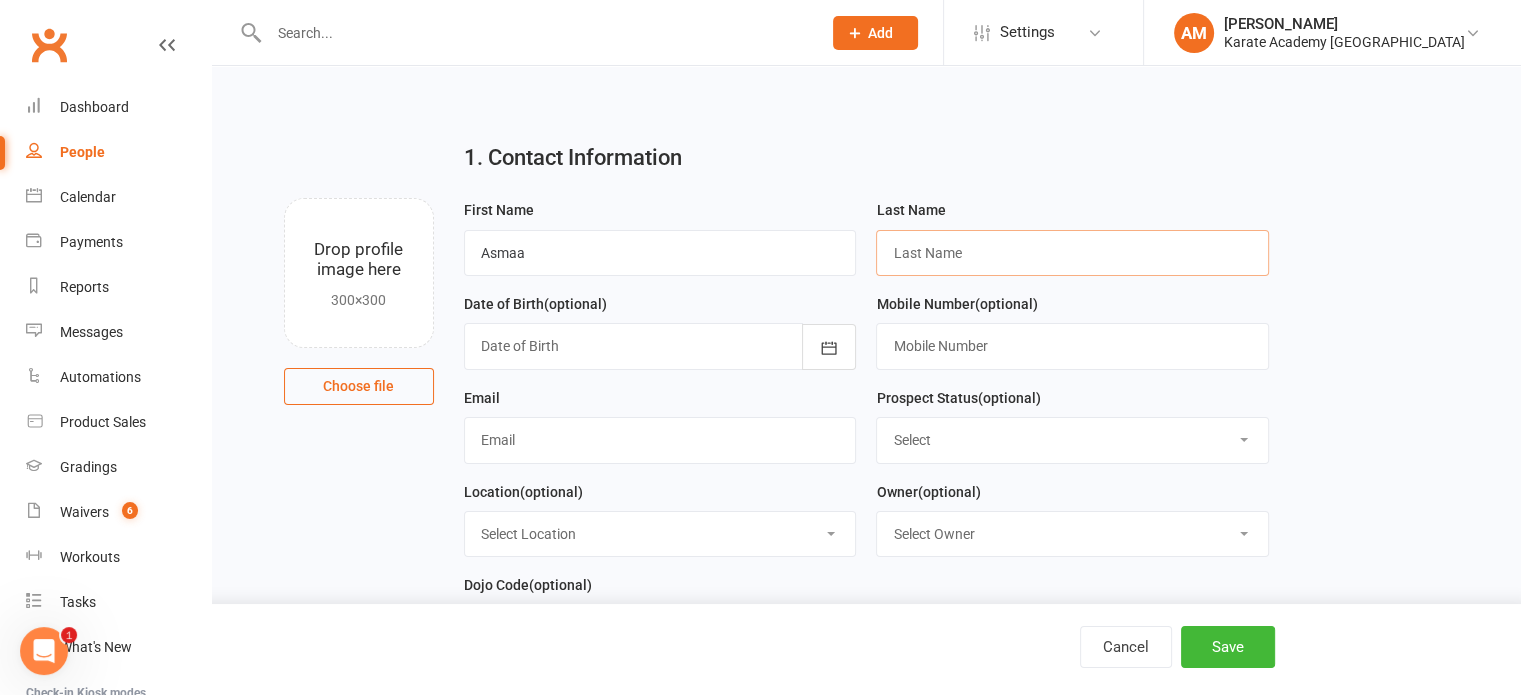 click at bounding box center [1072, 253] 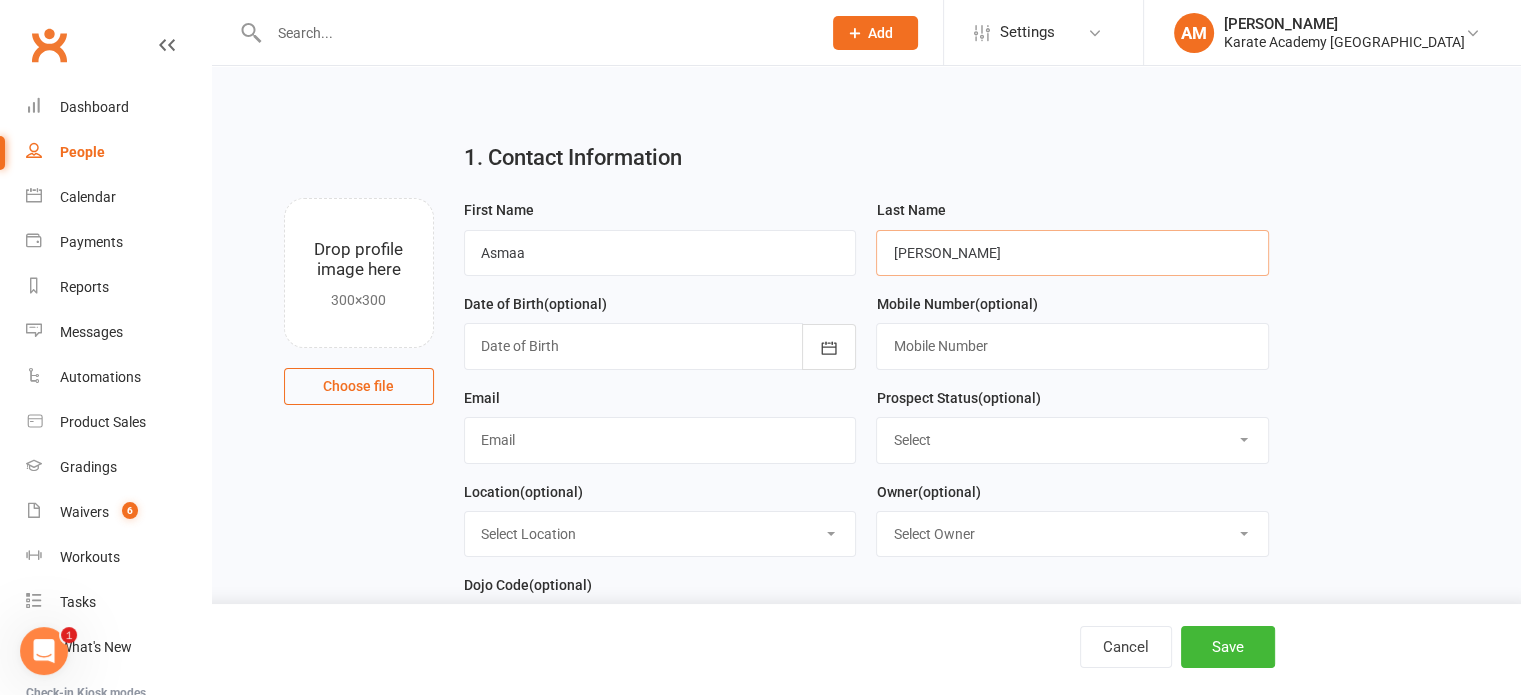 type on "Abdelle" 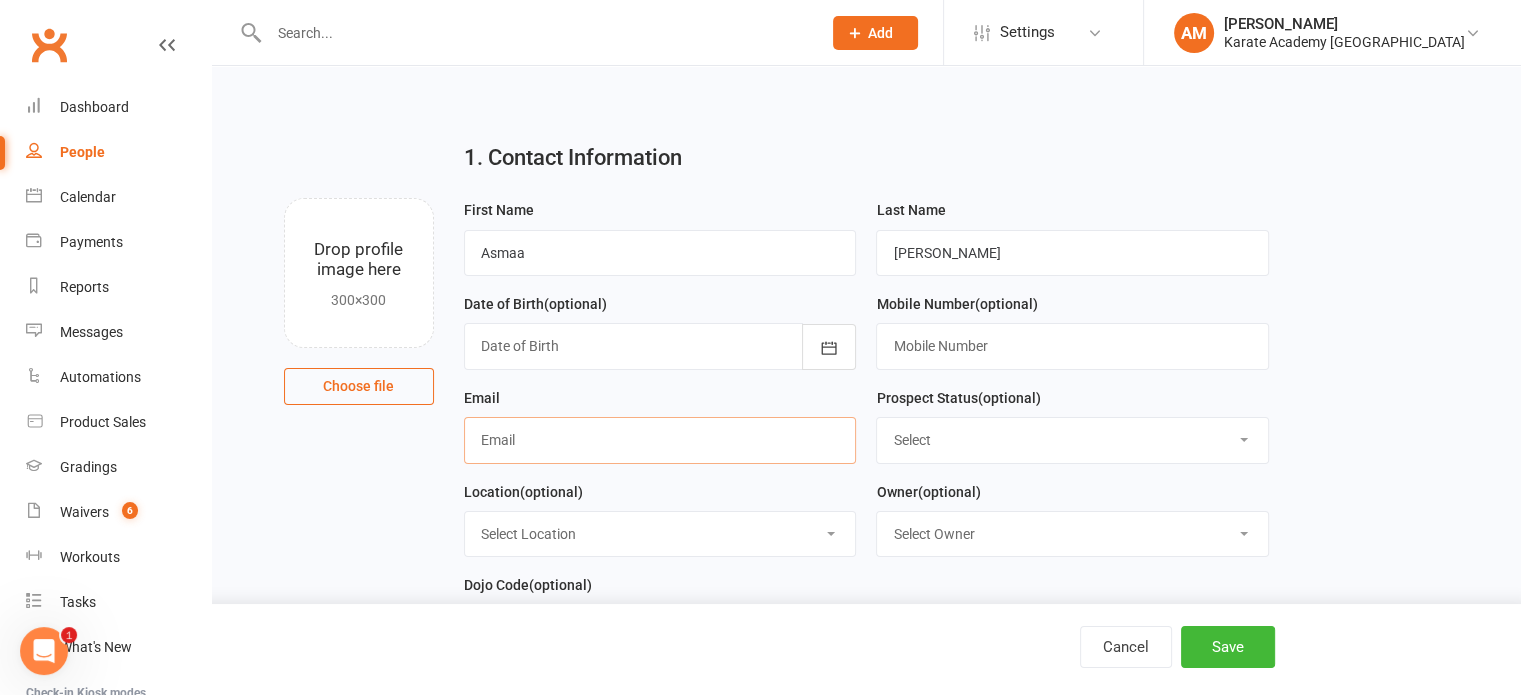 click at bounding box center [660, 440] 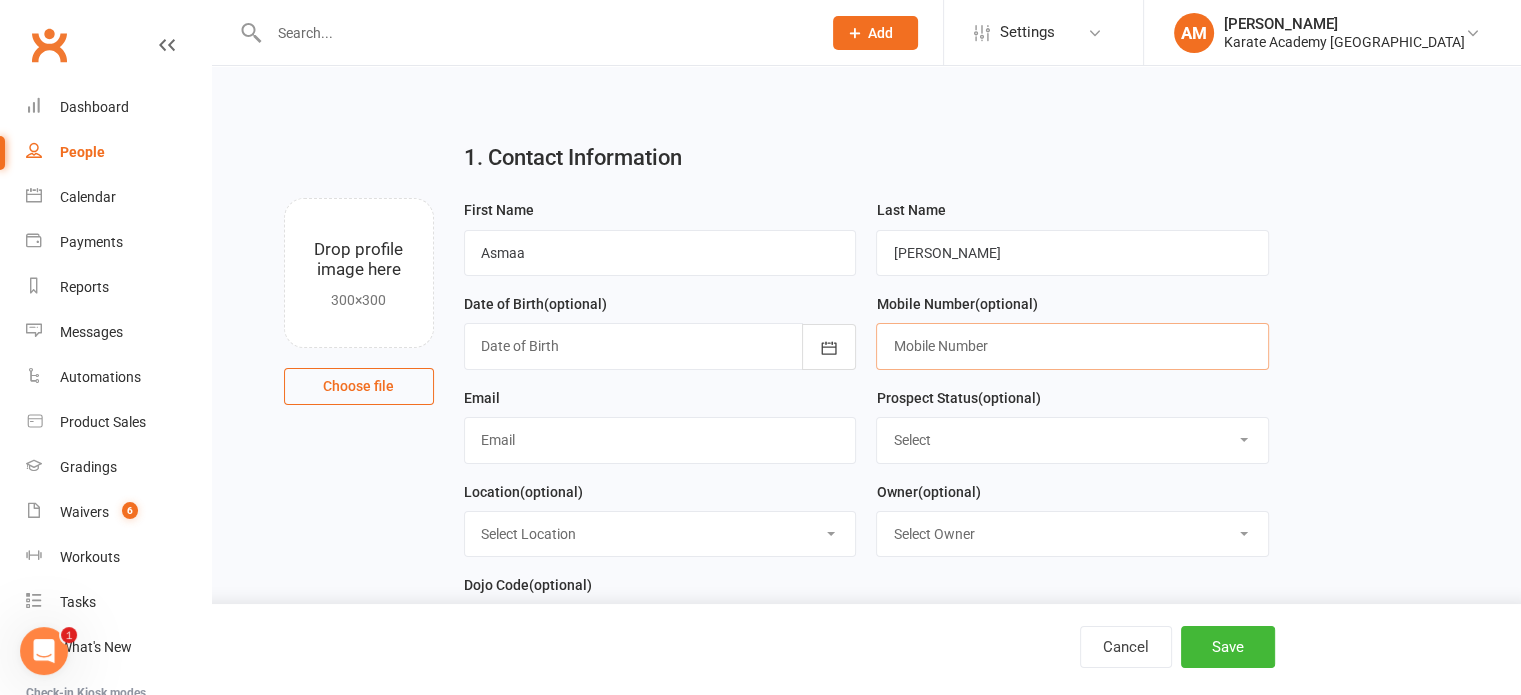 click at bounding box center [1072, 346] 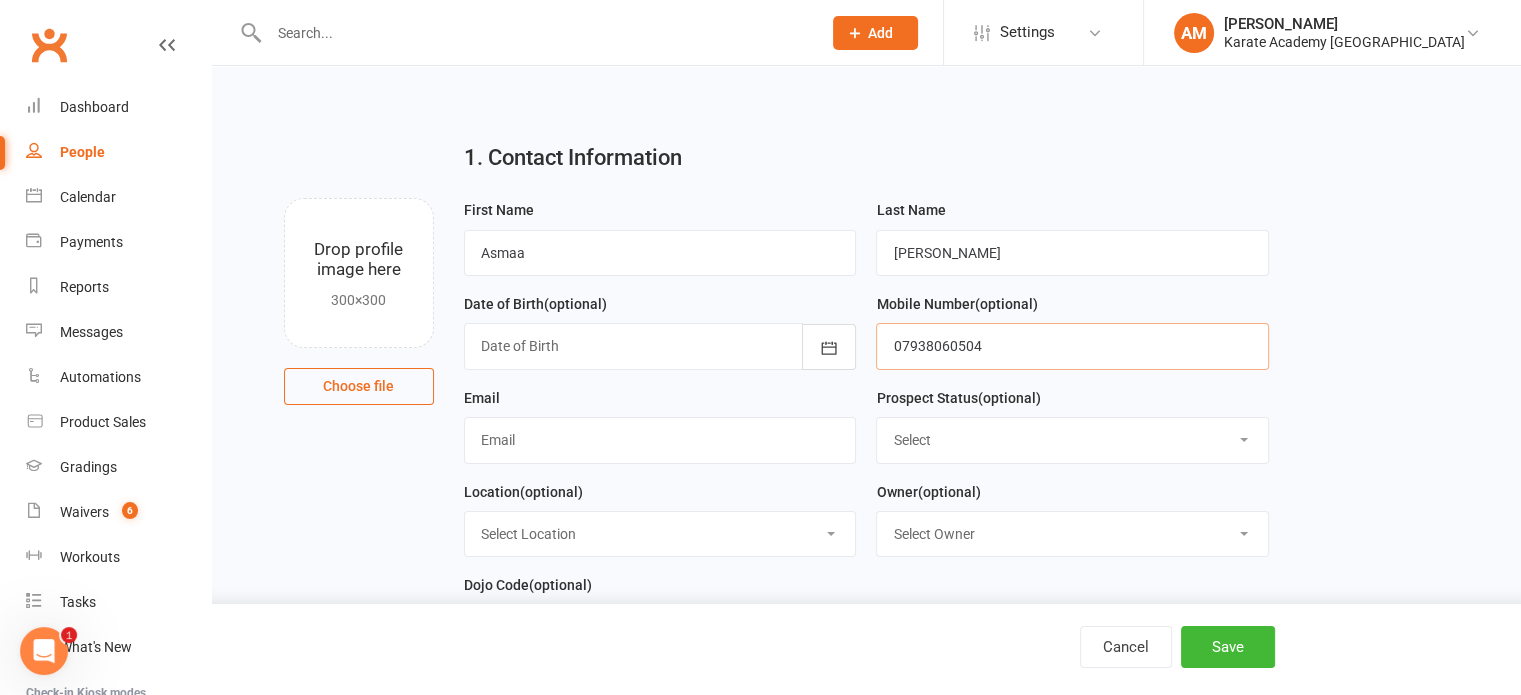 click on "07938060504" at bounding box center [1072, 346] 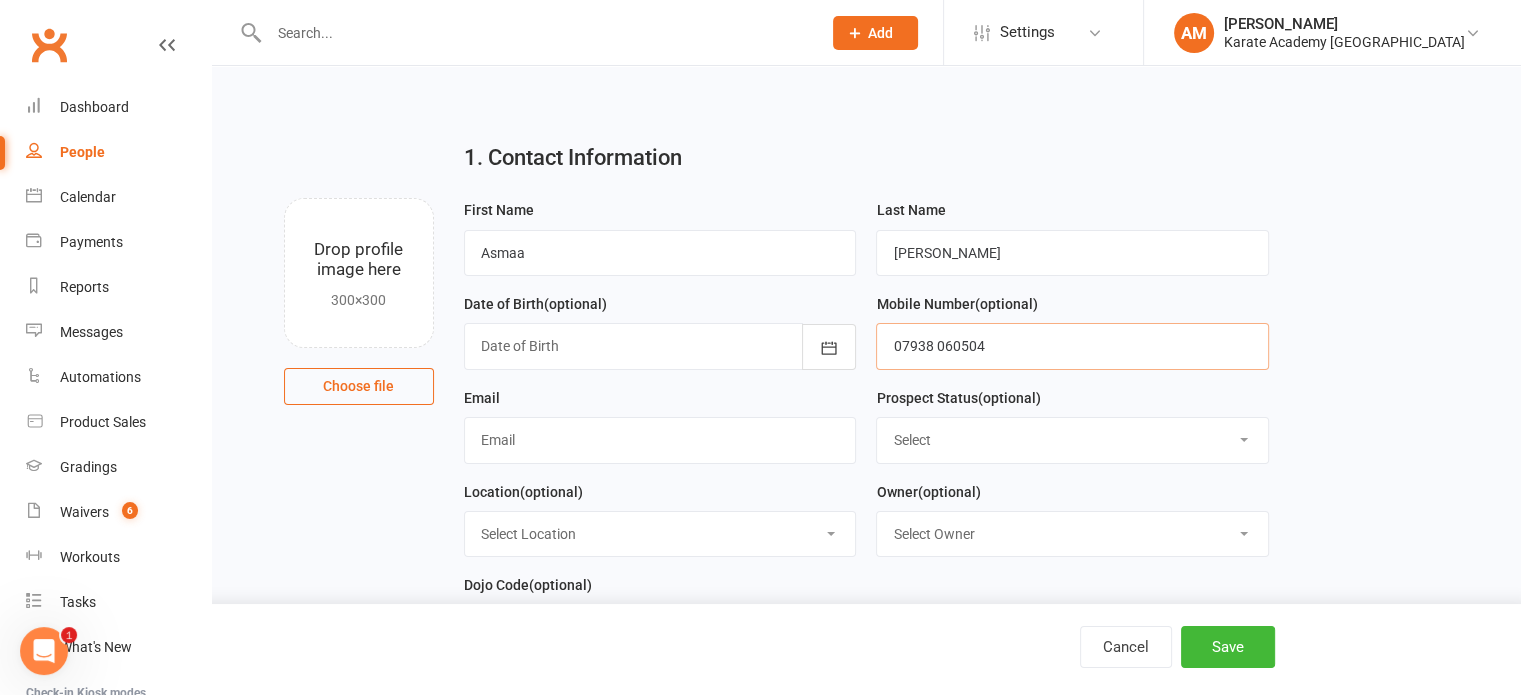 type on "07938 060504" 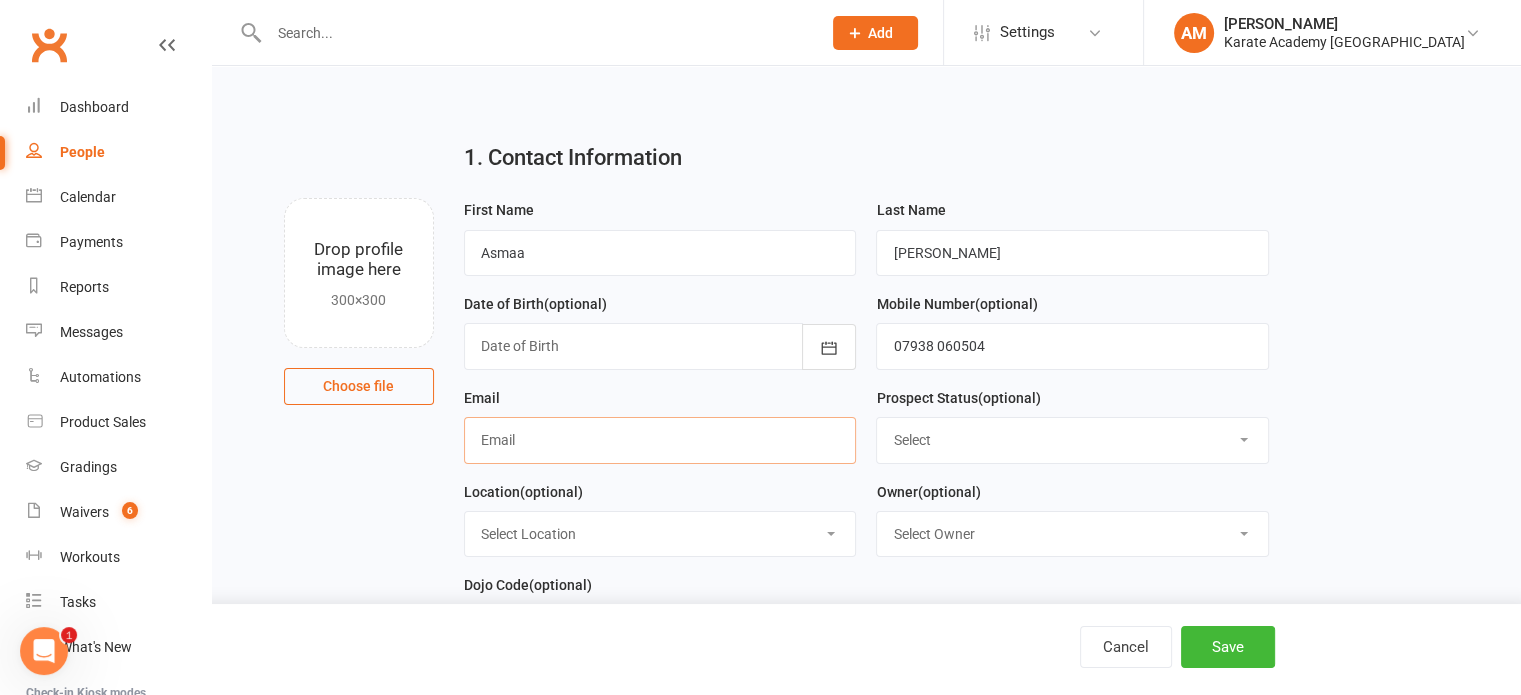 click at bounding box center (660, 440) 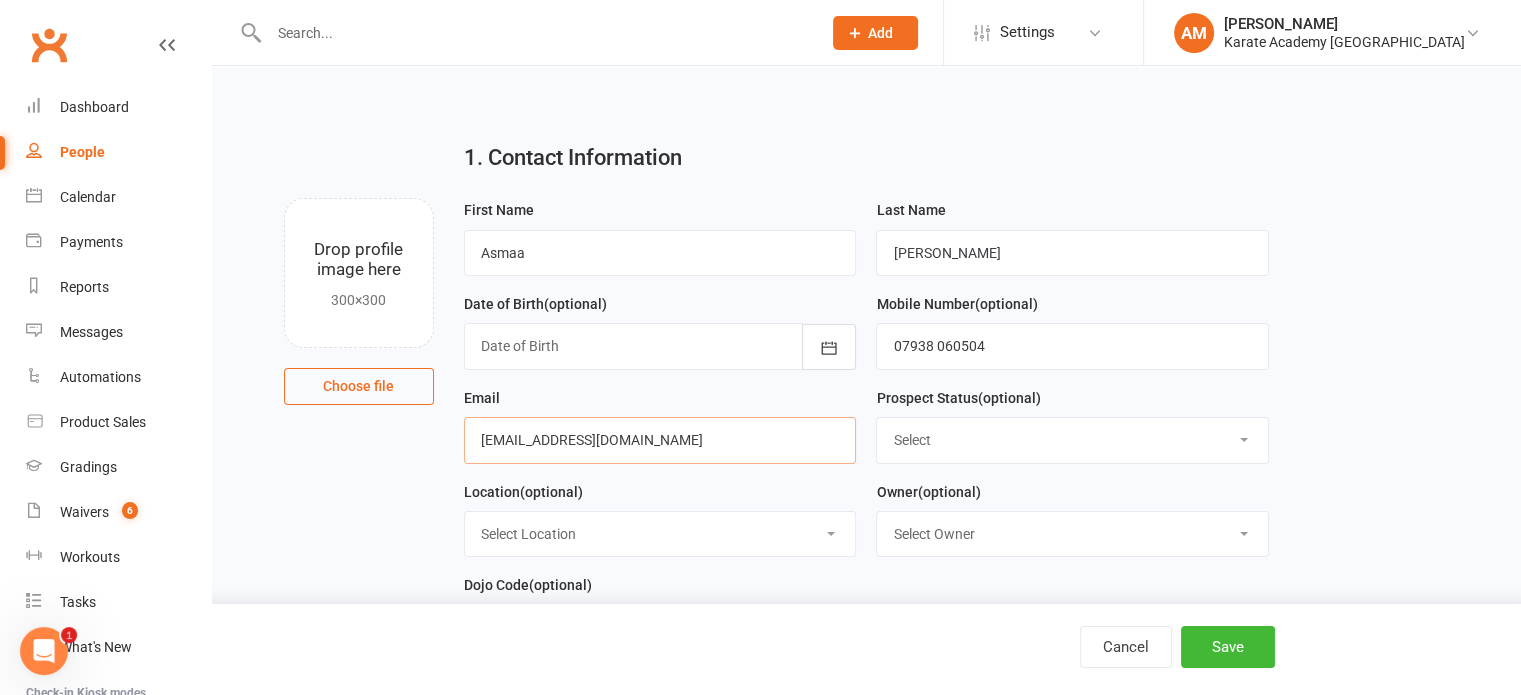 type on "[EMAIL_ADDRESS][DOMAIN_NAME]" 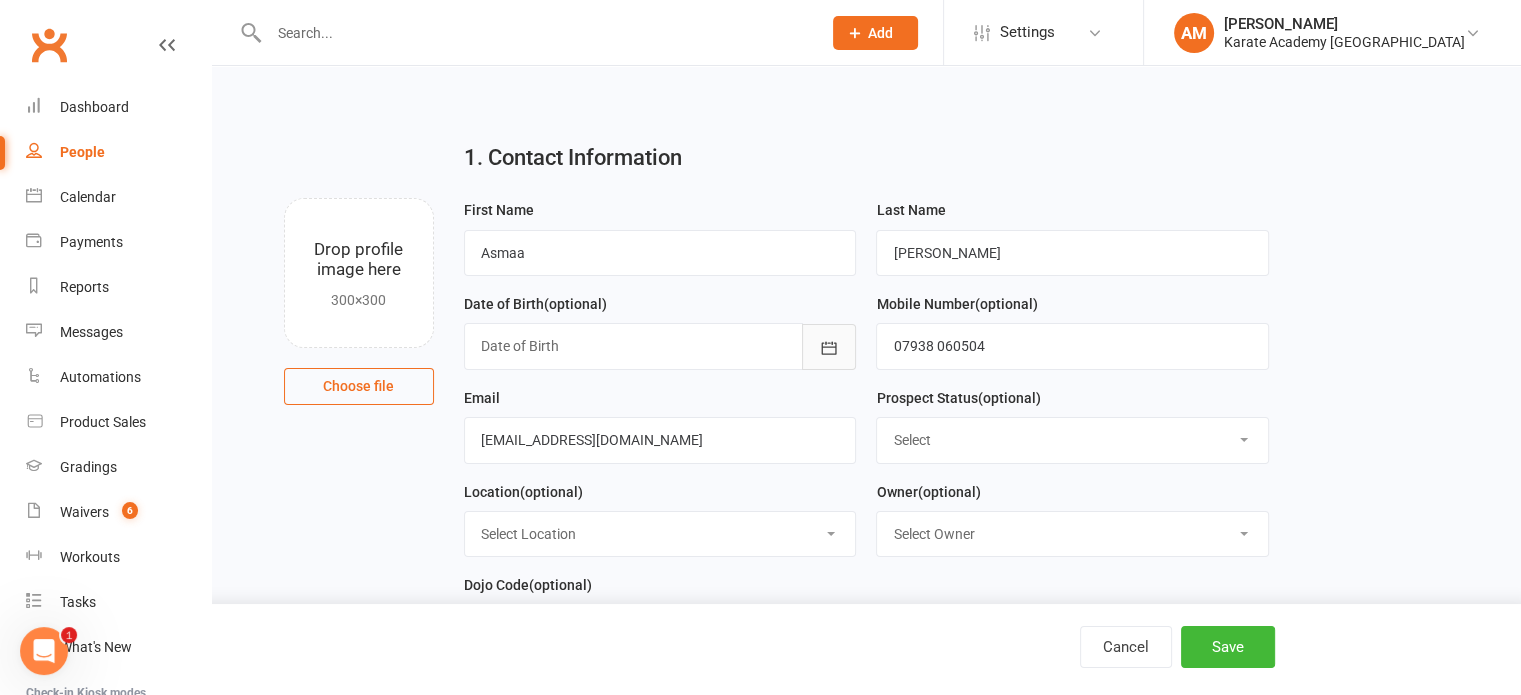 click at bounding box center [829, 347] 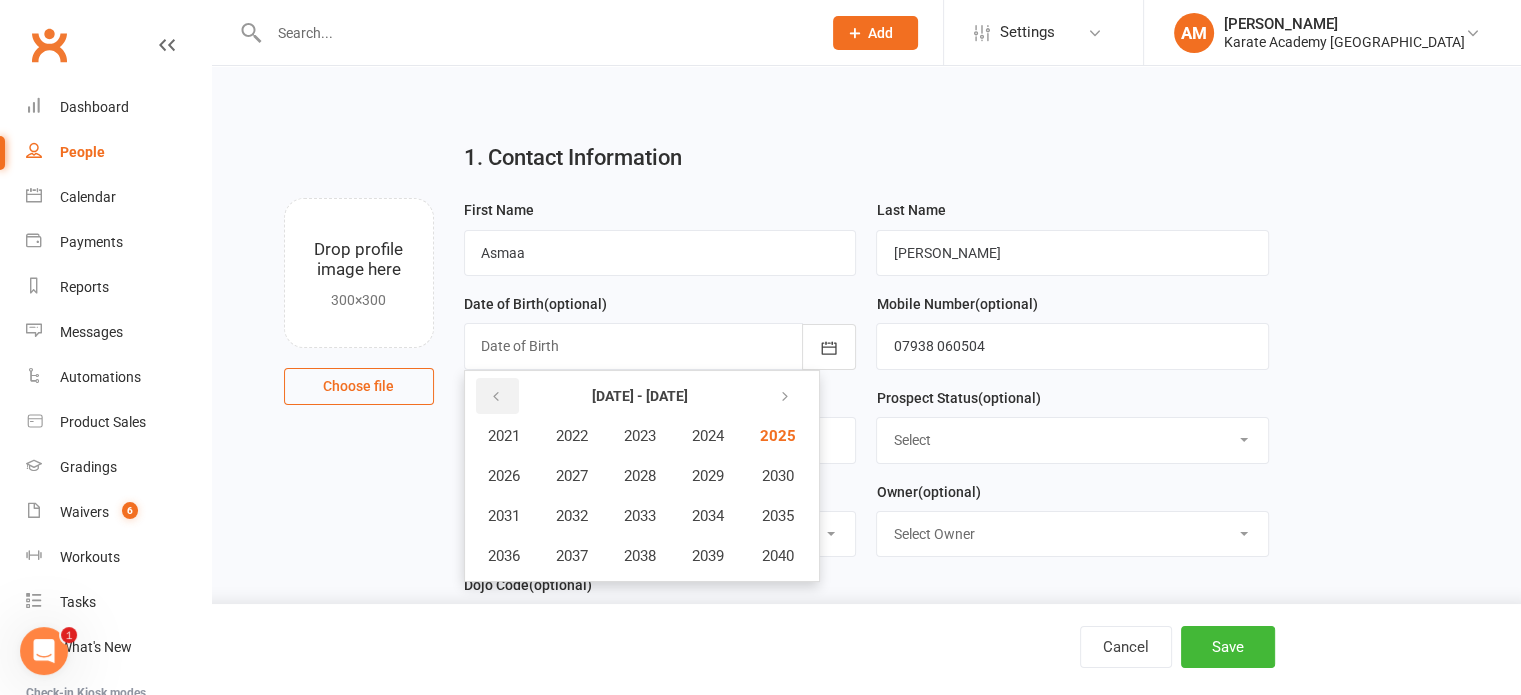 click at bounding box center (497, 396) 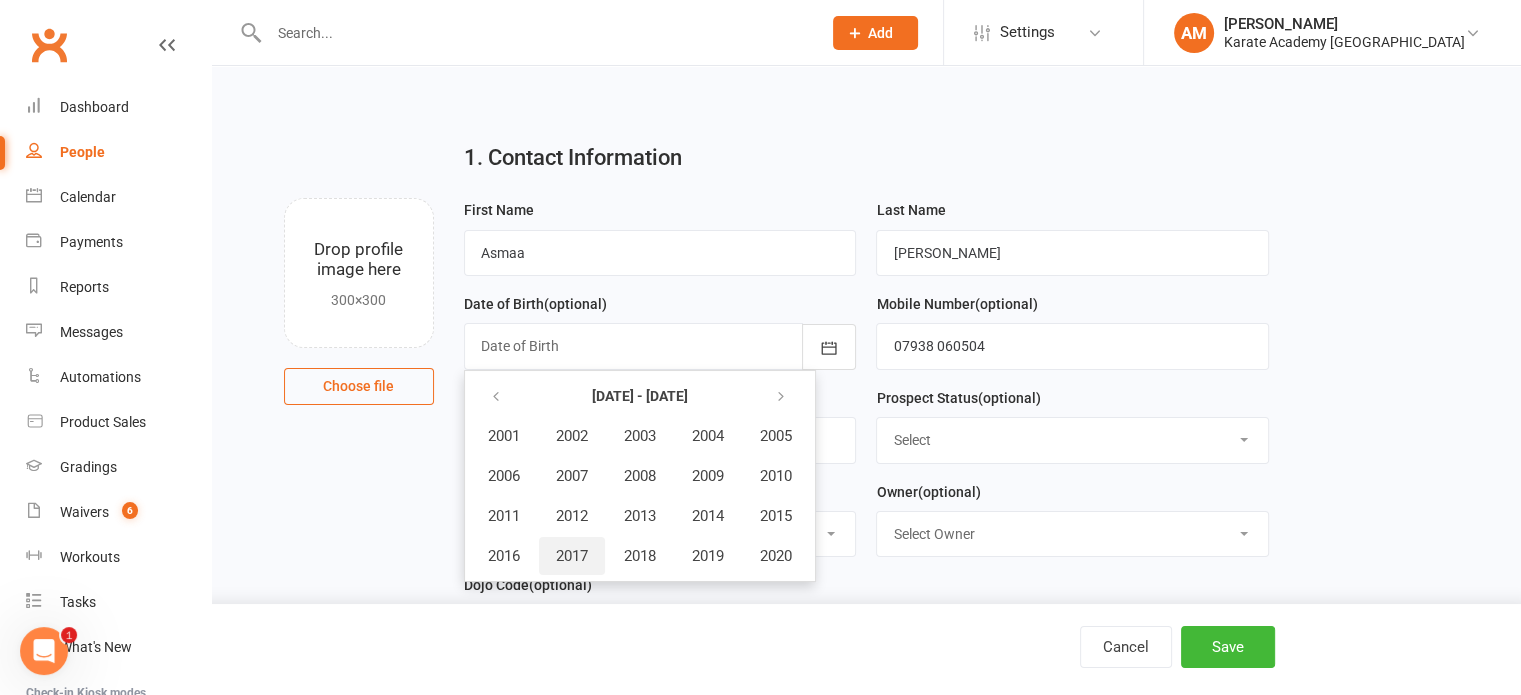 click on "2017" at bounding box center [572, 556] 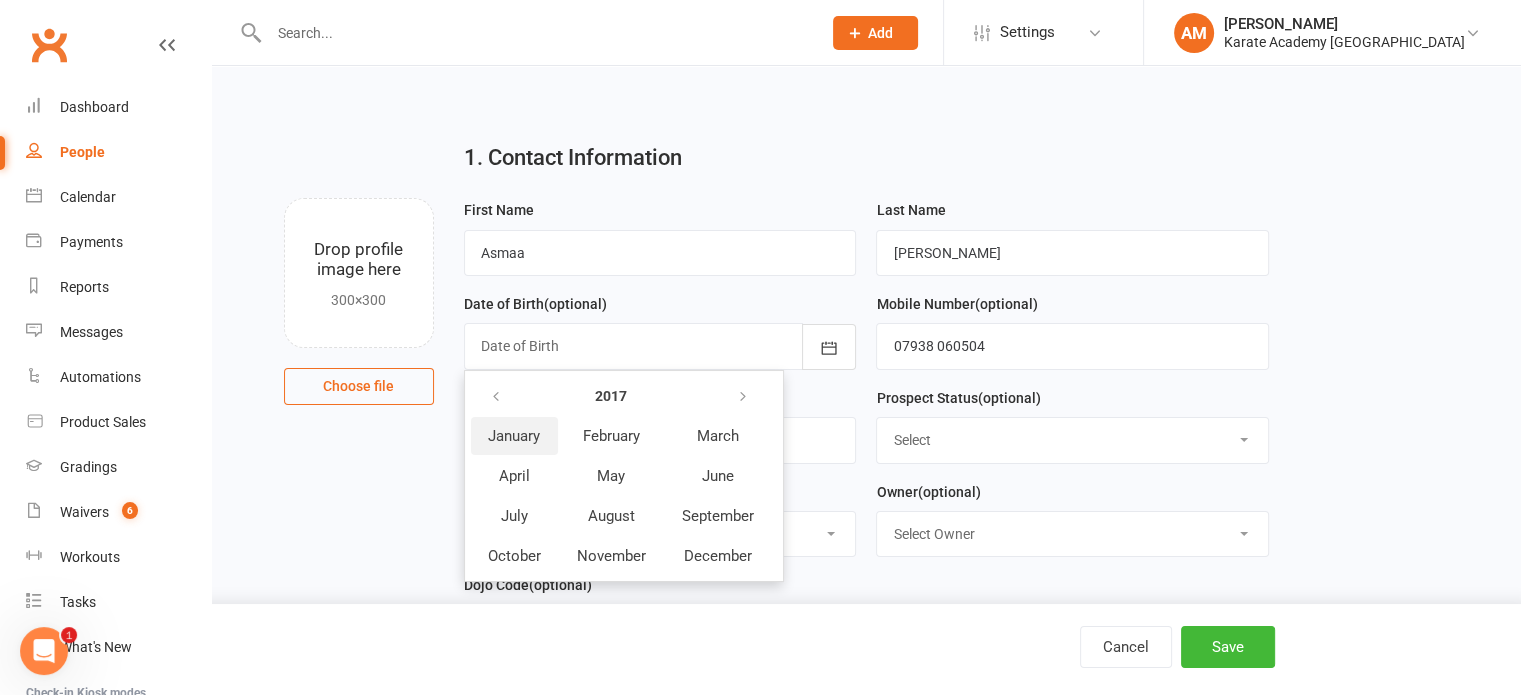 click on "January" at bounding box center (514, 436) 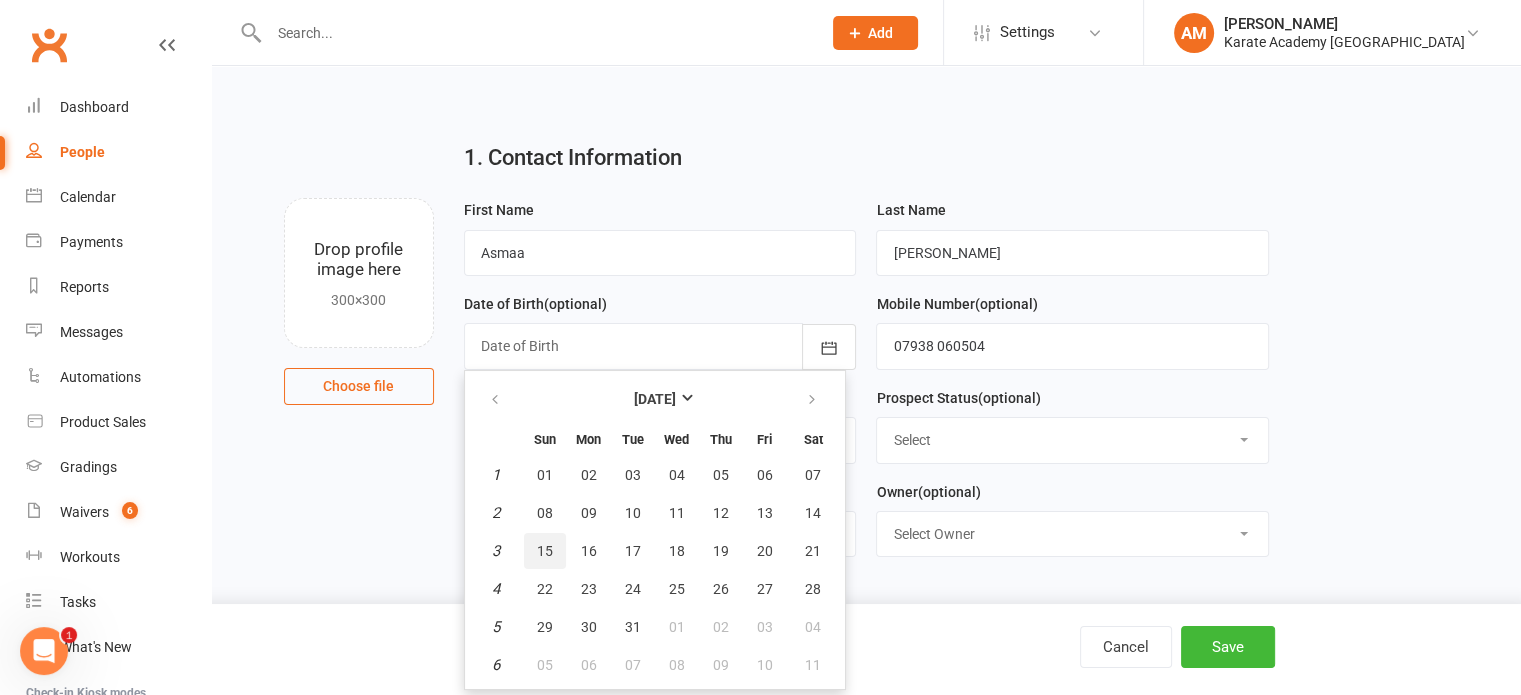 click on "15" at bounding box center (545, 551) 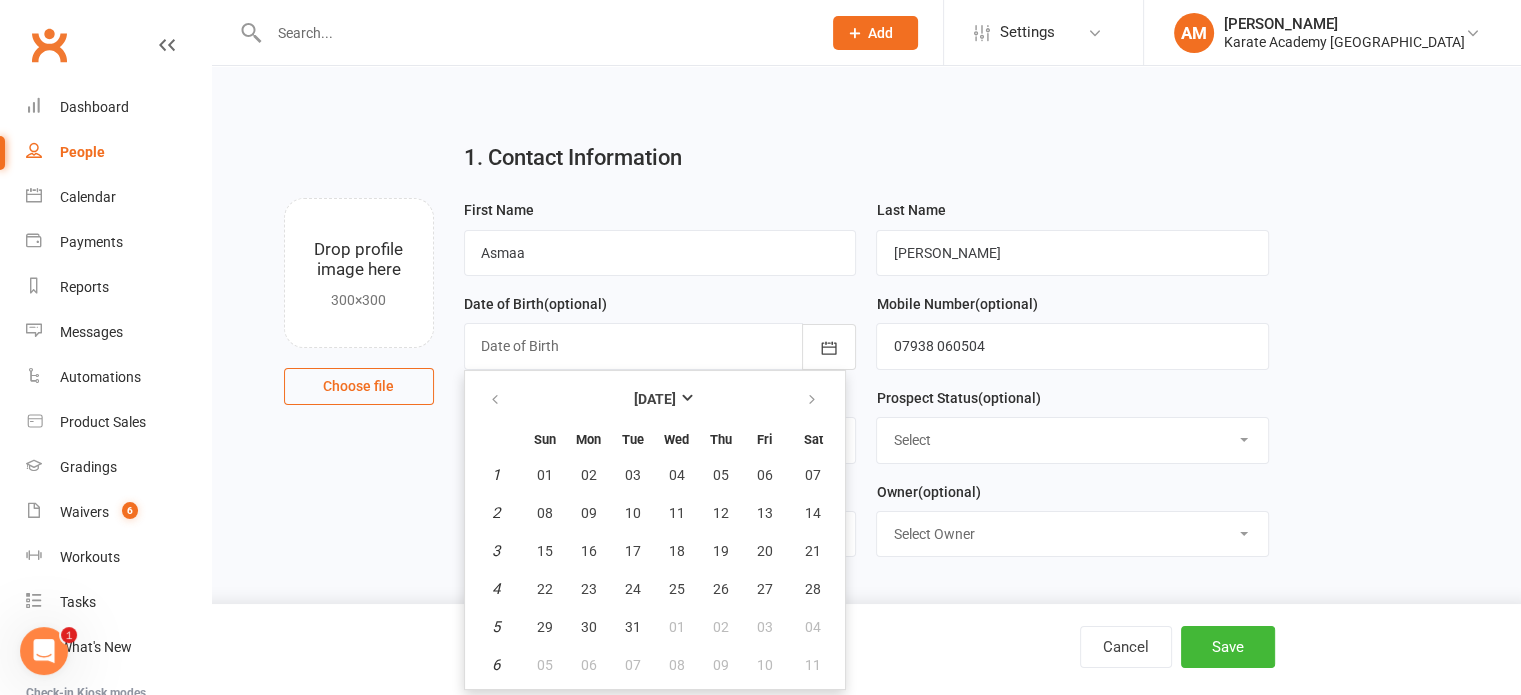 type on "15 Jan 2017" 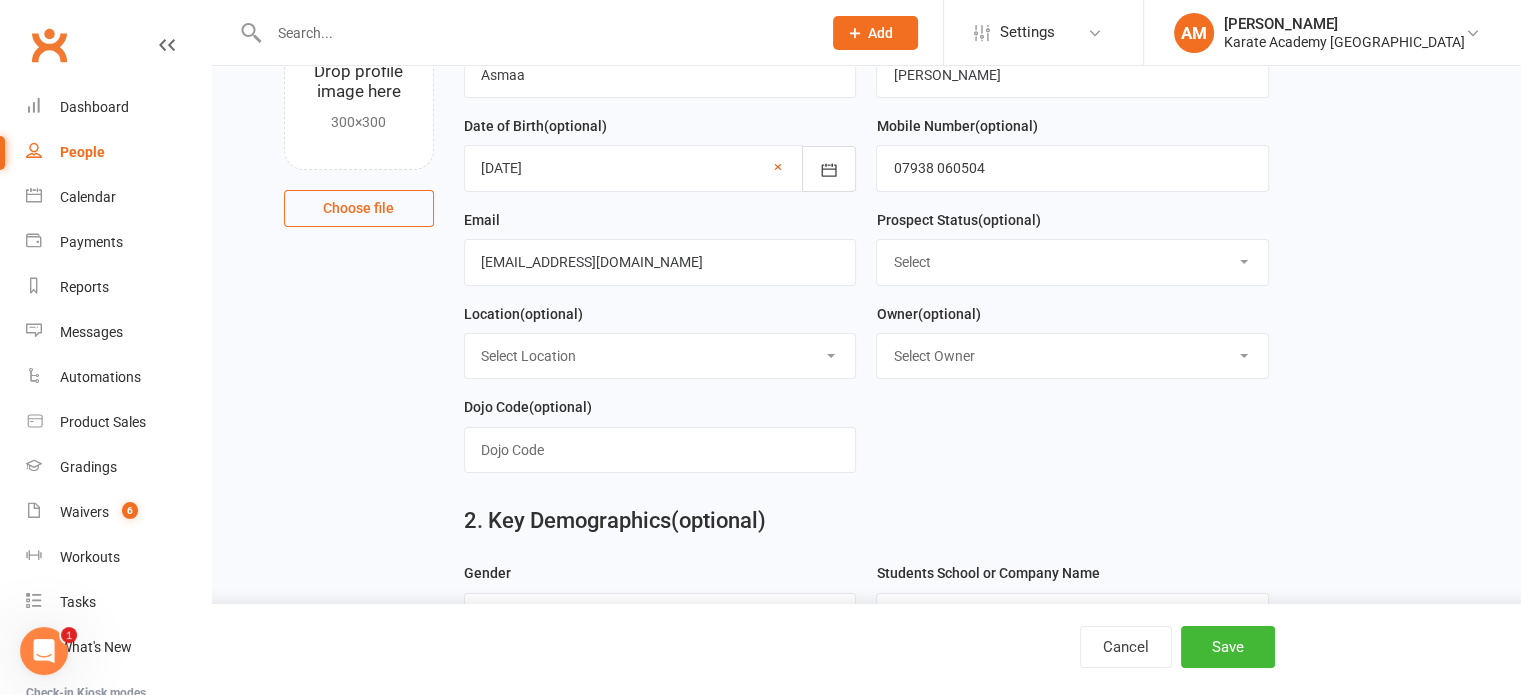 scroll, scrollTop: 200, scrollLeft: 0, axis: vertical 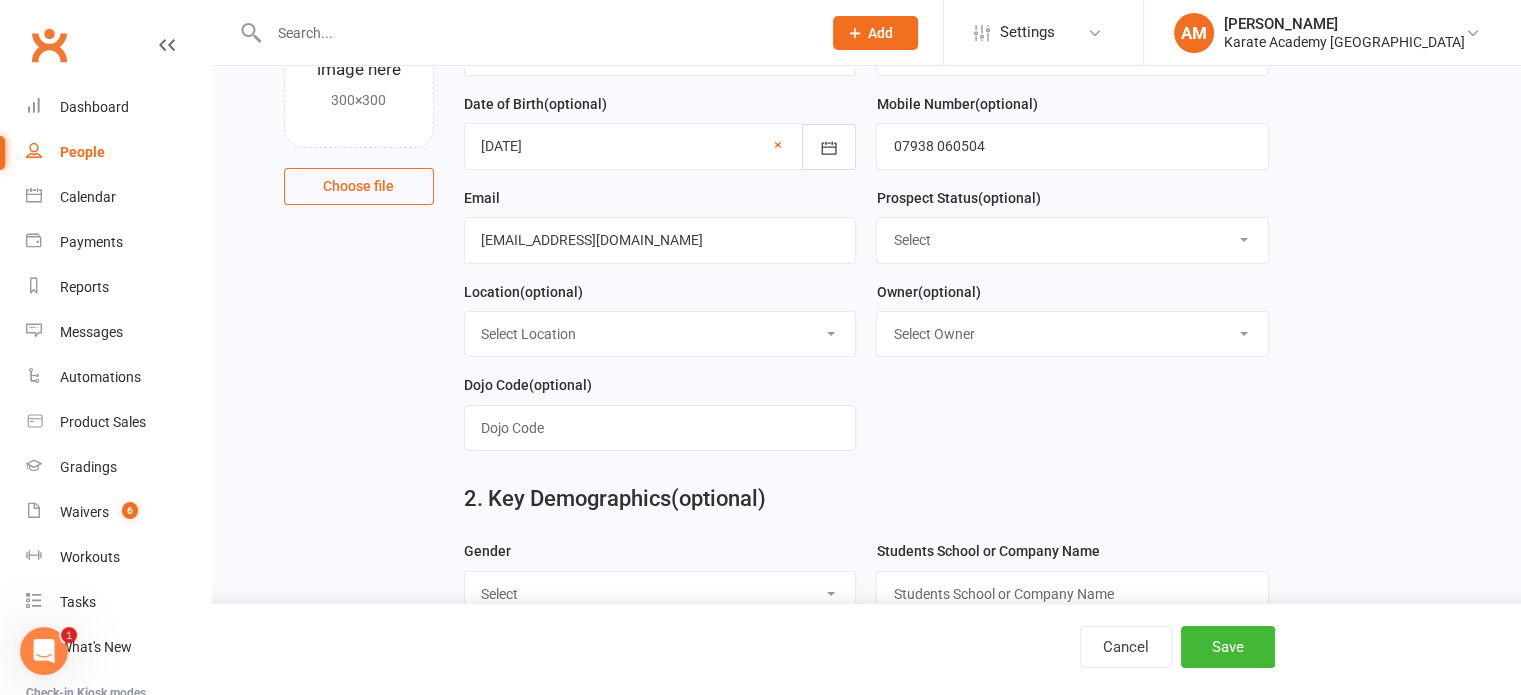 click on "Select Initial Contact Not Ready Not interested" at bounding box center [1072, 240] 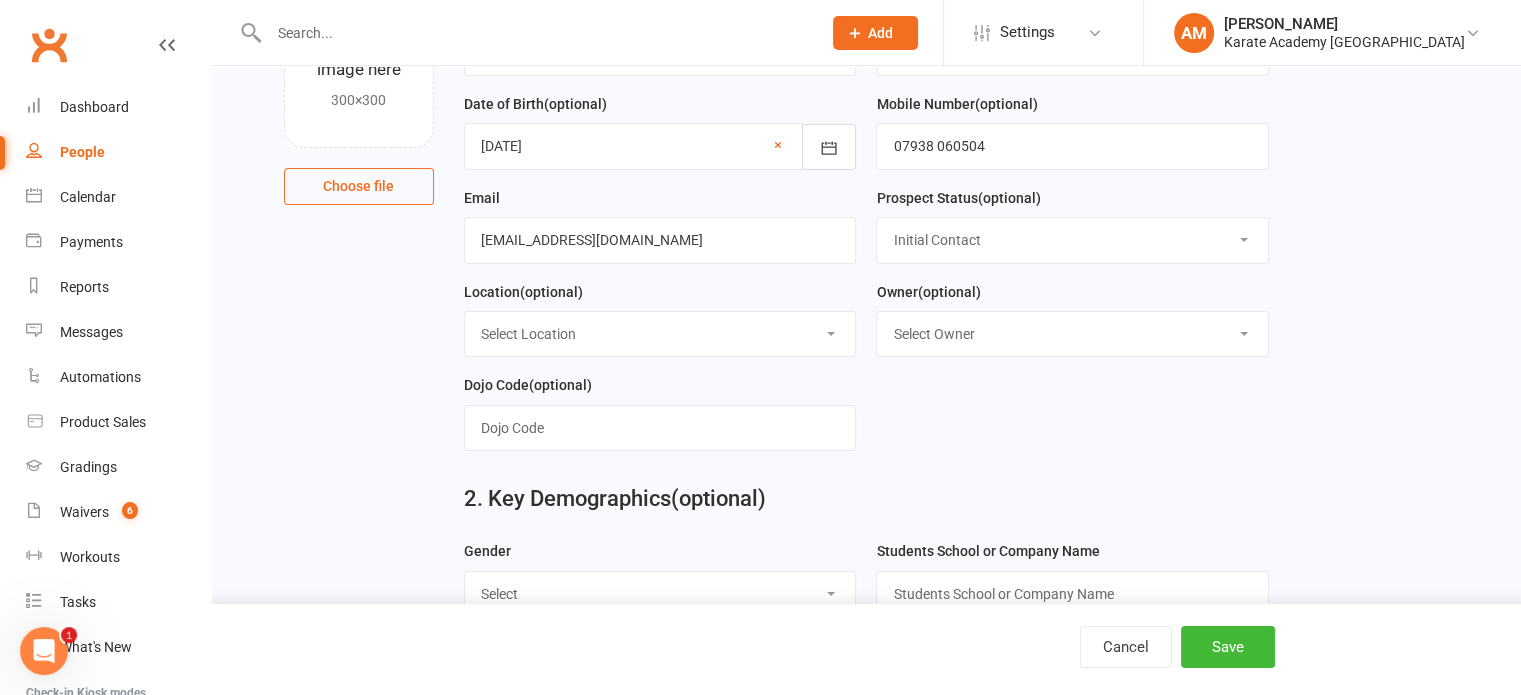 click on "Select Initial Contact Not Ready Not interested" at bounding box center [1072, 240] 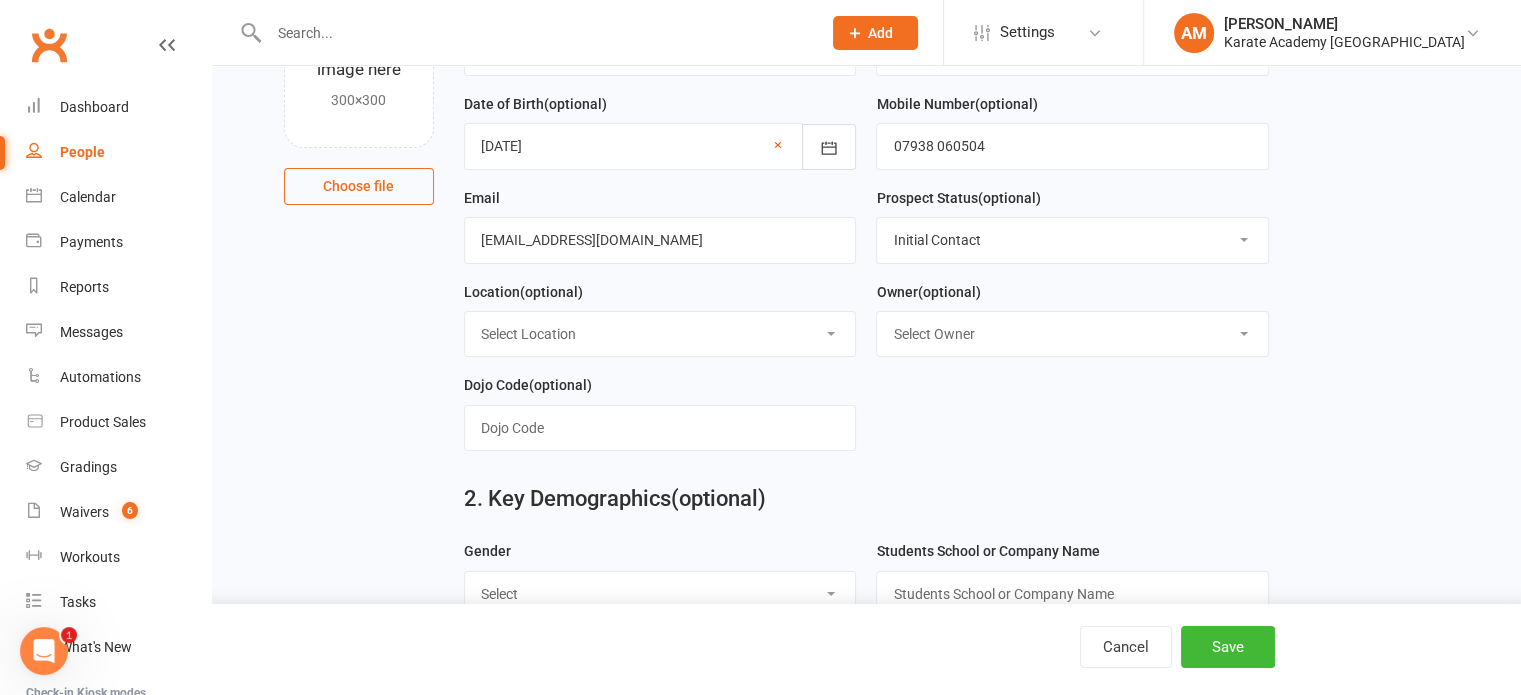 click on "Select Location Bookerhill Primary School, Field Road, High Wycombe HP12 4LR Cippenham Primary School, Elmshott Lane, Slough, SL1 5RB Claycots Primary Britwell Campus, Monksfield Way, Slough SL2 1QX Claycots Primary School Townhall Campus, Bath Road, Slough SL1 3UQ Dormers Wells Leisure Centre, Dormers Wells Lane, Southall UB1 3JB Kingsley Academy, Prince Regent Road, Hounslow TW3 1AX St Wilfrid's Church Hall, 24 Church Walk, Metheringham, Lincoln LN4 3HA The Centre, Farnham Road, Slough SL1 4UT Wolf Fields Primary School, Norwood Road, Southall UB2 4JS Wycombe Leisure Centre, Handy Cross, High Wycombe HP11 1UP" at bounding box center [660, 334] 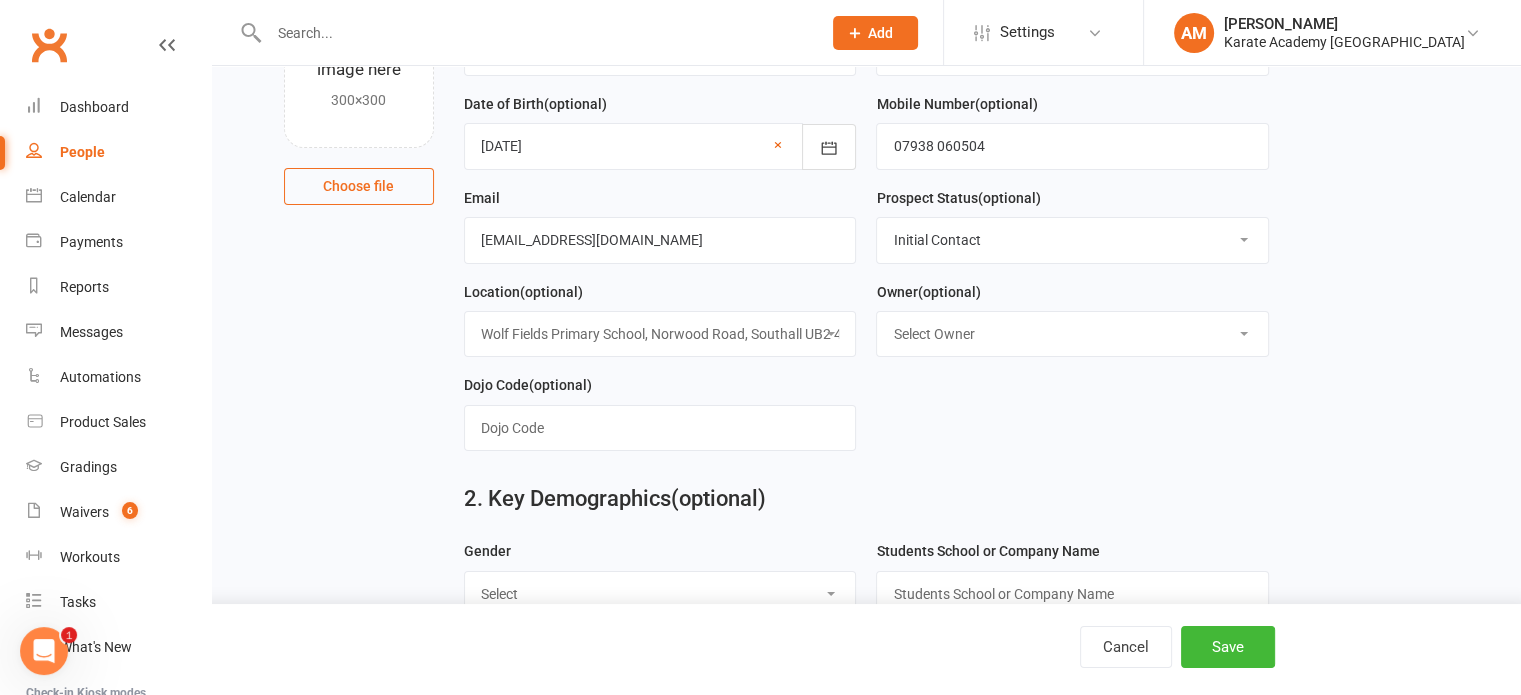 click on "Select Location Bookerhill Primary School, Field Road, High Wycombe HP12 4LR Cippenham Primary School, Elmshott Lane, Slough, SL1 5RB Claycots Primary Britwell Campus, Monksfield Way, Slough SL2 1QX Claycots Primary School Townhall Campus, Bath Road, Slough SL1 3UQ Dormers Wells Leisure Centre, Dormers Wells Lane, Southall UB1 3JB Kingsley Academy, Prince Regent Road, Hounslow TW3 1AX St Wilfrid's Church Hall, 24 Church Walk, Metheringham, Lincoln LN4 3HA The Centre, Farnham Road, Slough SL1 4UT Wolf Fields Primary School, Norwood Road, Southall UB2 4JS Wycombe Leisure Centre, Handy Cross, High Wycombe HP11 1UP" at bounding box center [660, 334] 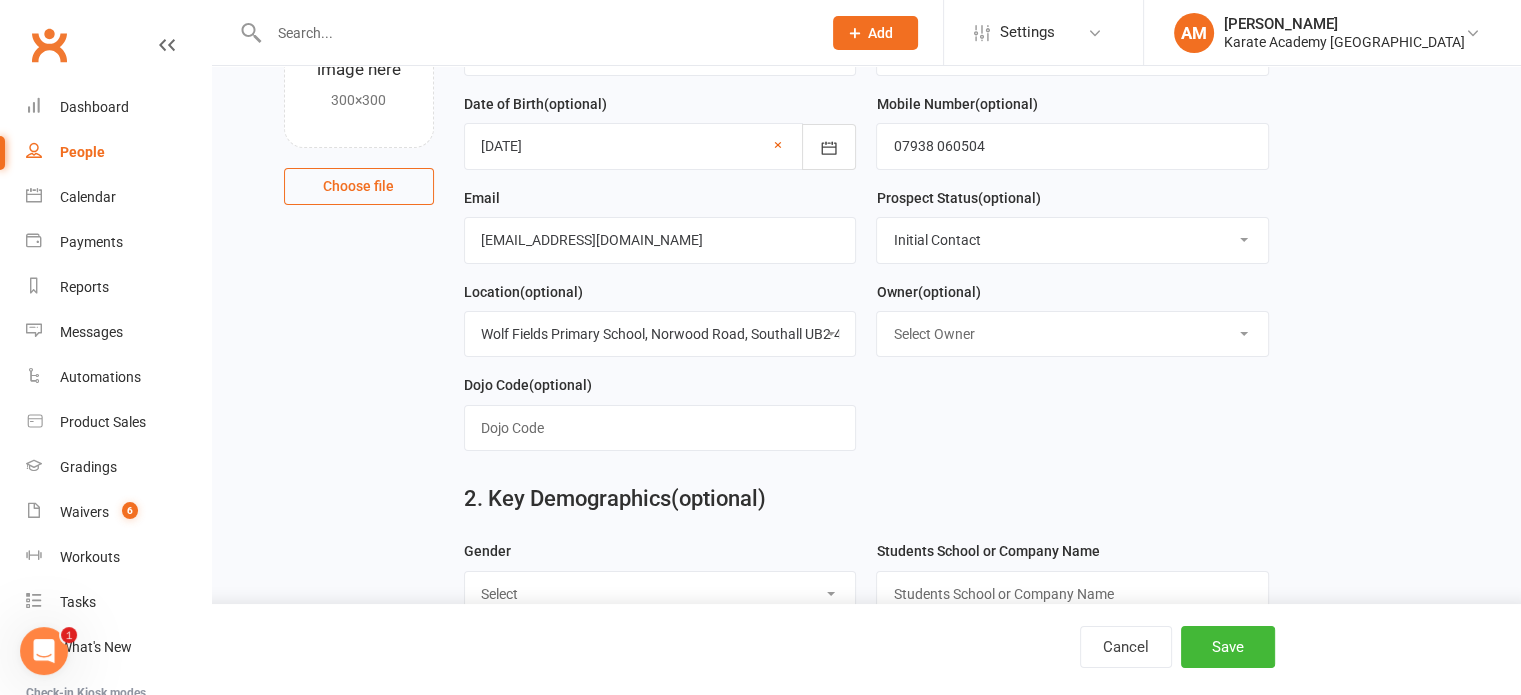 click on "Select Owner Aamar Rajpoot Yaseen Rajpoot NEW USER TEST Arun Malhan Suhail Ibrahim Ahmer Rajpoot Elizabeth Hanna Victoria Birch Arun Joanes Mansoor Malik Muhammad Wasti" at bounding box center [1072, 334] 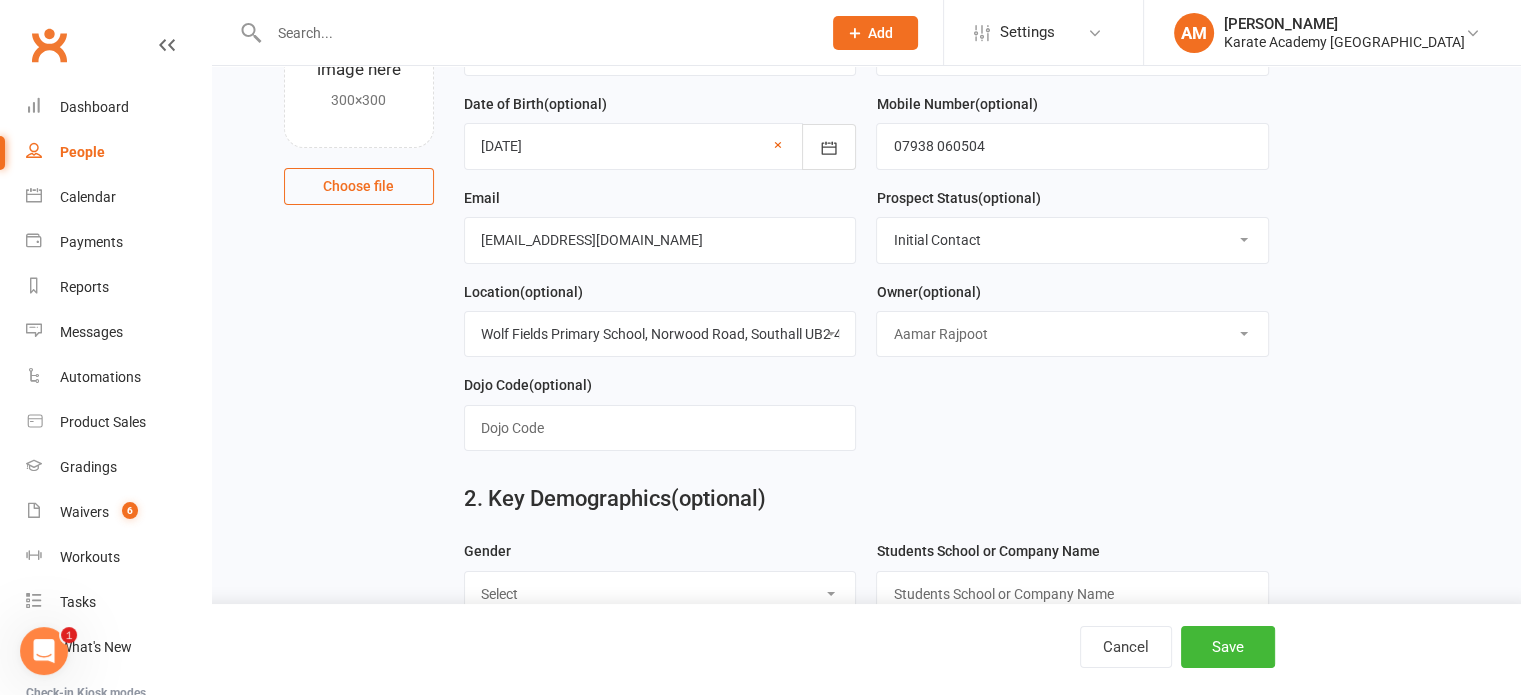 click on "Select Owner Aamar Rajpoot Yaseen Rajpoot NEW USER TEST Arun Malhan Suhail Ibrahim Ahmer Rajpoot Elizabeth Hanna Victoria Birch Arun Joanes Mansoor Malik Muhammad Wasti" at bounding box center [1072, 334] 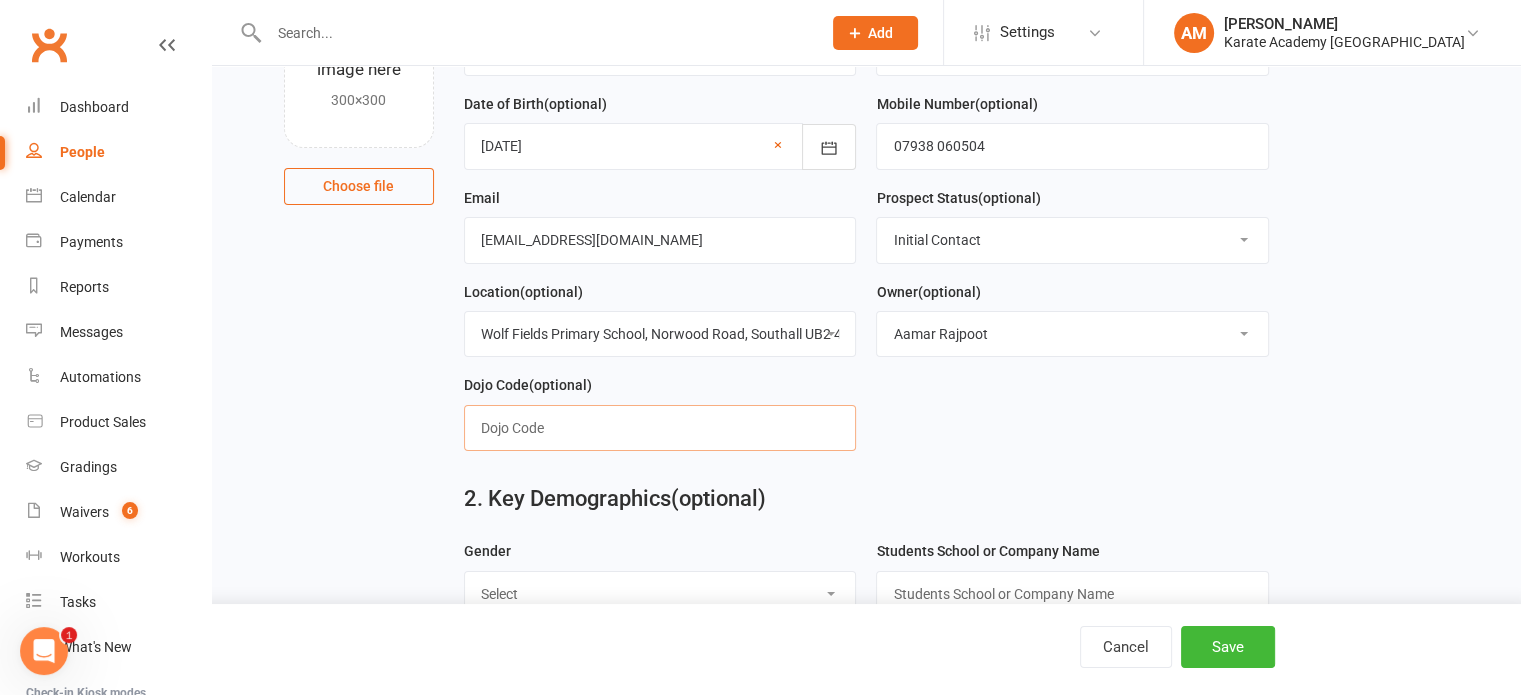 click at bounding box center (660, 428) 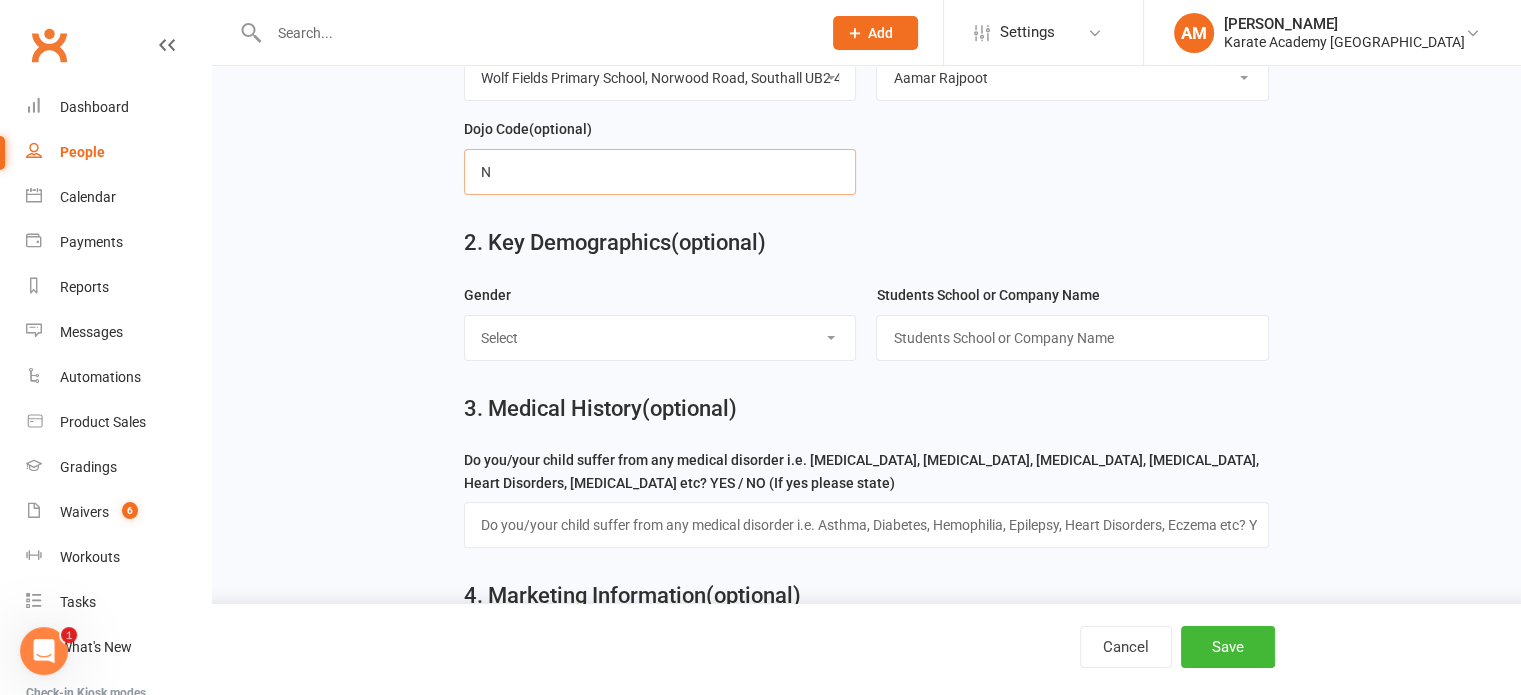 scroll, scrollTop: 500, scrollLeft: 0, axis: vertical 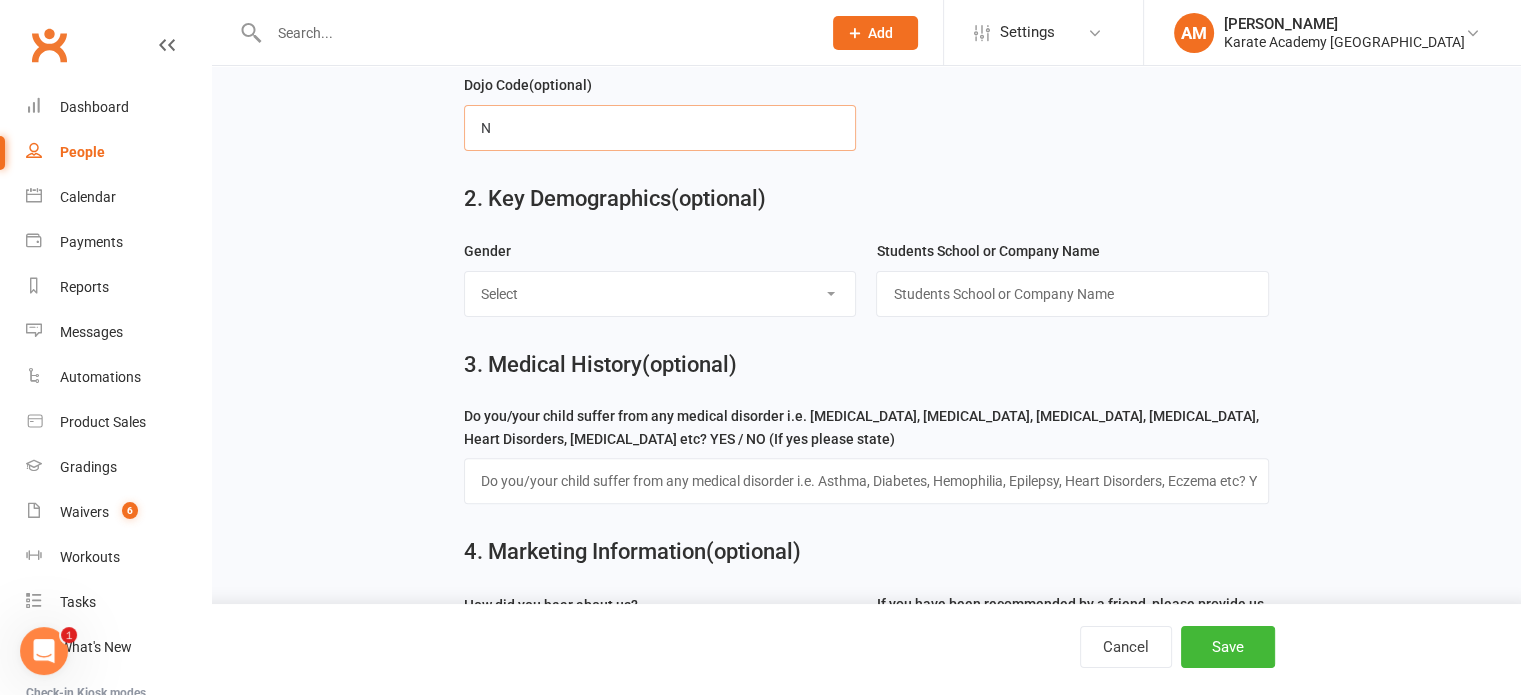 type on "N" 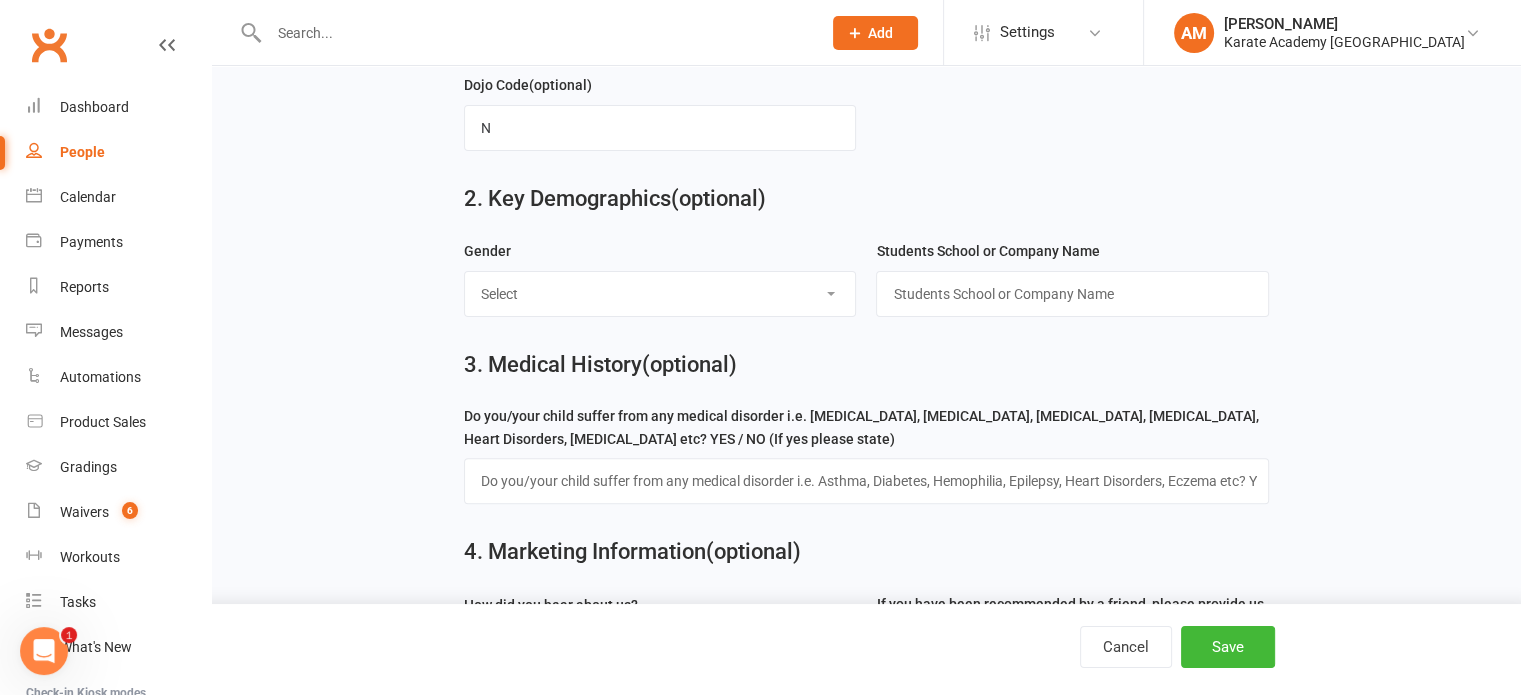 click on "Select Male Female" at bounding box center [660, 294] 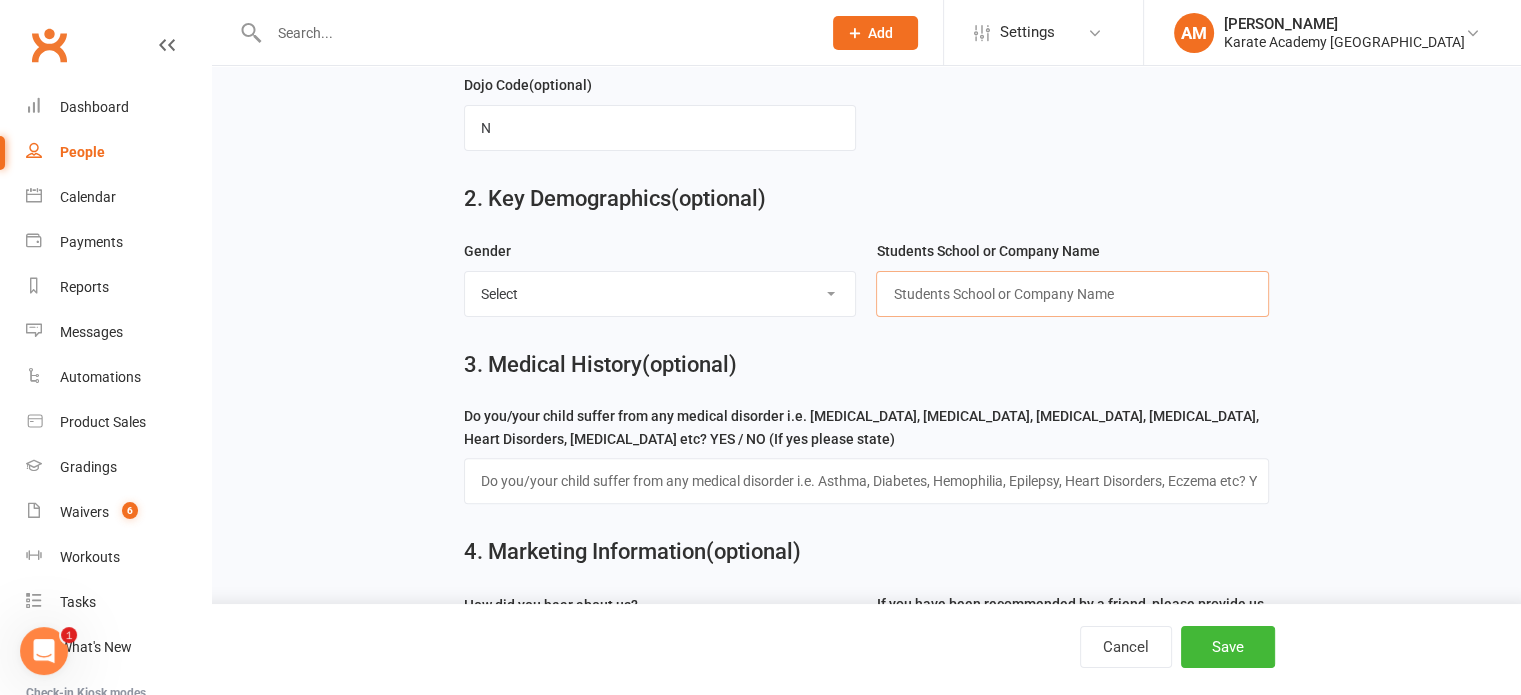 click at bounding box center (1072, 294) 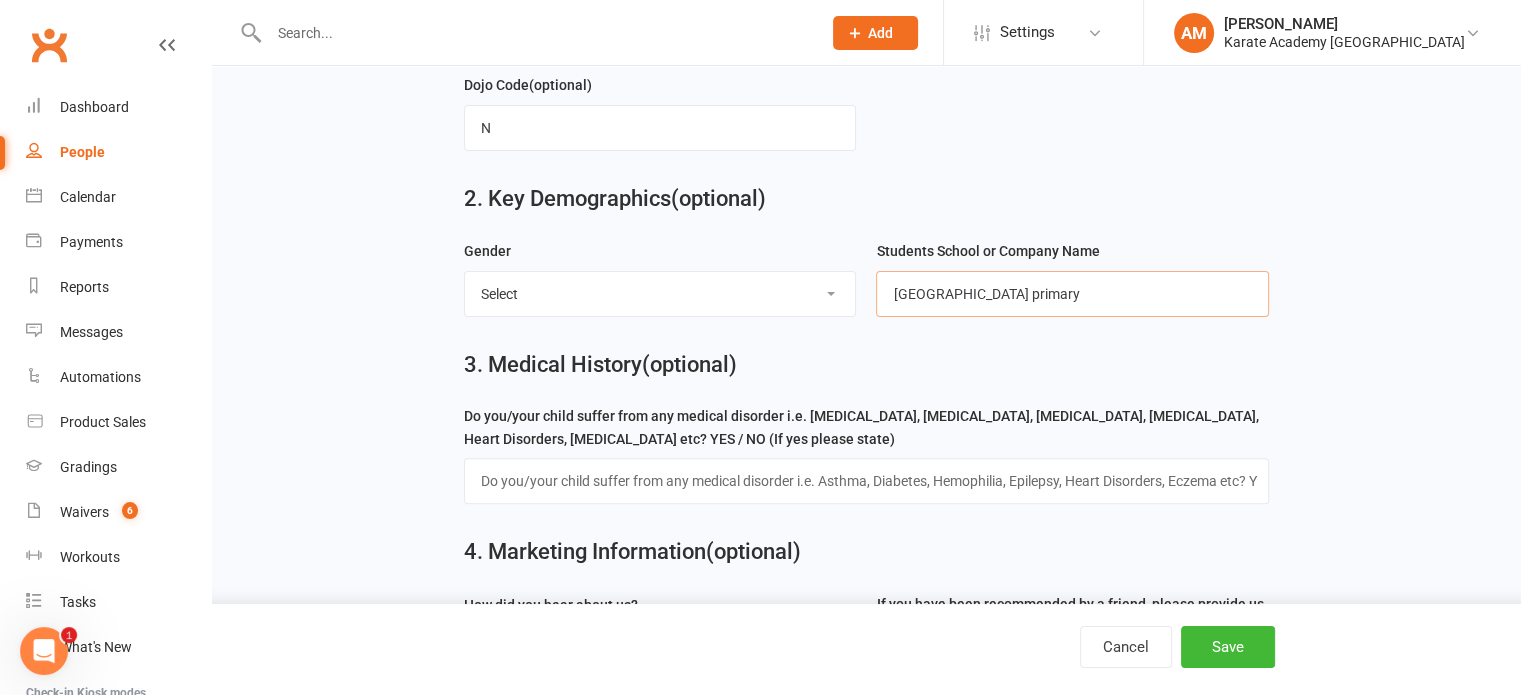 type on "[GEOGRAPHIC_DATA] primary" 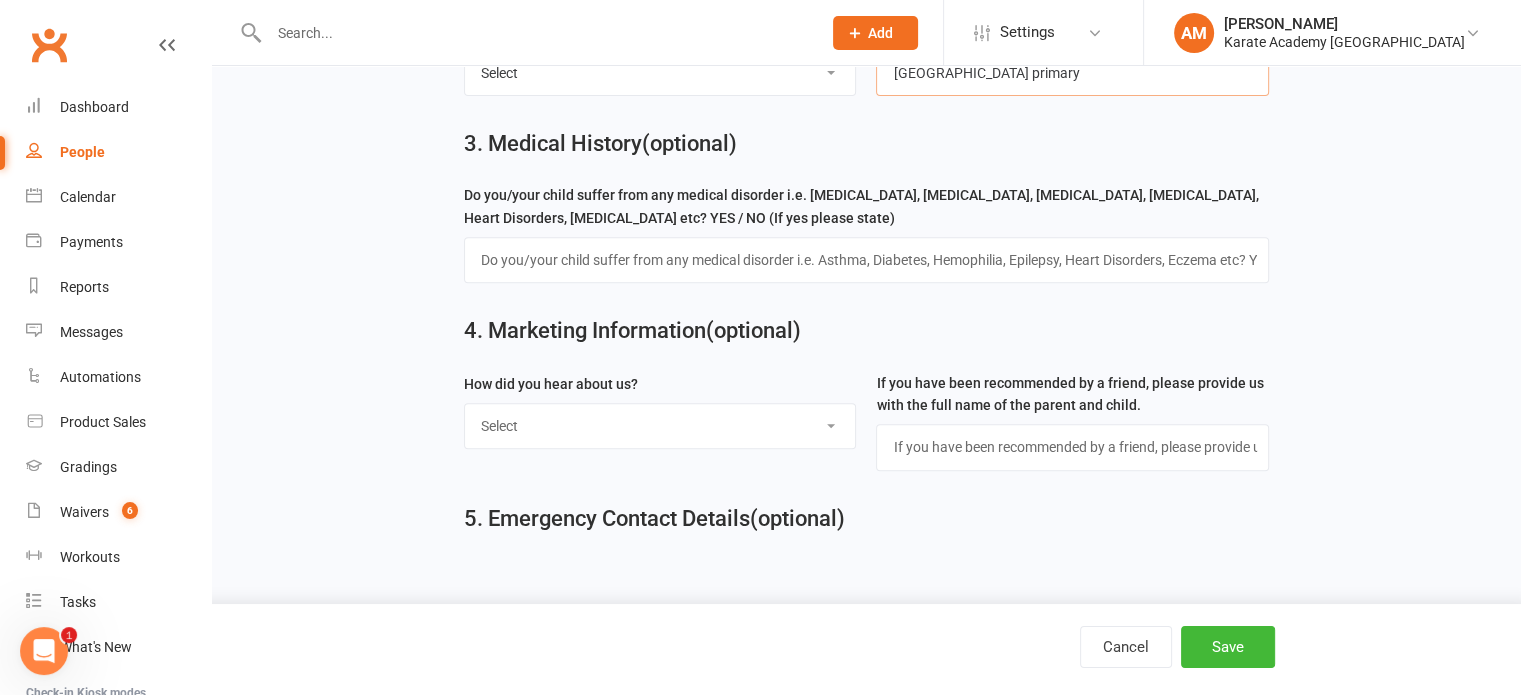 scroll, scrollTop: 724, scrollLeft: 0, axis: vertical 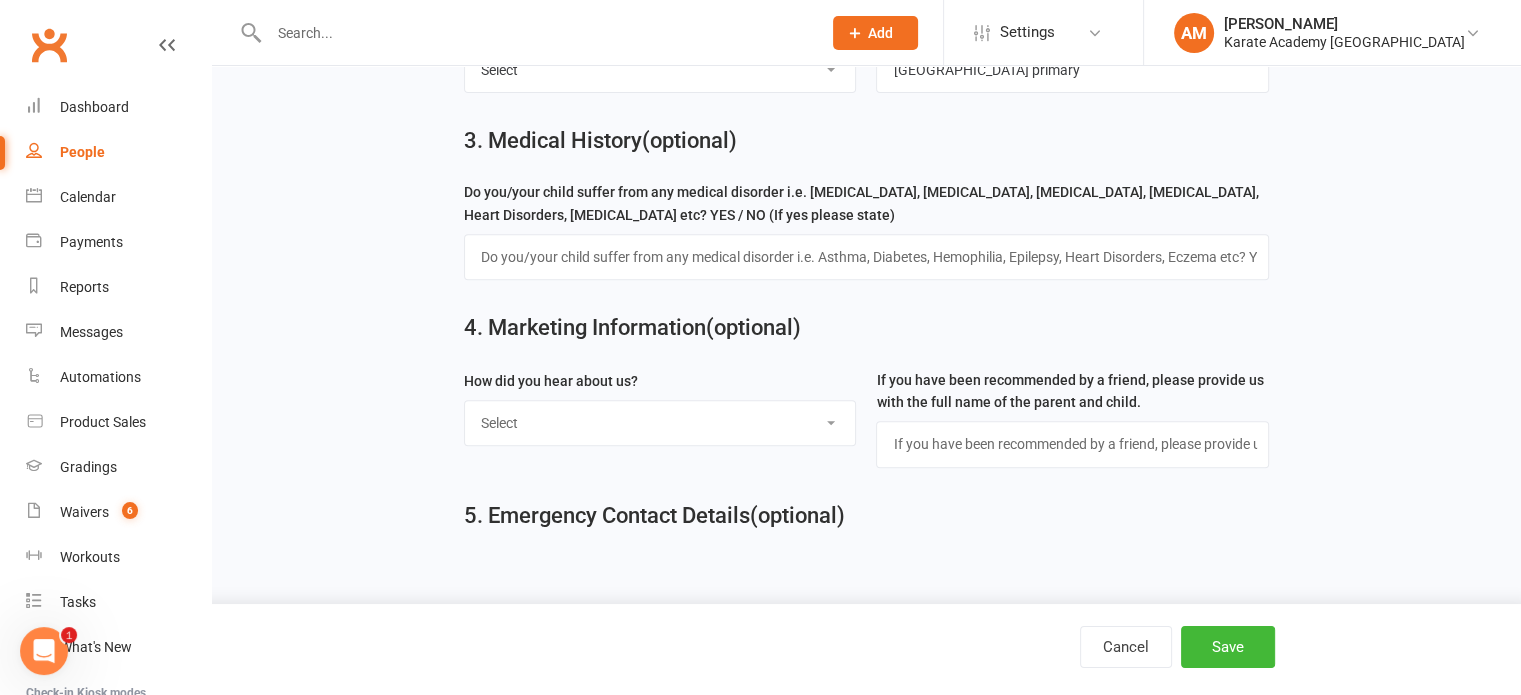 click on "Select Online Search (Google) Social Media Walk In Leaflet Banner Poster Friend Refferal (If yes please answer the next question)" at bounding box center [660, 423] 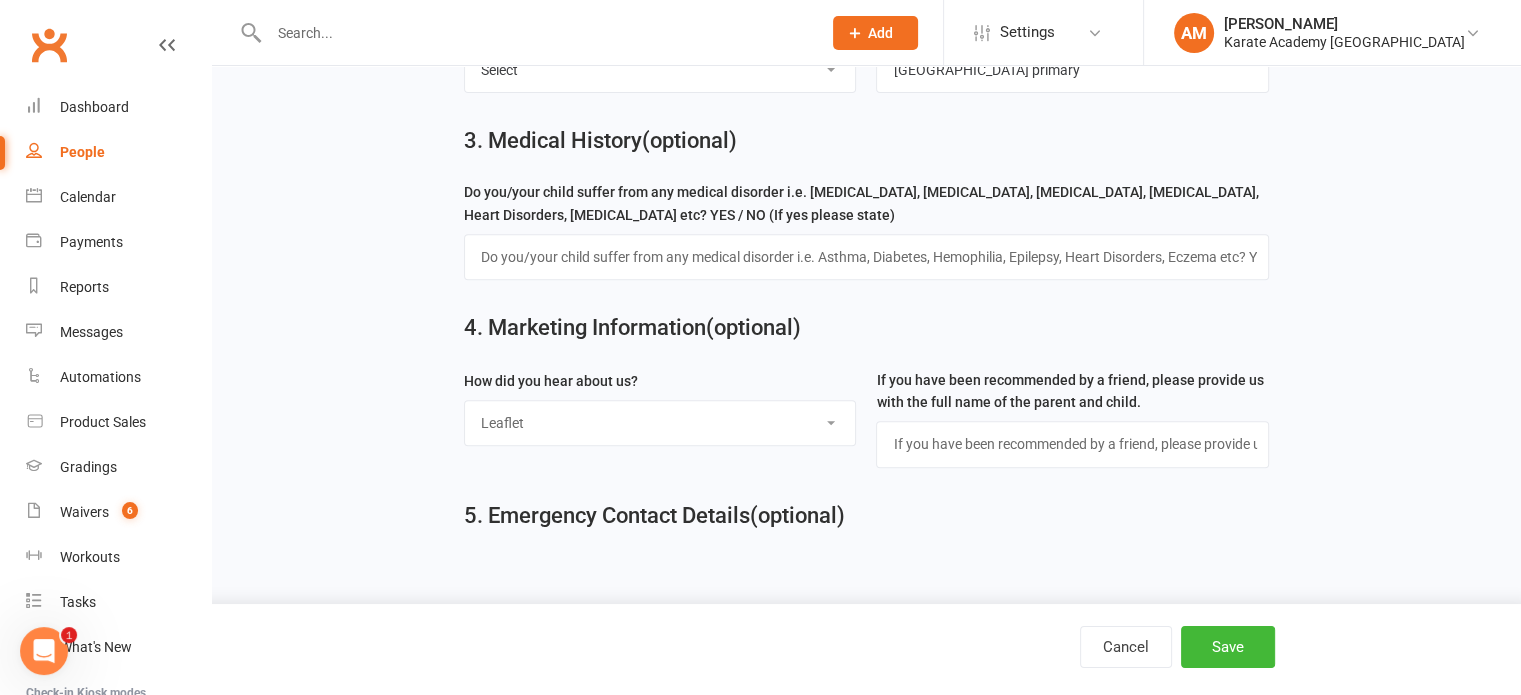 click on "Select Online Search (Google) Social Media Walk In Leaflet Banner Poster Friend Refferal (If yes please answer the next question)" at bounding box center (660, 423) 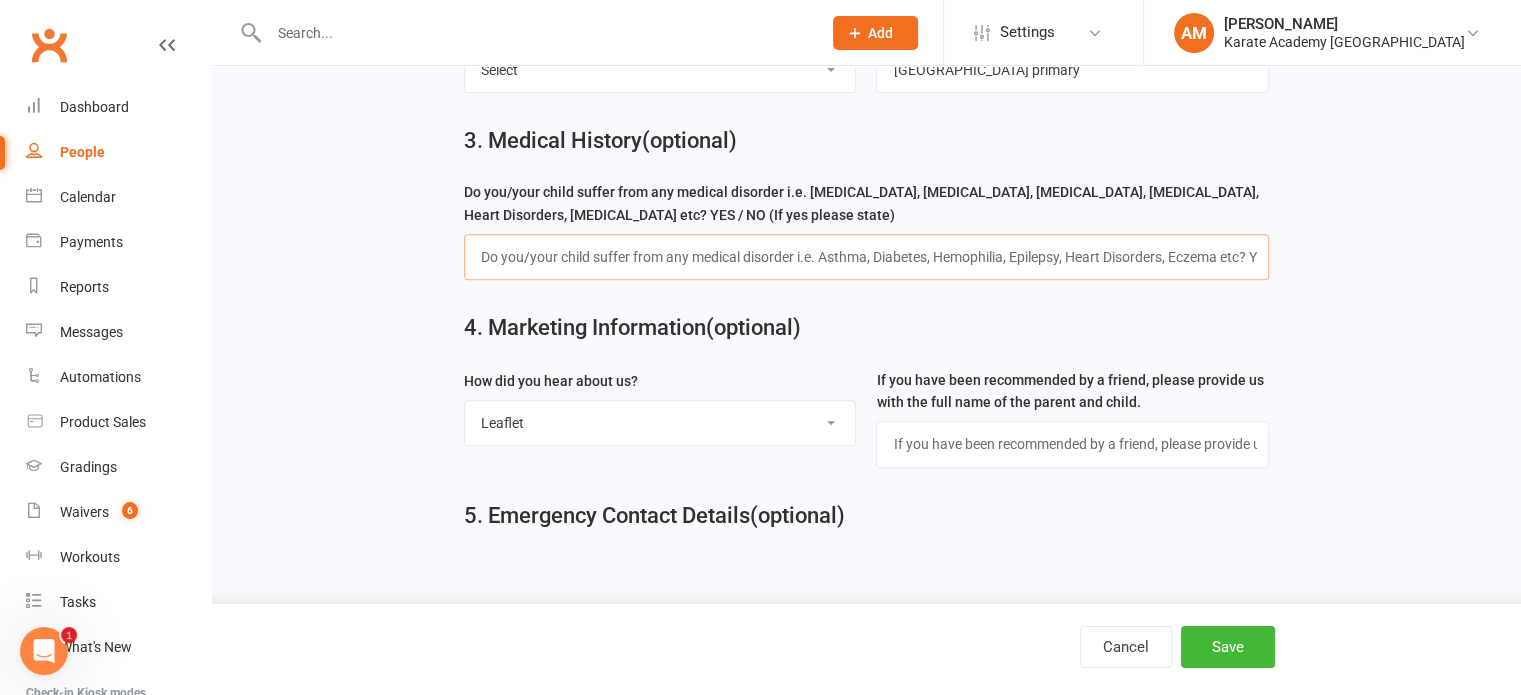 click at bounding box center [866, 257] 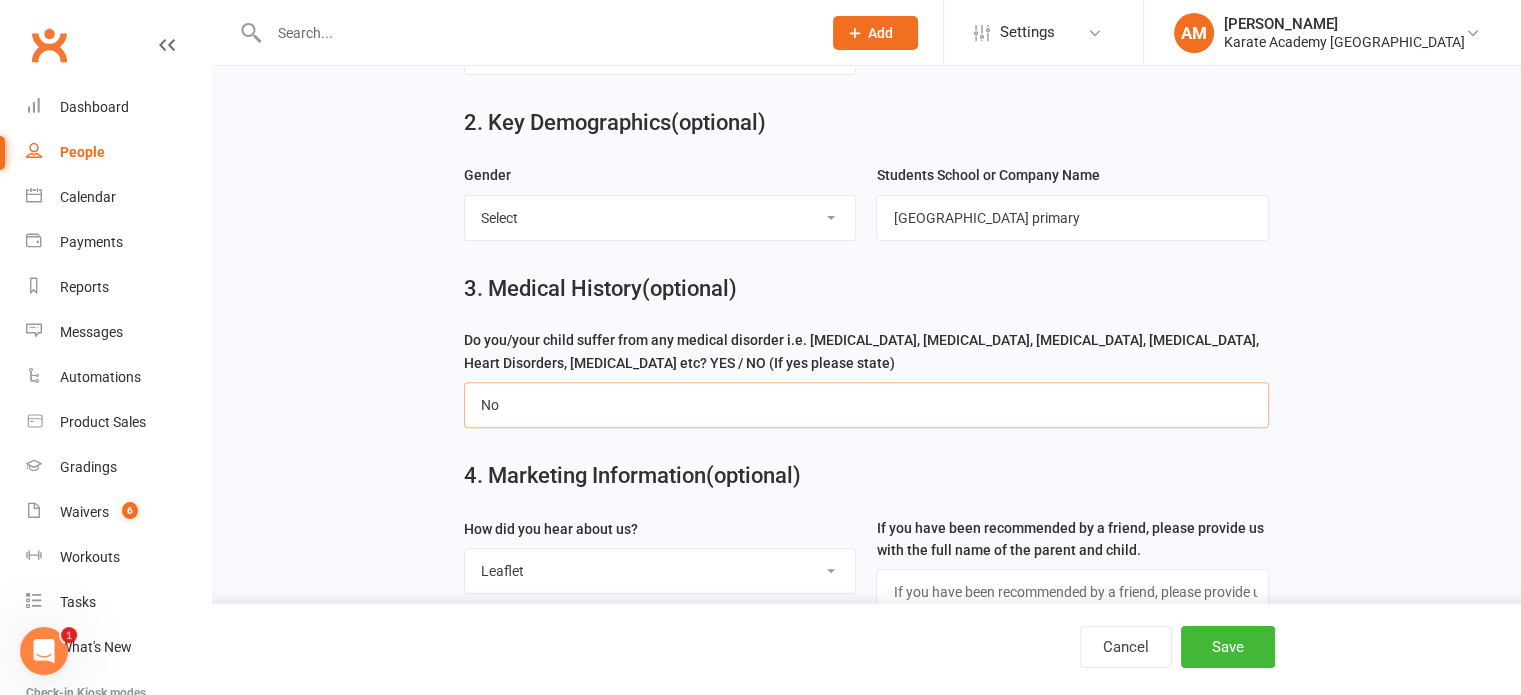 scroll, scrollTop: 724, scrollLeft: 0, axis: vertical 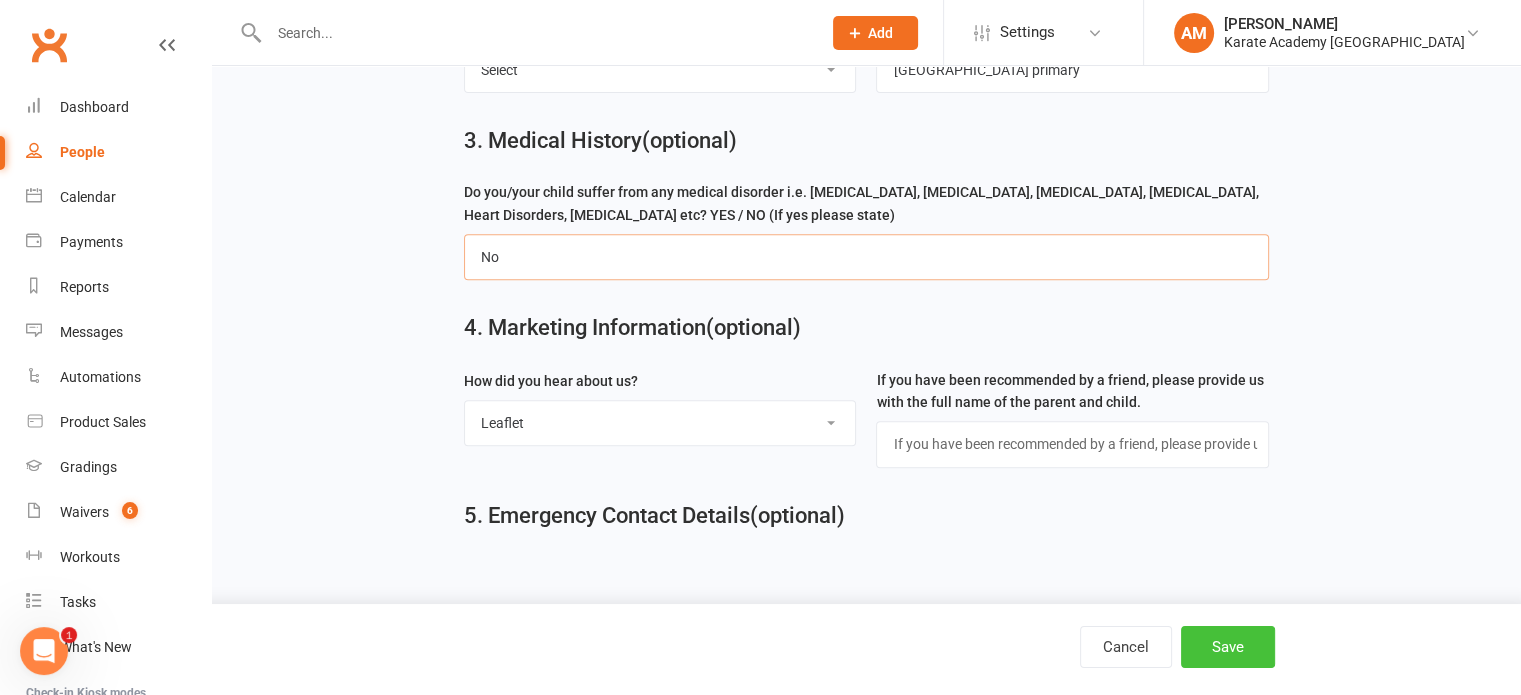 type on "No" 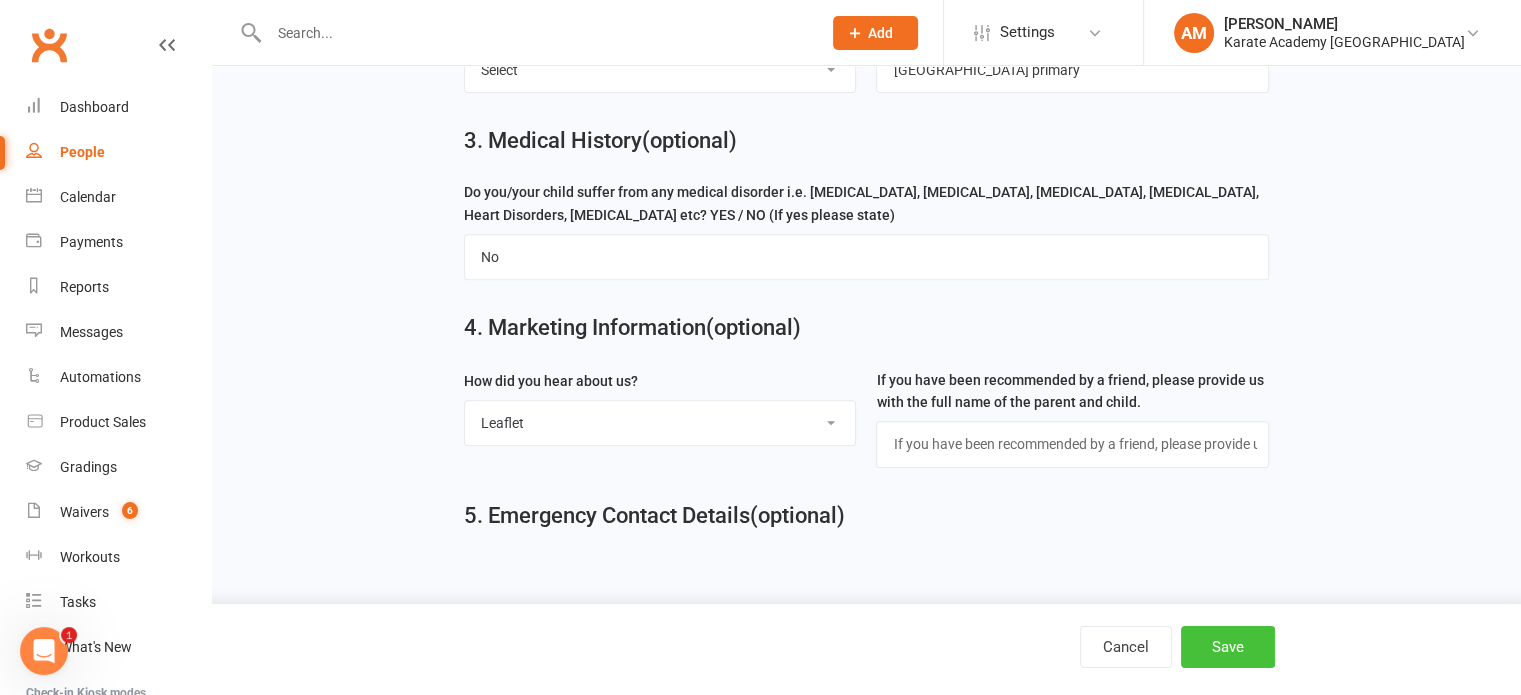 click on "Save" at bounding box center (1228, 647) 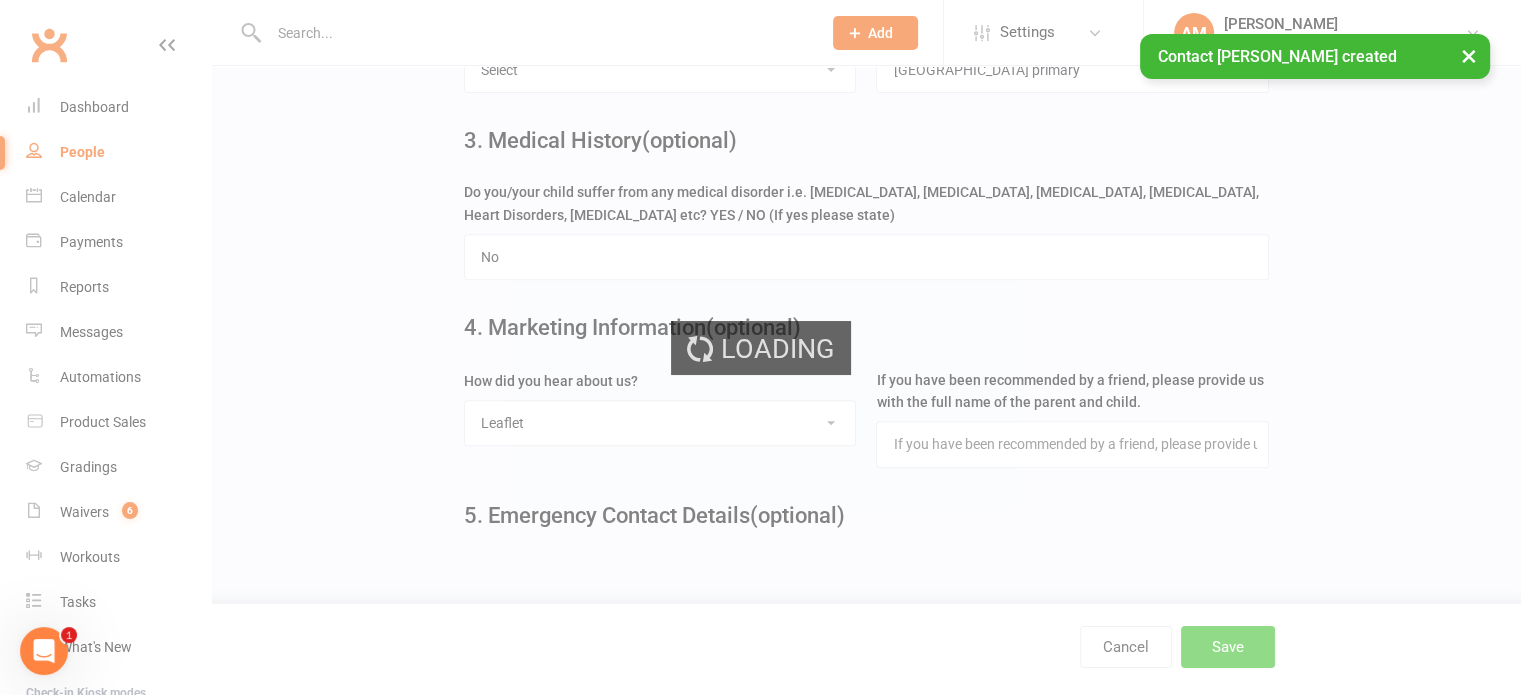 scroll, scrollTop: 0, scrollLeft: 0, axis: both 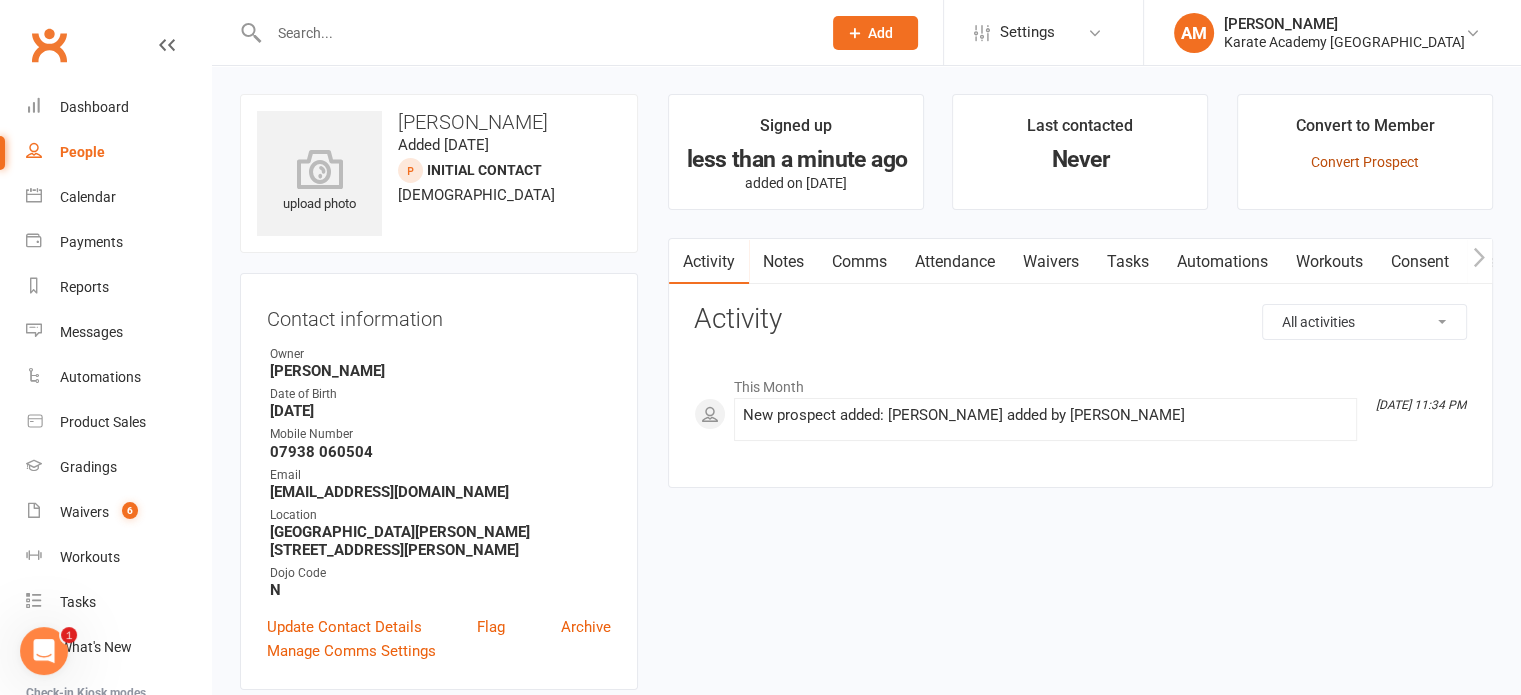 click on "Convert Prospect" at bounding box center [1365, 162] 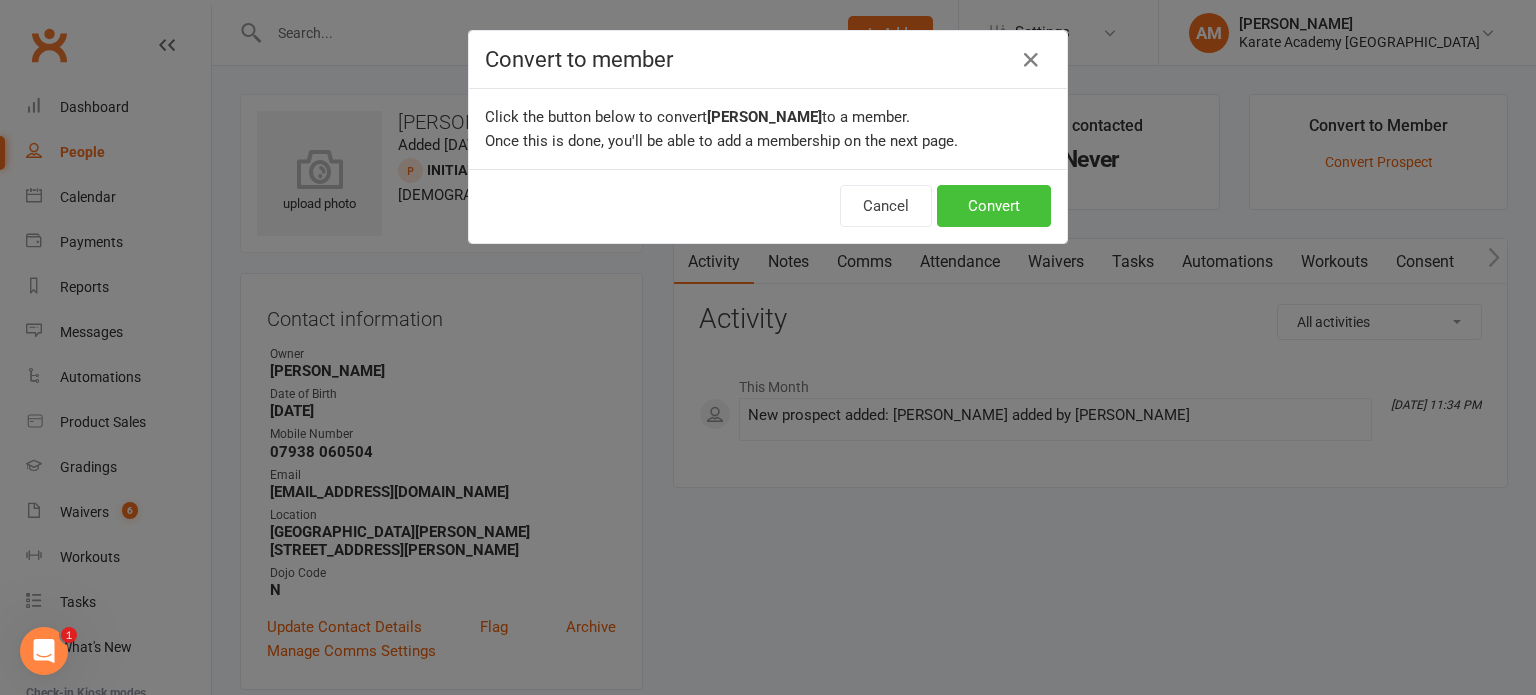 click on "Convert" at bounding box center [994, 206] 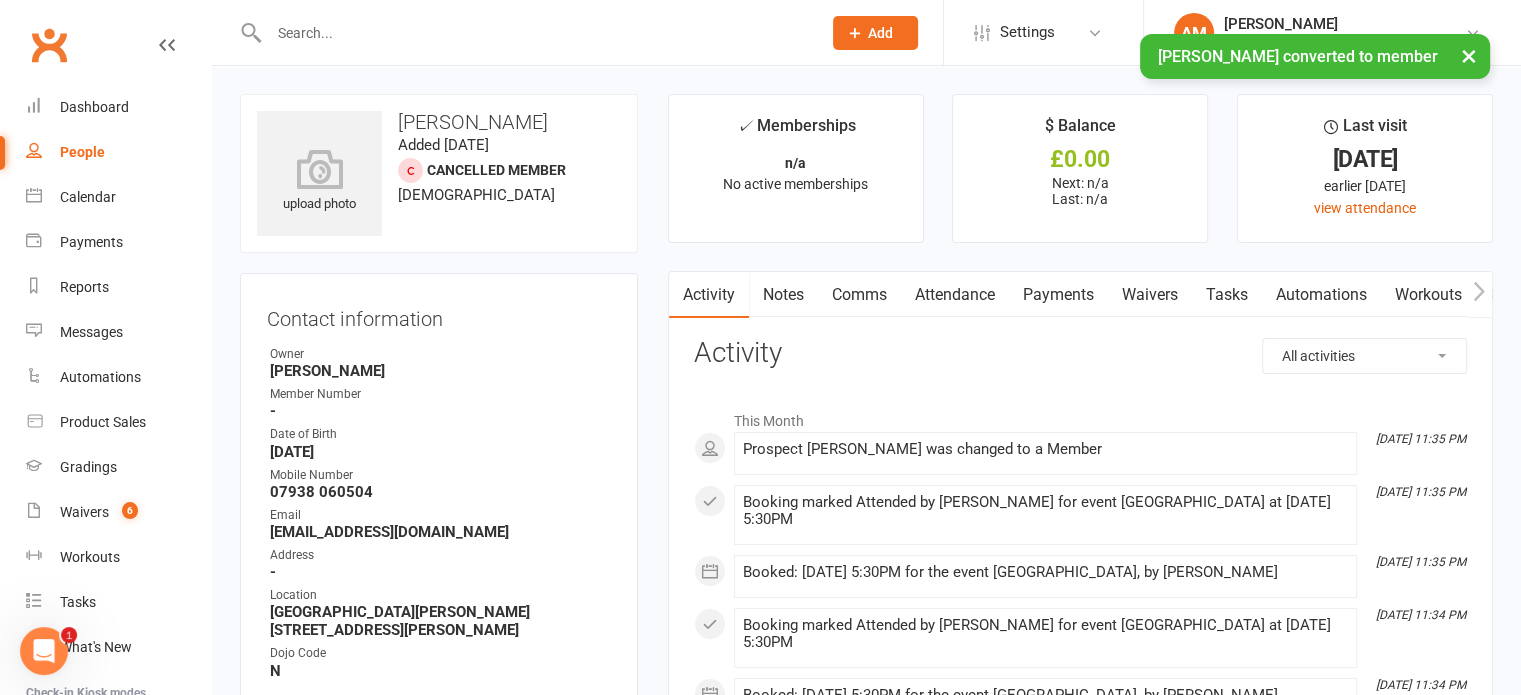 scroll, scrollTop: 100, scrollLeft: 0, axis: vertical 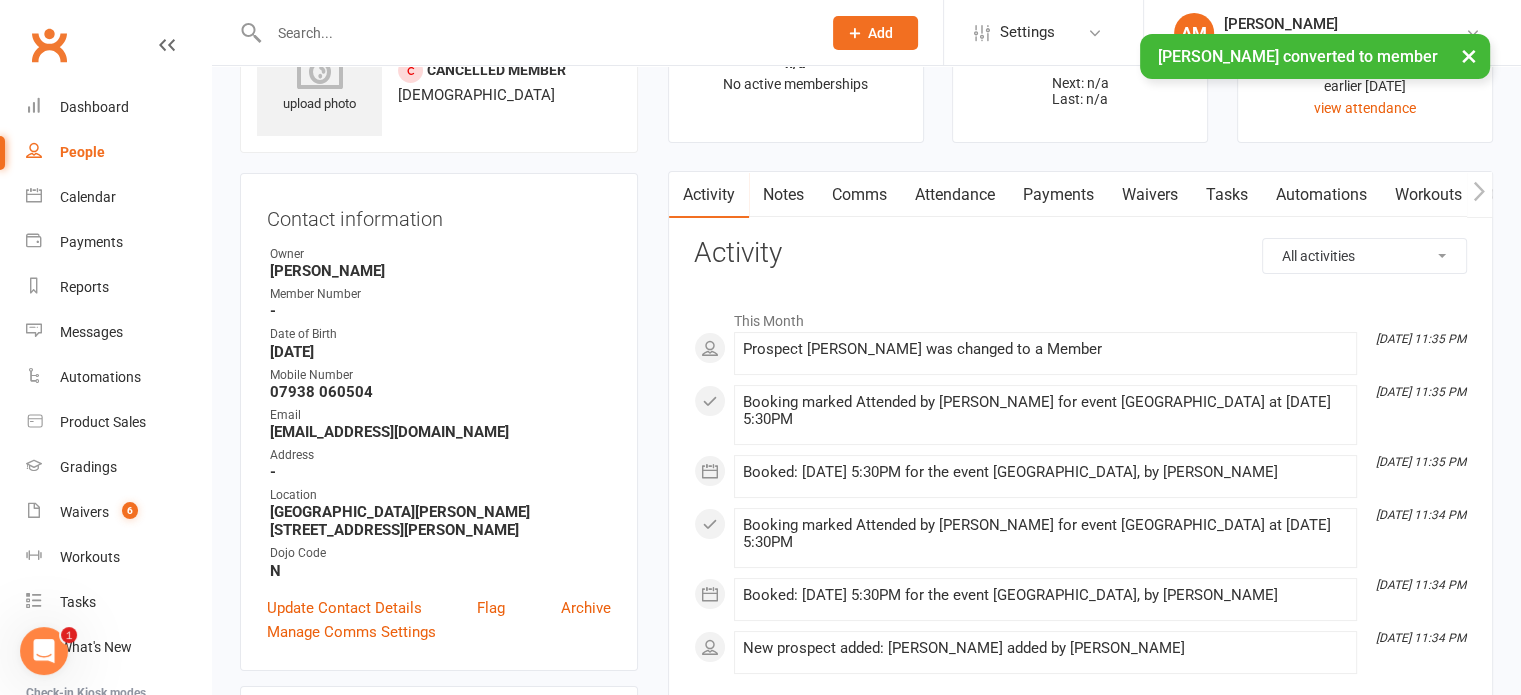 click on "Comms" at bounding box center (859, 195) 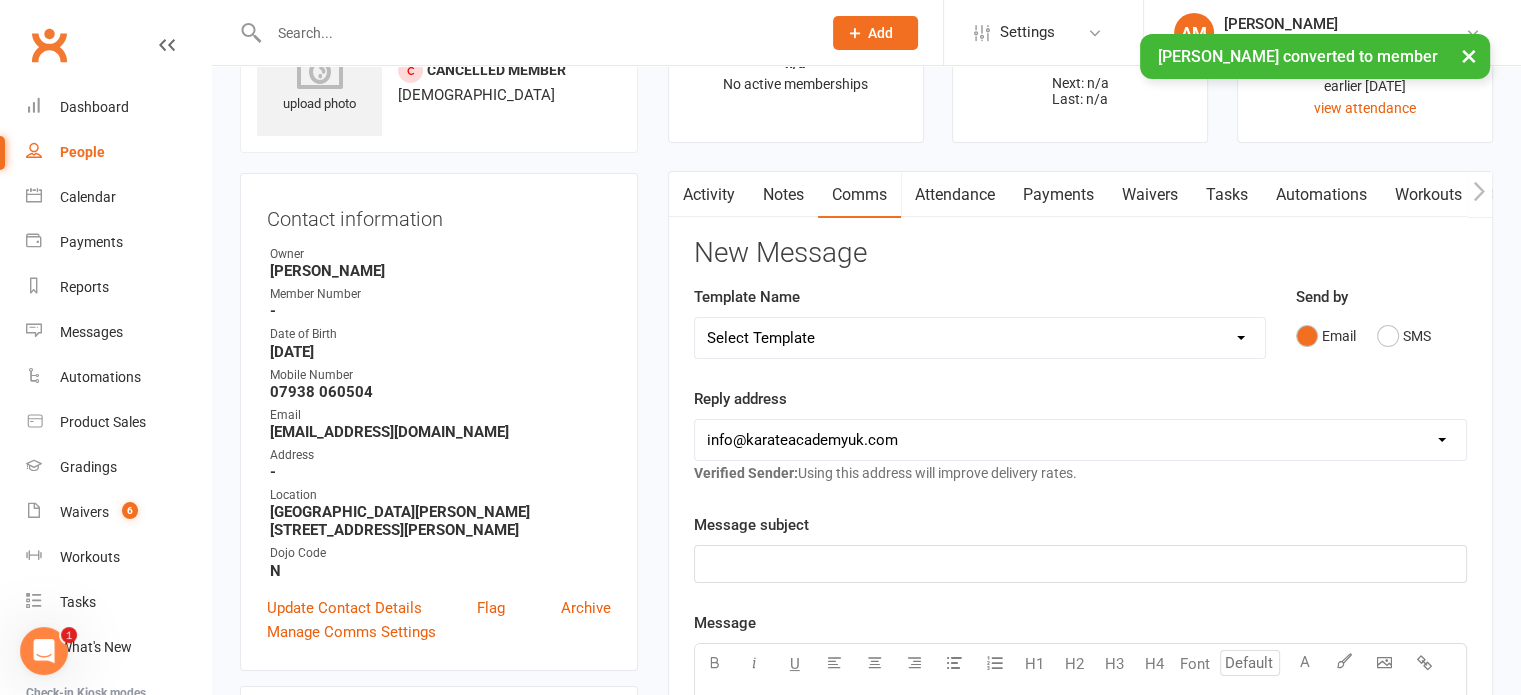 click on "Select Template [Email] ANNUAL TOURNAMENT [Email] Tournament - Charity Food and Photos [Email] Tournament - Final Confirmation [Email] Tournament - Final Payment reminder [Email] Tournament - Payment reminder 1 [Email] Tournament Timing Emails [Email] Grading Payment - 0 Day Payment Overdue [Email] Grading Payment - 7 Days Payment Due [Email] Membership Sequences [Email] Term Fee 14 Days Payment Due [Email] Term Fee - 7 Days Payment Due [Email] Term Fee Payment - 0 Days Payment Overdue [Email] Karate Academy - Outstanding Annual Membership Payment [Email] Karate Academy - Outstanding Term Fees Payment [SMS] Payment Reminder [Email] BANK HOLIDAY [Email] EASTER HOLIDAYS [Email] New Year - Return to class + Fees - Monday [Email] New Year - Return to class + Fees - Tuesday [Email] New Year - Return to class + Fees - Wednesday [Email] SUMMER HOLIDAYS [Email] XMAS & NEW YEARS HOLIDAYS [Email] Kata Videos - ALL for Brown Belts and above [Email] Kata Videos - Blue Belts  [Email] Kata Videos - Brown 1" at bounding box center (980, 338) 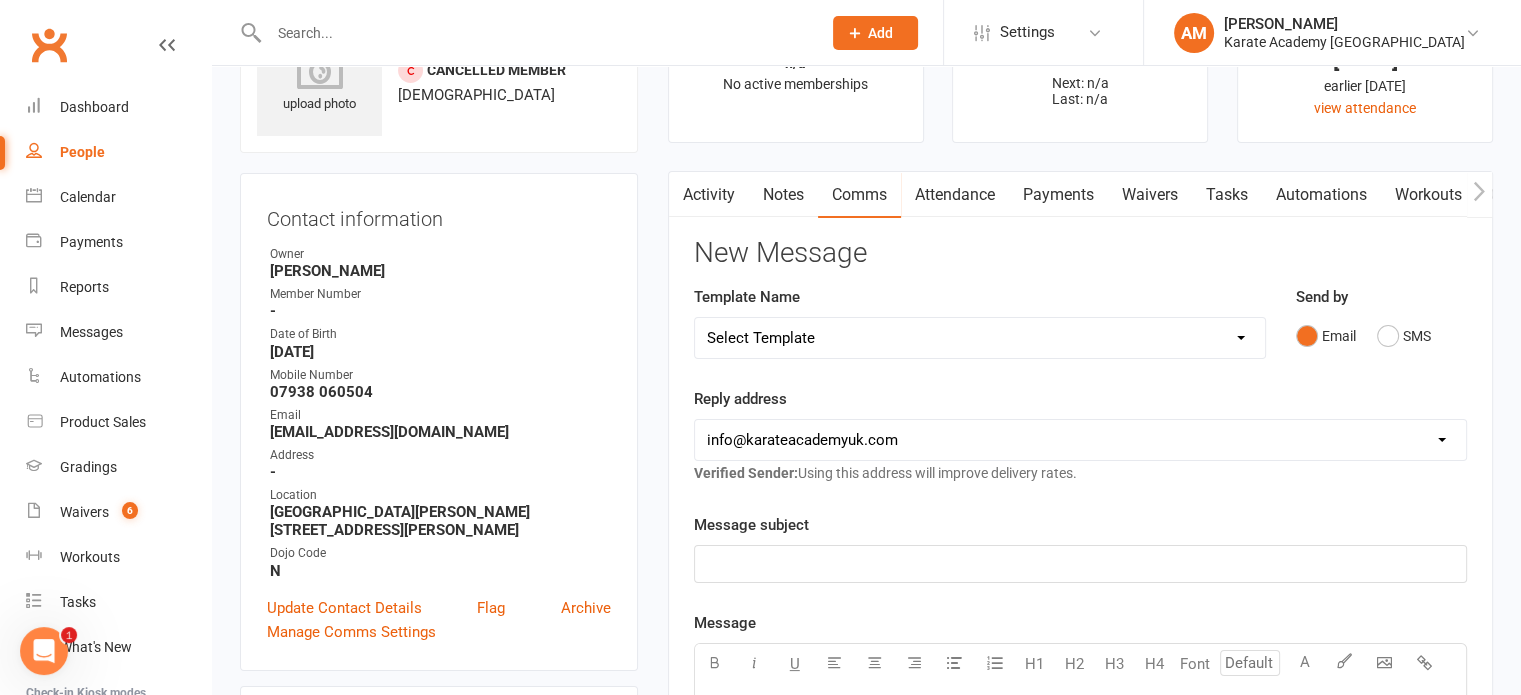 select on "66" 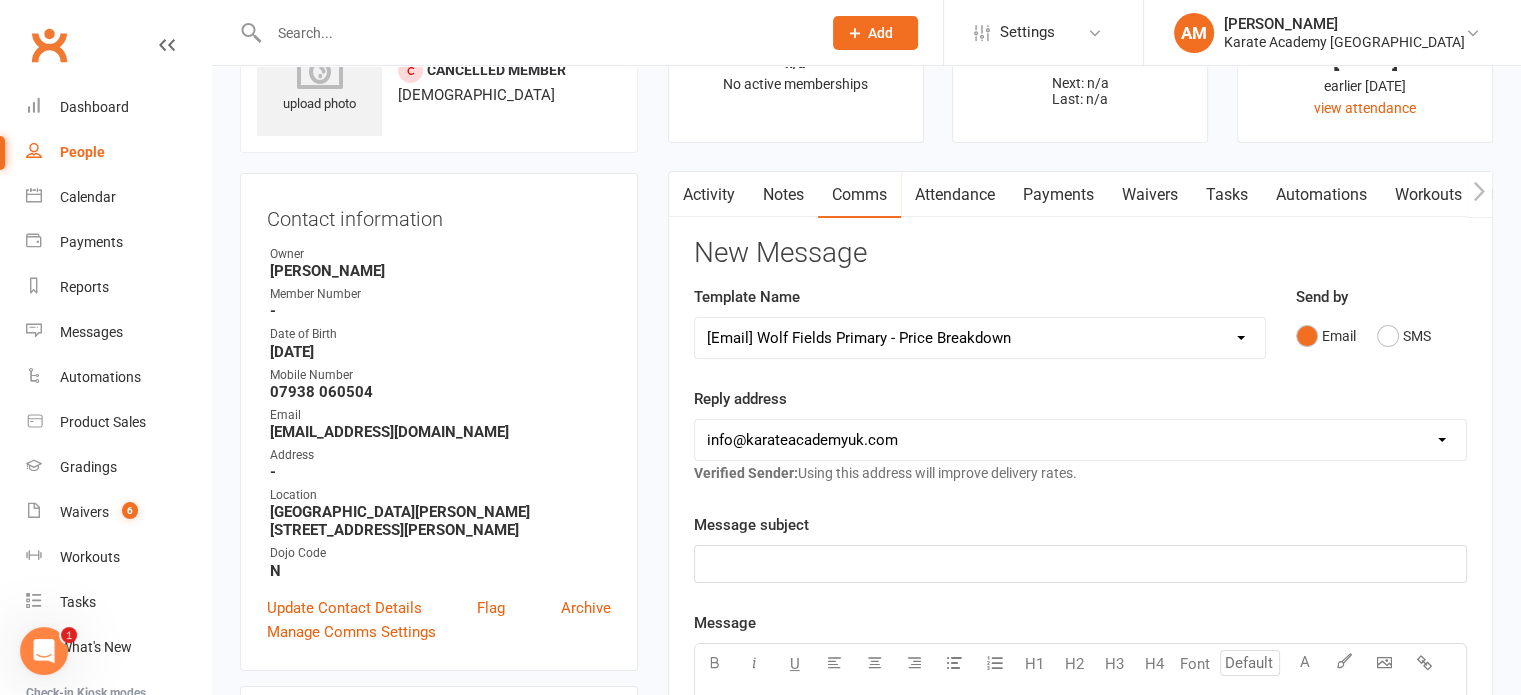click on "Select Template [Email] ANNUAL TOURNAMENT [Email] Tournament - Charity Food and Photos [Email] Tournament - Final Confirmation [Email] Tournament - Final Payment reminder [Email] Tournament - Payment reminder 1 [Email] Tournament Timing Emails [Email] Grading Payment - 0 Day Payment Overdue [Email] Grading Payment - 7 Days Payment Due [Email] Membership Sequences [Email] Term Fee 14 Days Payment Due [Email] Term Fee - 7 Days Payment Due [Email] Term Fee Payment - 0 Days Payment Overdue [Email] Karate Academy - Outstanding Annual Membership Payment [Email] Karate Academy - Outstanding Term Fees Payment [SMS] Payment Reminder [Email] BANK HOLIDAY [Email] EASTER HOLIDAYS [Email] New Year - Return to class + Fees - Monday [Email] New Year - Return to class + Fees - Tuesday [Email] New Year - Return to class + Fees - Wednesday [Email] SUMMER HOLIDAYS [Email] XMAS & NEW YEARS HOLIDAYS [Email] Kata Videos - ALL for Brown Belts and above [Email] Kata Videos - Blue Belts  [Email] Kata Videos - Brown 1" at bounding box center [980, 338] 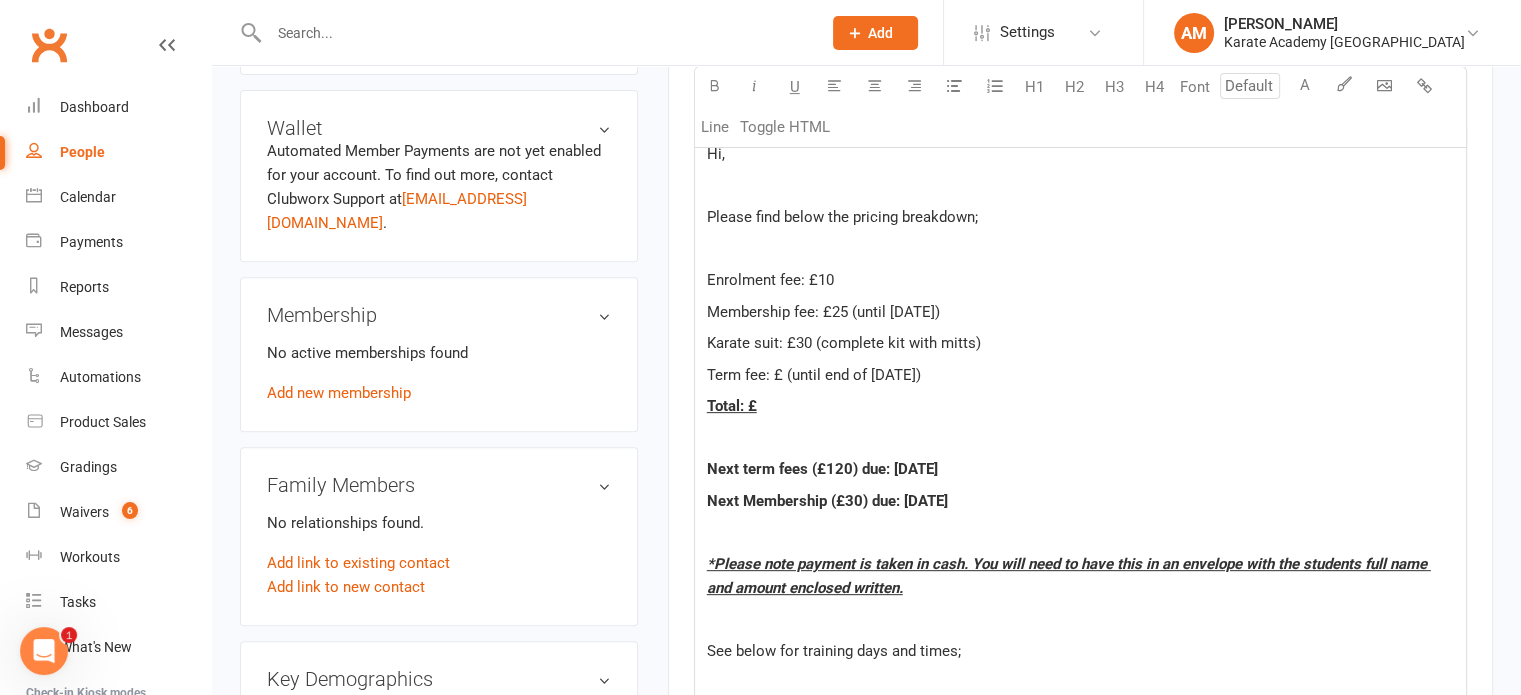 scroll, scrollTop: 700, scrollLeft: 0, axis: vertical 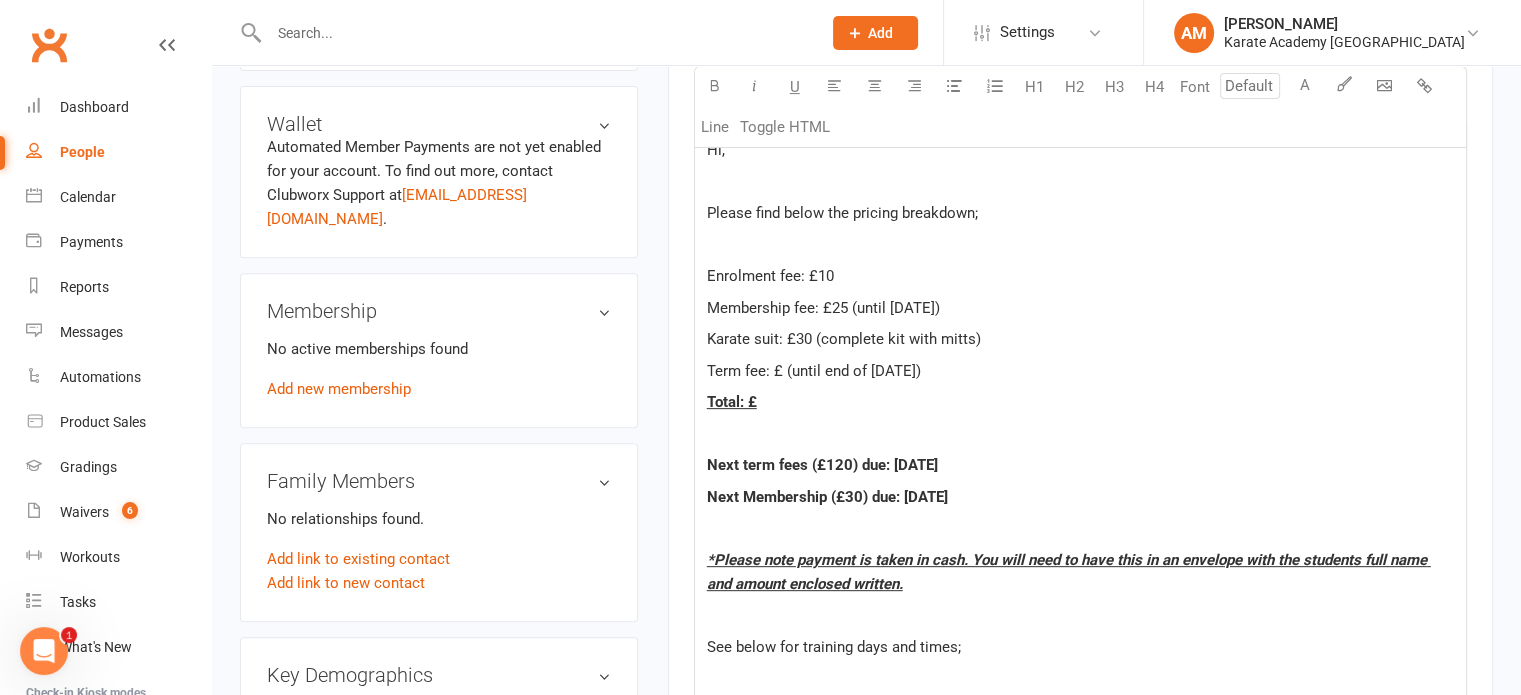 click on "Term fee: £ (until end of Sep 2025)" 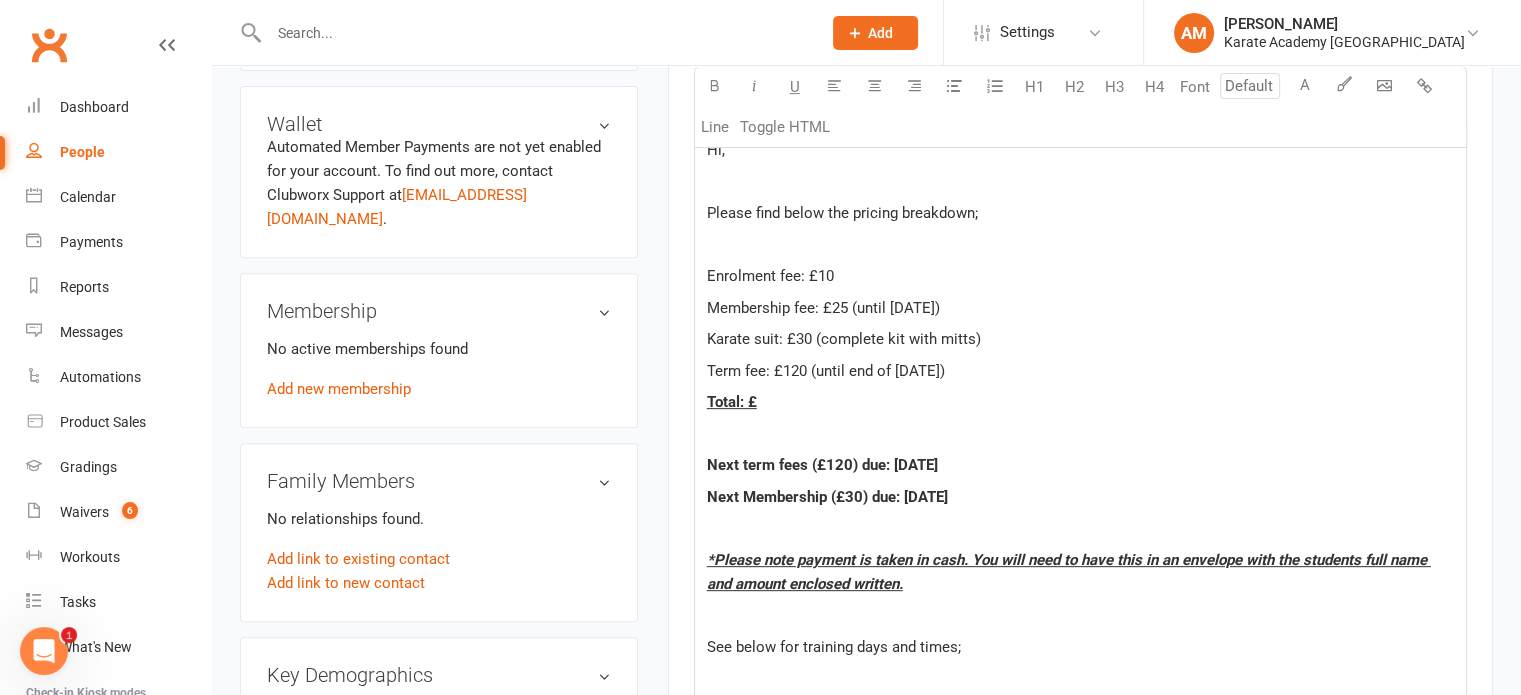 click on "Total: £" 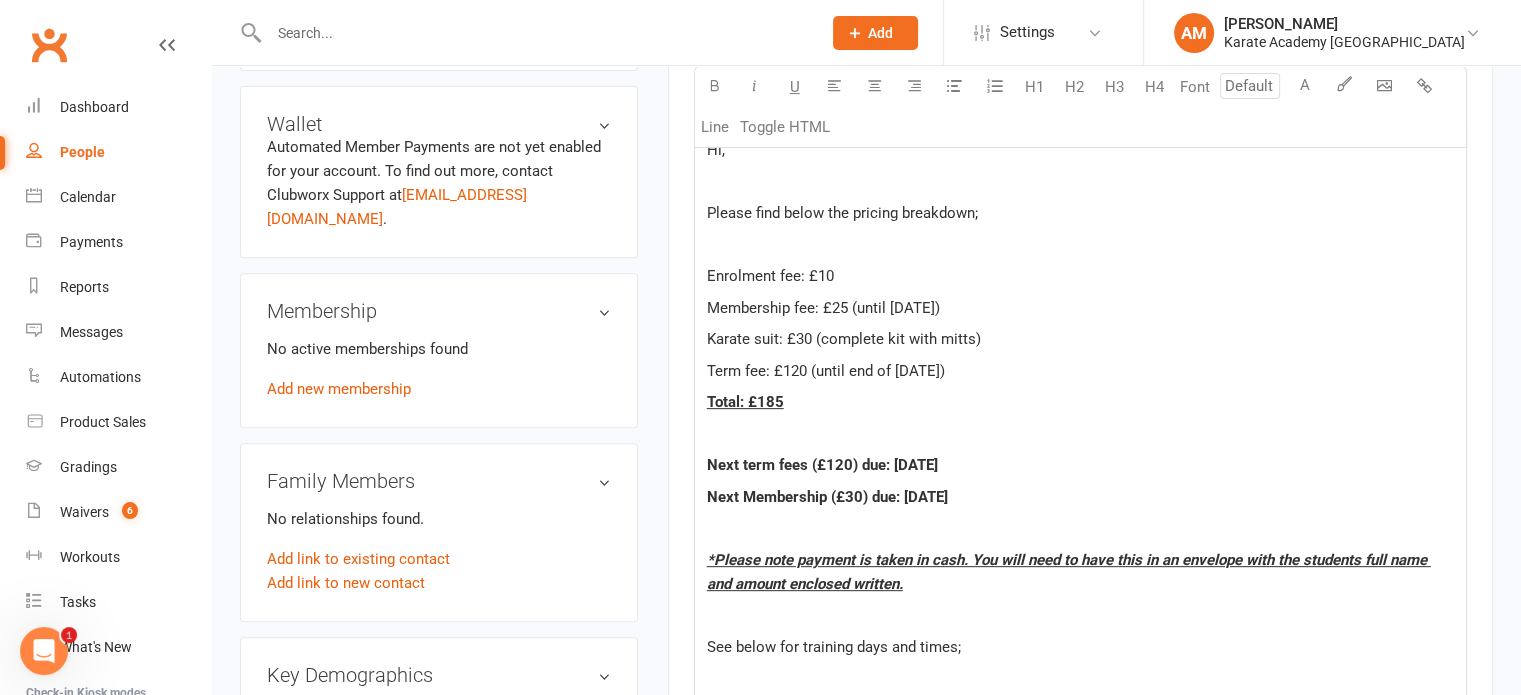 click 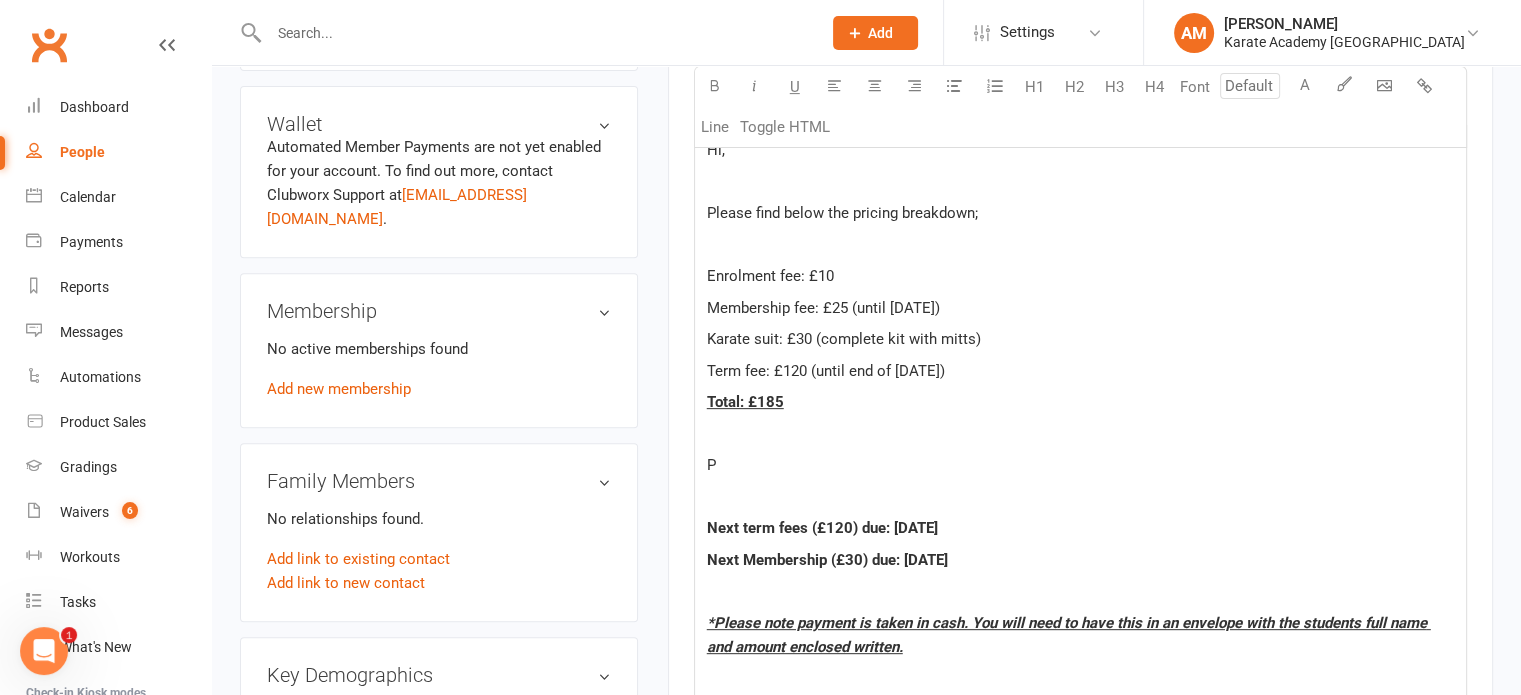 type 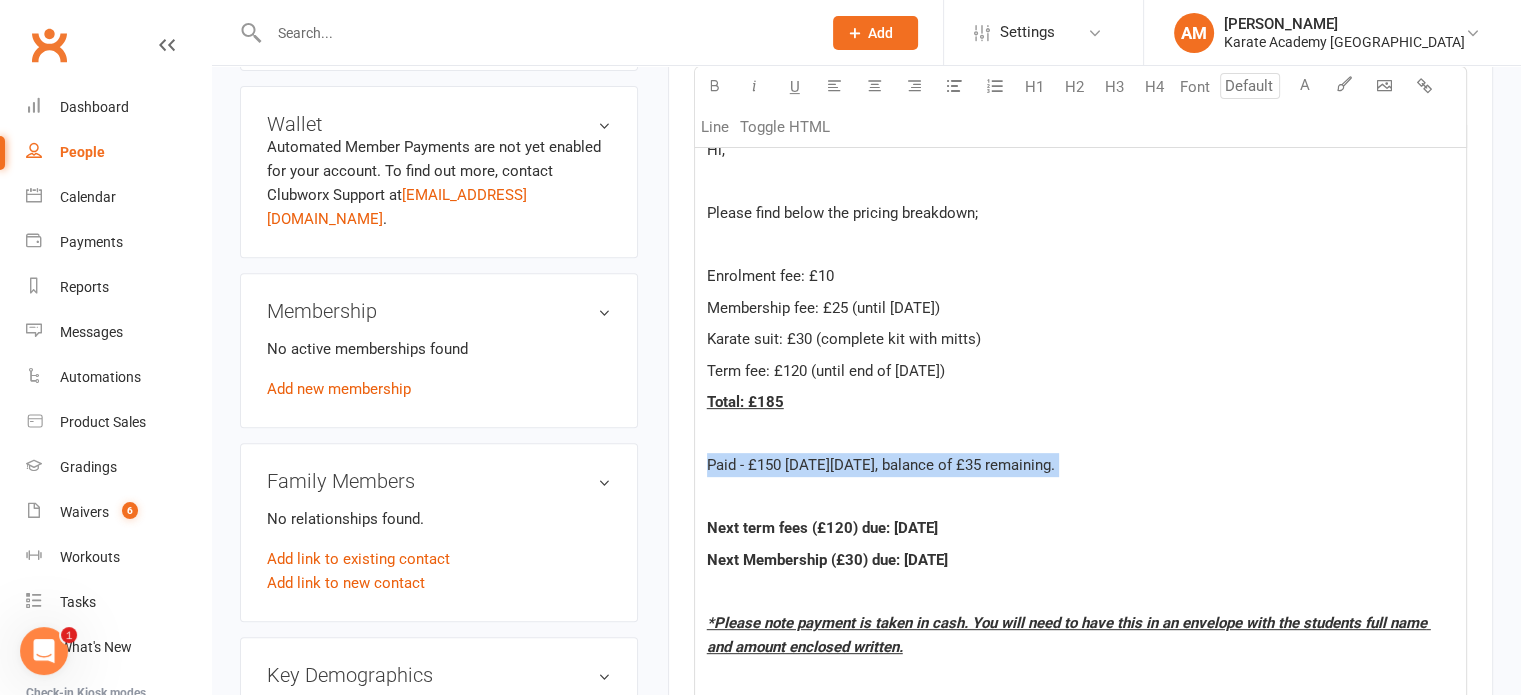 drag, startPoint x: 708, startPoint y: 461, endPoint x: 1027, endPoint y: 476, distance: 319.35248 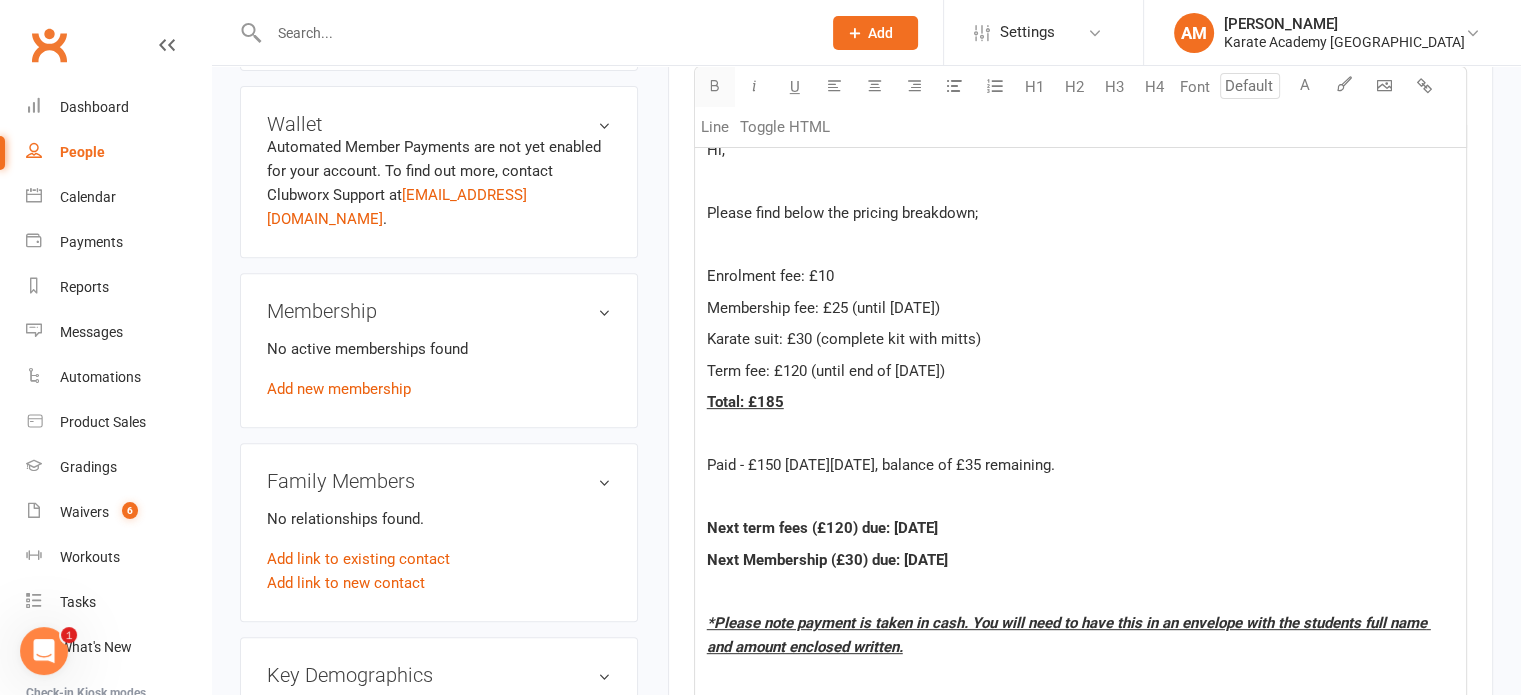 click 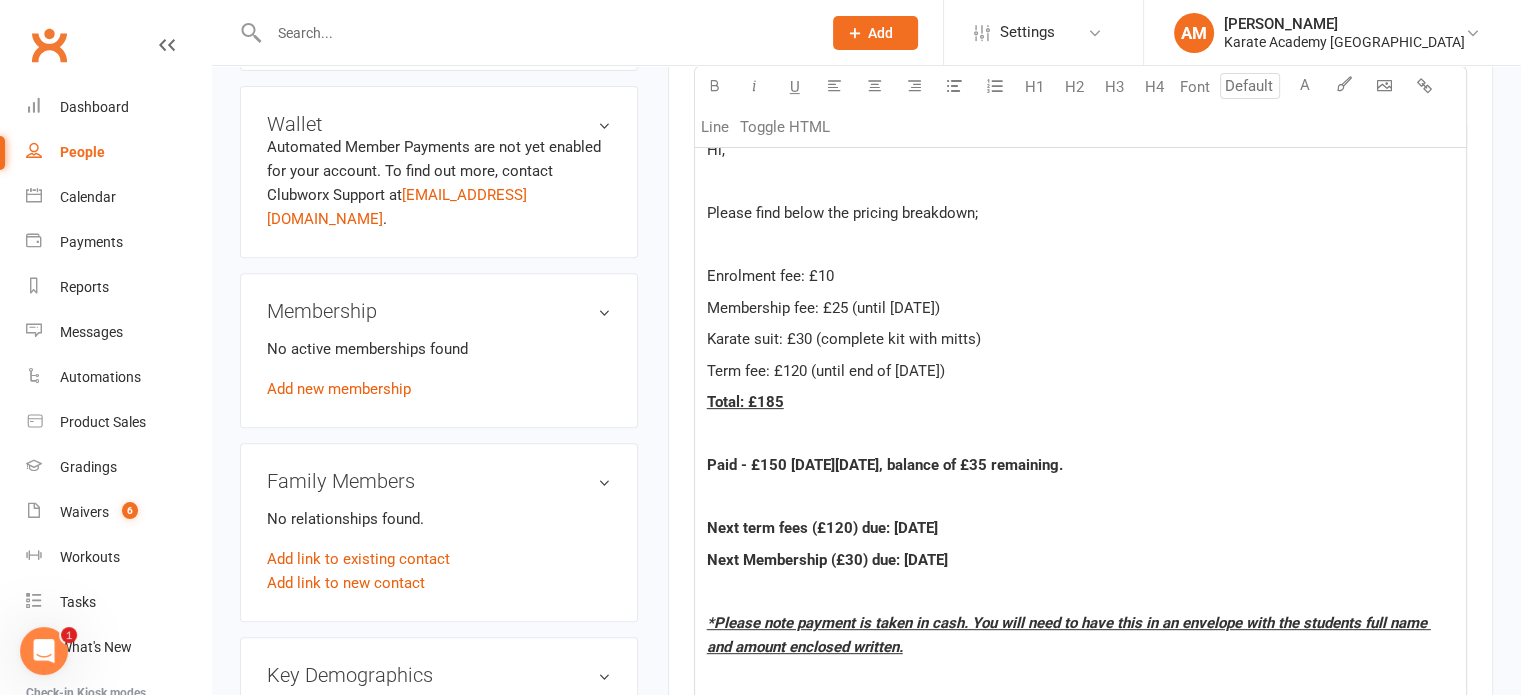 click on "﻿" 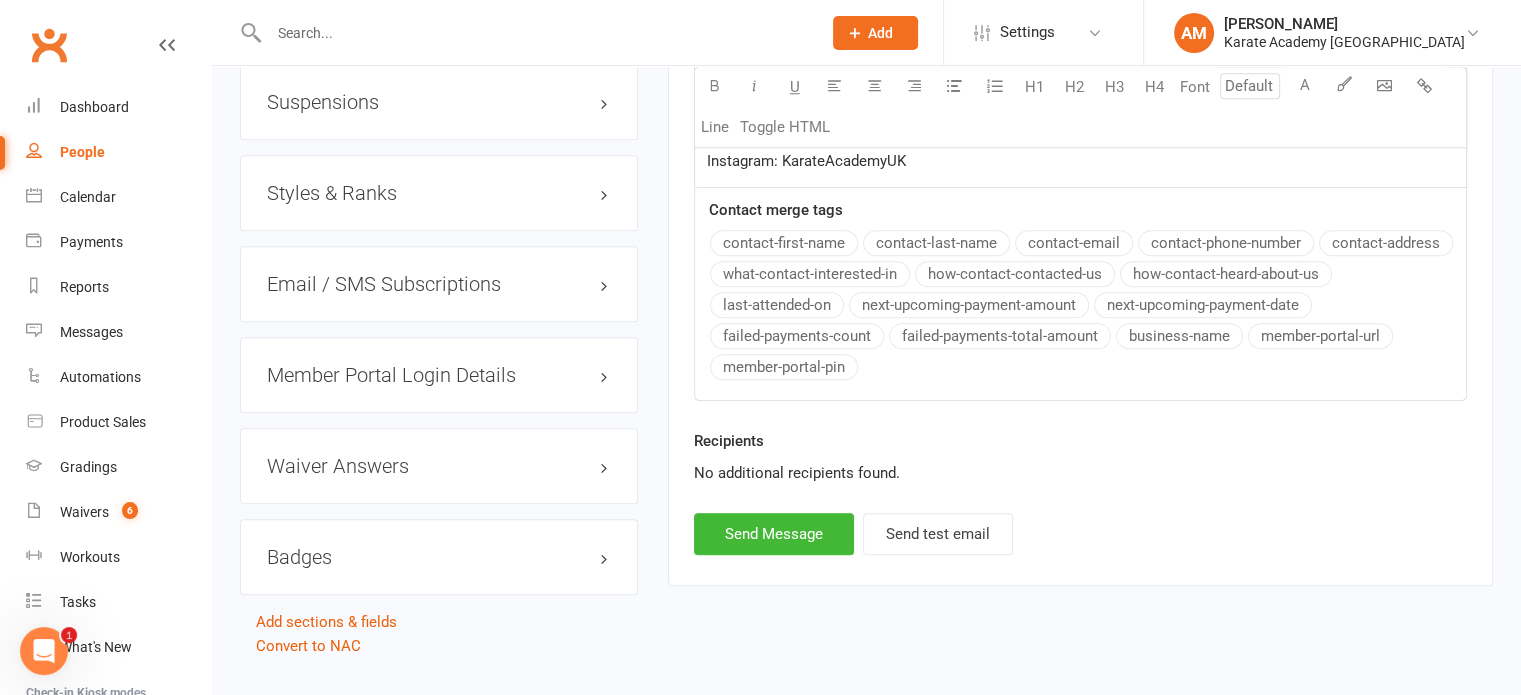 scroll, scrollTop: 1868, scrollLeft: 0, axis: vertical 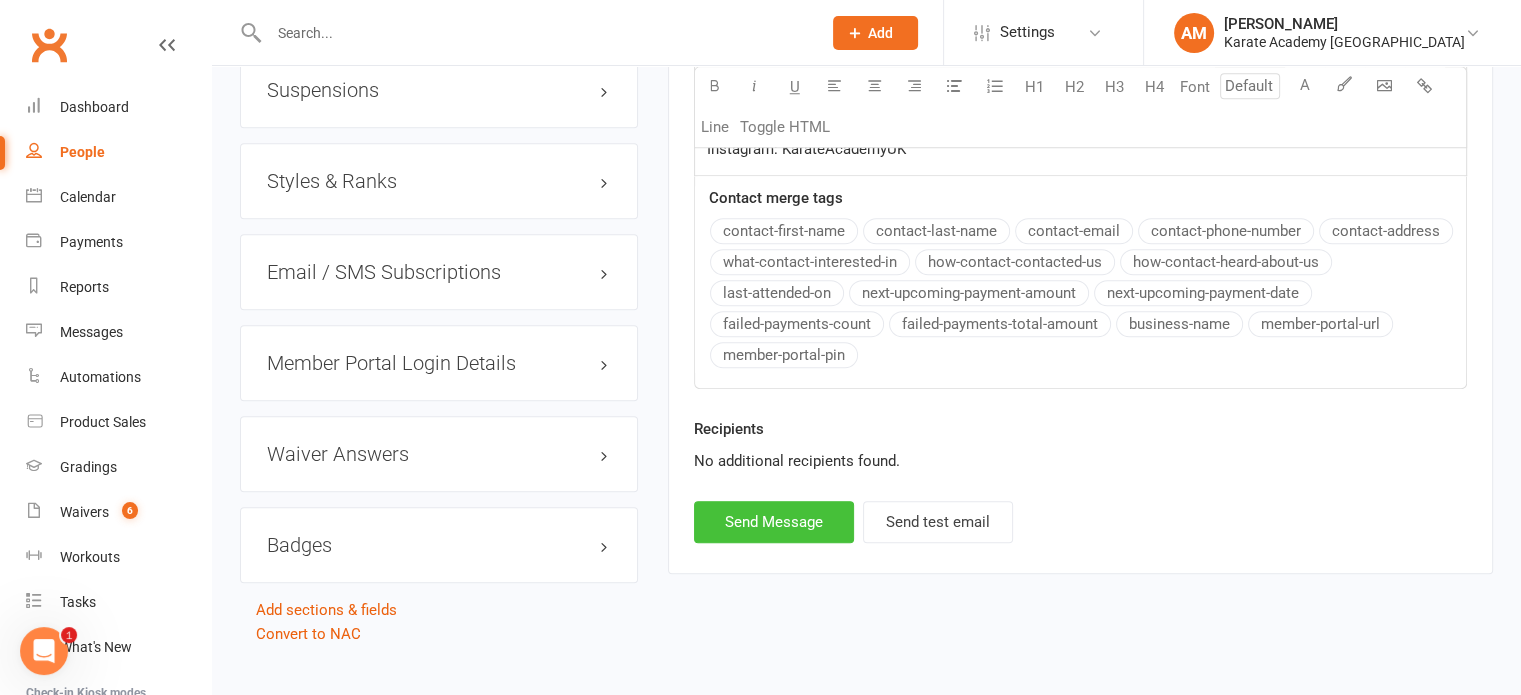 click on "Send Message" at bounding box center [774, 522] 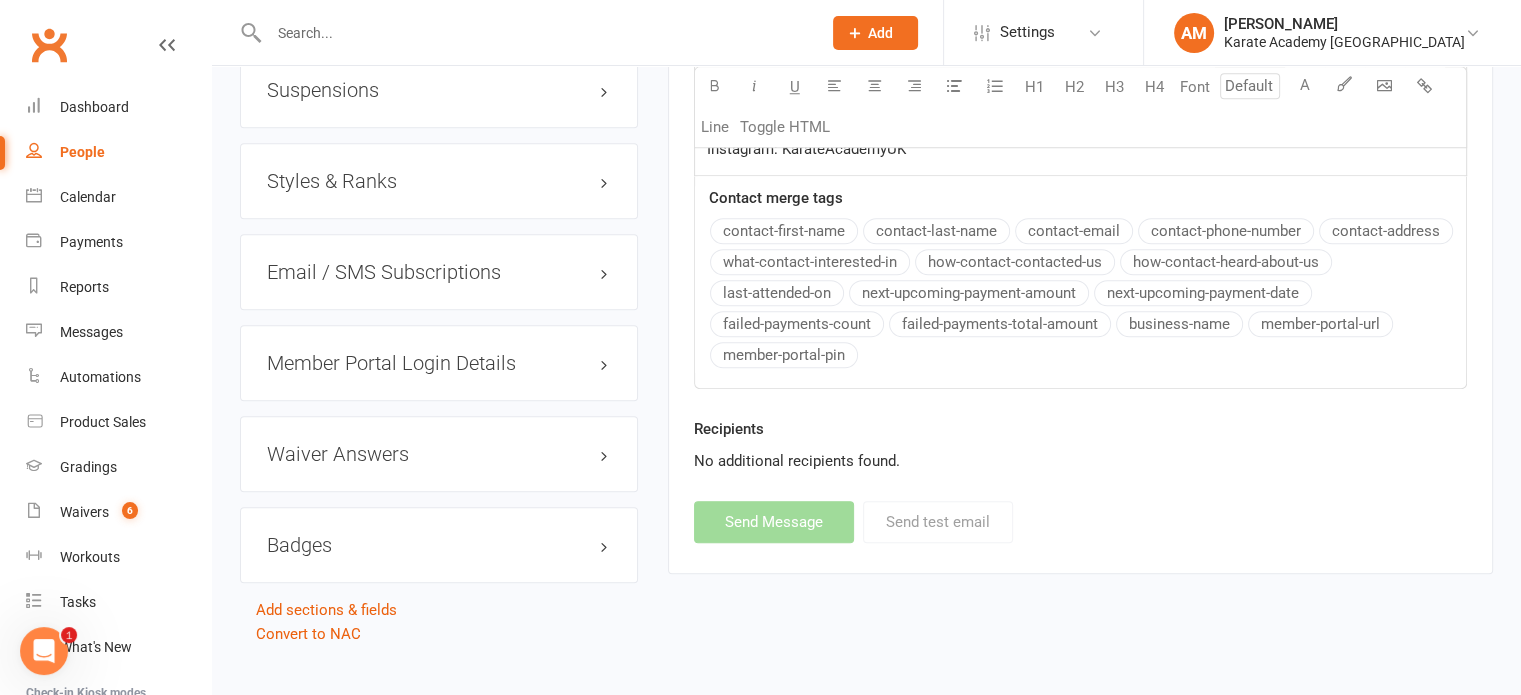 select 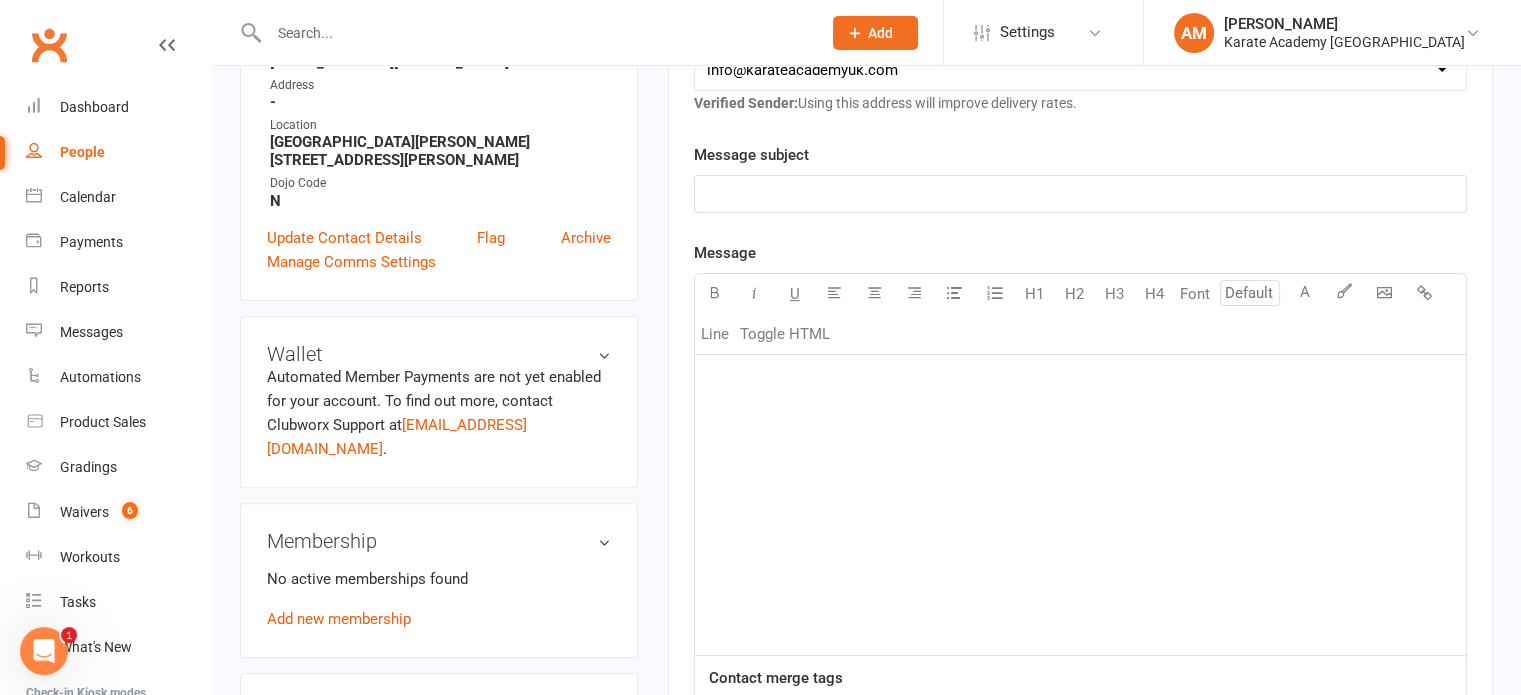 scroll, scrollTop: 500, scrollLeft: 0, axis: vertical 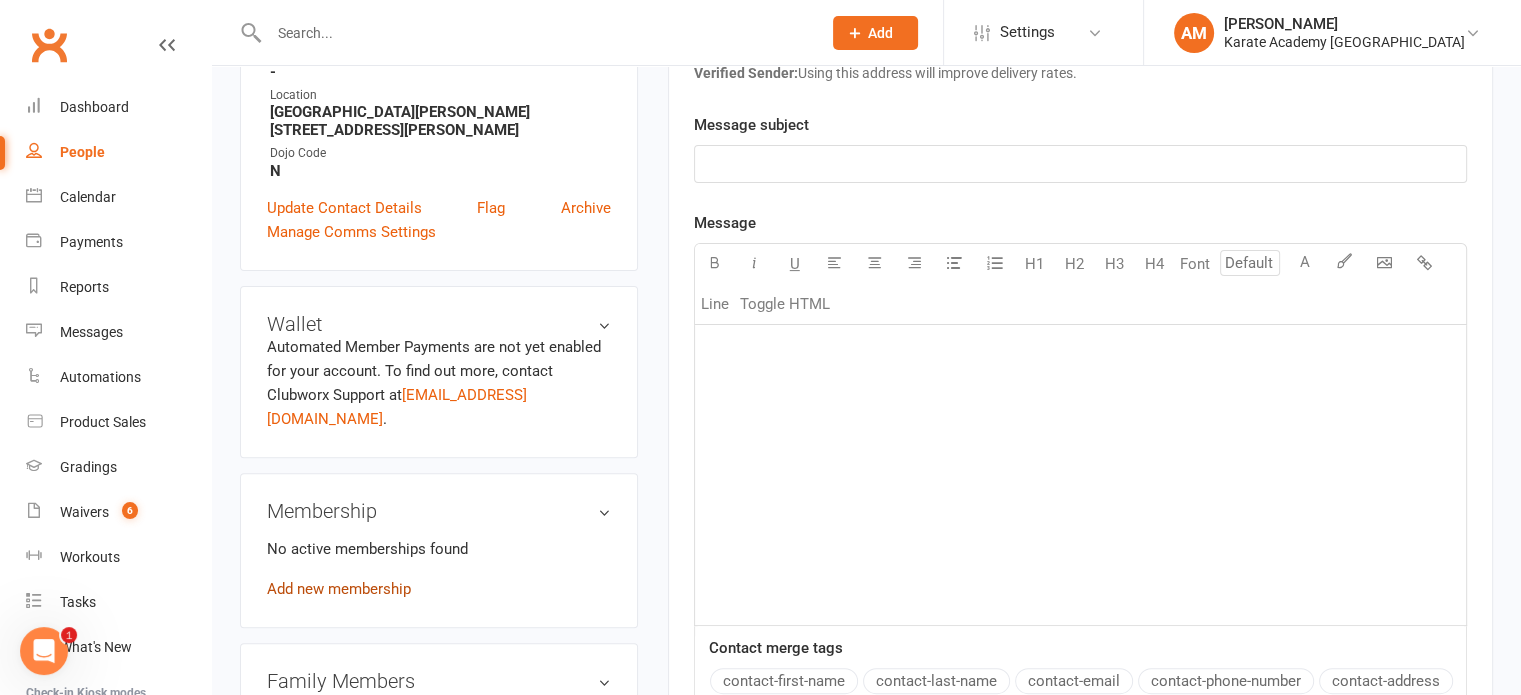 click on "Add new membership" at bounding box center (339, 589) 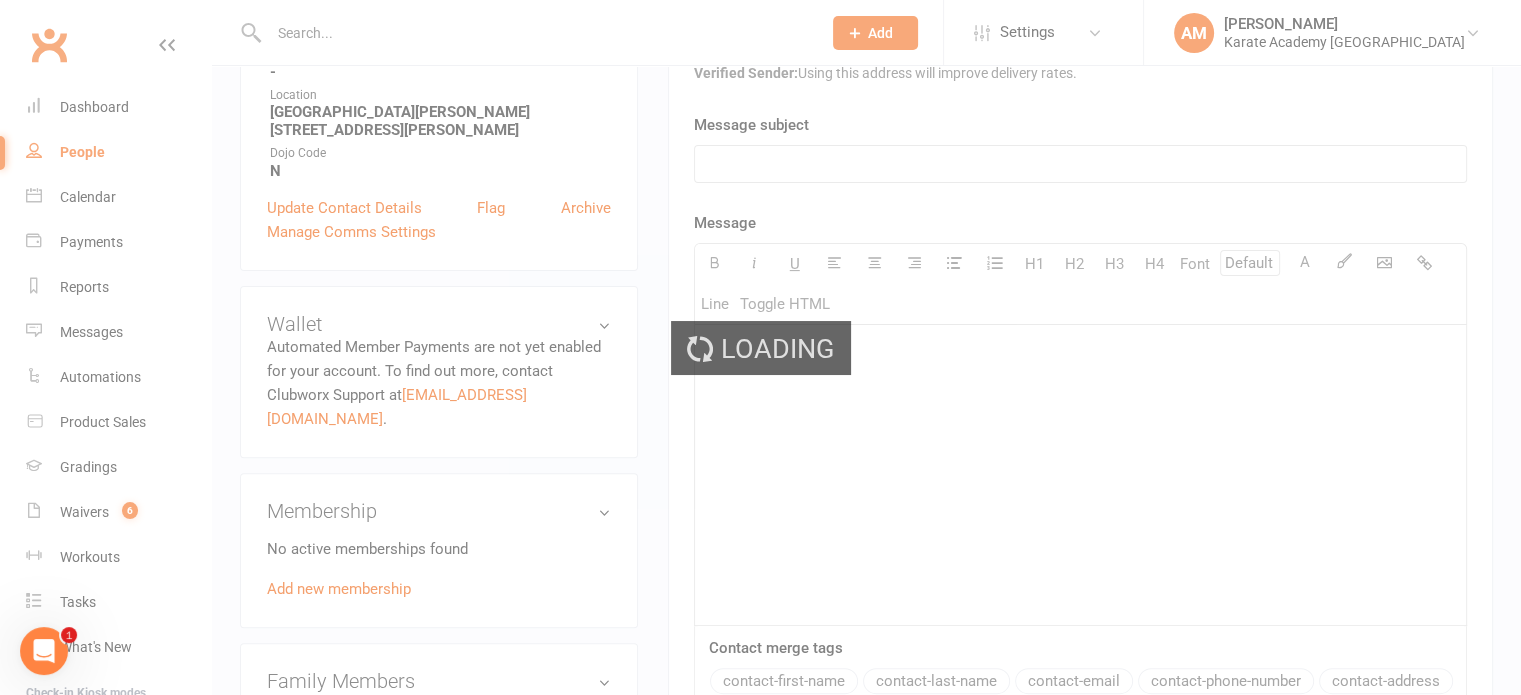 scroll, scrollTop: 0, scrollLeft: 0, axis: both 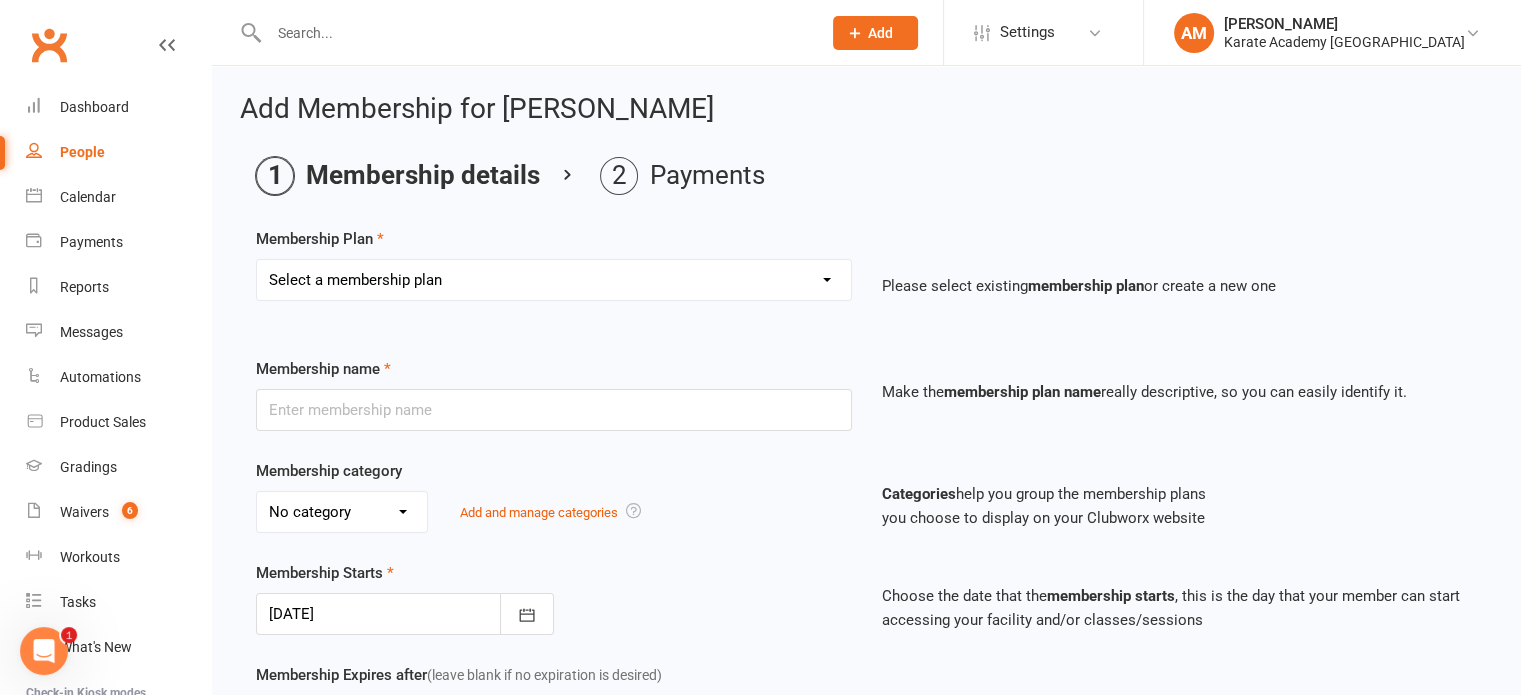 click on "Select a membership plan Create new Membership Plan Term Fee - 3 Months Term Fee - 1 Month (Lincoln) Yearly Membership - £30 Yearly Membership - £80 Annual Tournament" at bounding box center [554, 280] 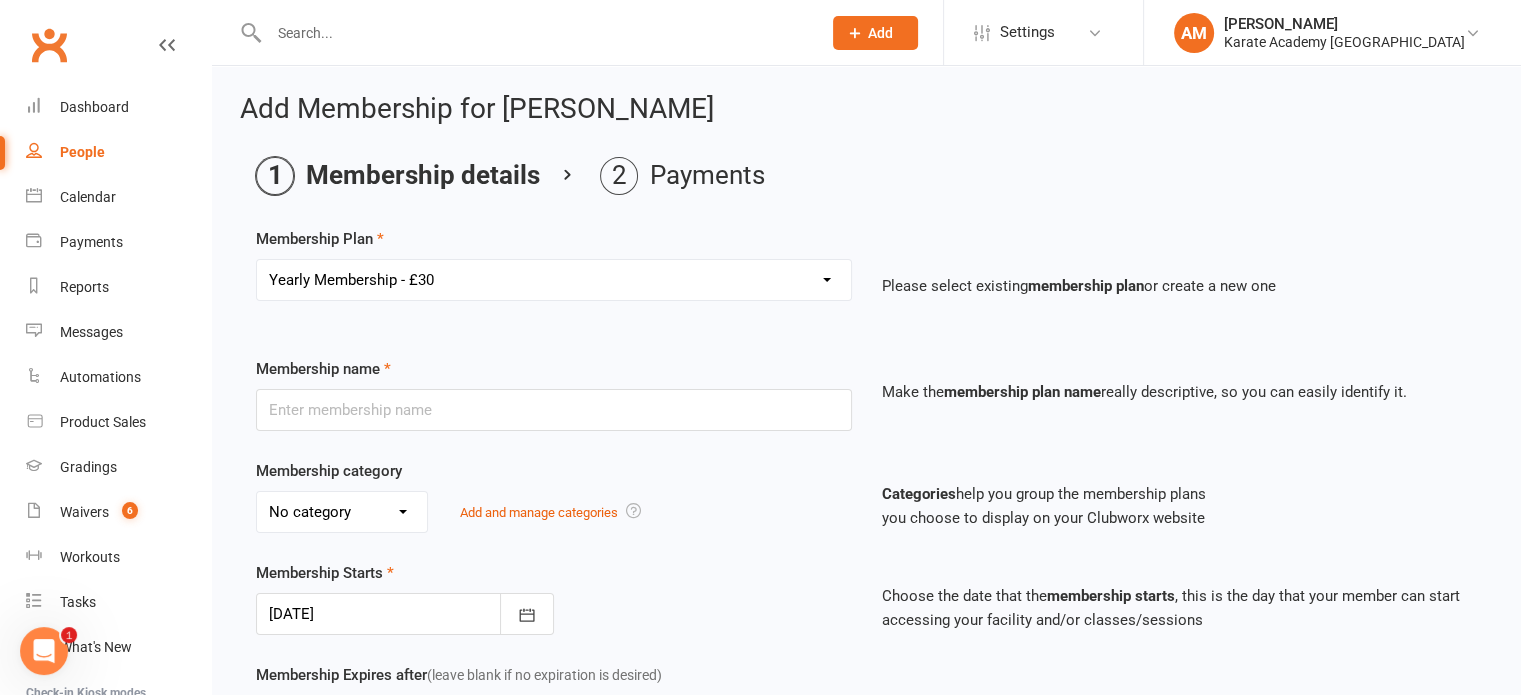 click on "Select a membership plan Create new Membership Plan Term Fee - 3 Months Term Fee - 1 Month (Lincoln) Yearly Membership - £30 Yearly Membership - £80 Annual Tournament" at bounding box center [554, 280] 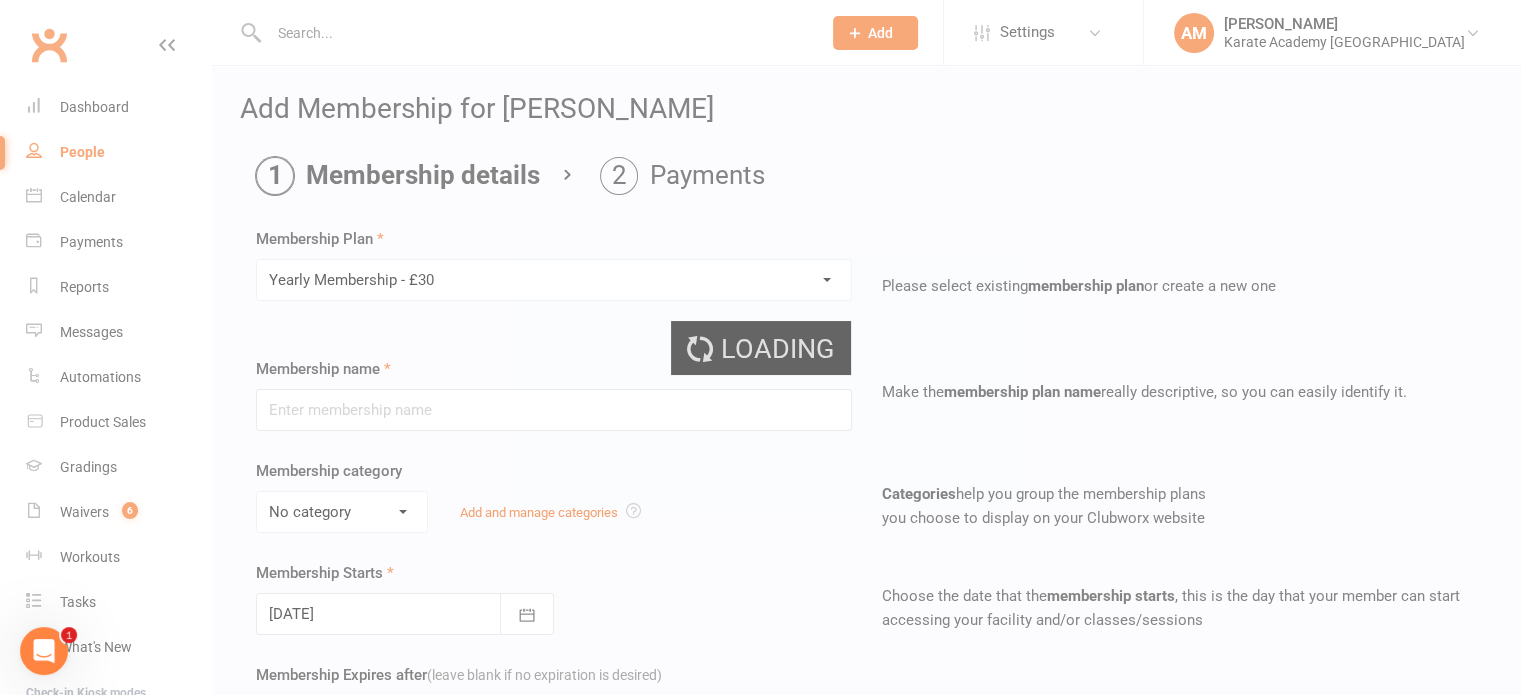 type on "Yearly Membership - £30" 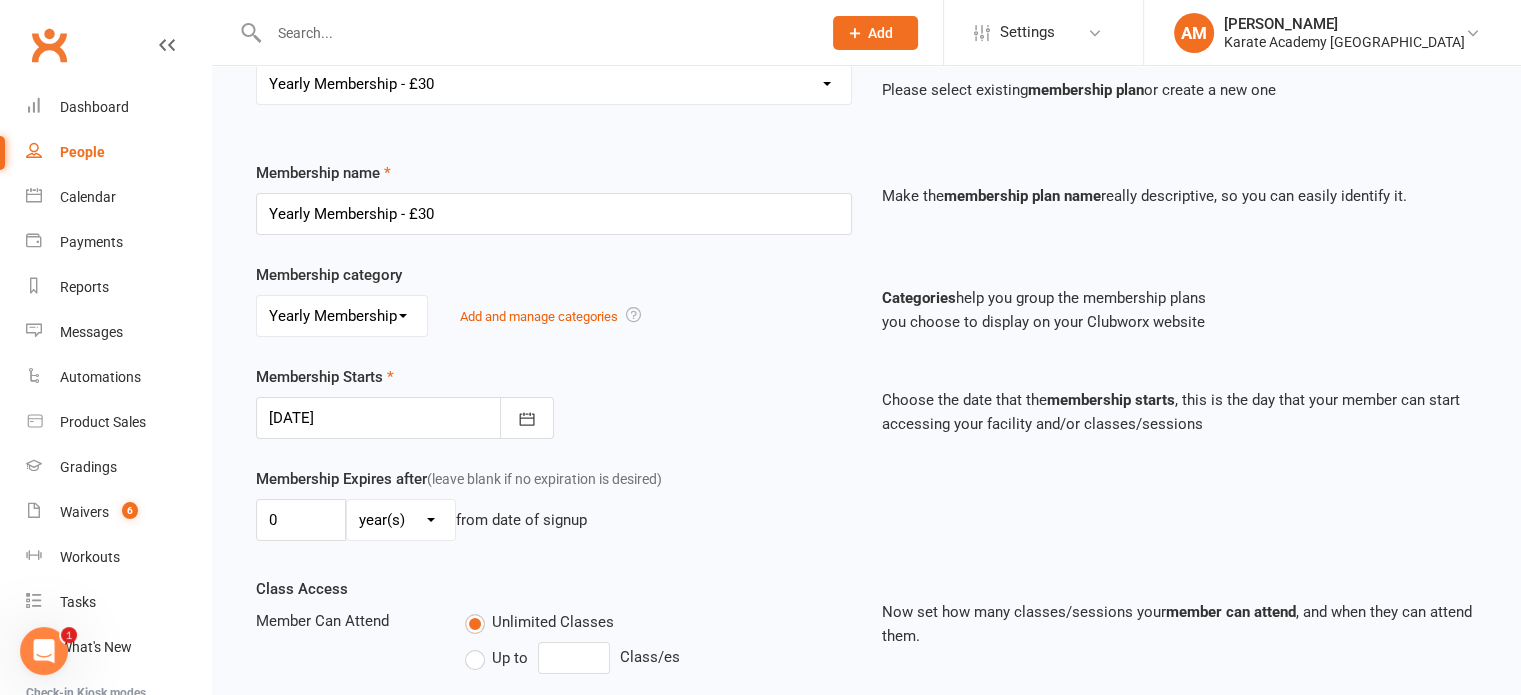 scroll, scrollTop: 300, scrollLeft: 0, axis: vertical 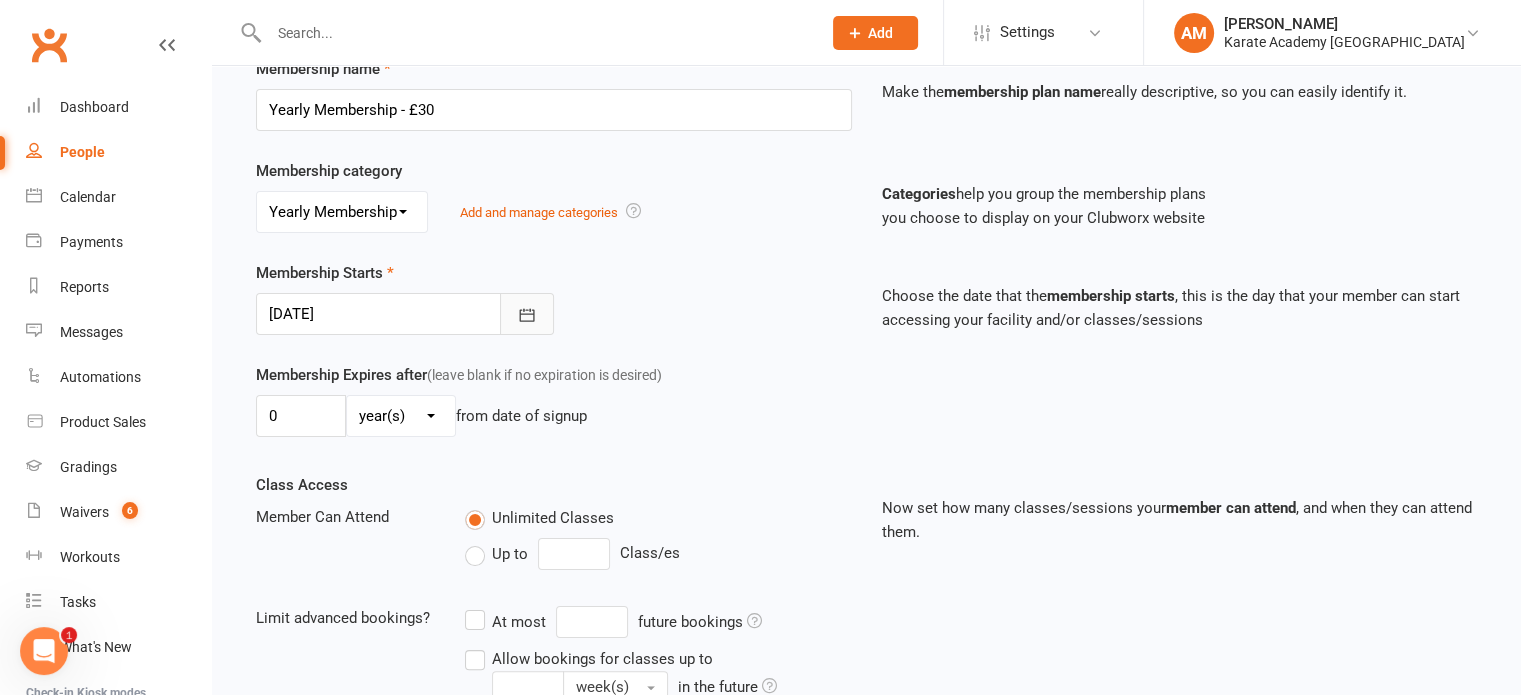 click 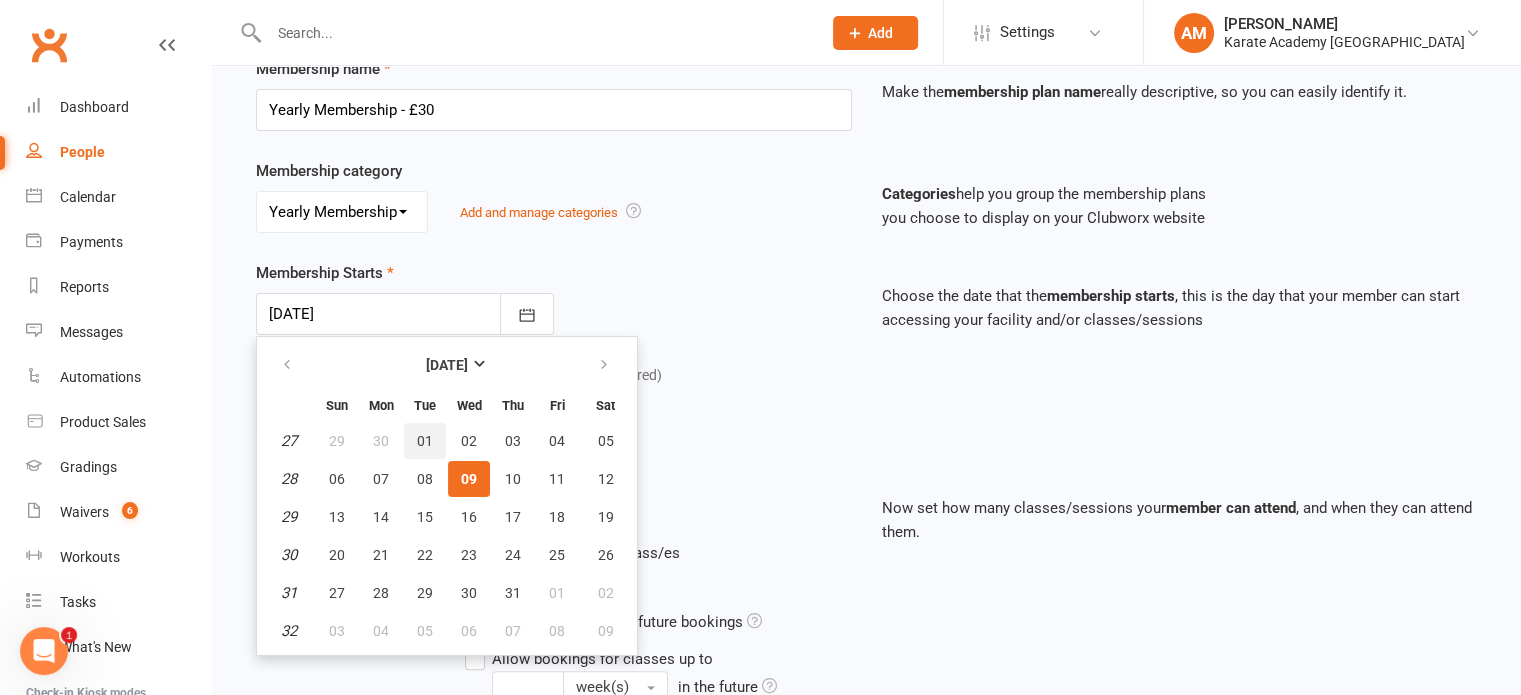 click on "01" at bounding box center (425, 441) 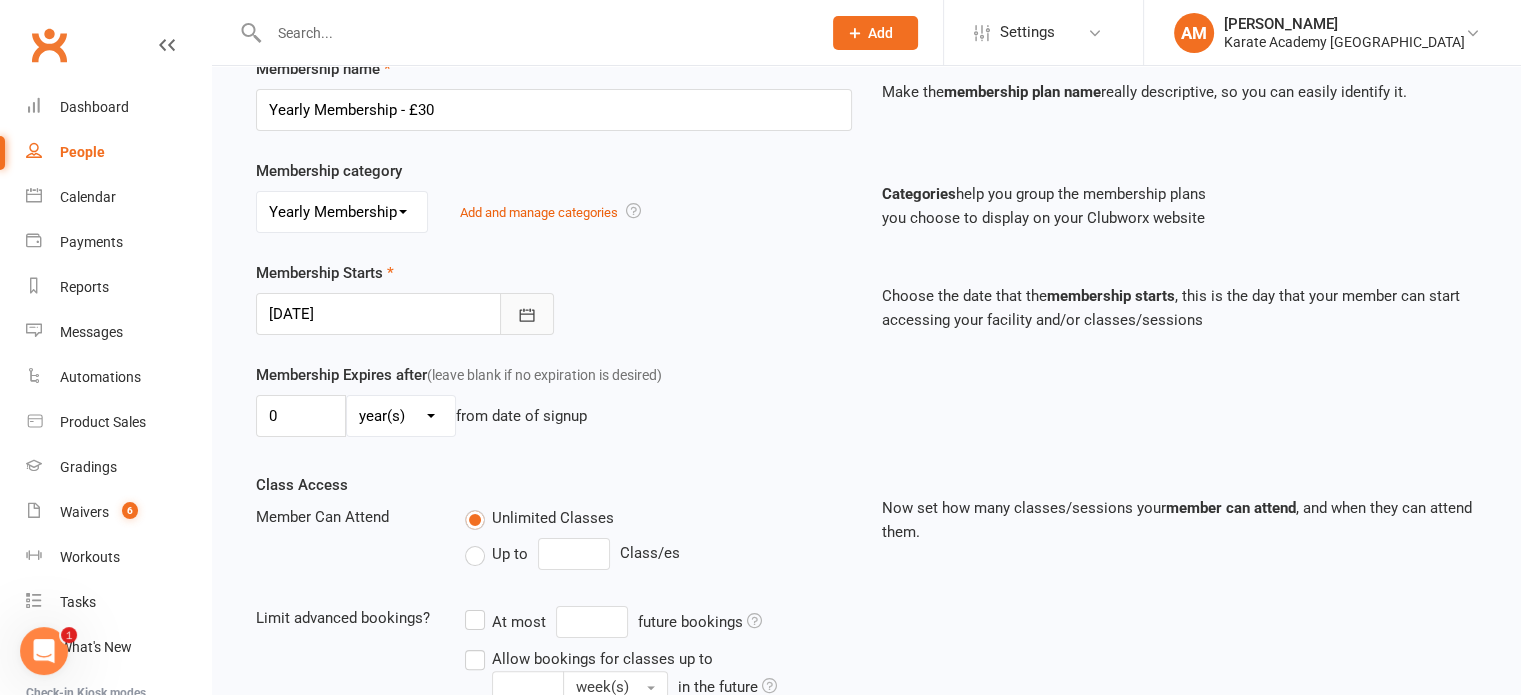 click at bounding box center (527, 314) 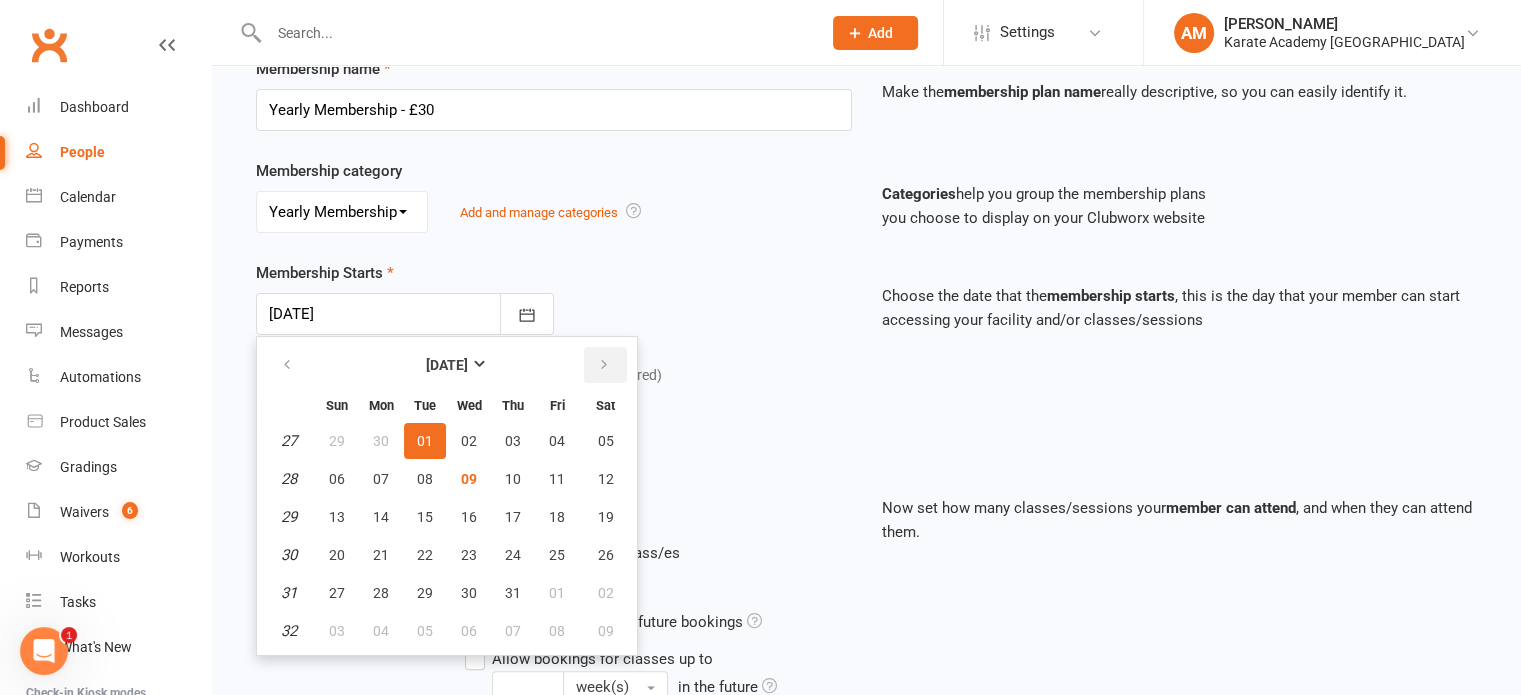 click at bounding box center (604, 365) 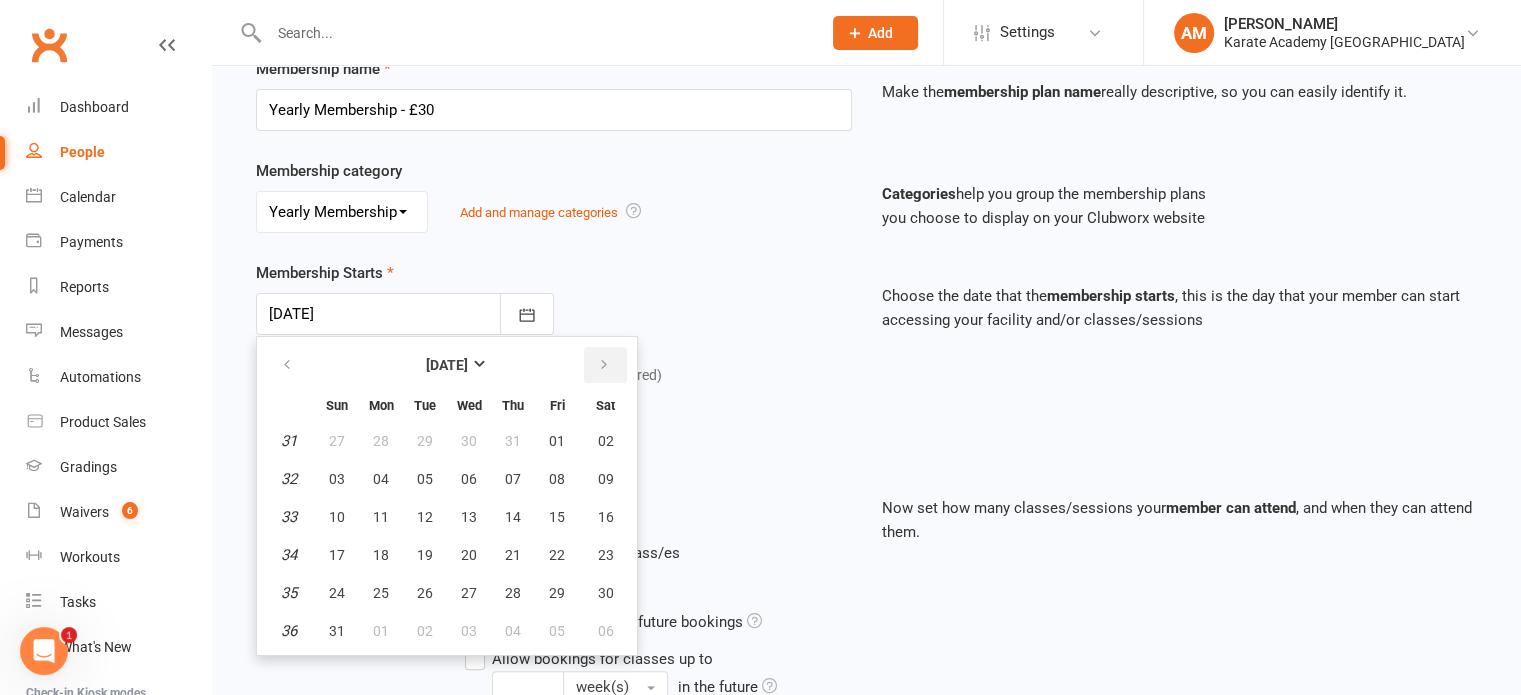 click at bounding box center (604, 365) 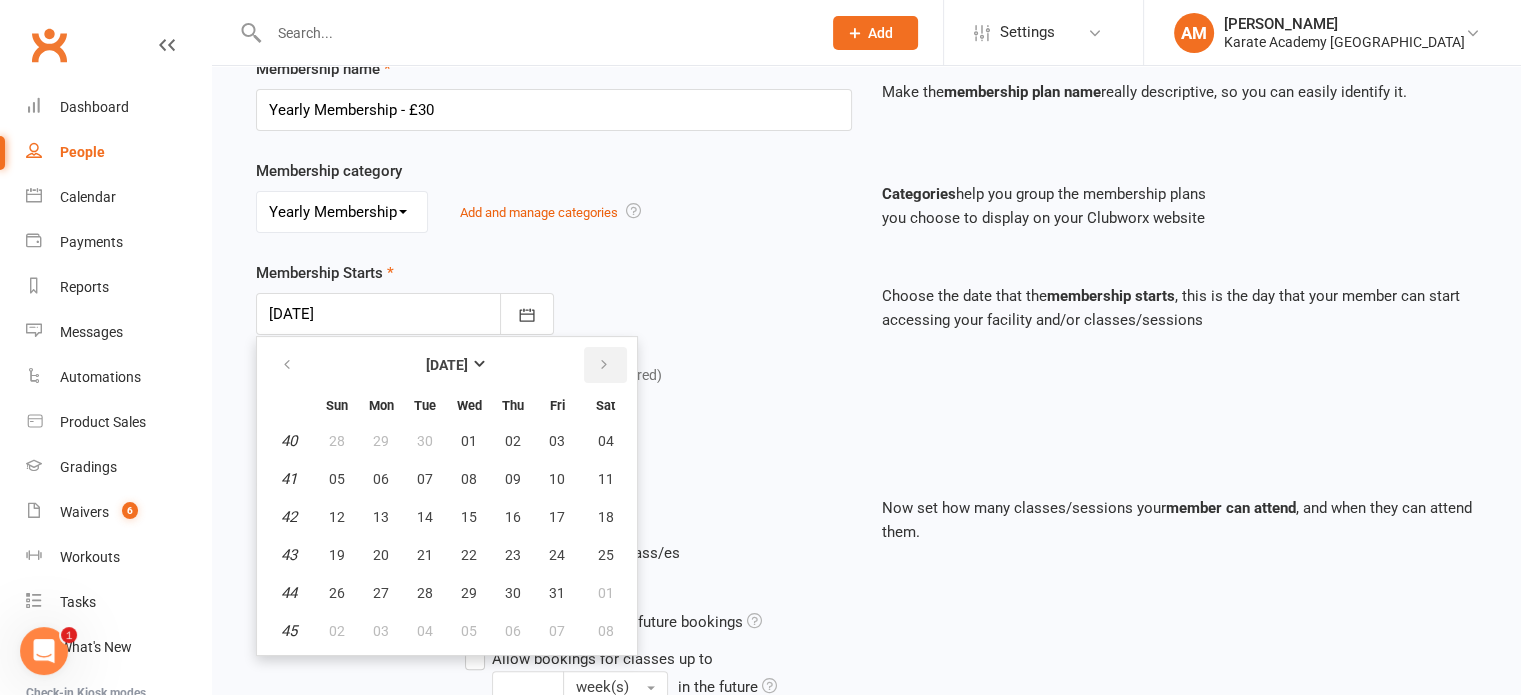 click at bounding box center (604, 365) 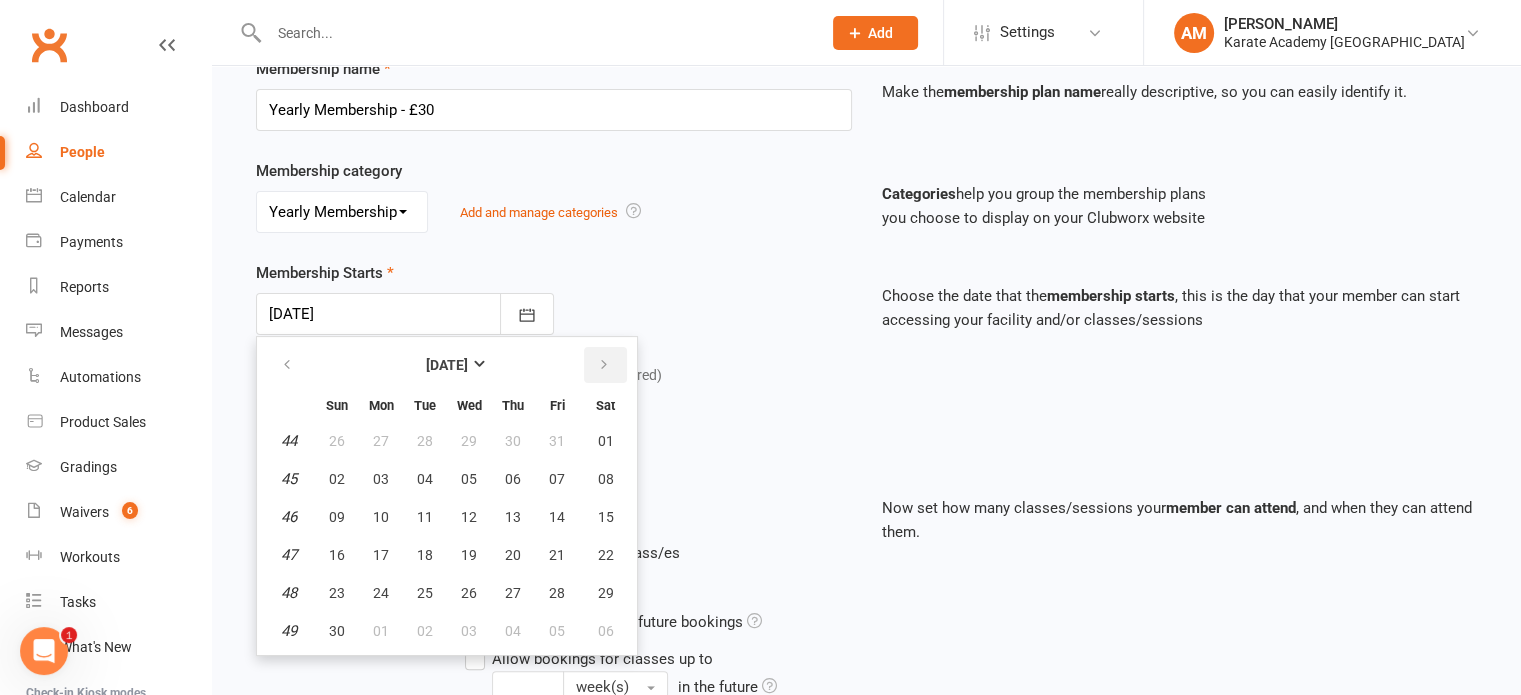 click at bounding box center [604, 365] 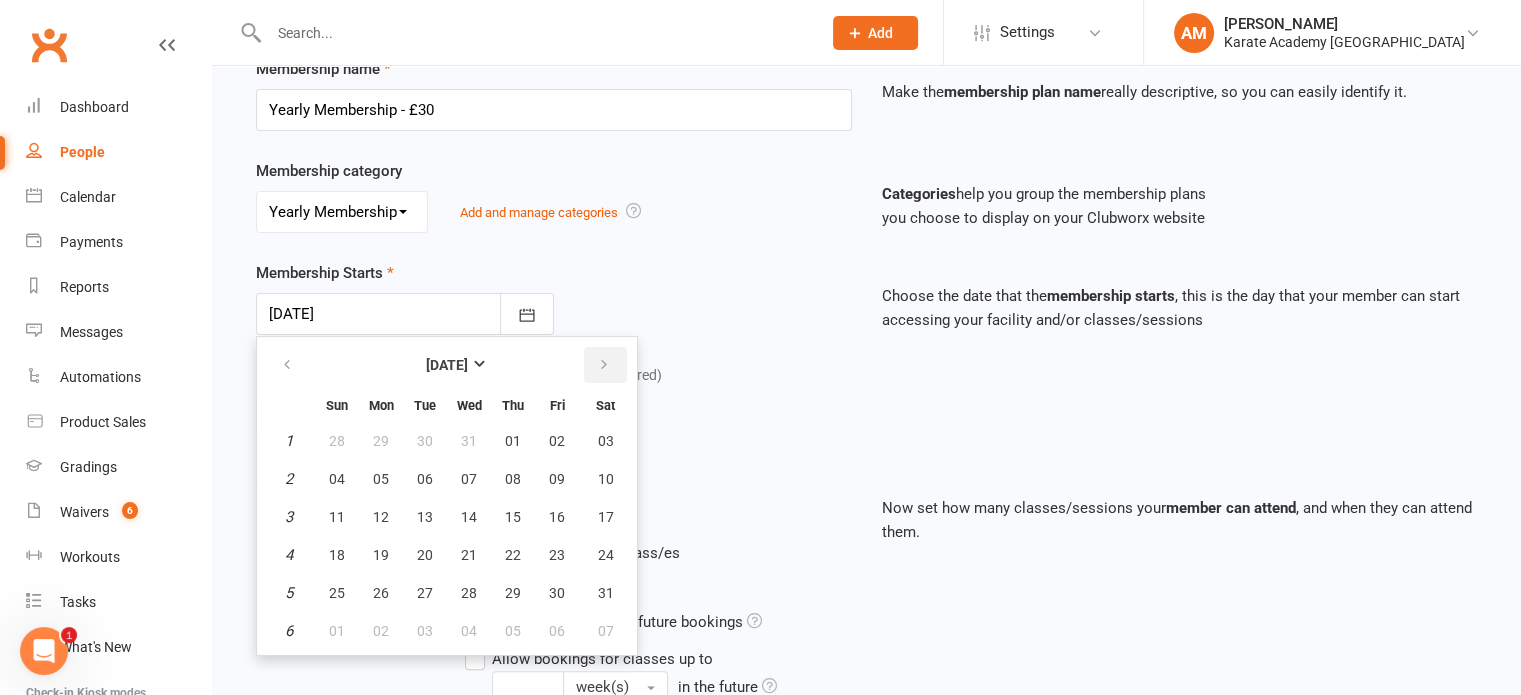click at bounding box center (604, 365) 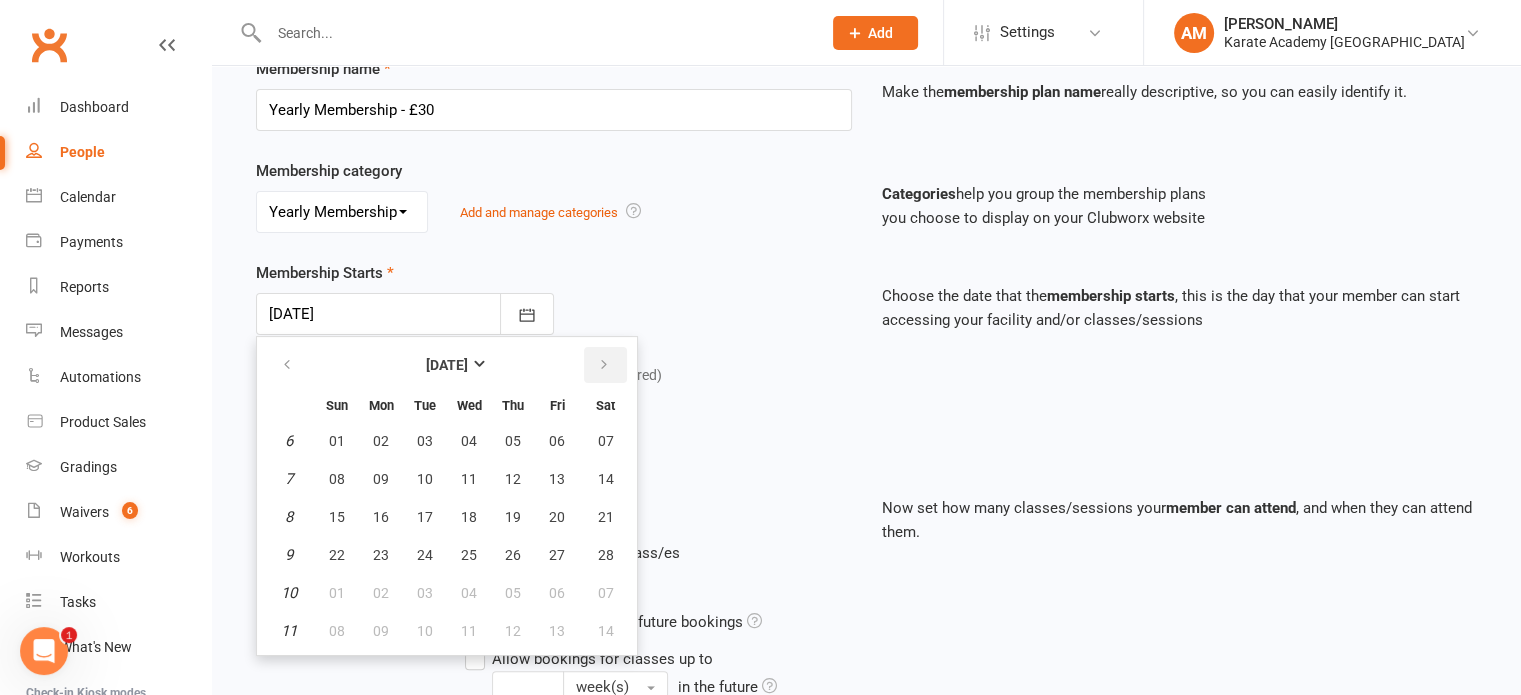 click at bounding box center [604, 365] 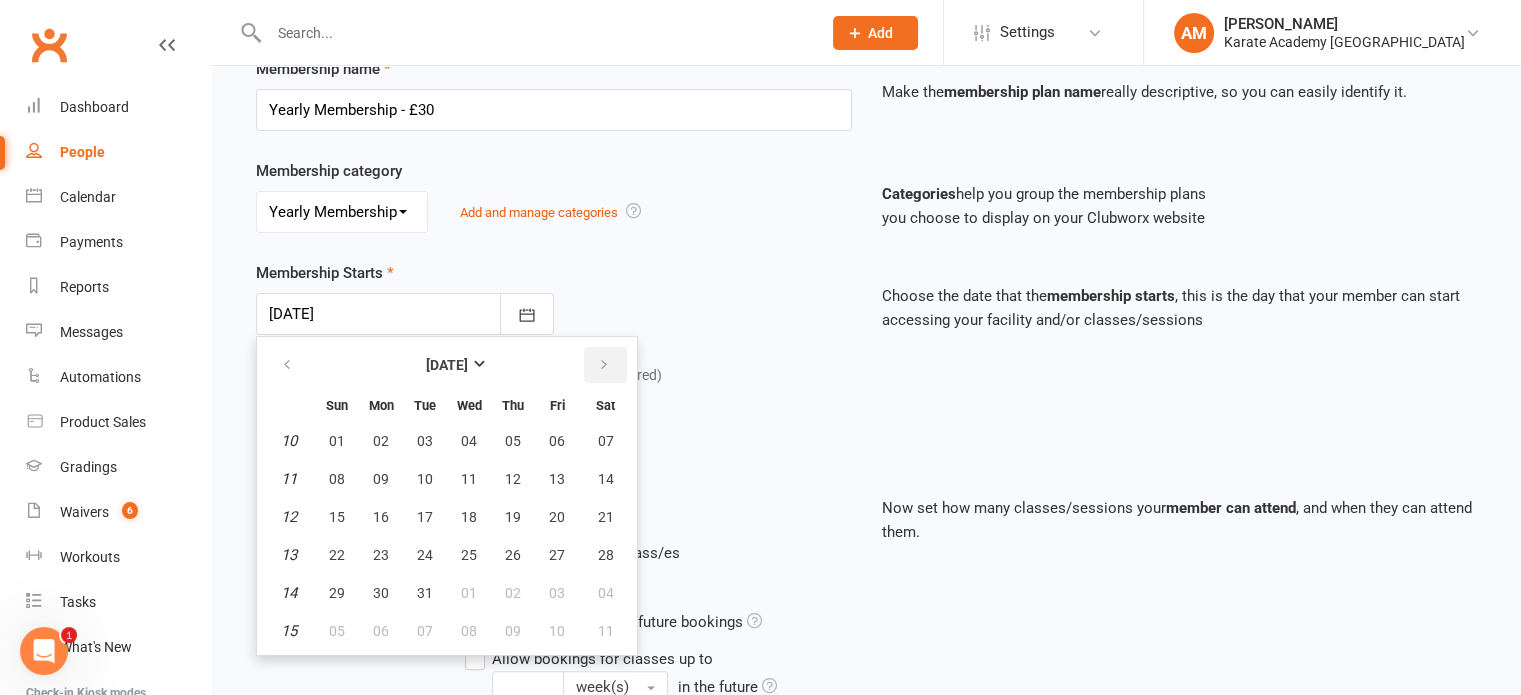 click at bounding box center (604, 365) 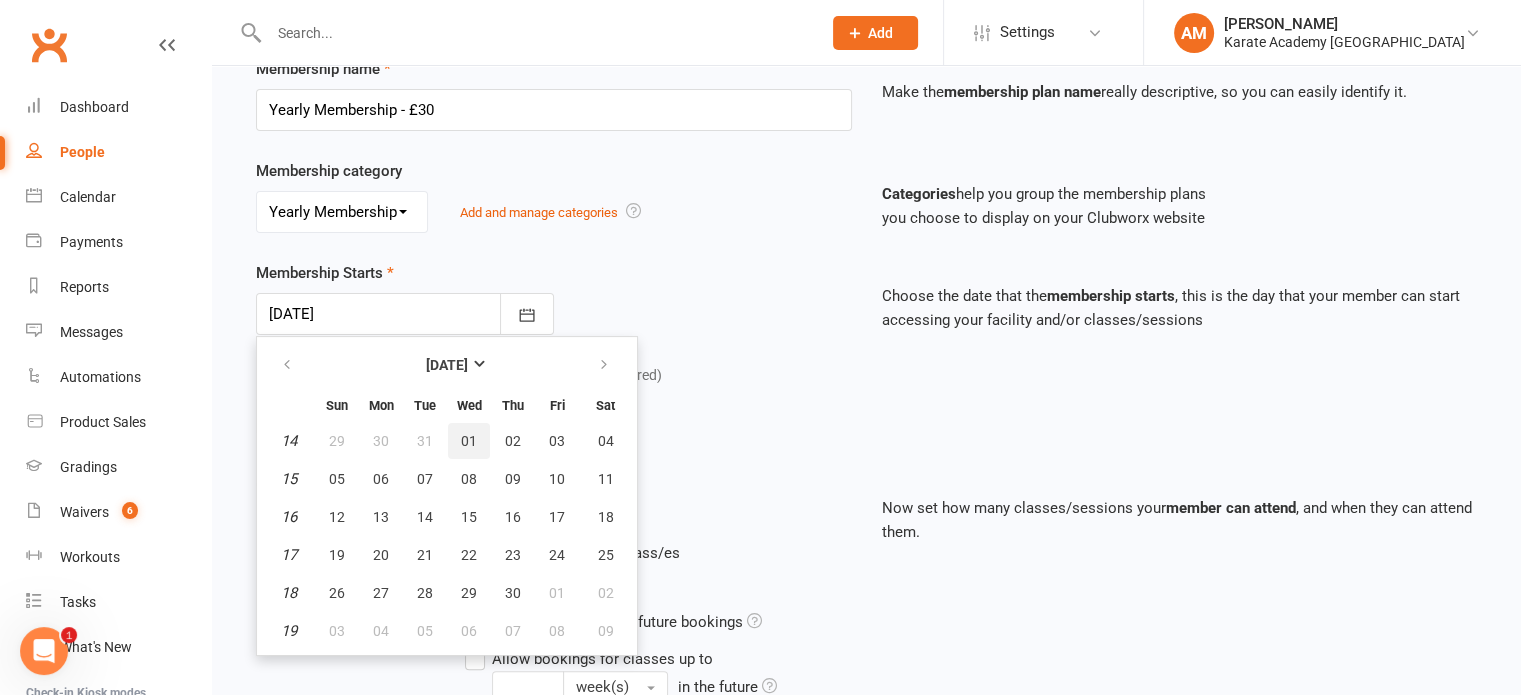 click on "01" at bounding box center (469, 441) 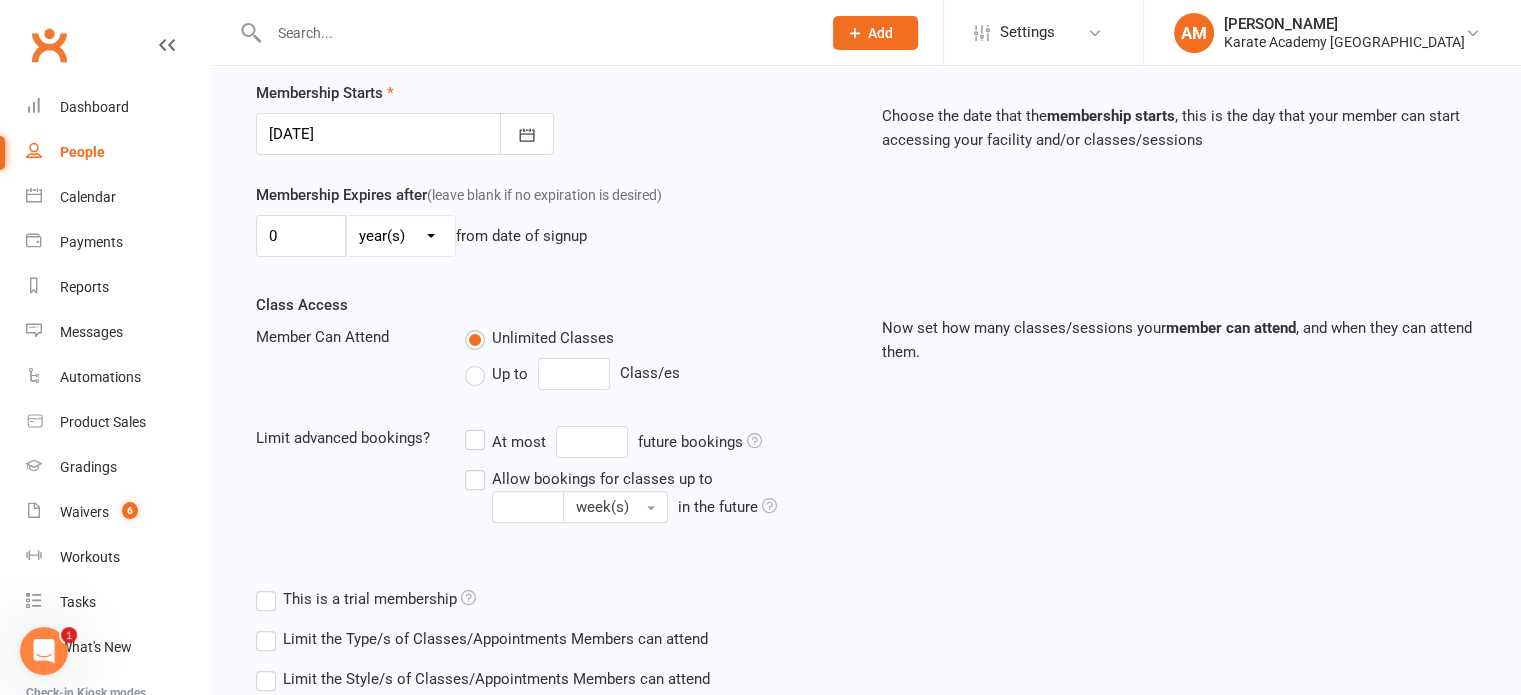 scroll, scrollTop: 689, scrollLeft: 0, axis: vertical 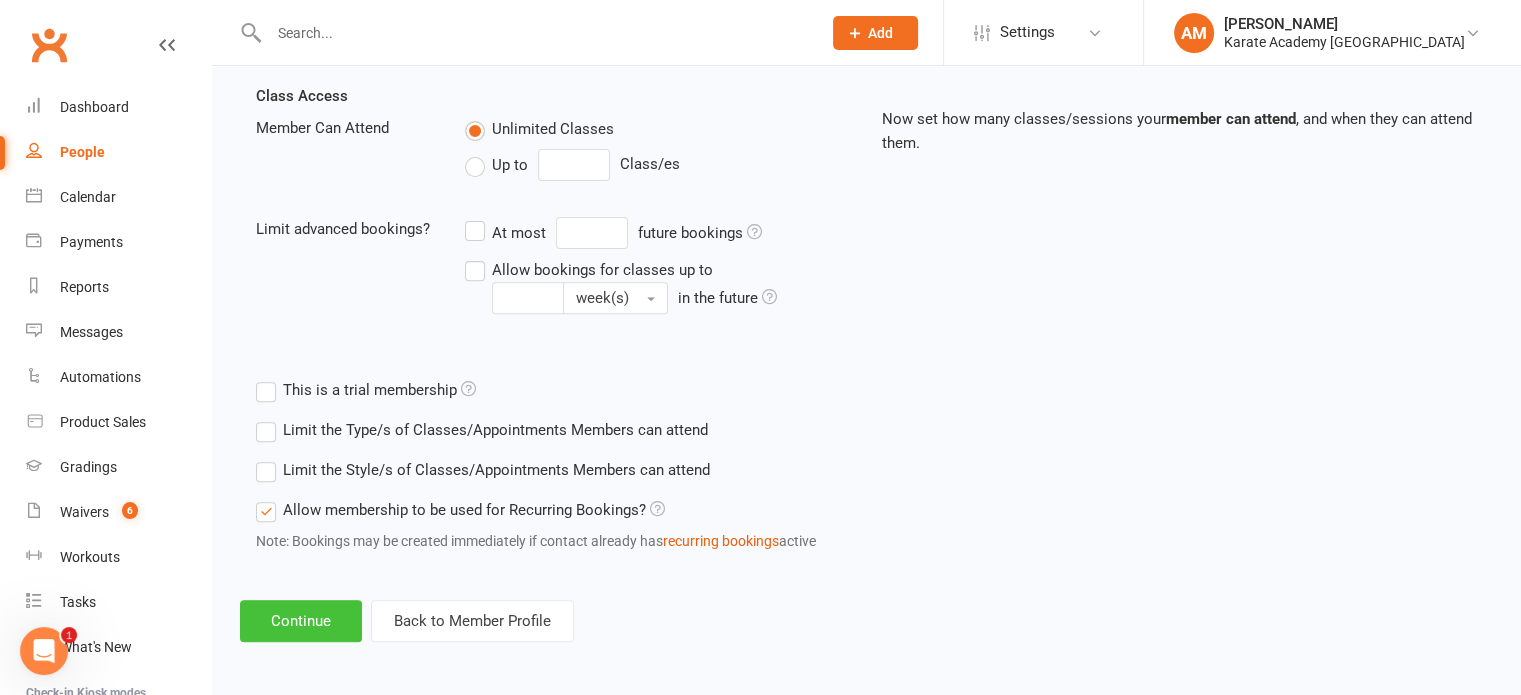 click on "Continue" at bounding box center (301, 621) 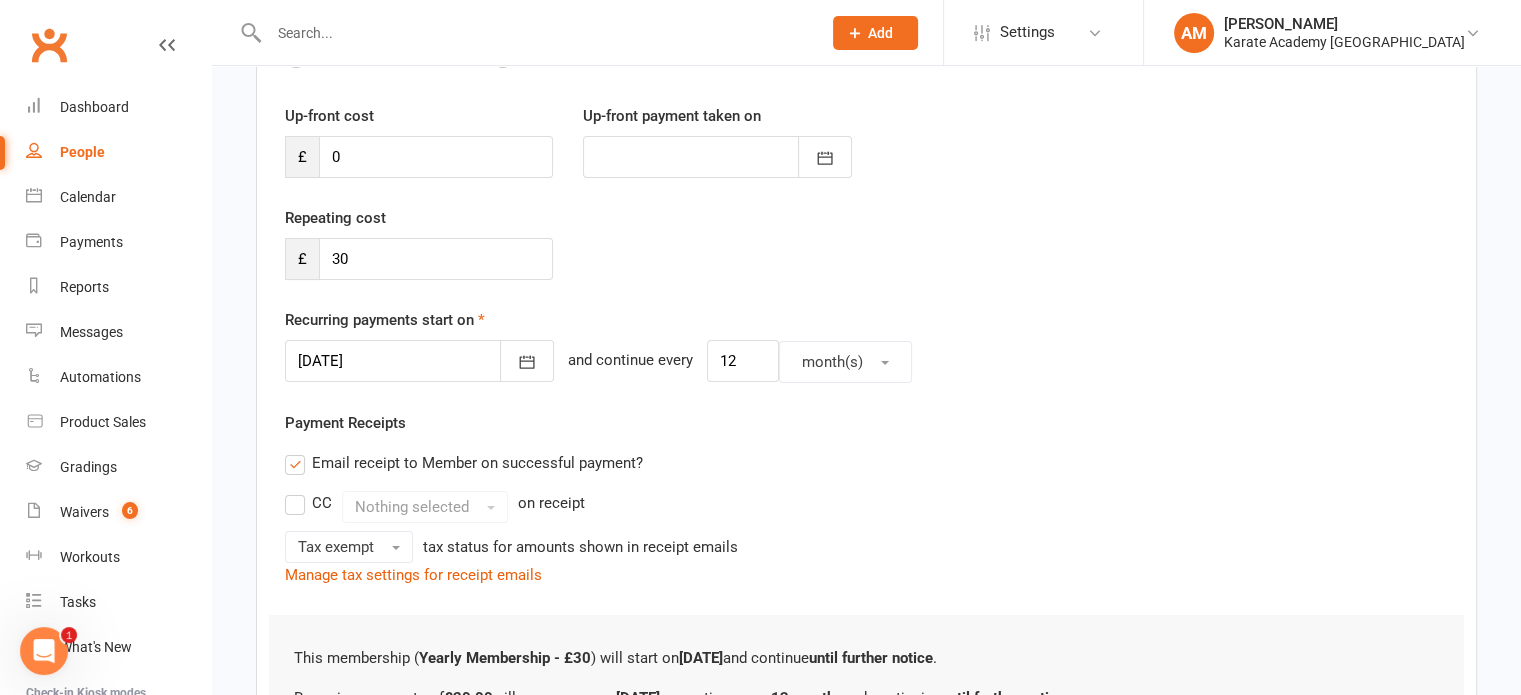 scroll, scrollTop: 0, scrollLeft: 0, axis: both 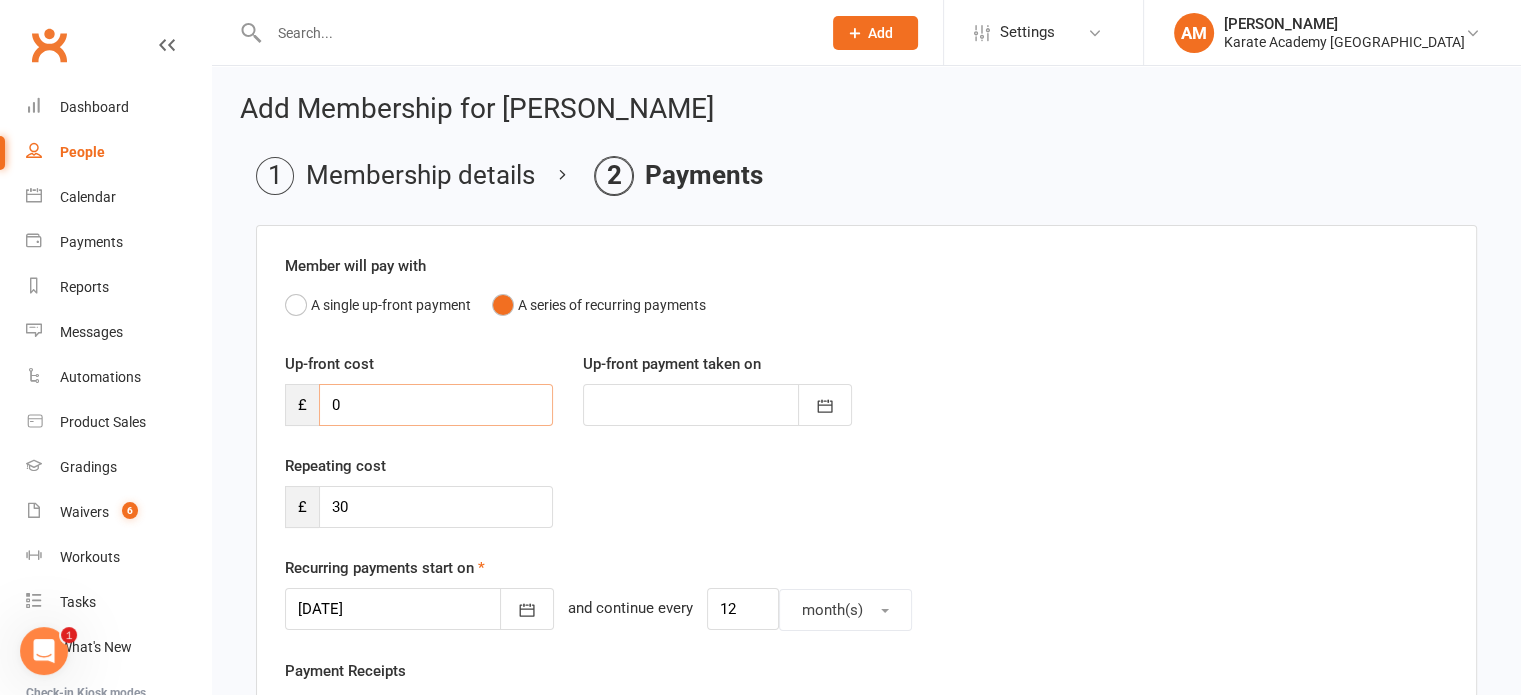 click on "0" at bounding box center (436, 405) 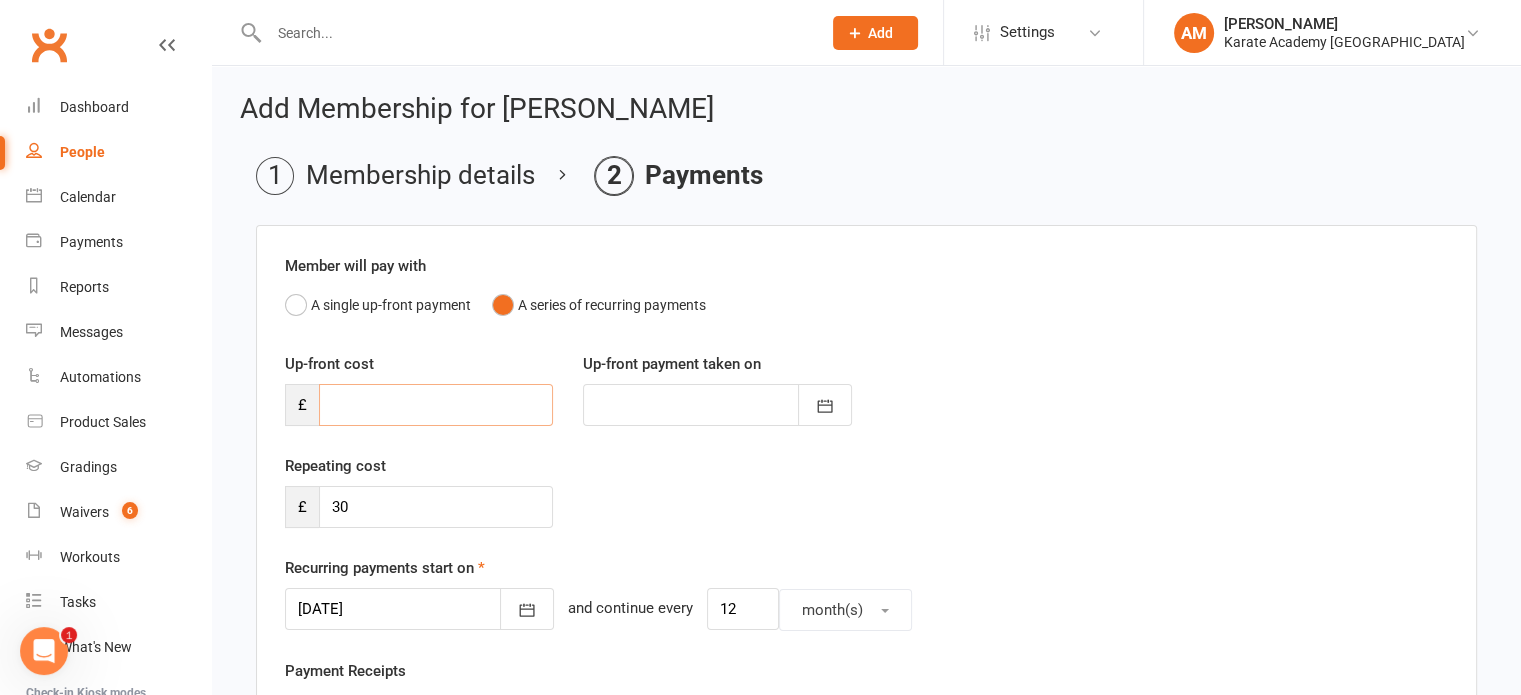 type on "2" 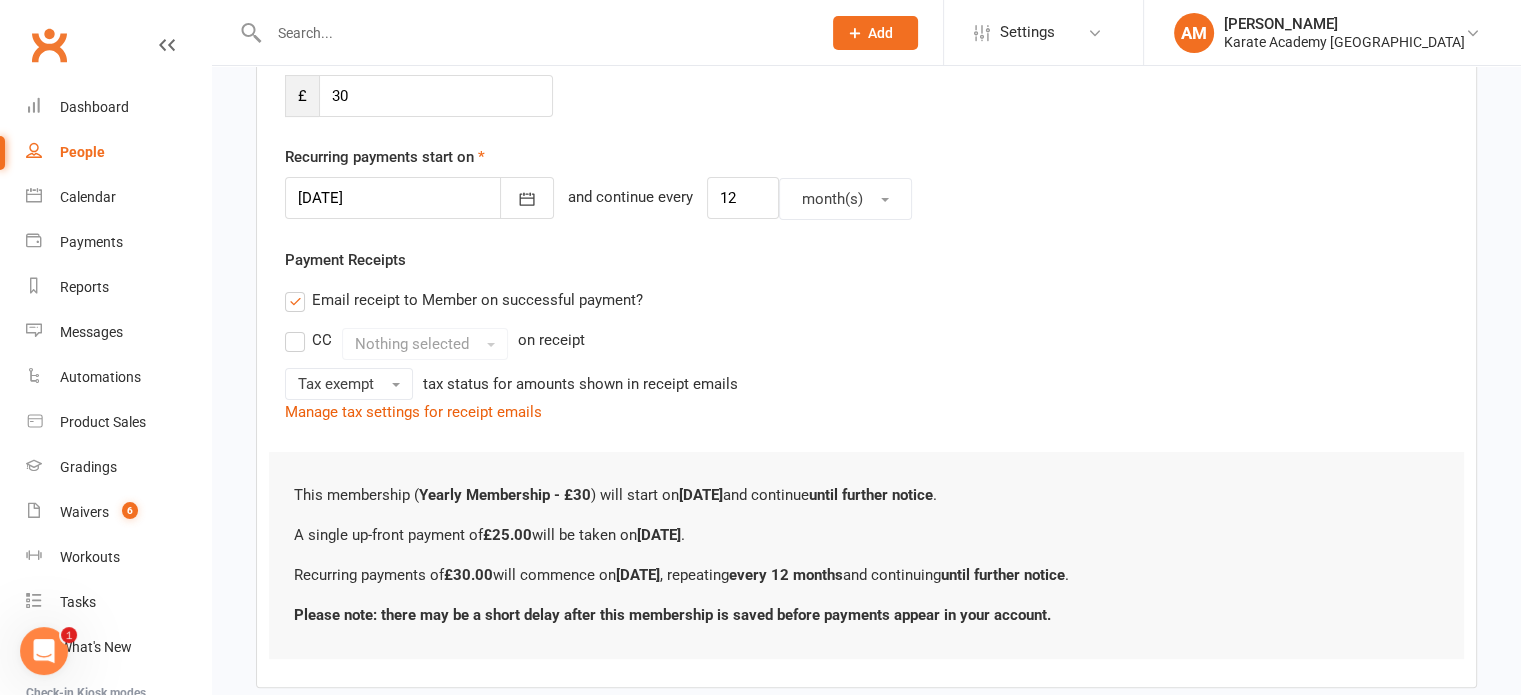 scroll, scrollTop: 500, scrollLeft: 0, axis: vertical 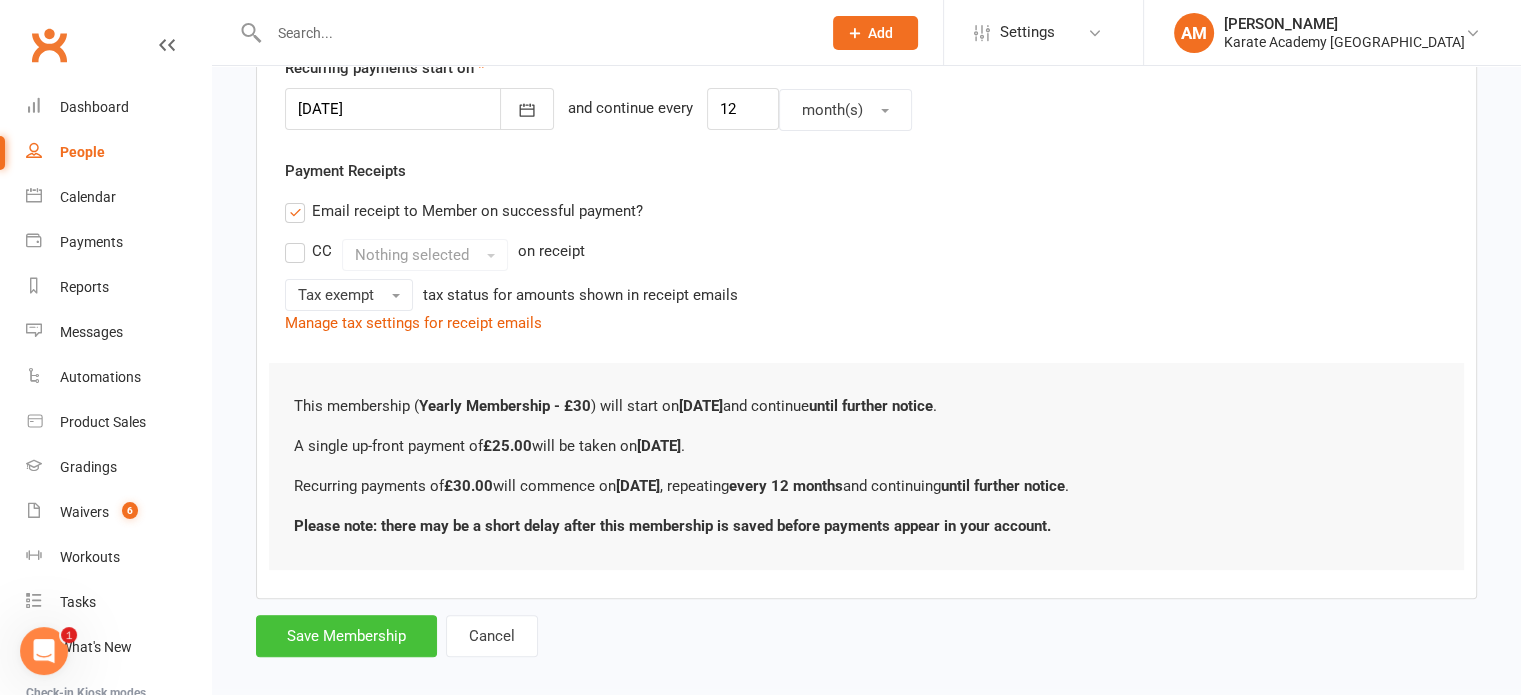 type on "25" 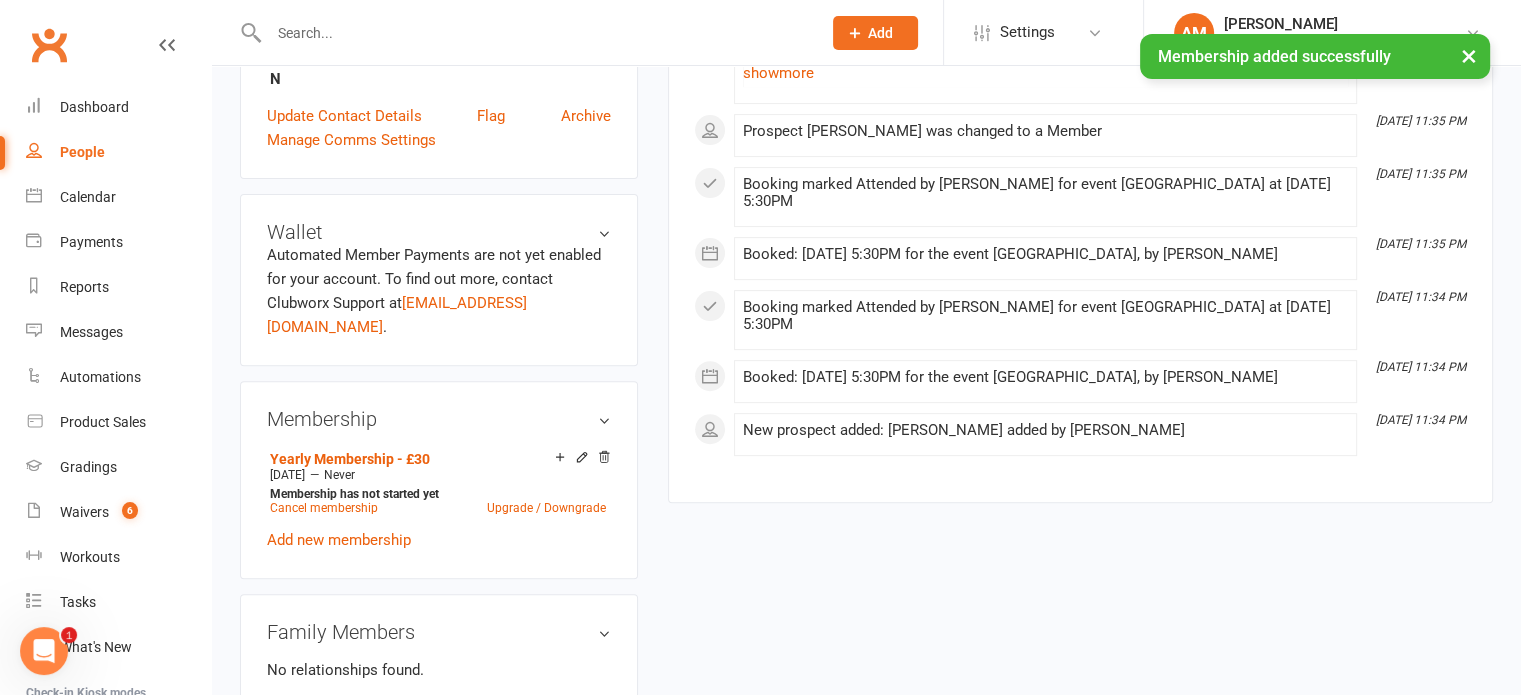 scroll, scrollTop: 600, scrollLeft: 0, axis: vertical 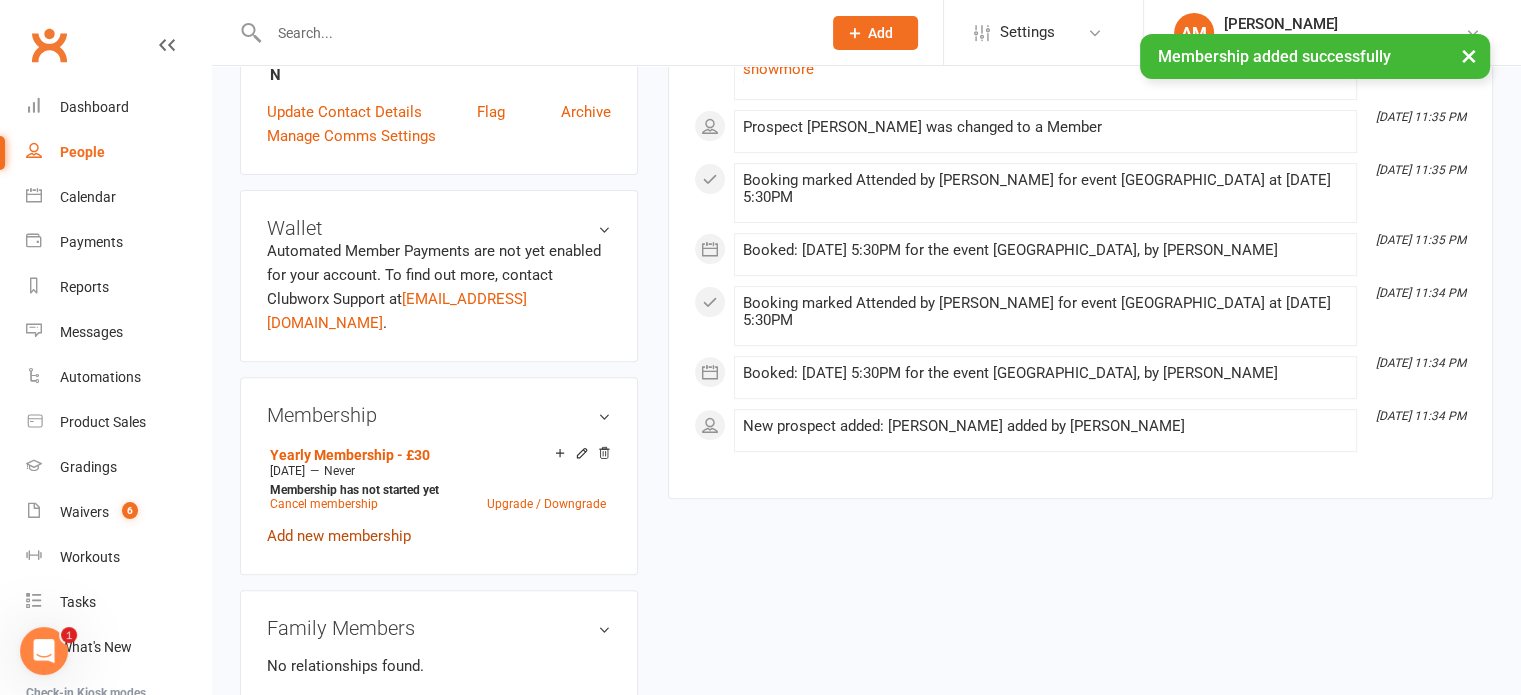 click on "Add new membership" at bounding box center [339, 536] 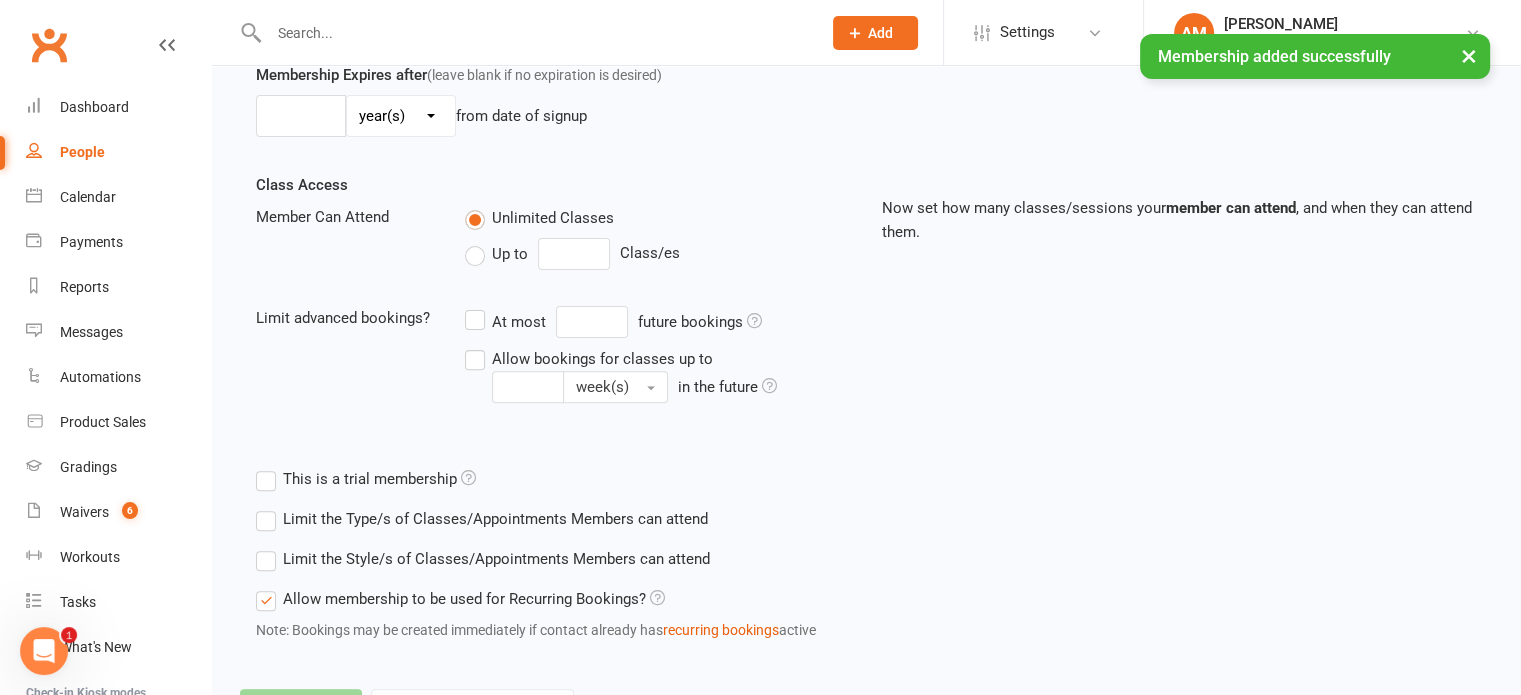 scroll, scrollTop: 0, scrollLeft: 0, axis: both 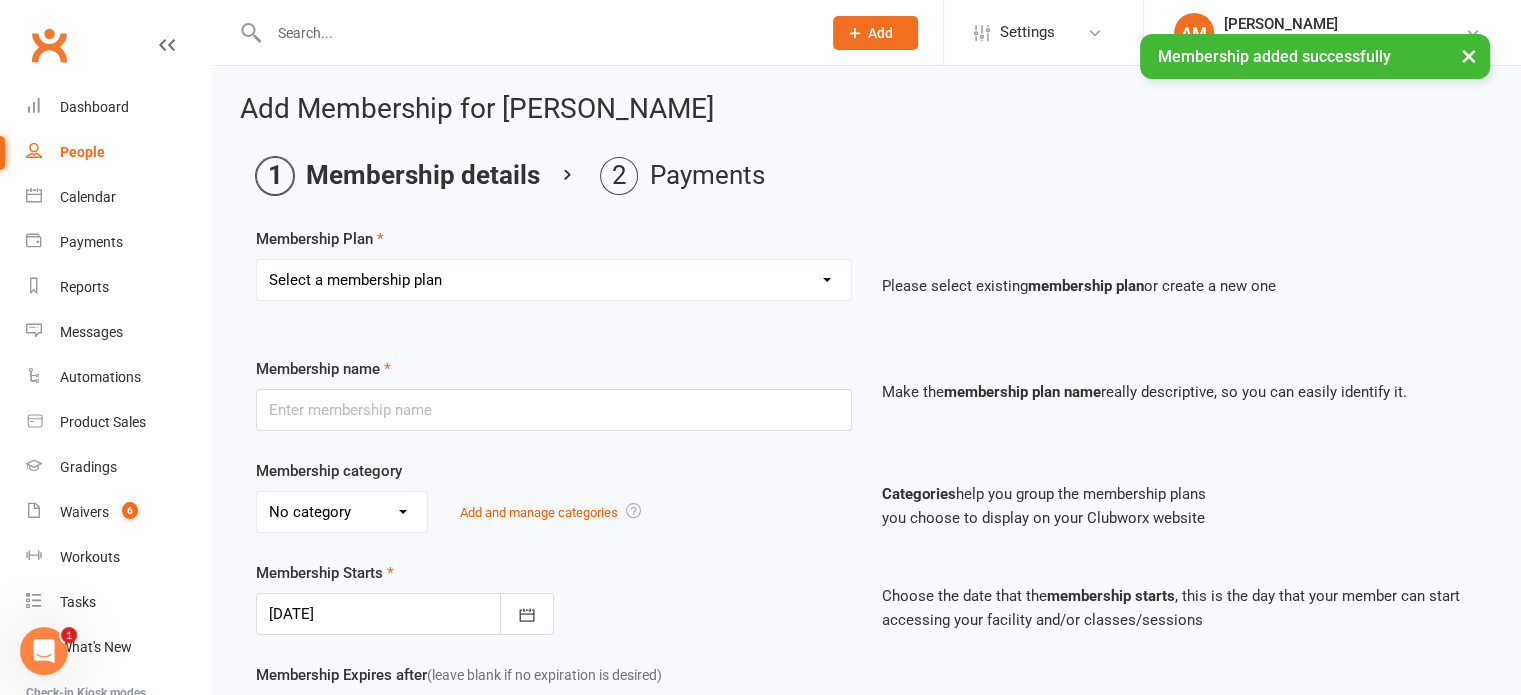 click on "Select a membership plan Create new Membership Plan Term Fee - 3 Months Term Fee - 1 Month (Lincoln) Yearly Membership - £30 Yearly Membership - £80 Annual Tournament" at bounding box center [554, 280] 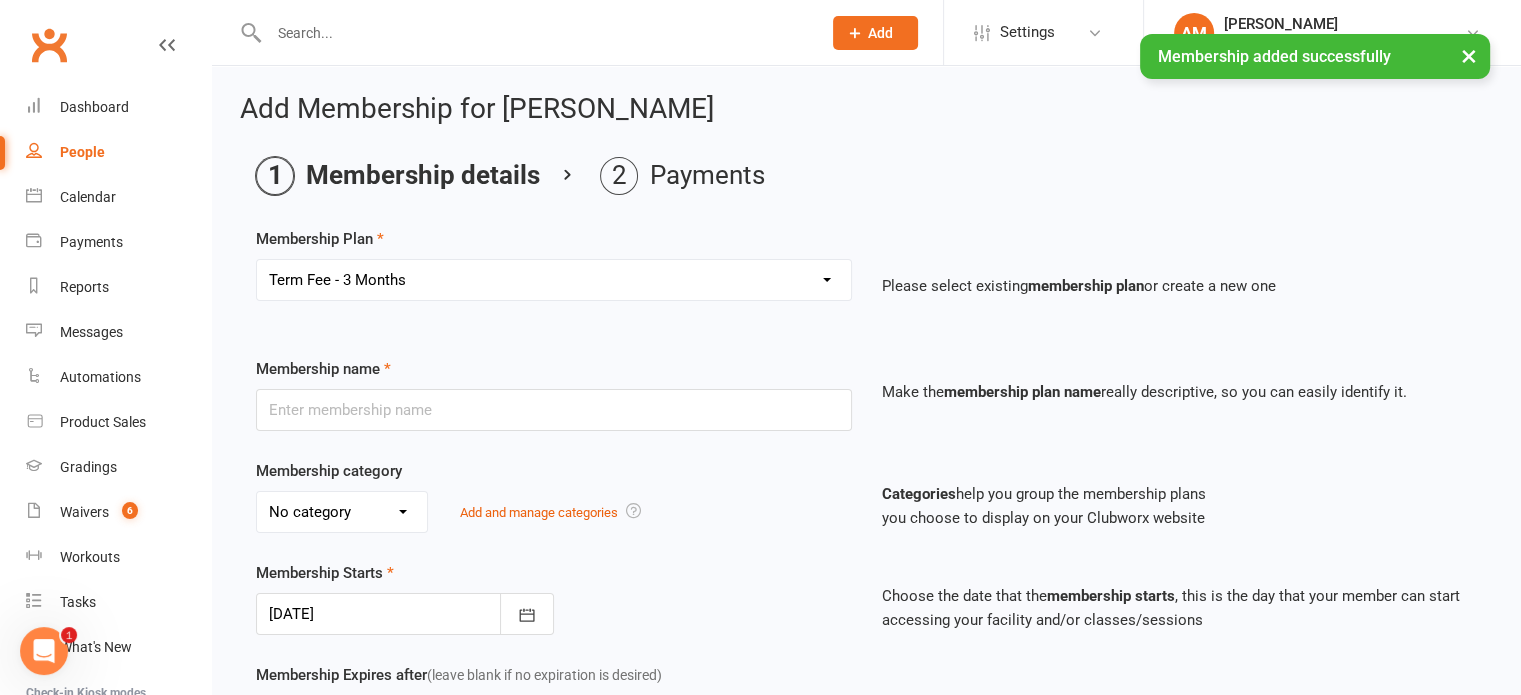 click on "Select a membership plan Create new Membership Plan Term Fee - 3 Months Term Fee - 1 Month (Lincoln) Yearly Membership - £30 Yearly Membership - £80 Annual Tournament" at bounding box center (554, 280) 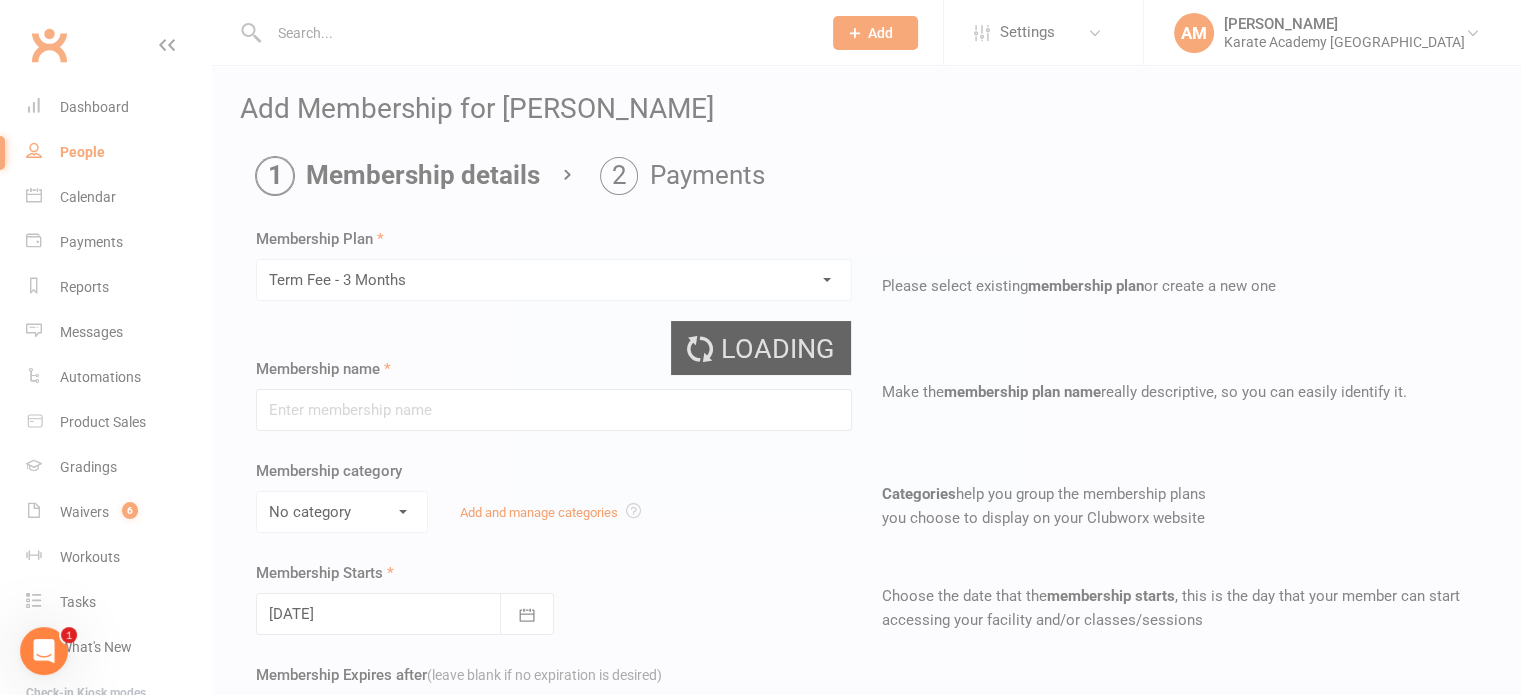 type on "Term Fee - 3 Months" 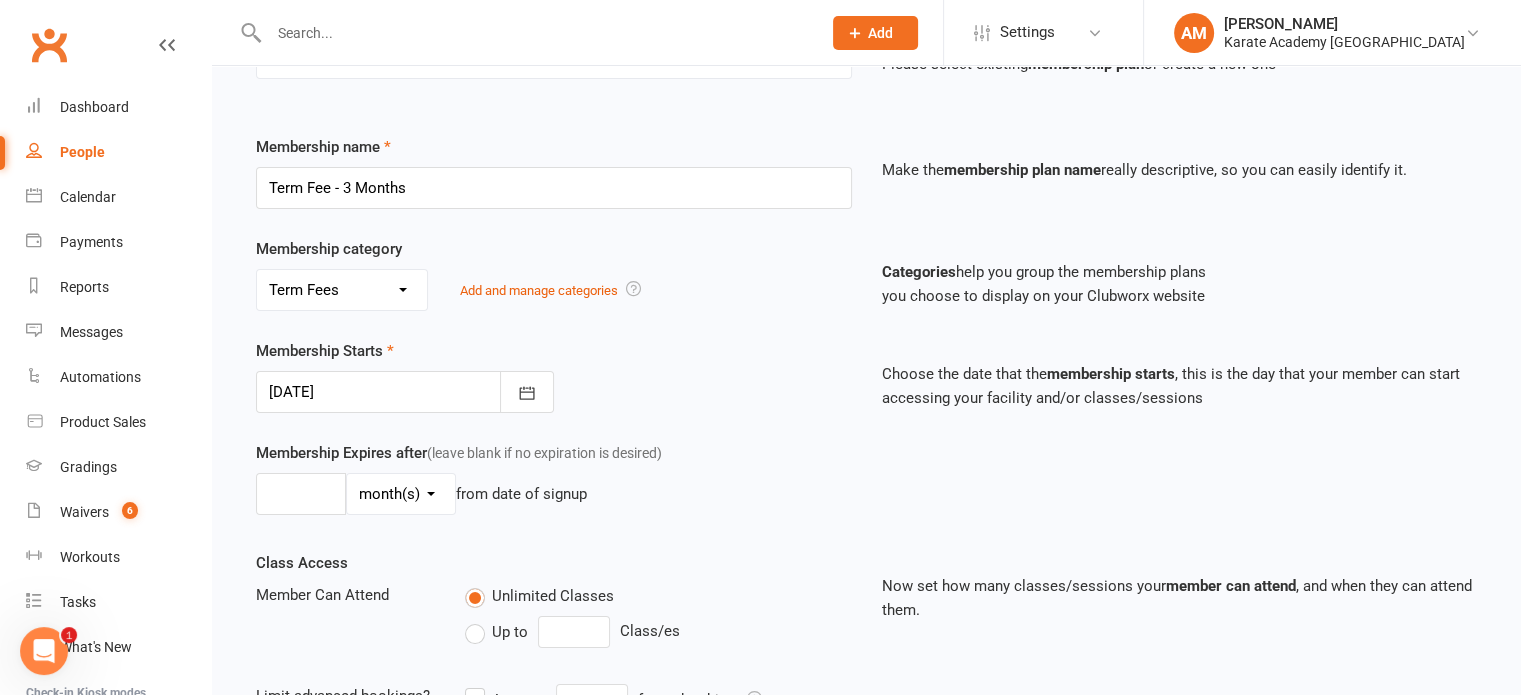 scroll, scrollTop: 300, scrollLeft: 0, axis: vertical 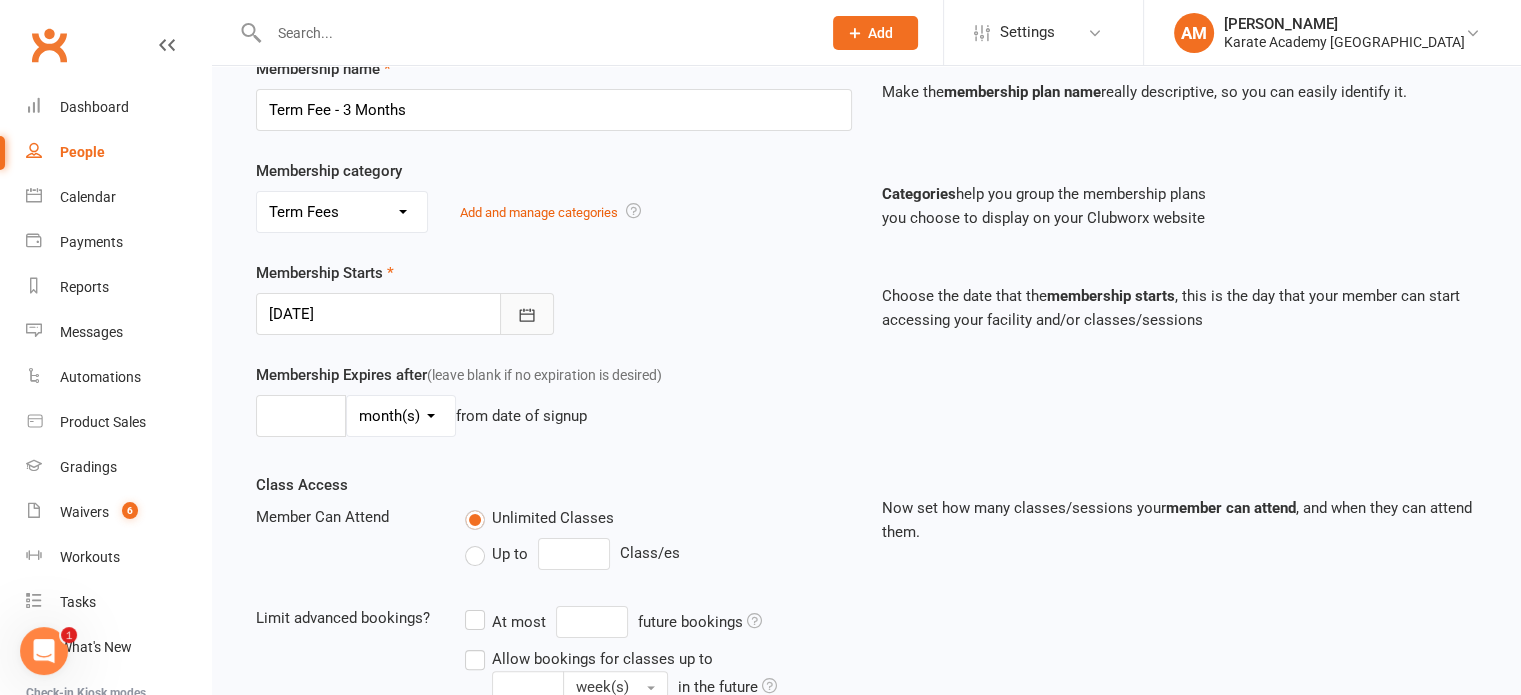 click 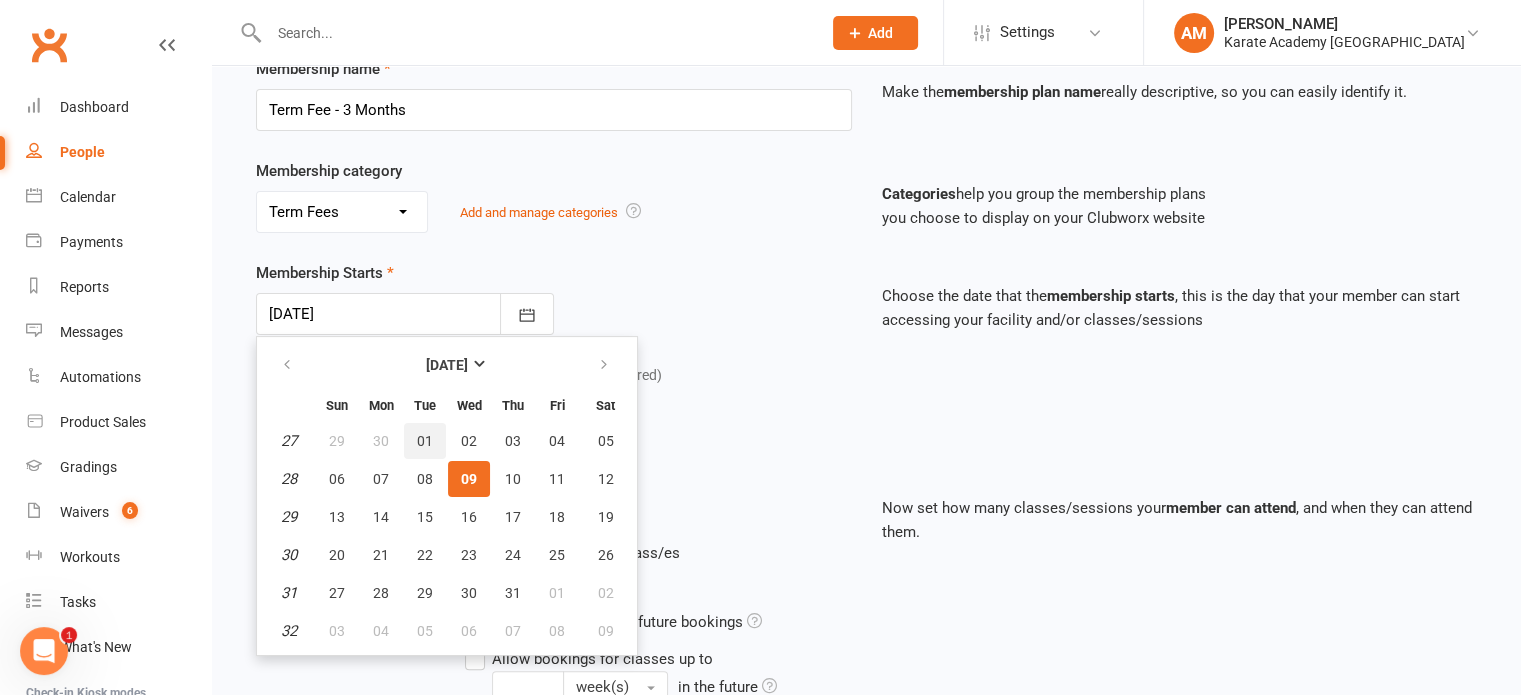 click on "01" at bounding box center [425, 441] 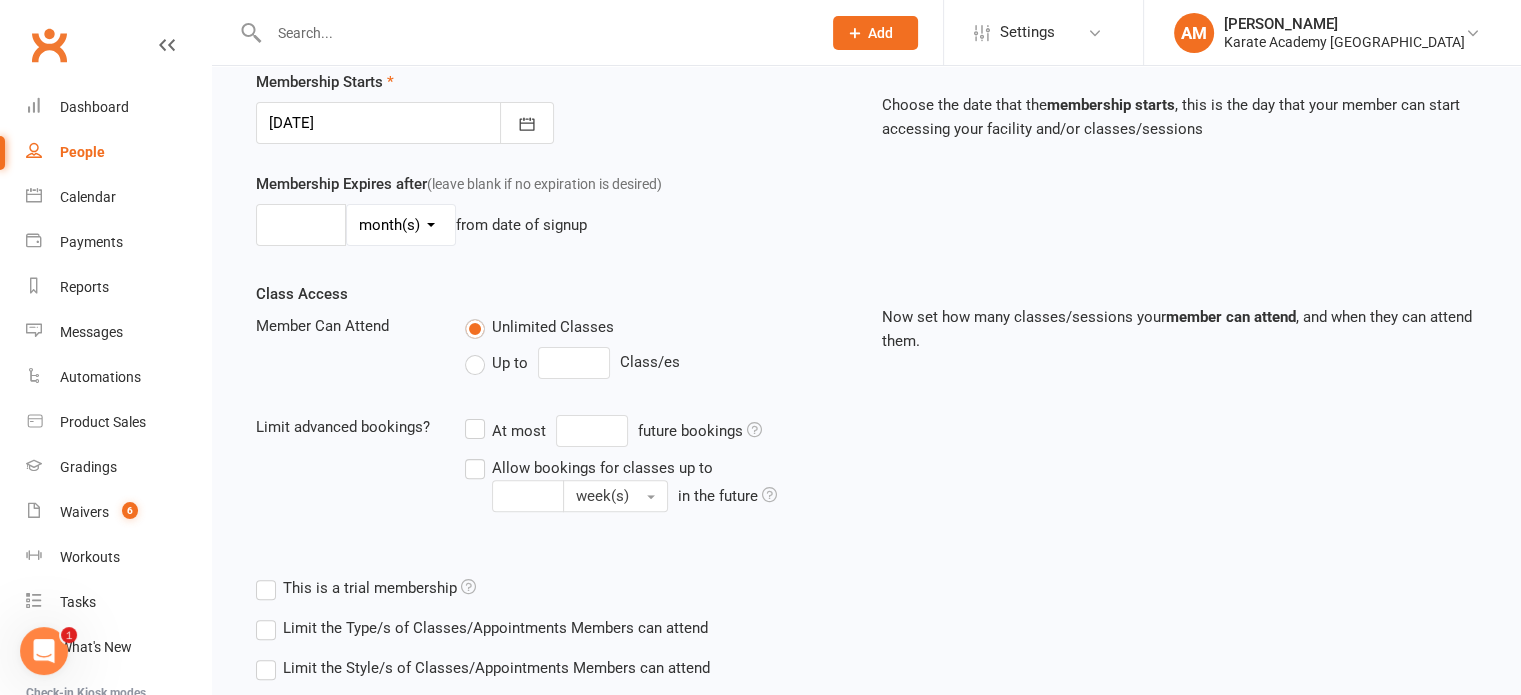scroll, scrollTop: 689, scrollLeft: 0, axis: vertical 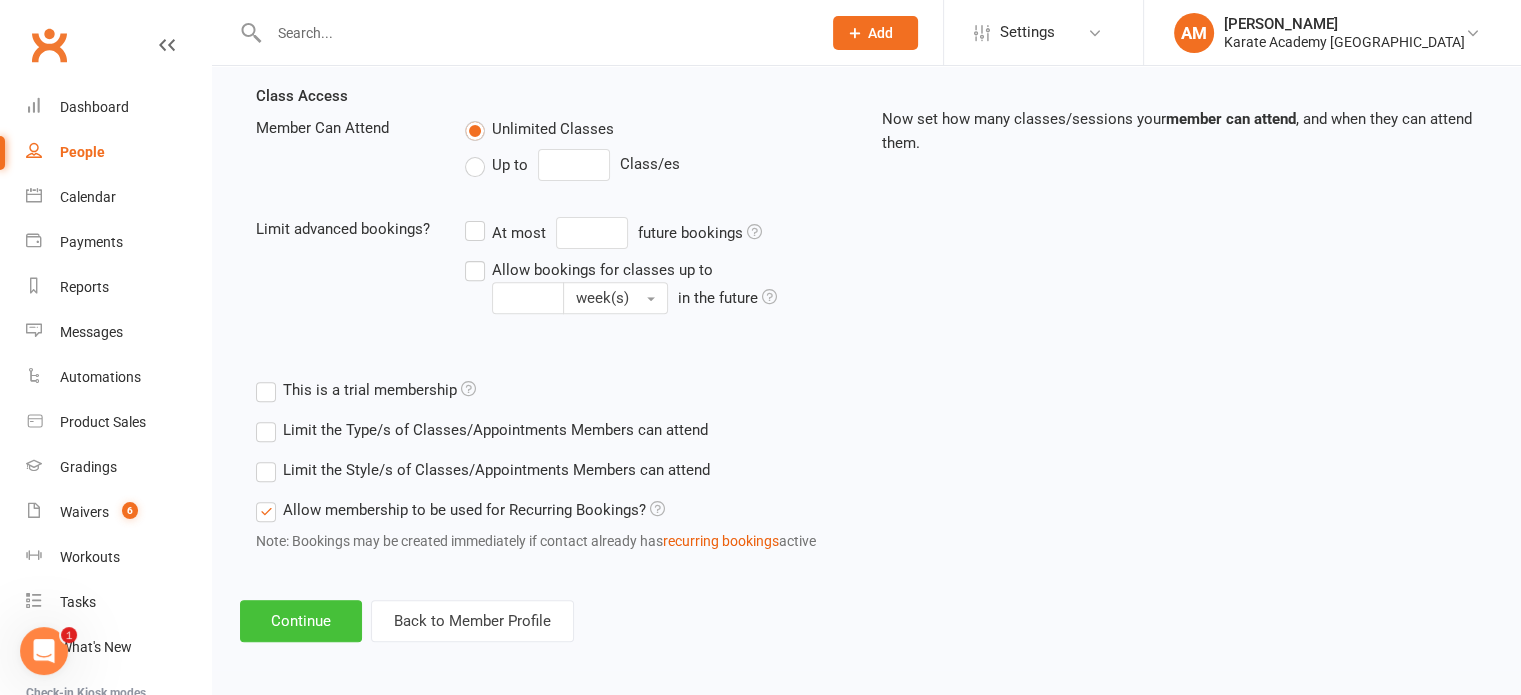 click on "Continue" at bounding box center (301, 621) 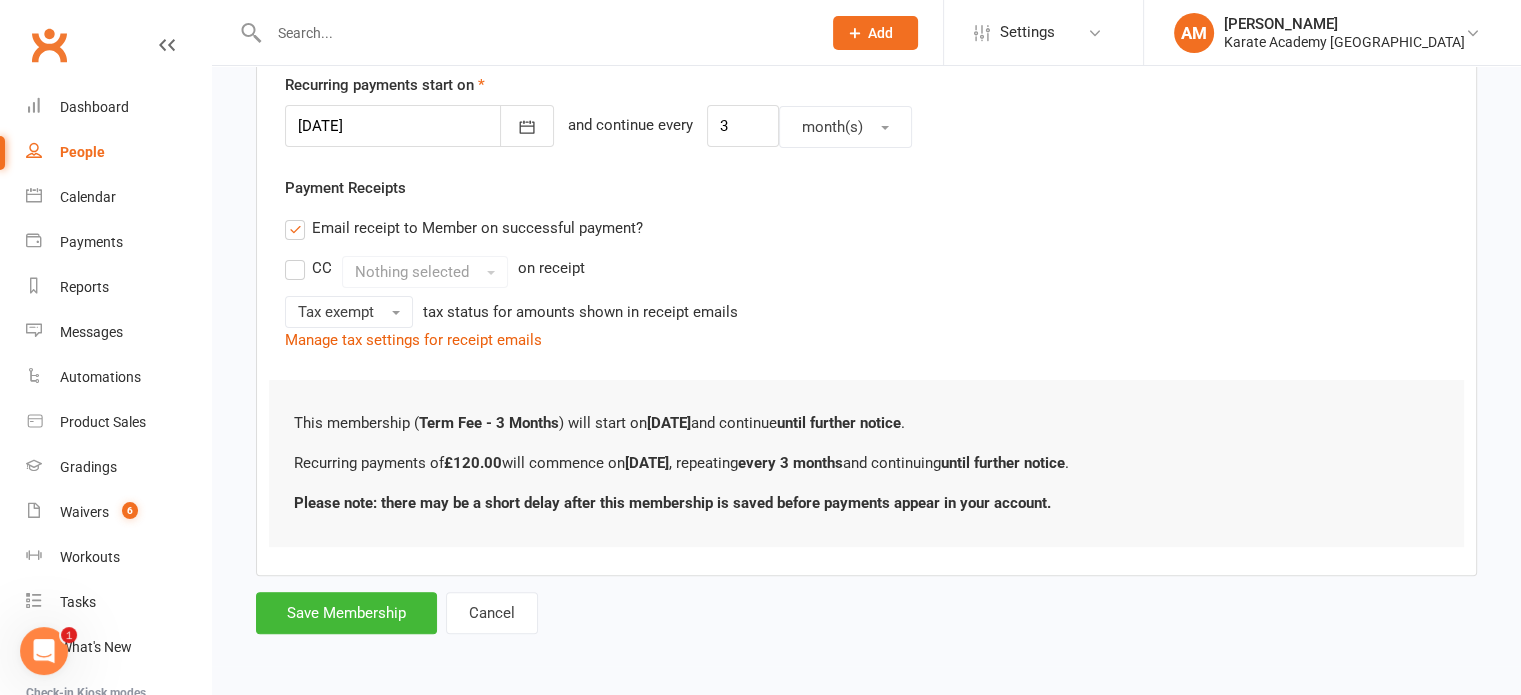 scroll, scrollTop: 0, scrollLeft: 0, axis: both 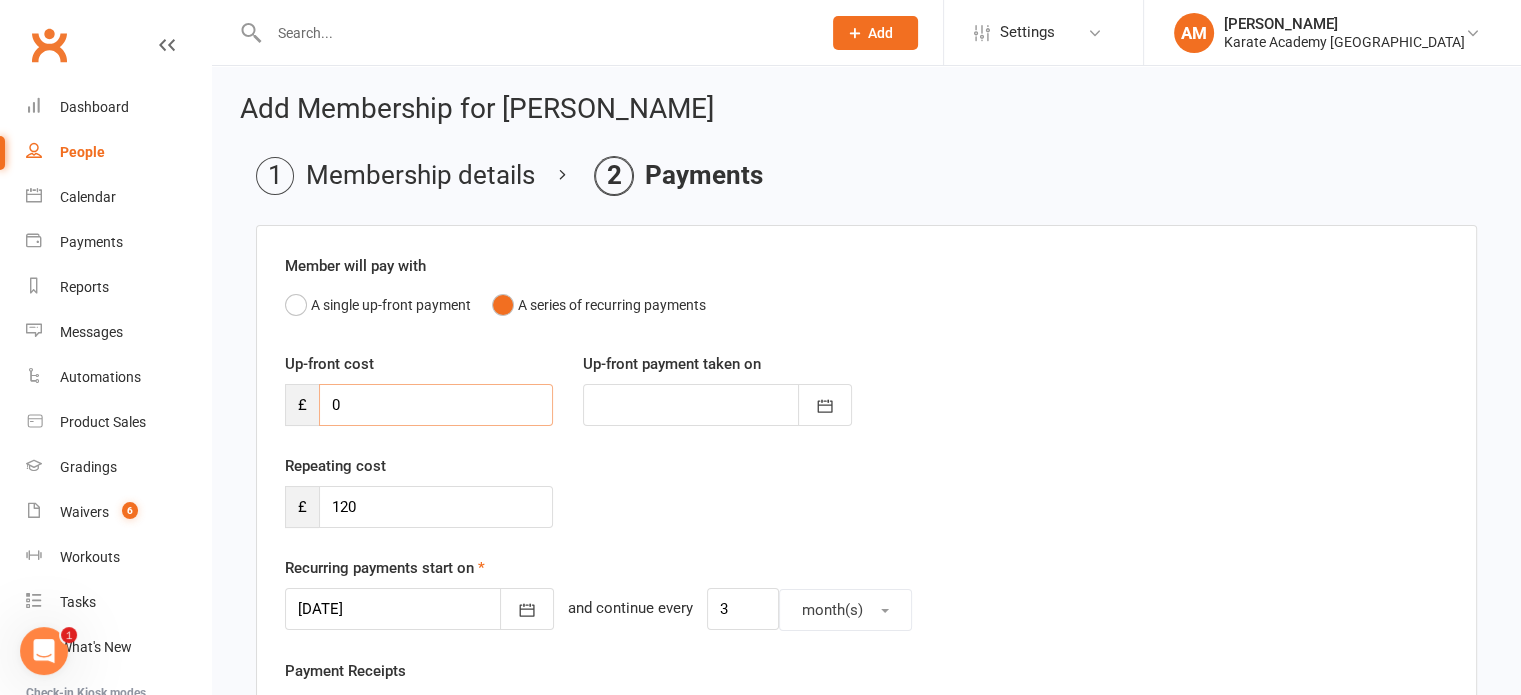 click on "0" at bounding box center [436, 405] 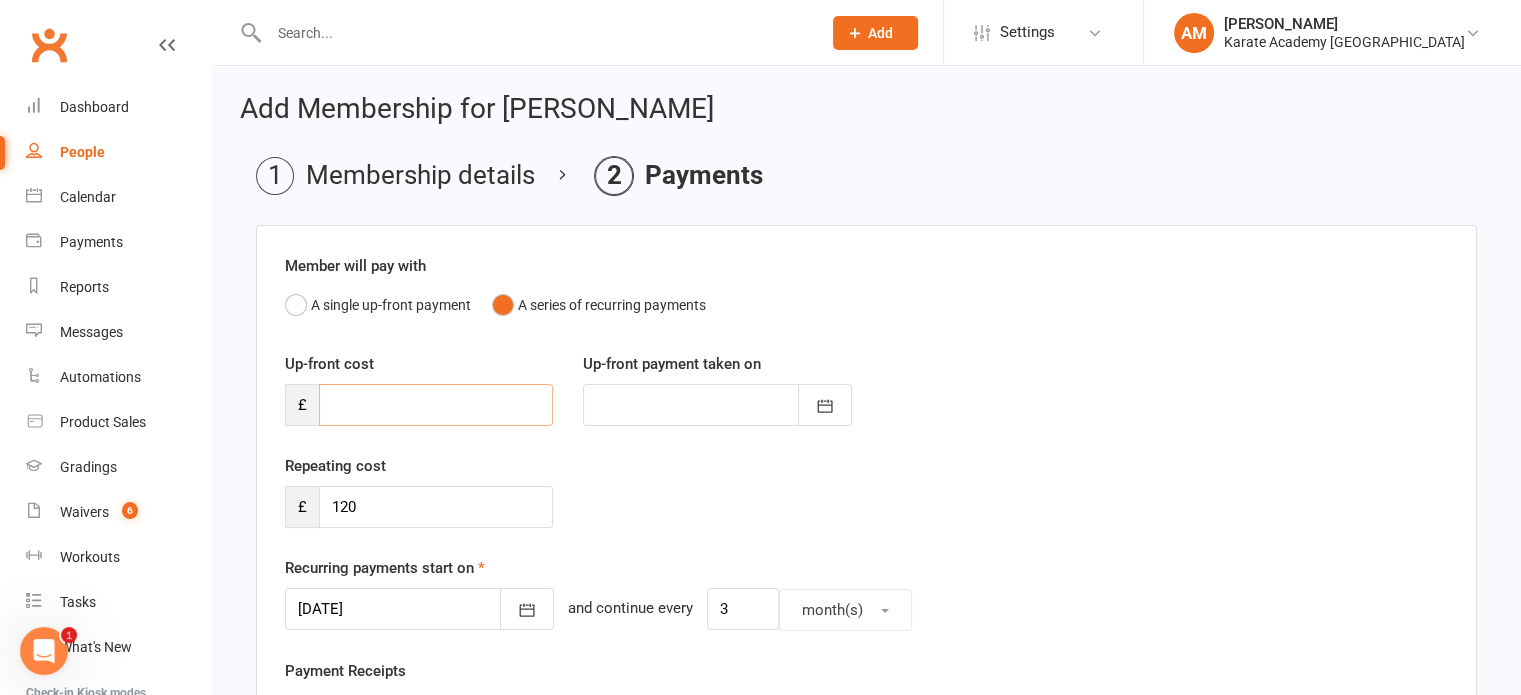 type on "1" 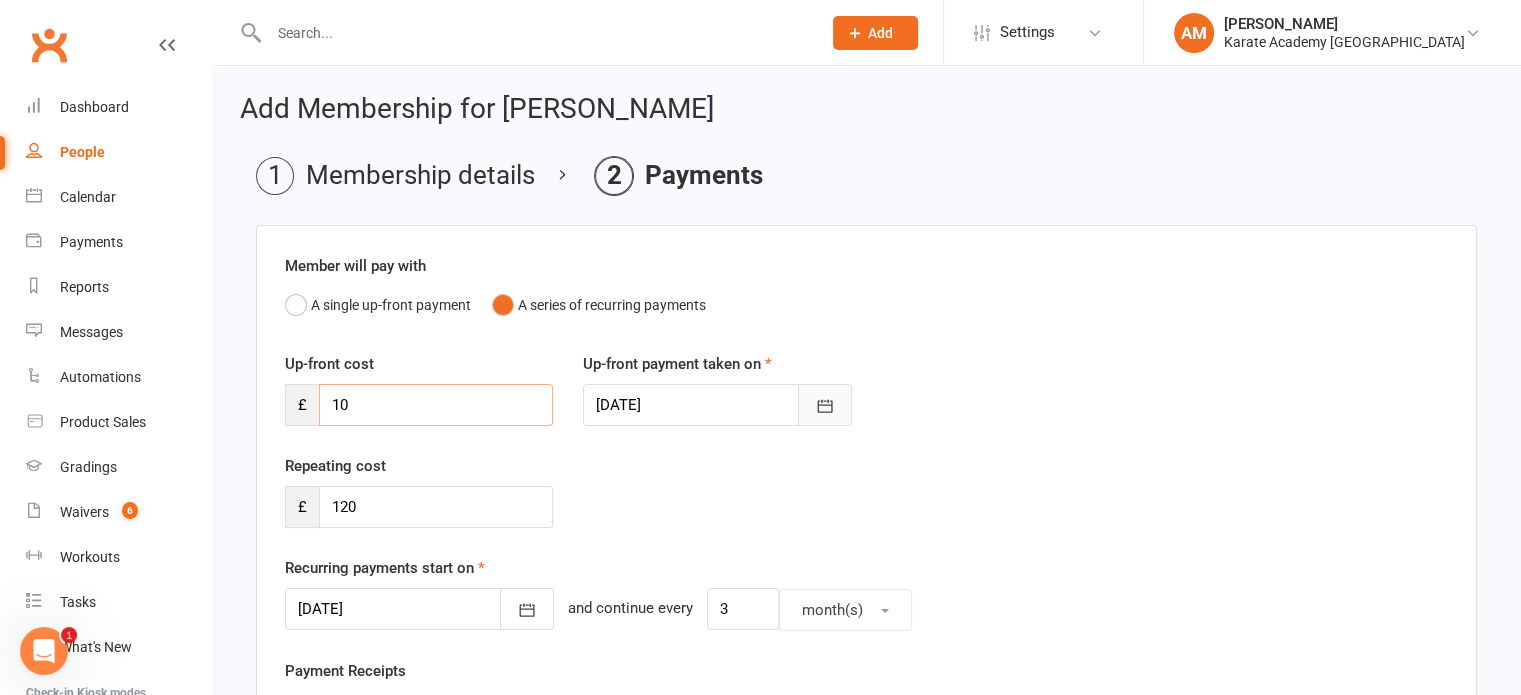 type on "10" 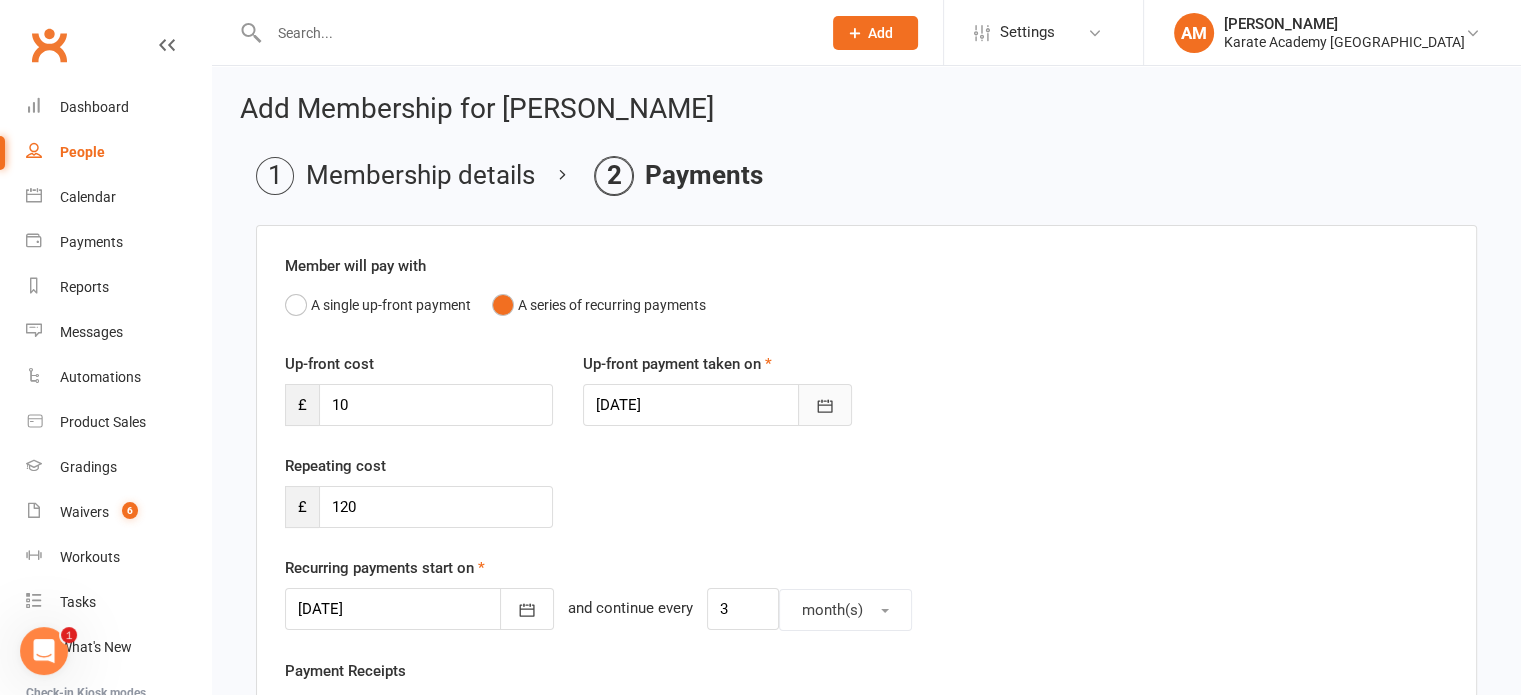 click at bounding box center [825, 405] 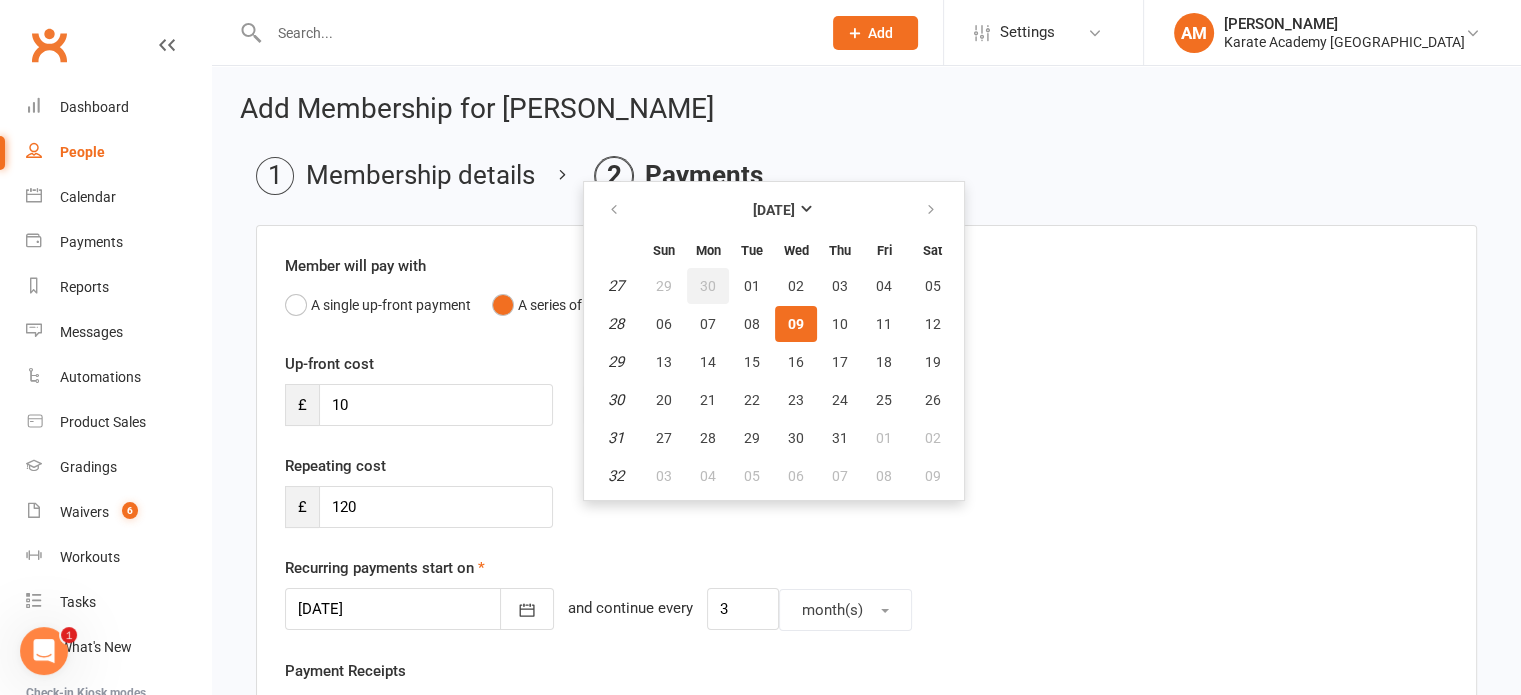click on "30" at bounding box center [708, 286] 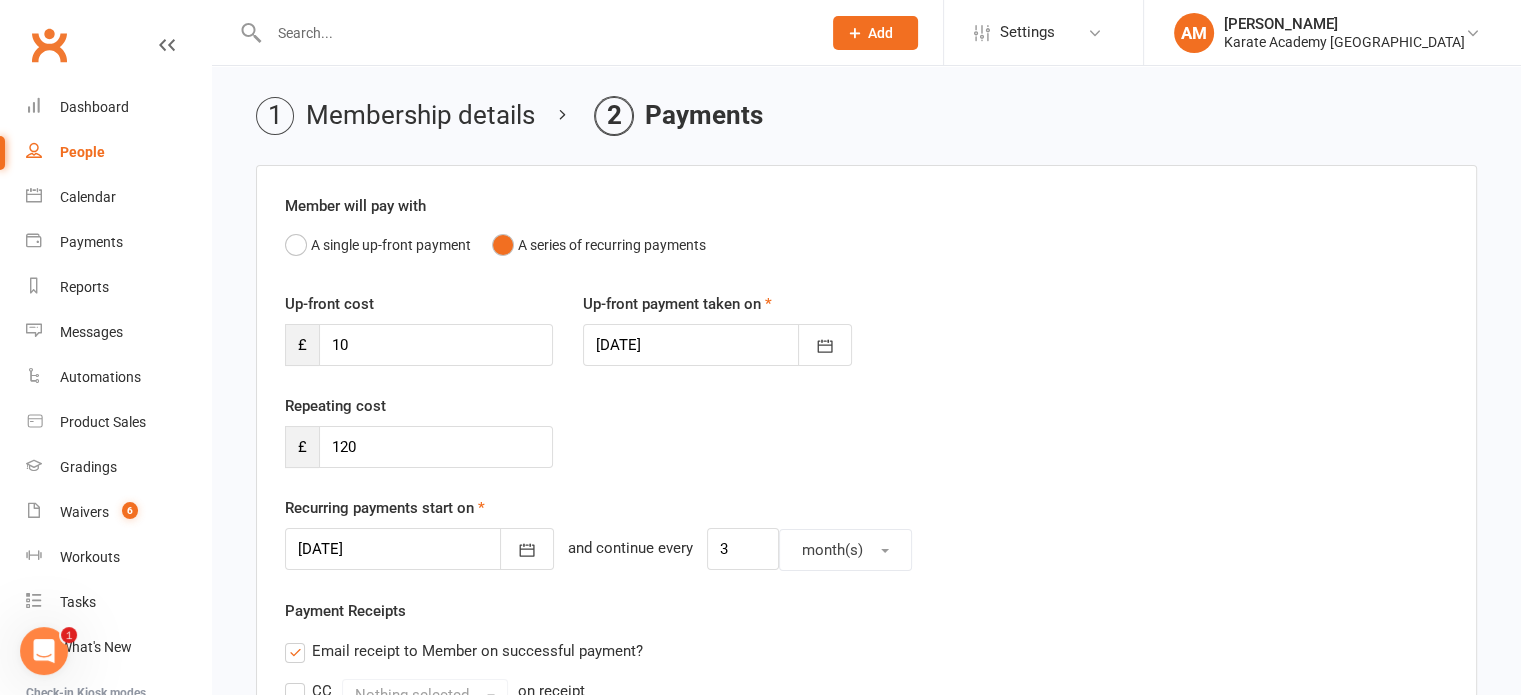scroll, scrollTop: 520, scrollLeft: 0, axis: vertical 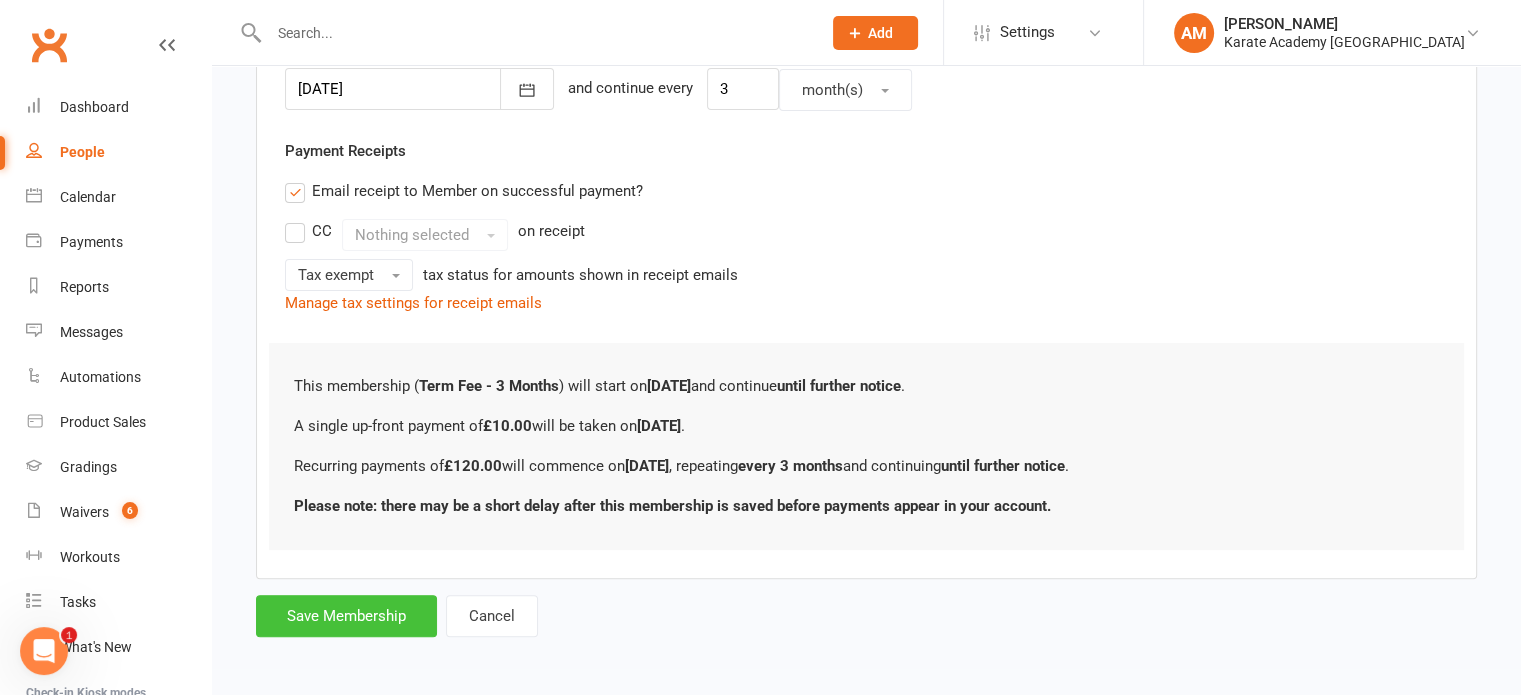 click on "Save Membership" at bounding box center (346, 616) 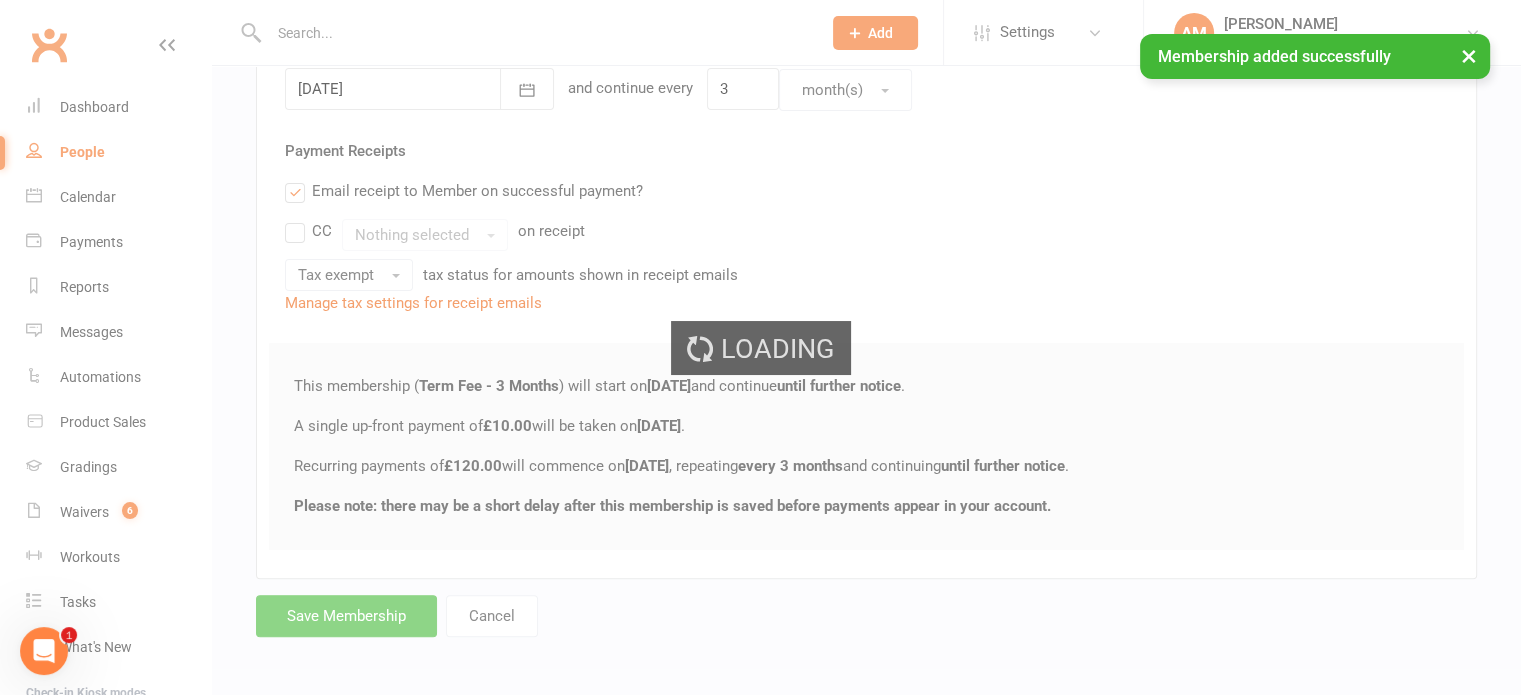 scroll, scrollTop: 0, scrollLeft: 0, axis: both 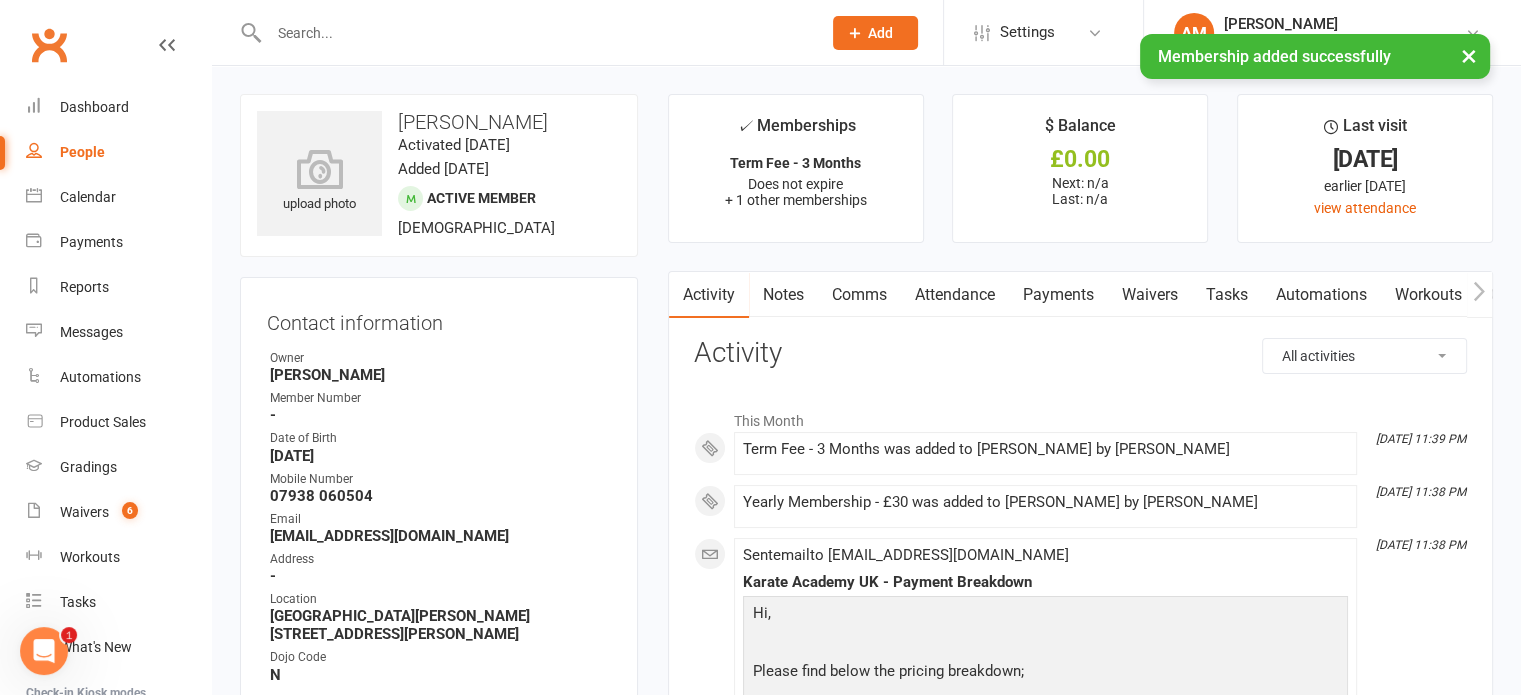 click on "Payments" at bounding box center (1058, 295) 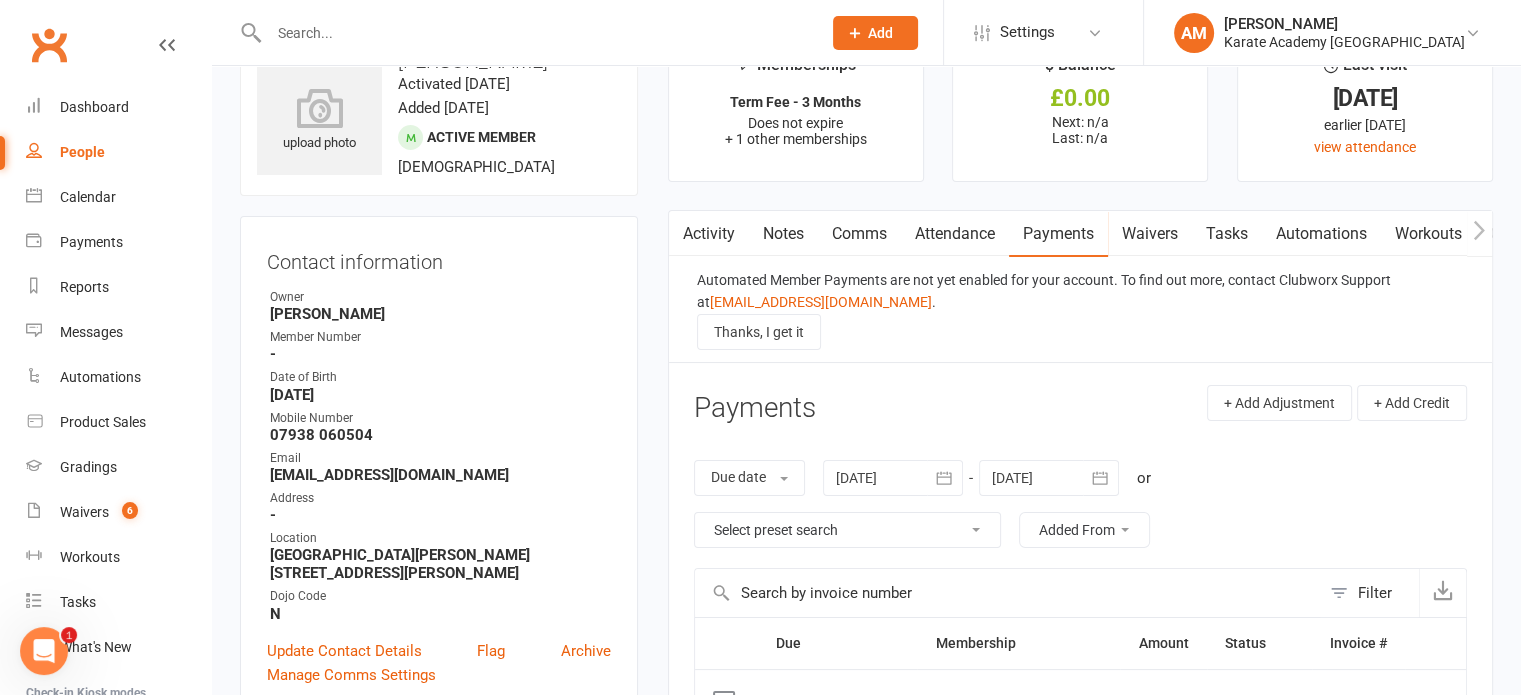 scroll, scrollTop: 0, scrollLeft: 0, axis: both 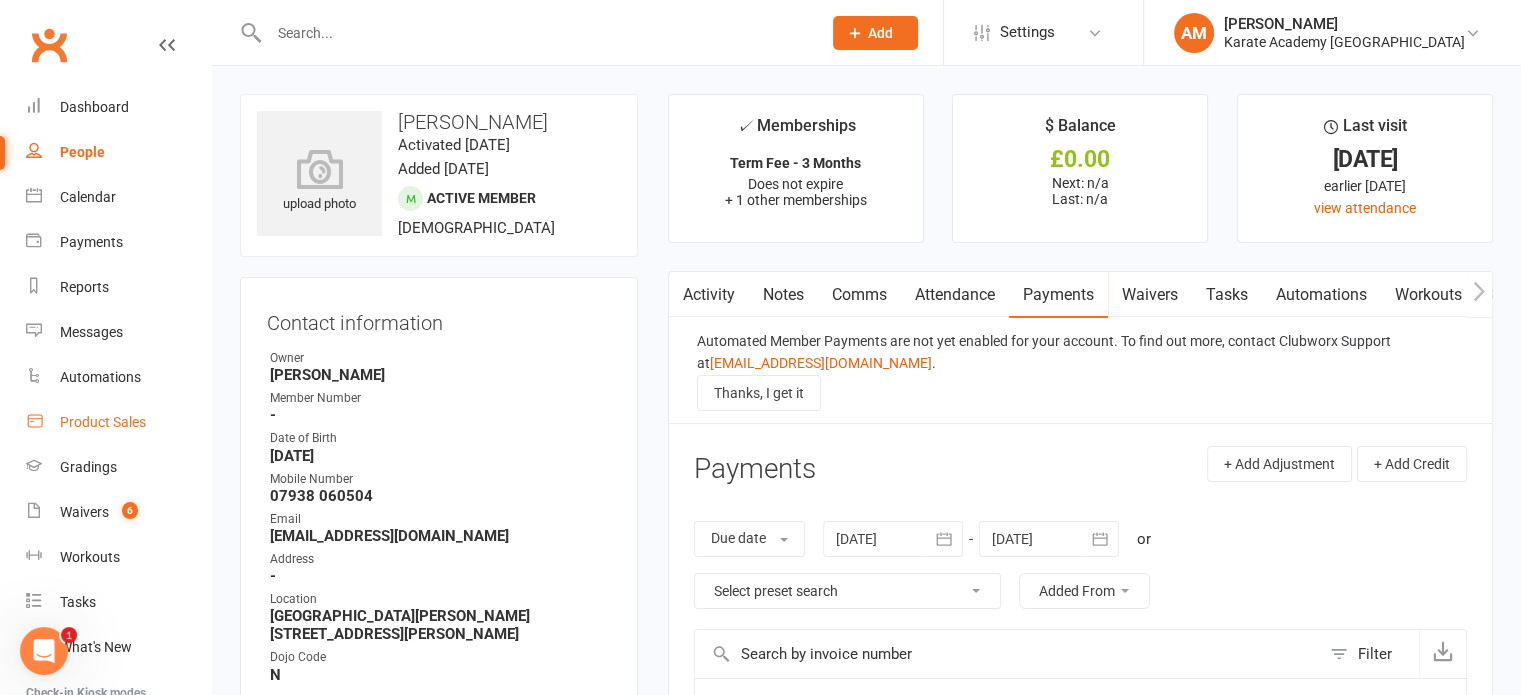 click on "Product Sales" at bounding box center [103, 422] 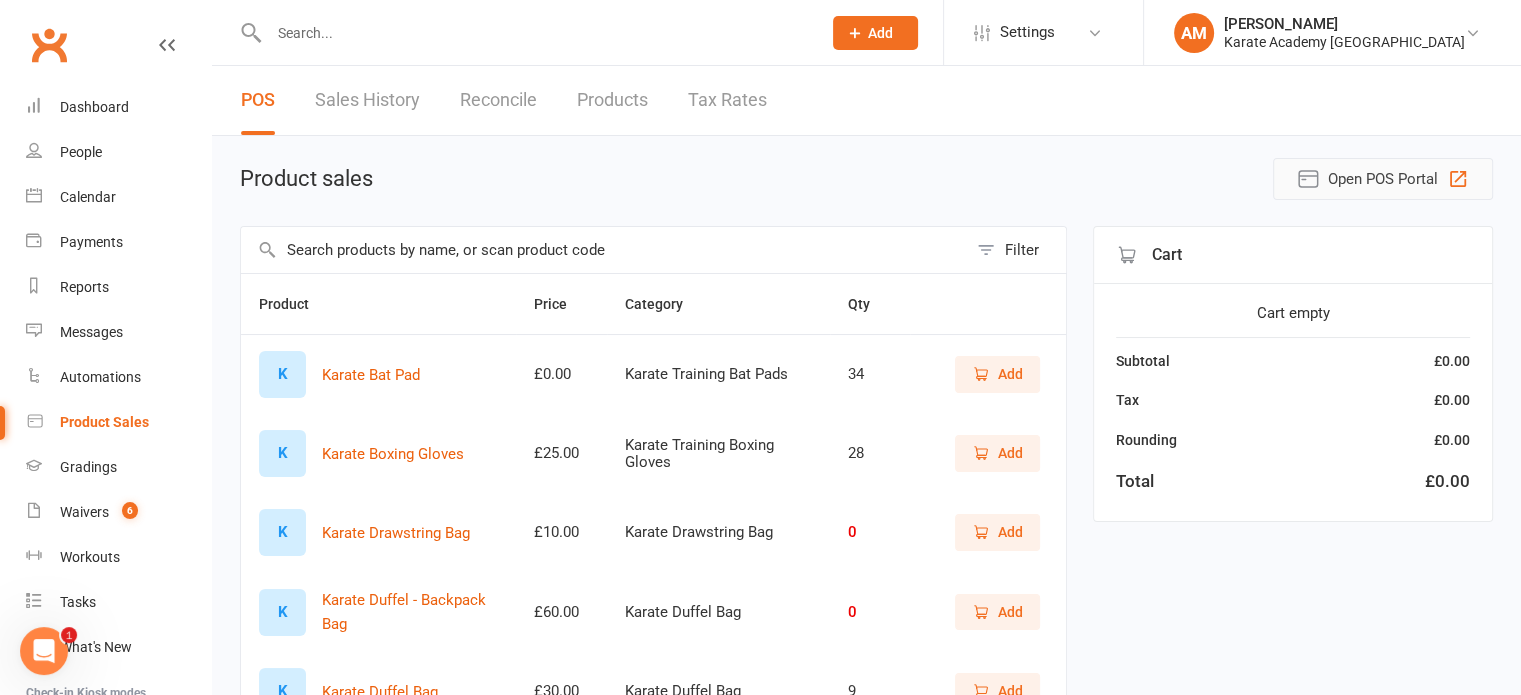 click 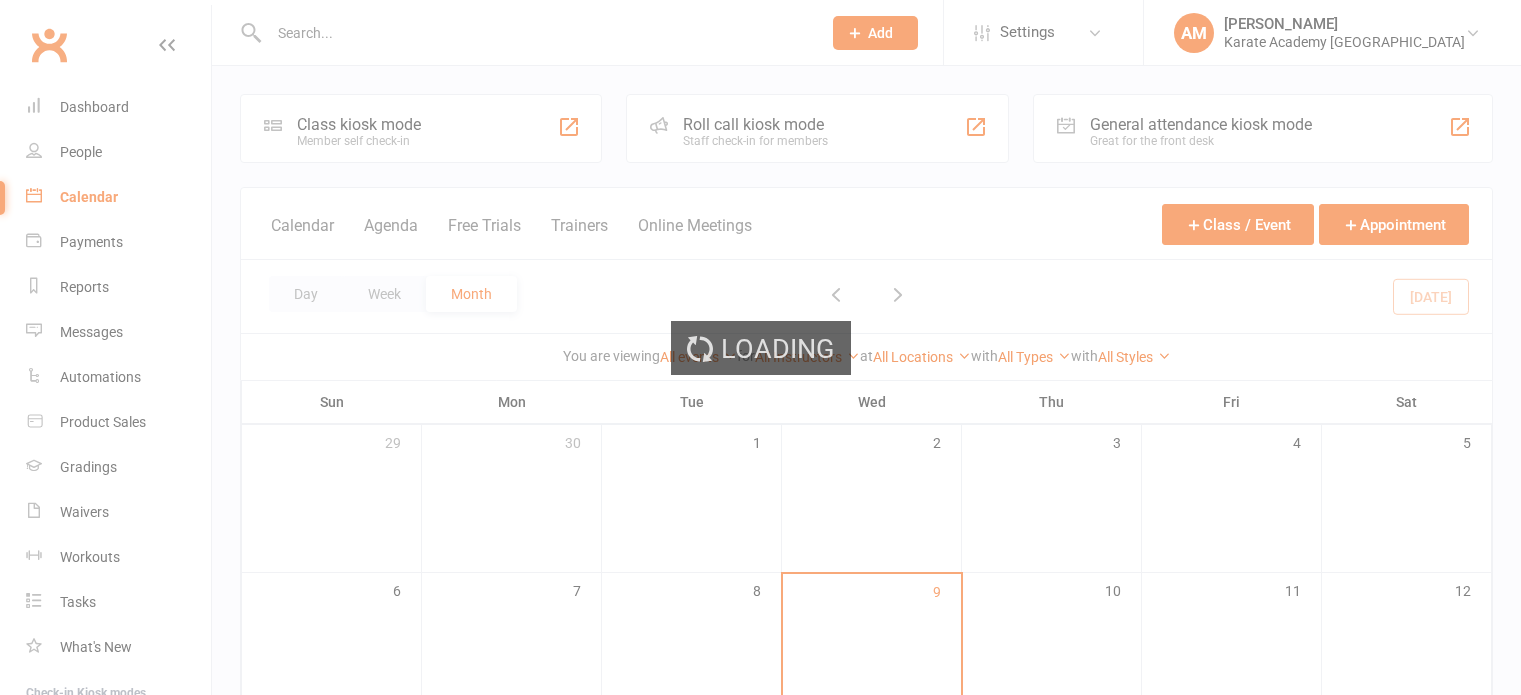 scroll, scrollTop: 0, scrollLeft: 0, axis: both 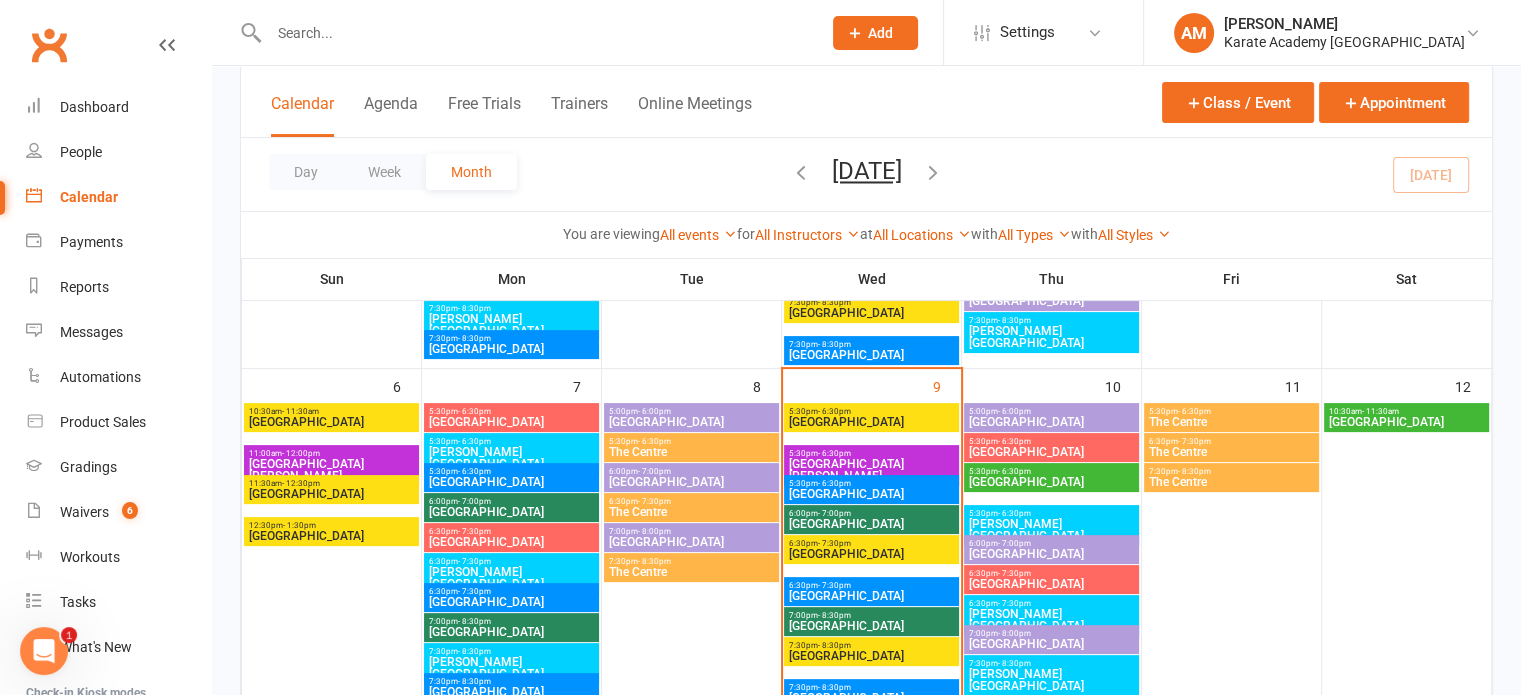 click on "Wolf Fields Primary School" at bounding box center [871, 494] 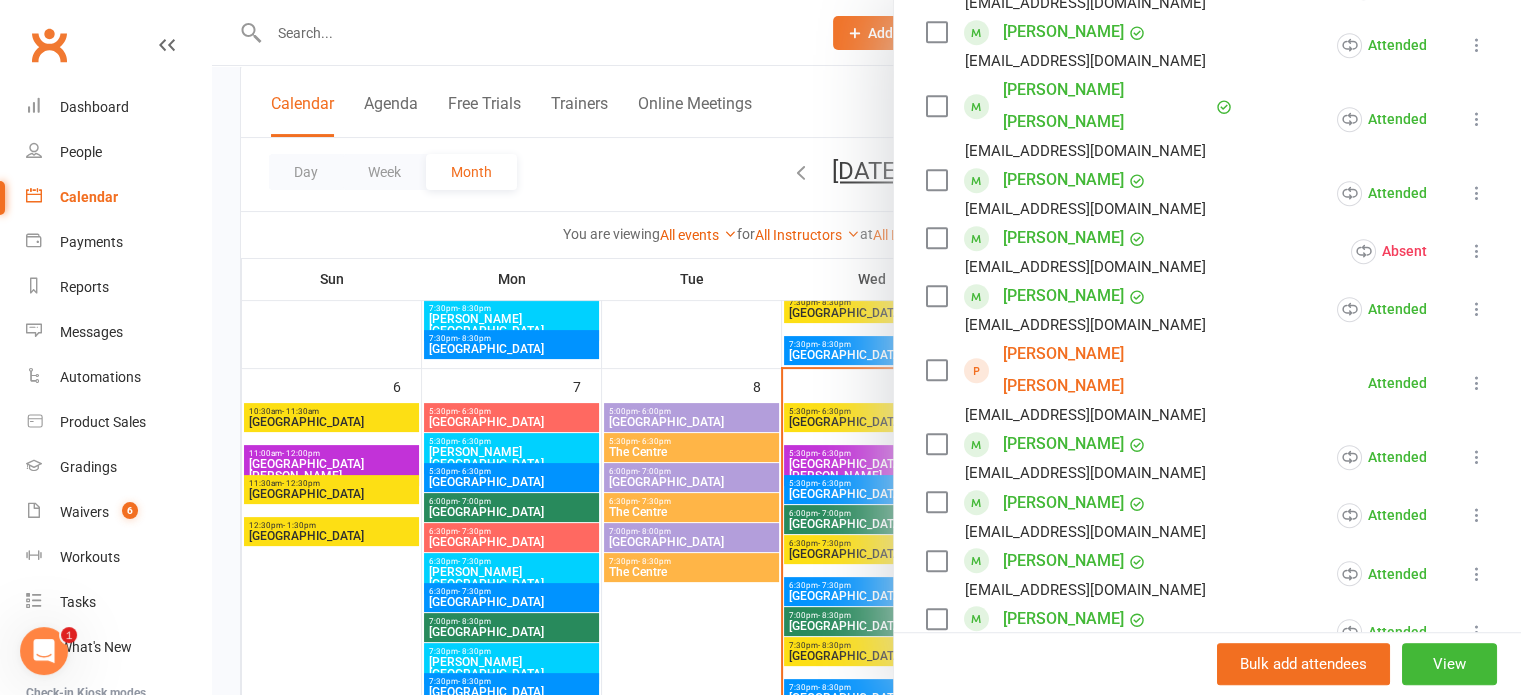 scroll, scrollTop: 1200, scrollLeft: 0, axis: vertical 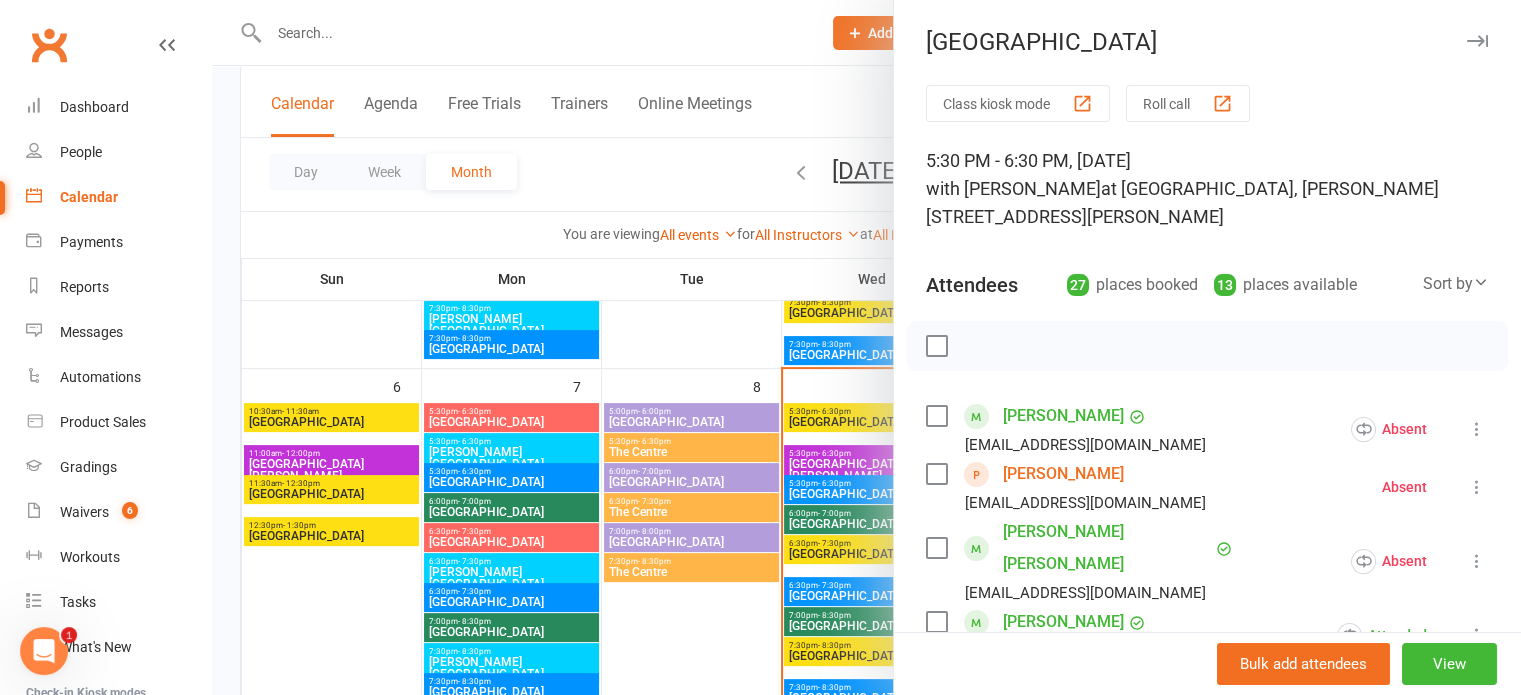 click at bounding box center [1477, 41] 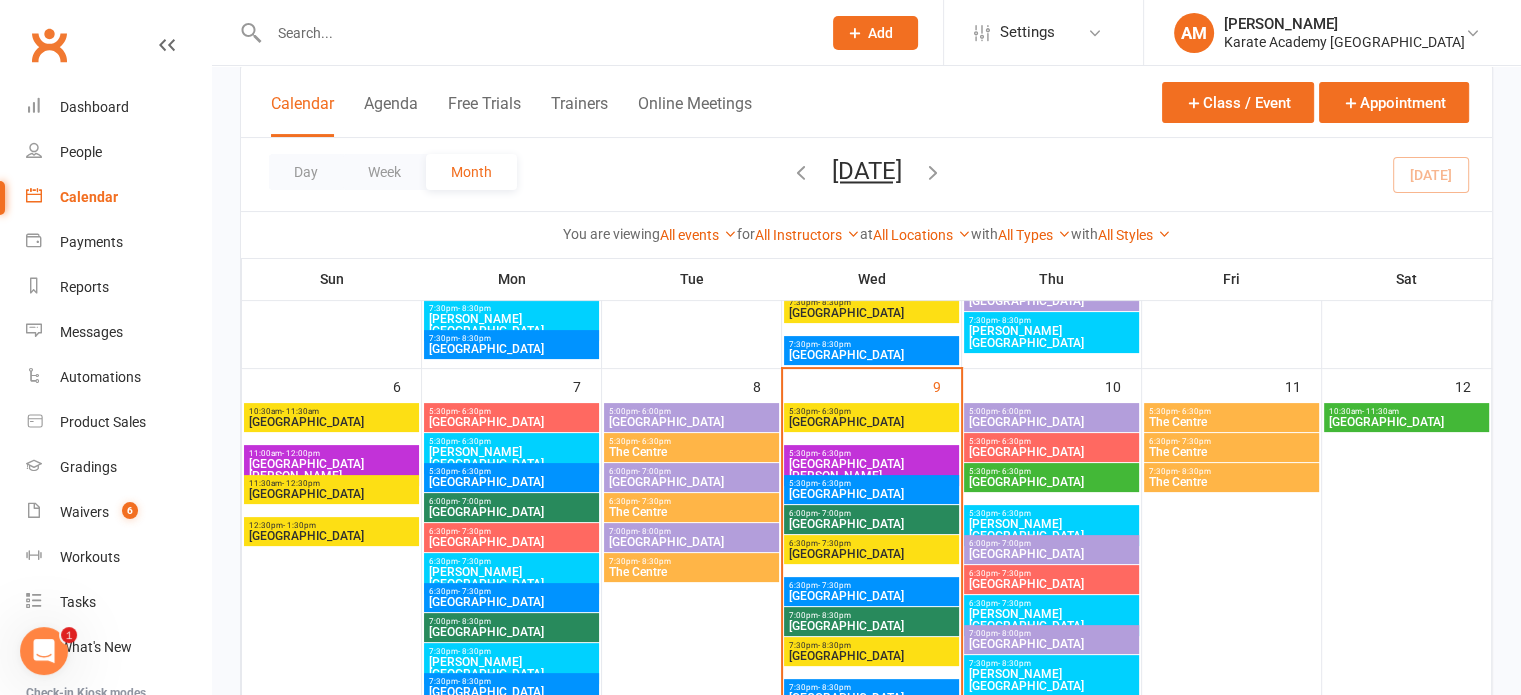 click on "Wolf Fields Primary School" at bounding box center [511, 482] 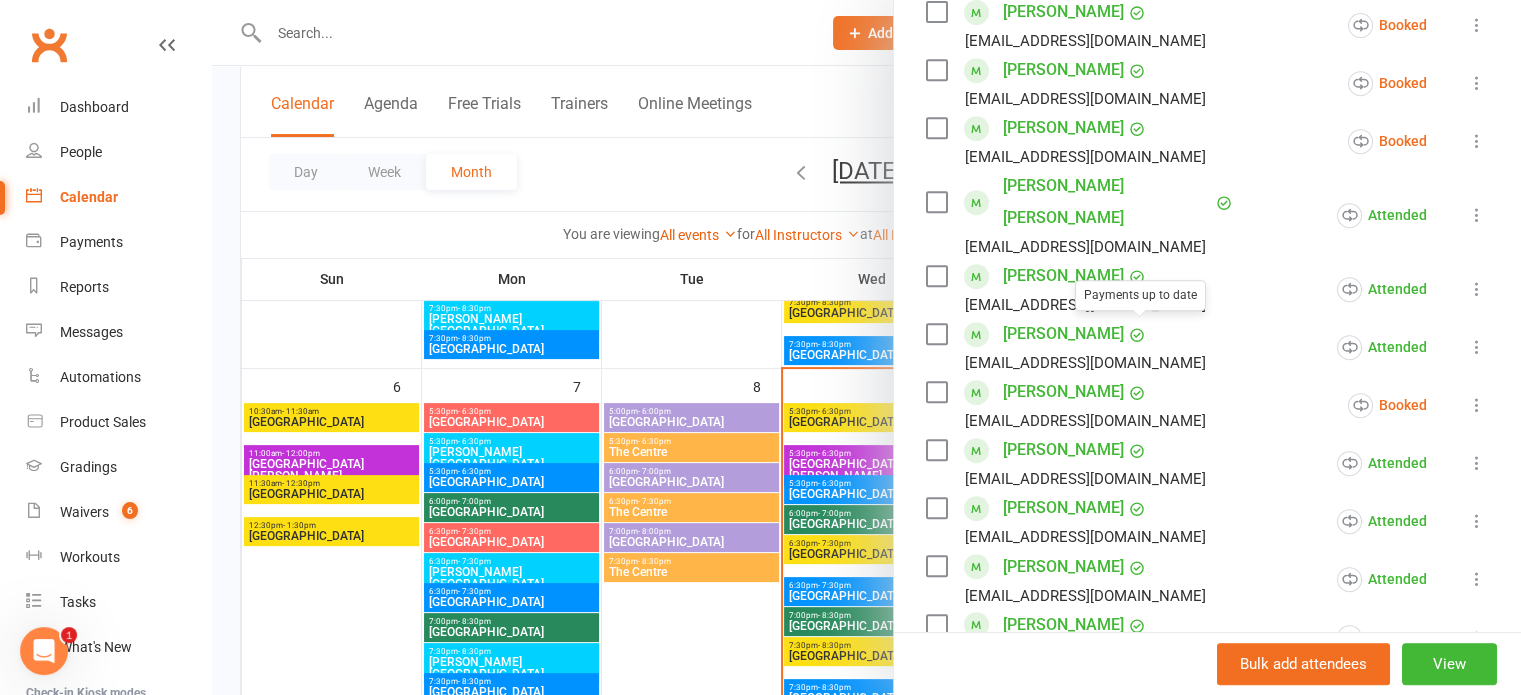 scroll, scrollTop: 1517, scrollLeft: 0, axis: vertical 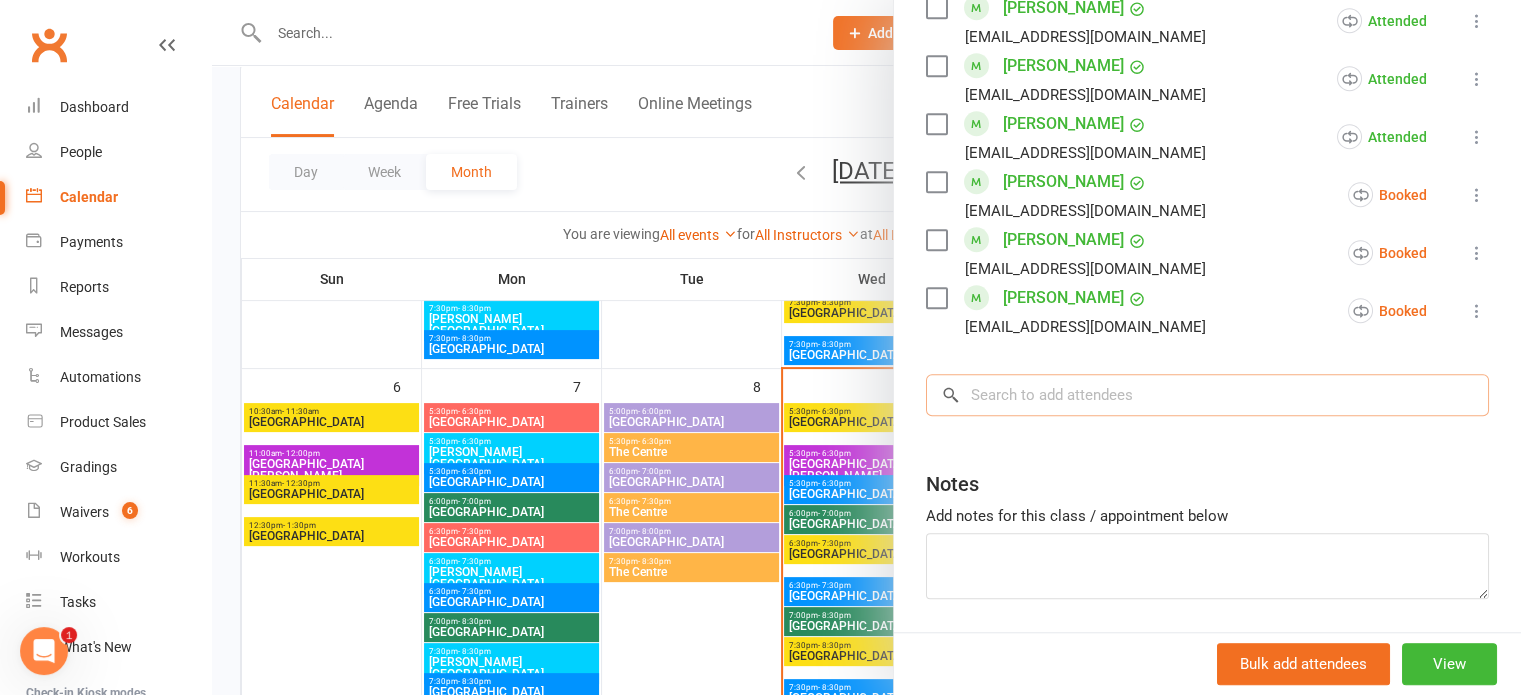 click at bounding box center [1207, 395] 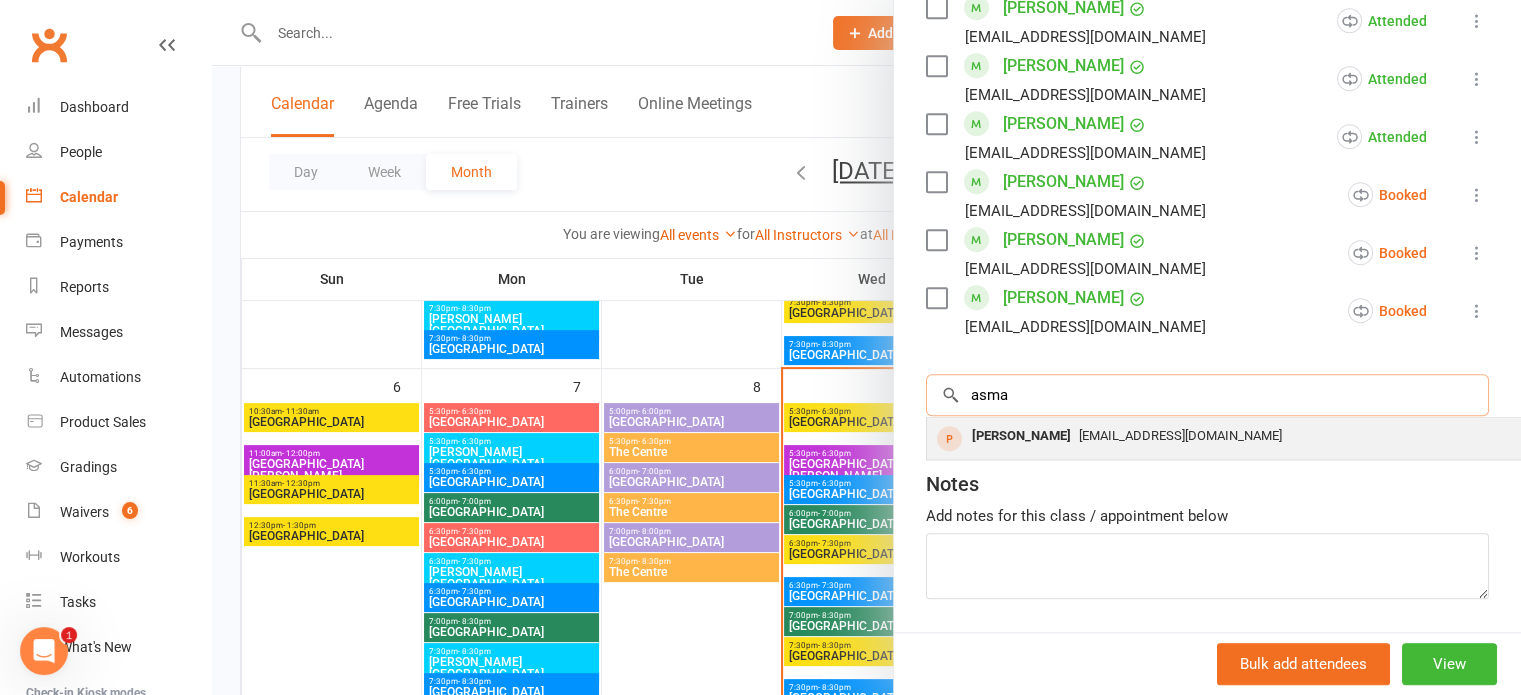 type on "asma" 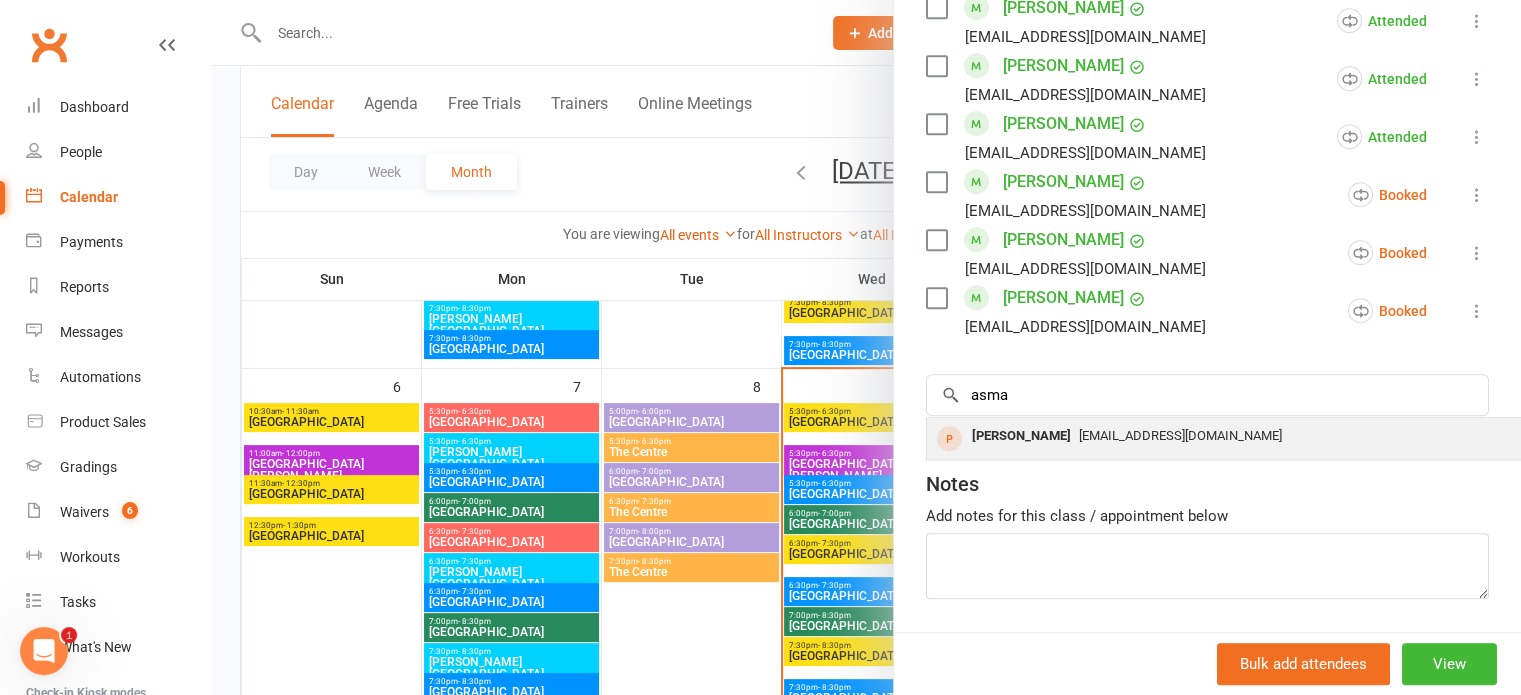 click on "[PERSON_NAME]" at bounding box center (1021, 436) 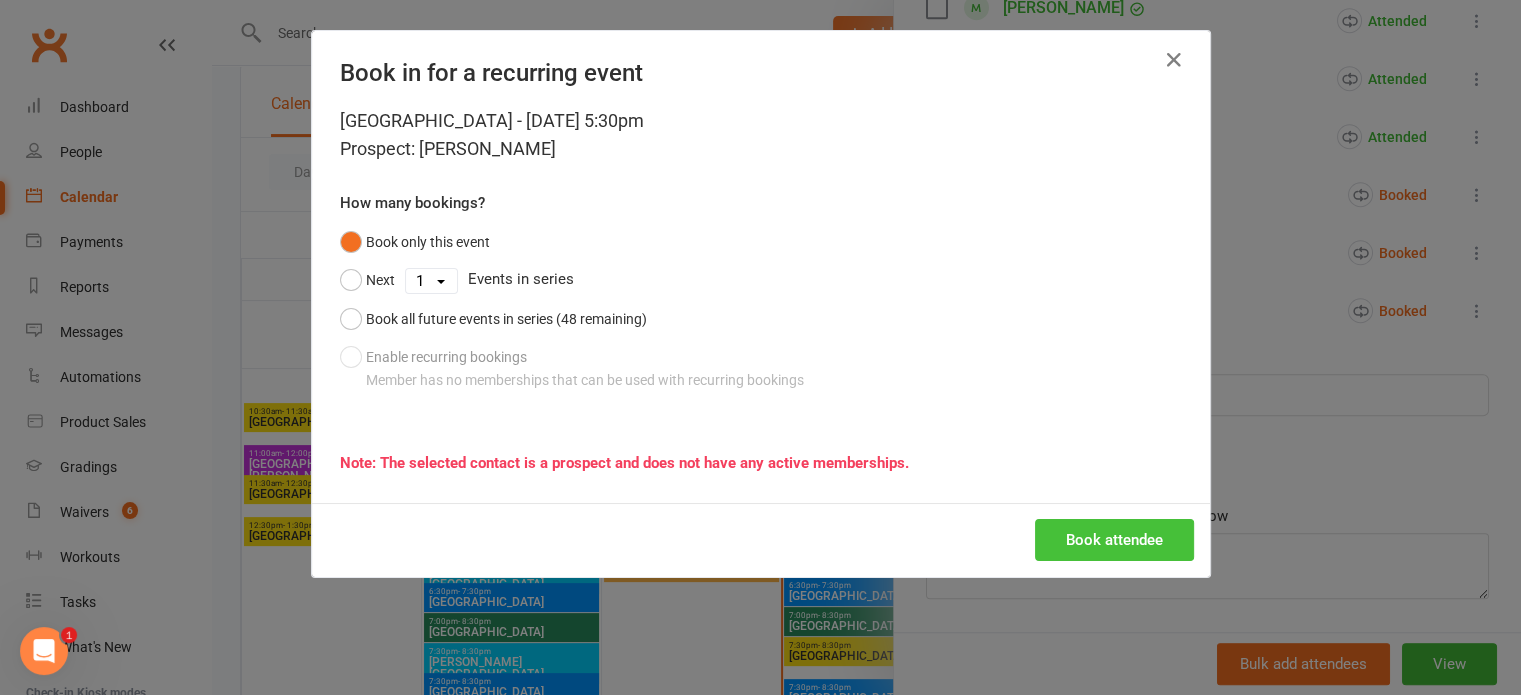 click on "Book attendee" at bounding box center [1114, 540] 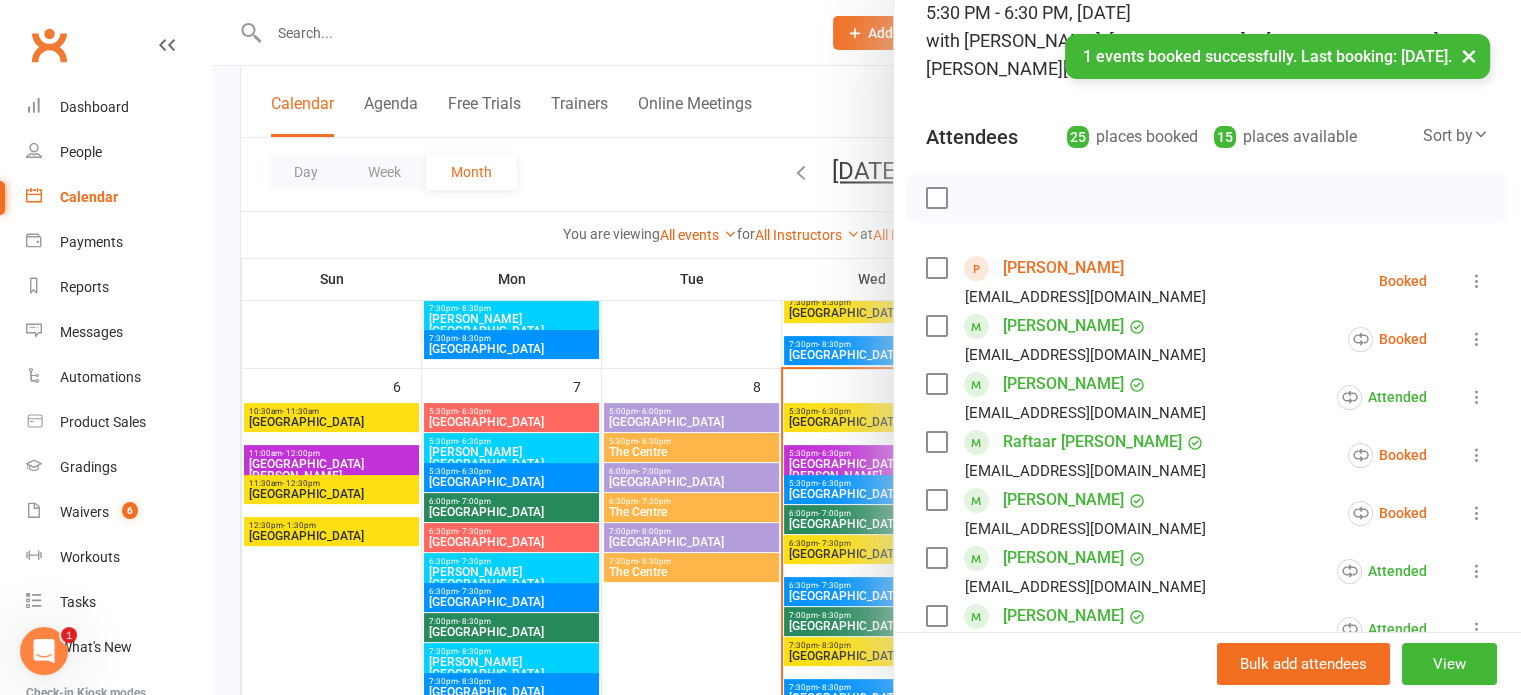 scroll, scrollTop: 200, scrollLeft: 0, axis: vertical 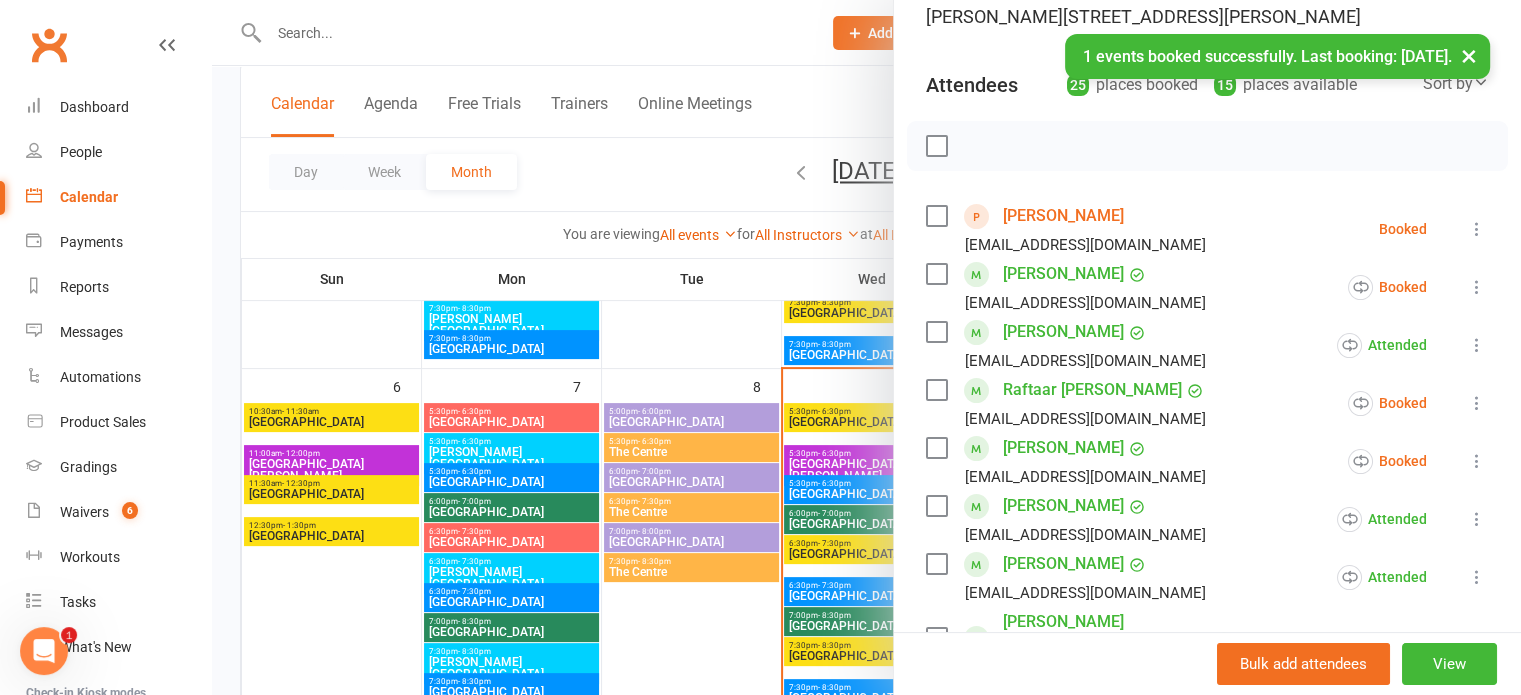 click at bounding box center (1477, 229) 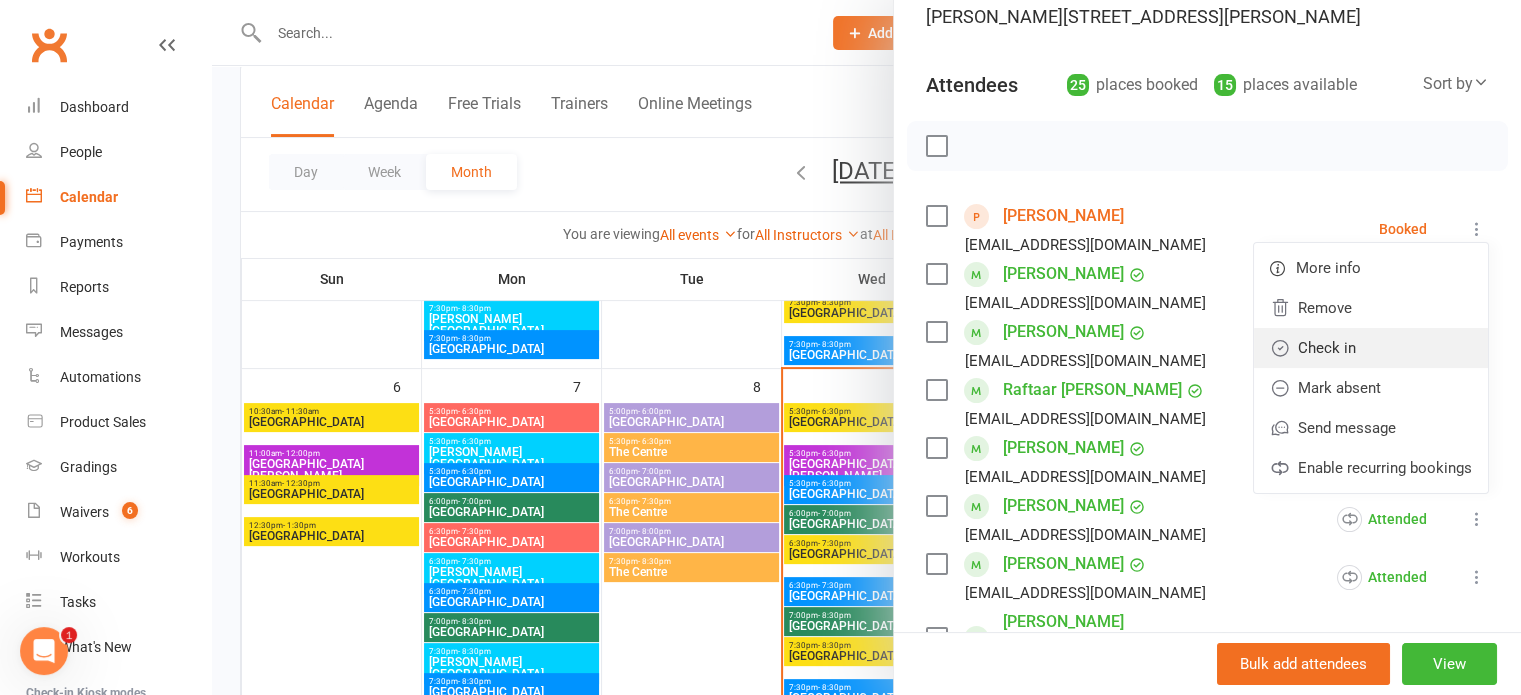 click on "Check in" at bounding box center (1371, 348) 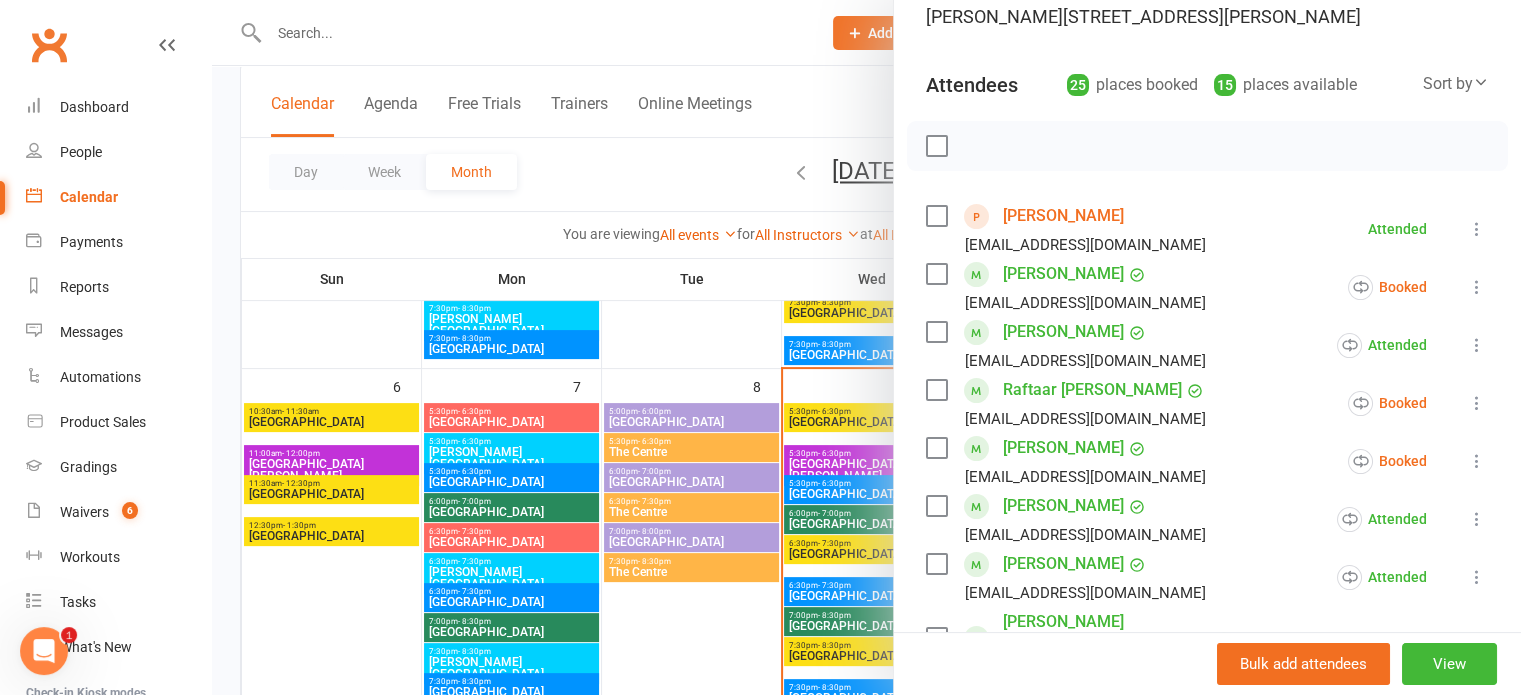 click at bounding box center [1477, 287] 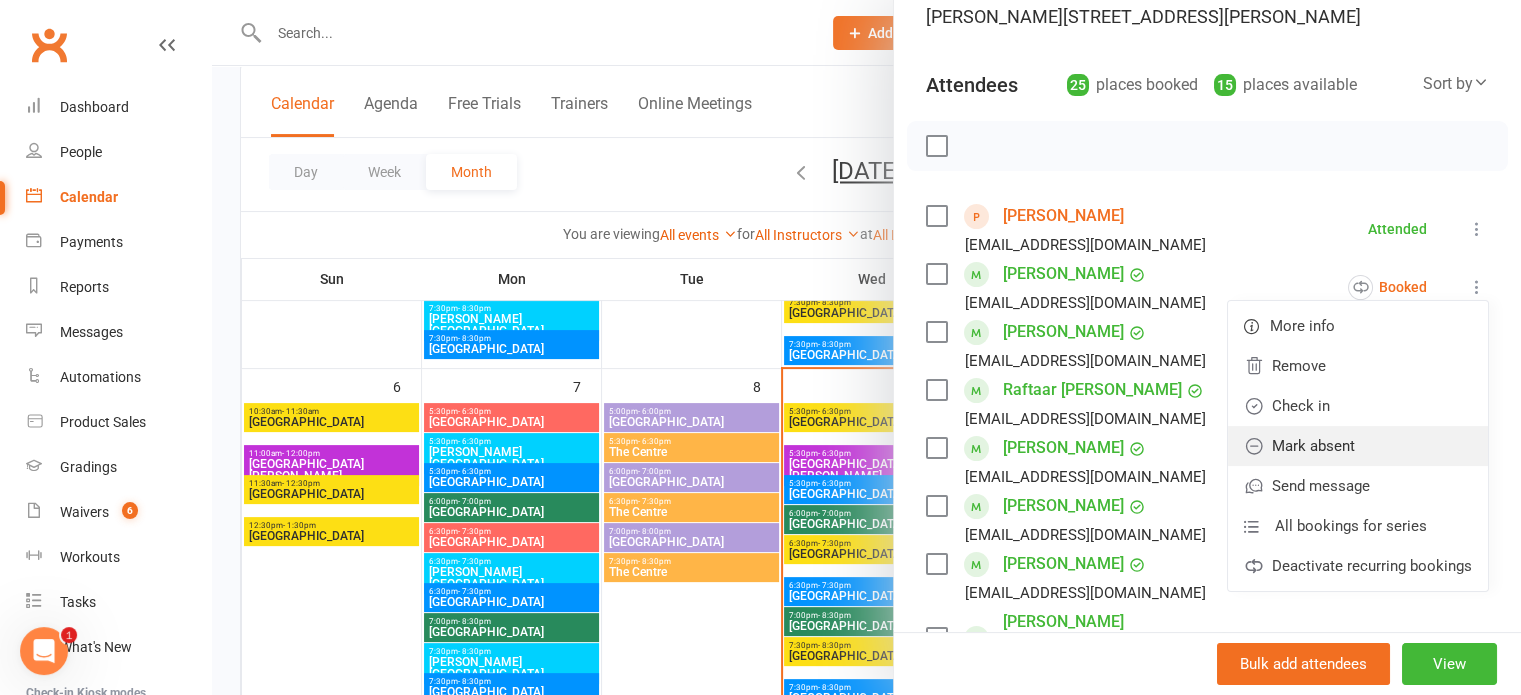 click on "Mark absent" at bounding box center [1358, 446] 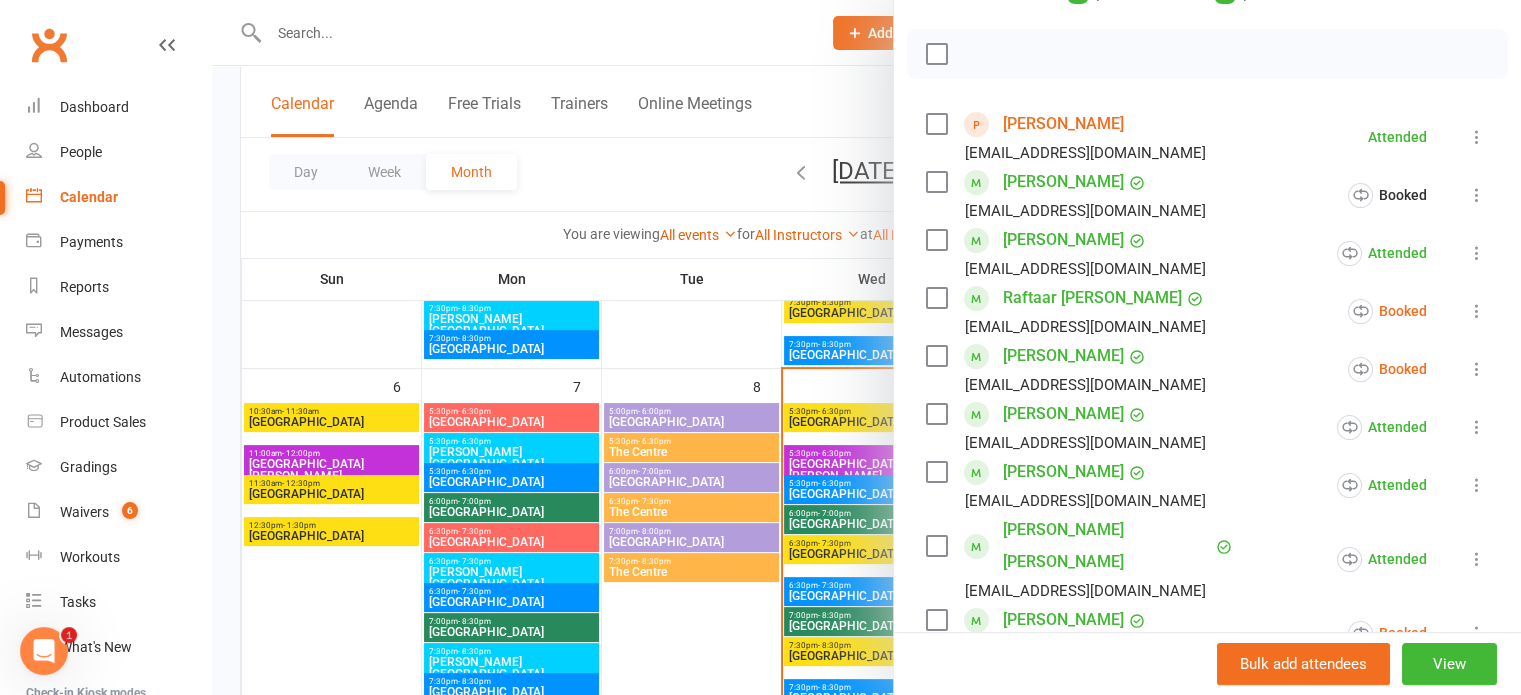 scroll, scrollTop: 300, scrollLeft: 0, axis: vertical 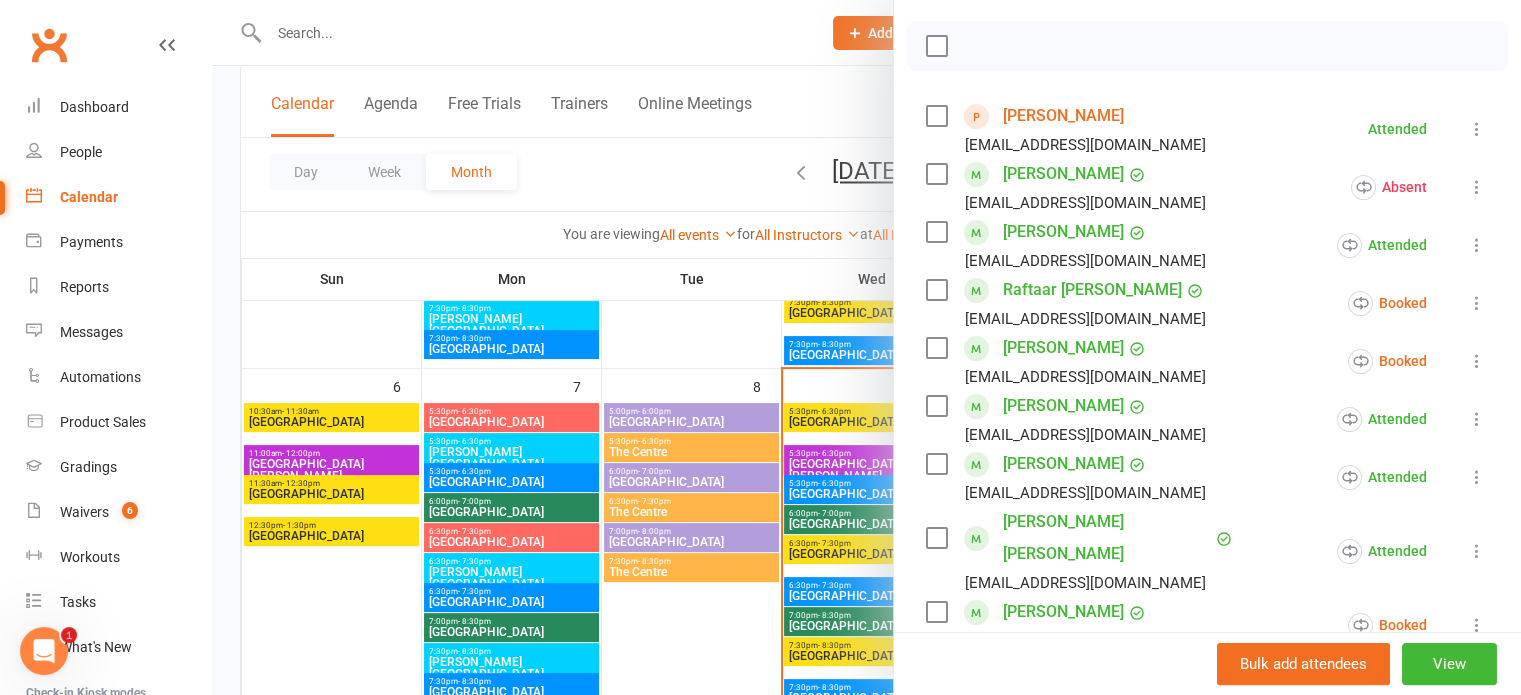 click at bounding box center (1477, 303) 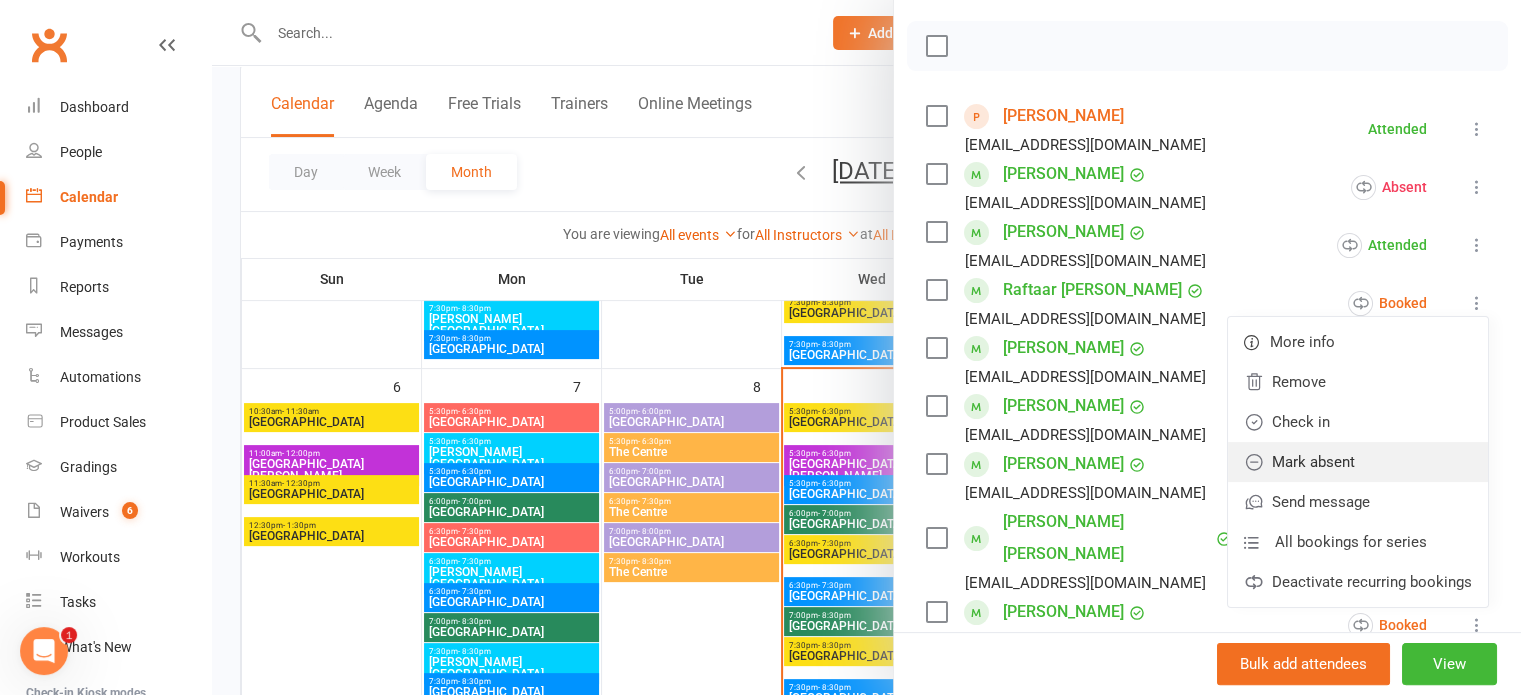 click on "Mark absent" at bounding box center [1358, 462] 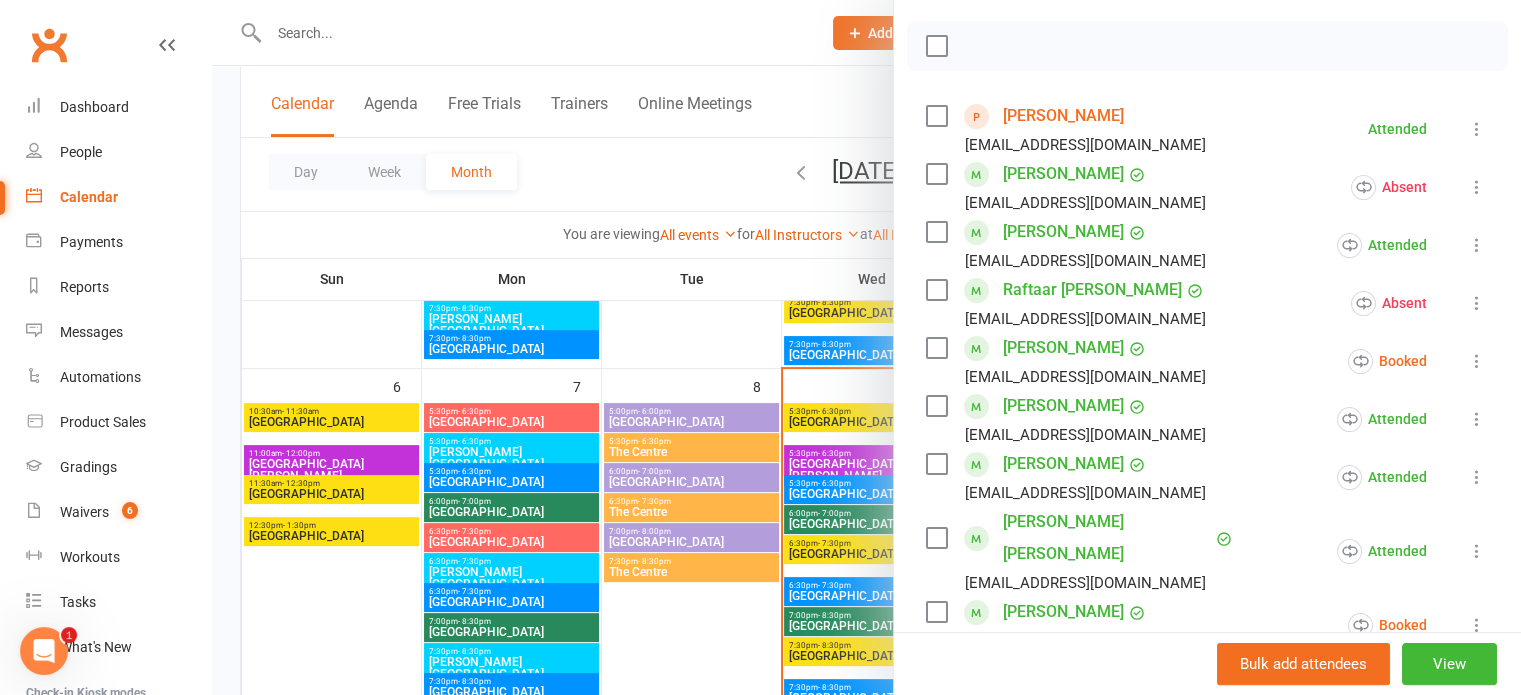 click at bounding box center [1477, 361] 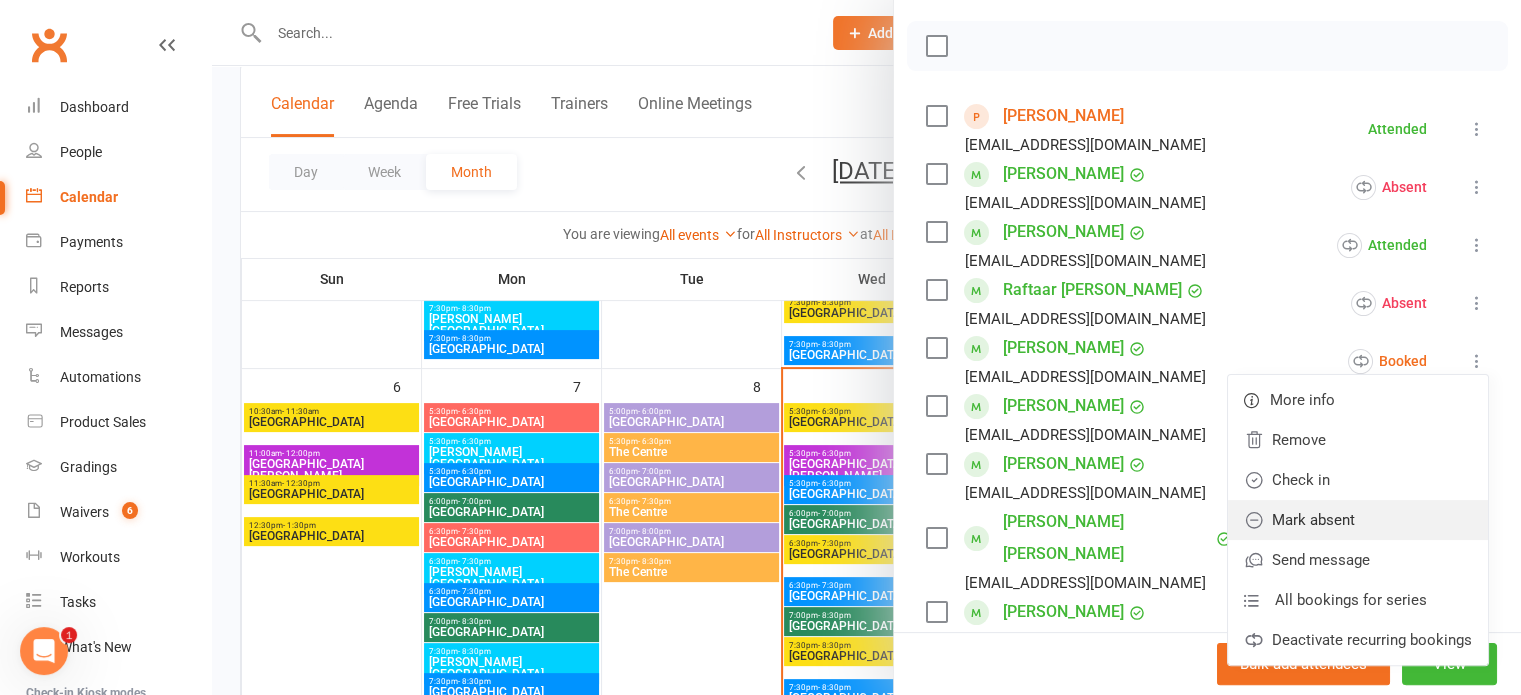 click on "Mark absent" at bounding box center [1358, 520] 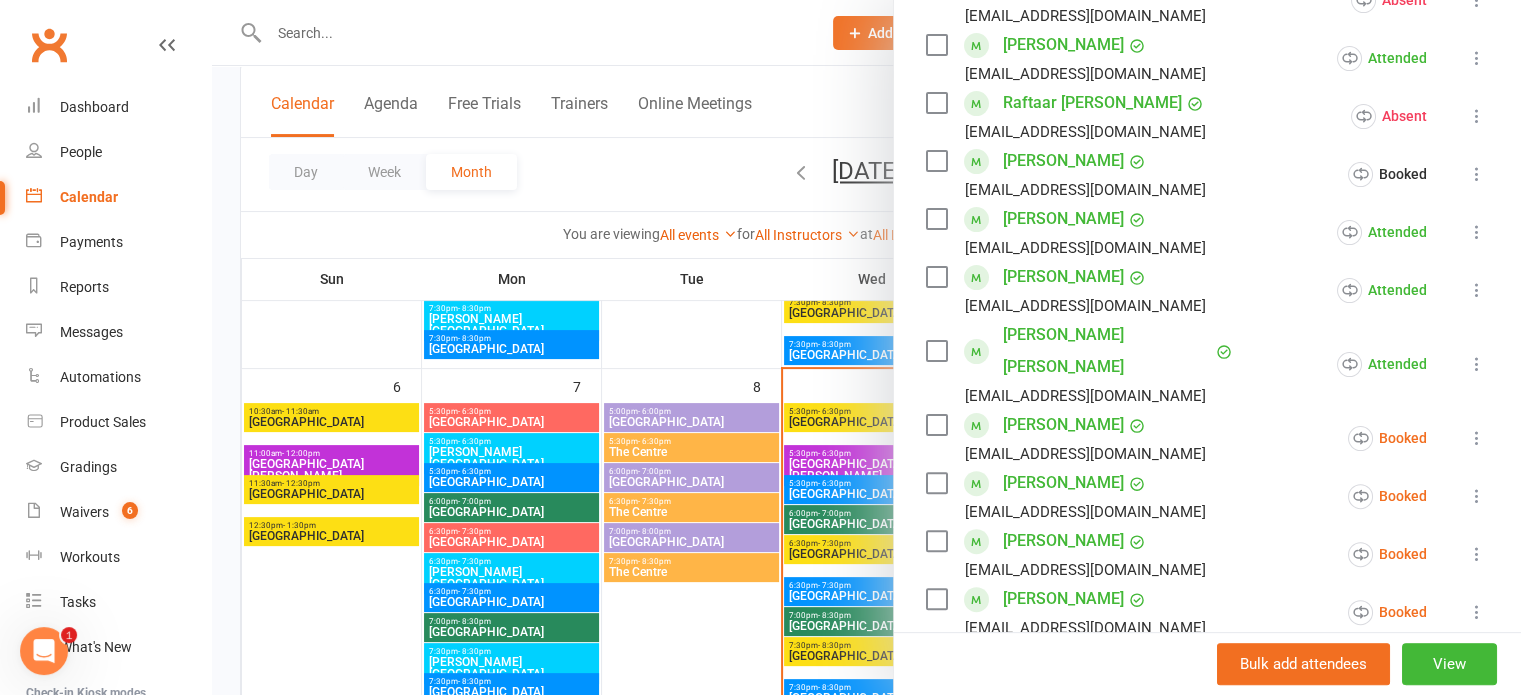 scroll, scrollTop: 500, scrollLeft: 0, axis: vertical 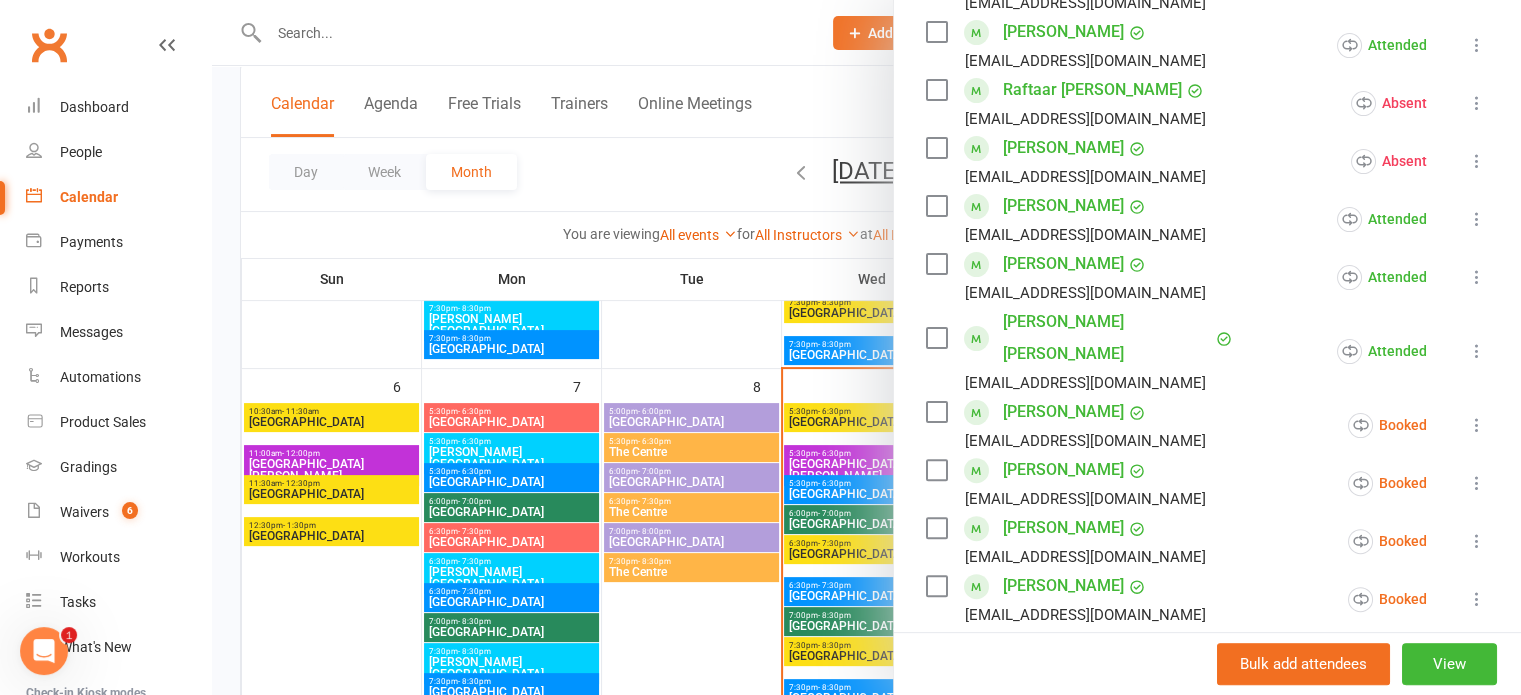 click at bounding box center (1477, 425) 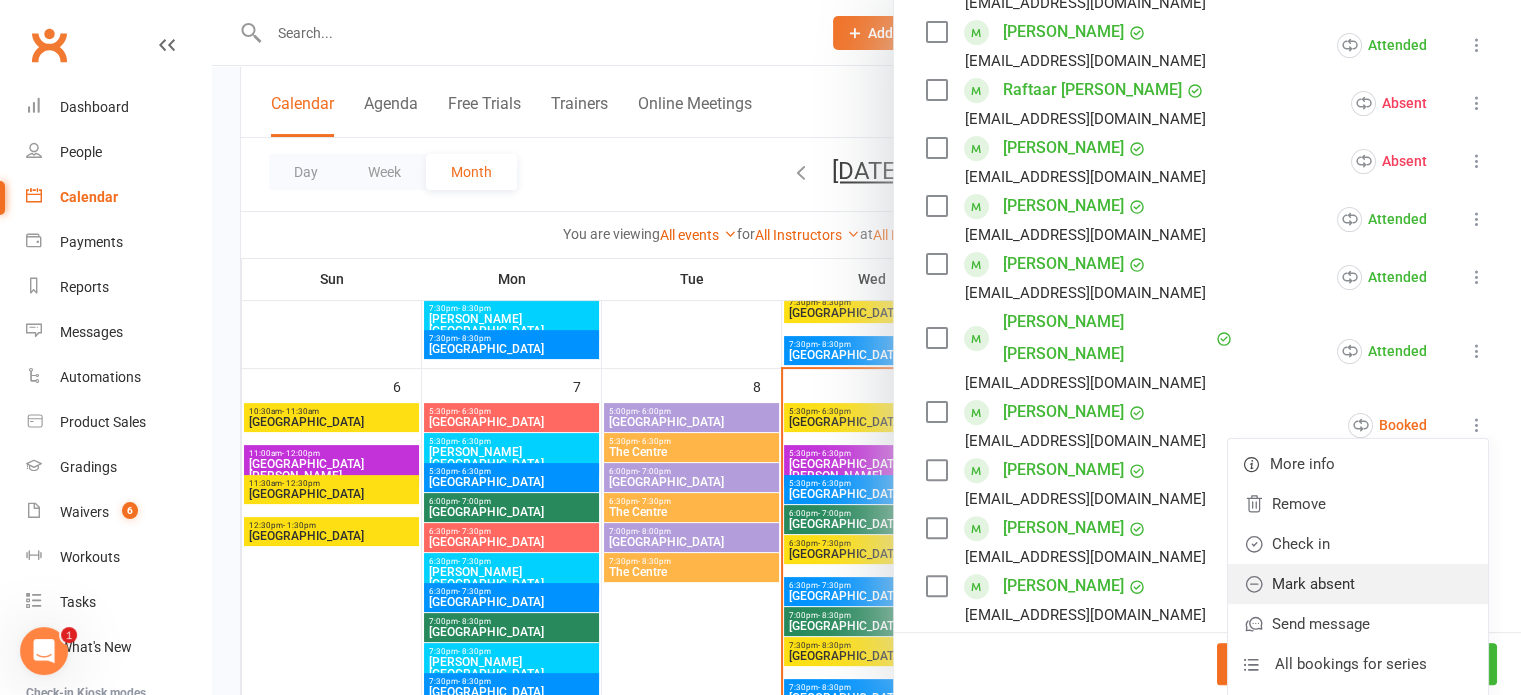 click on "Mark absent" at bounding box center (1358, 584) 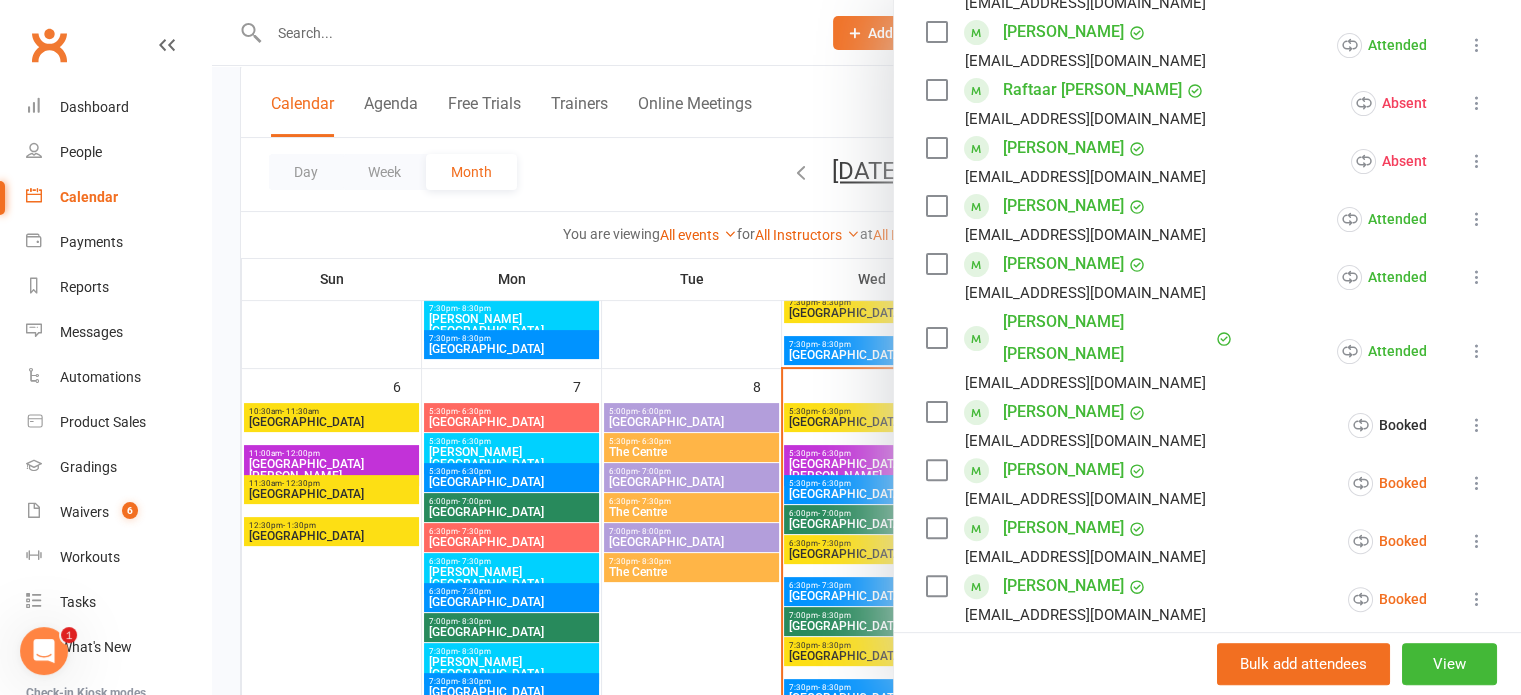 click at bounding box center [1477, 483] 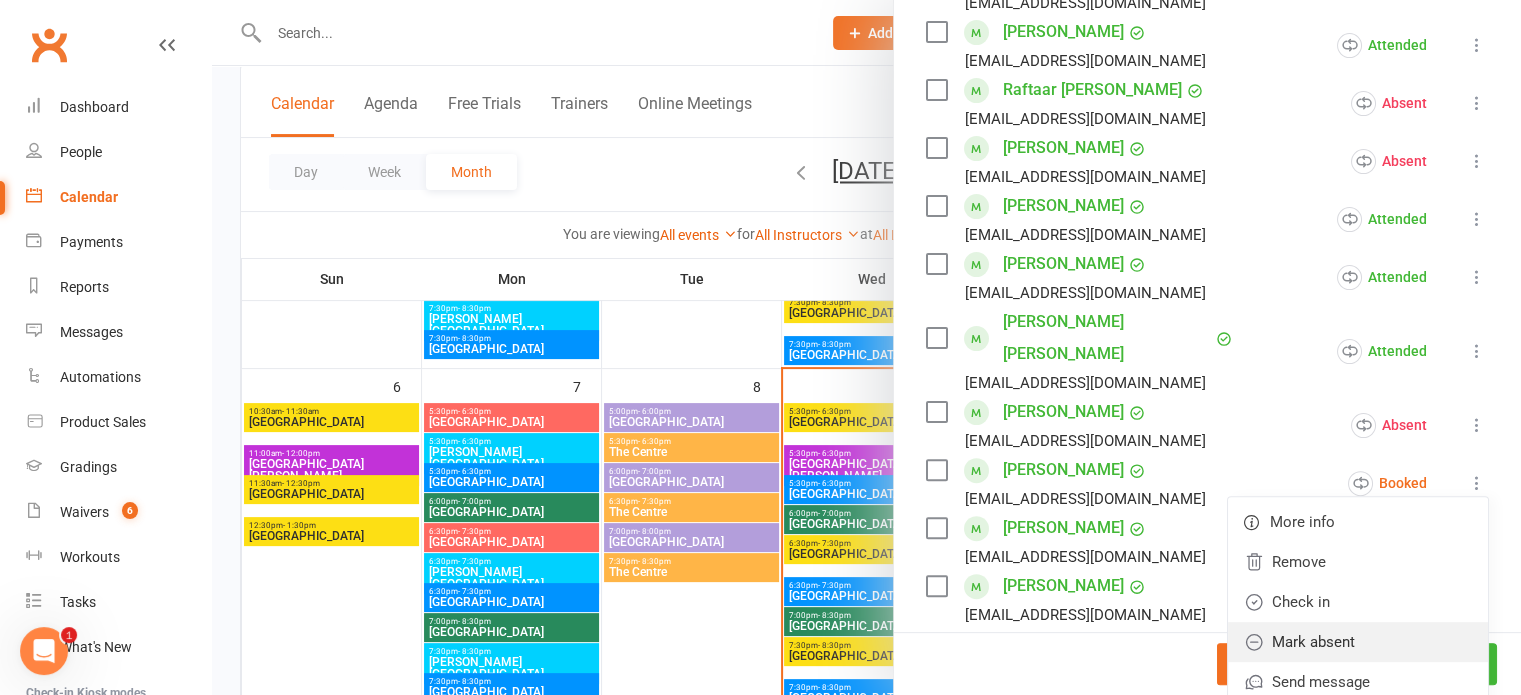 drag, startPoint x: 1355, startPoint y: 599, endPoint x: 1391, endPoint y: 577, distance: 42.190044 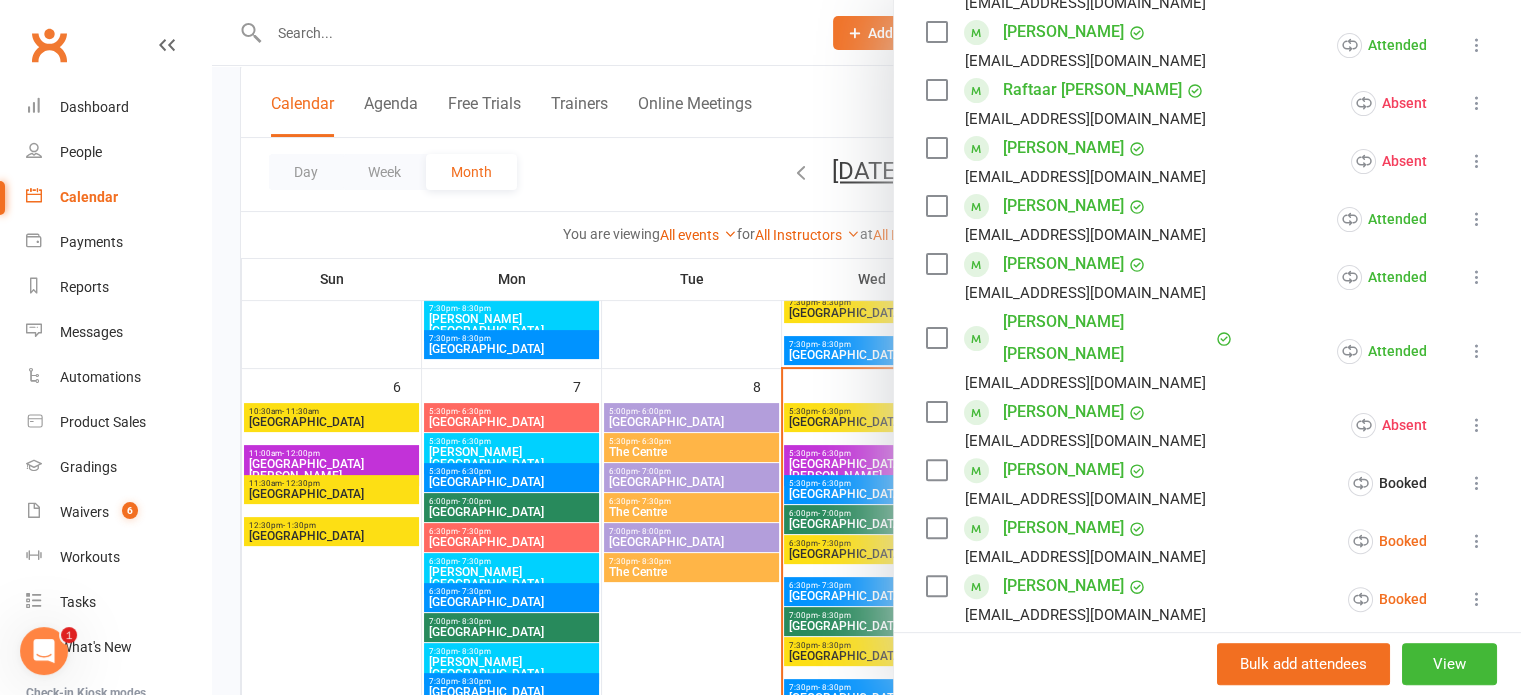 click at bounding box center (1477, 541) 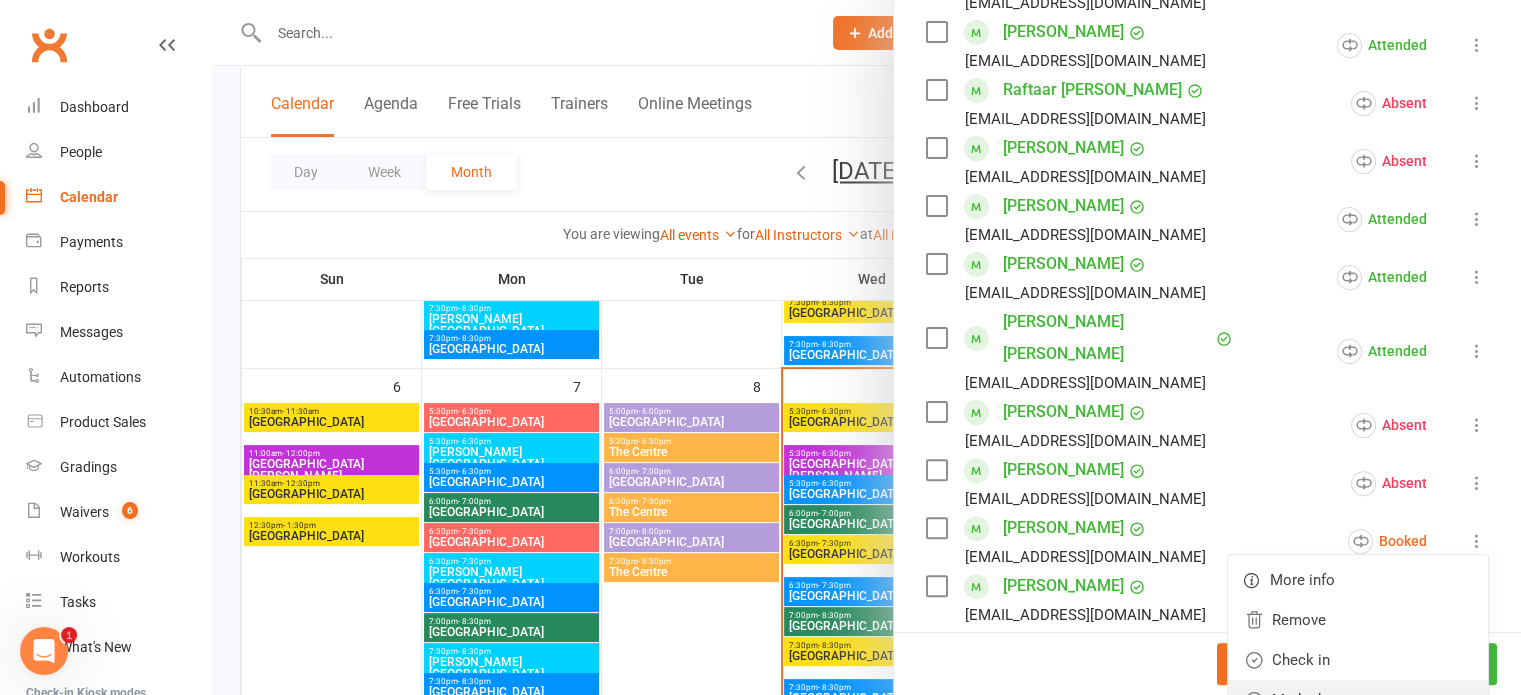 click on "Mark absent" at bounding box center (1358, 700) 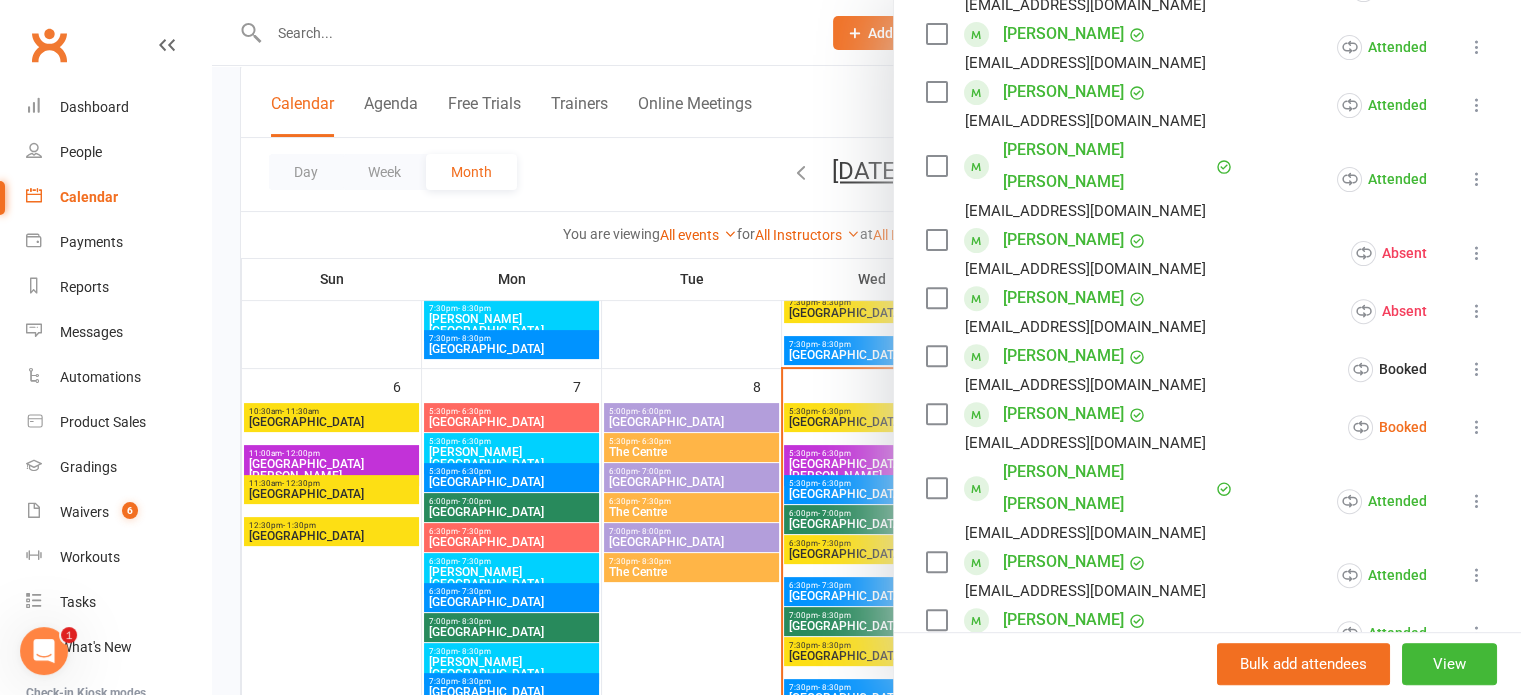 scroll, scrollTop: 700, scrollLeft: 0, axis: vertical 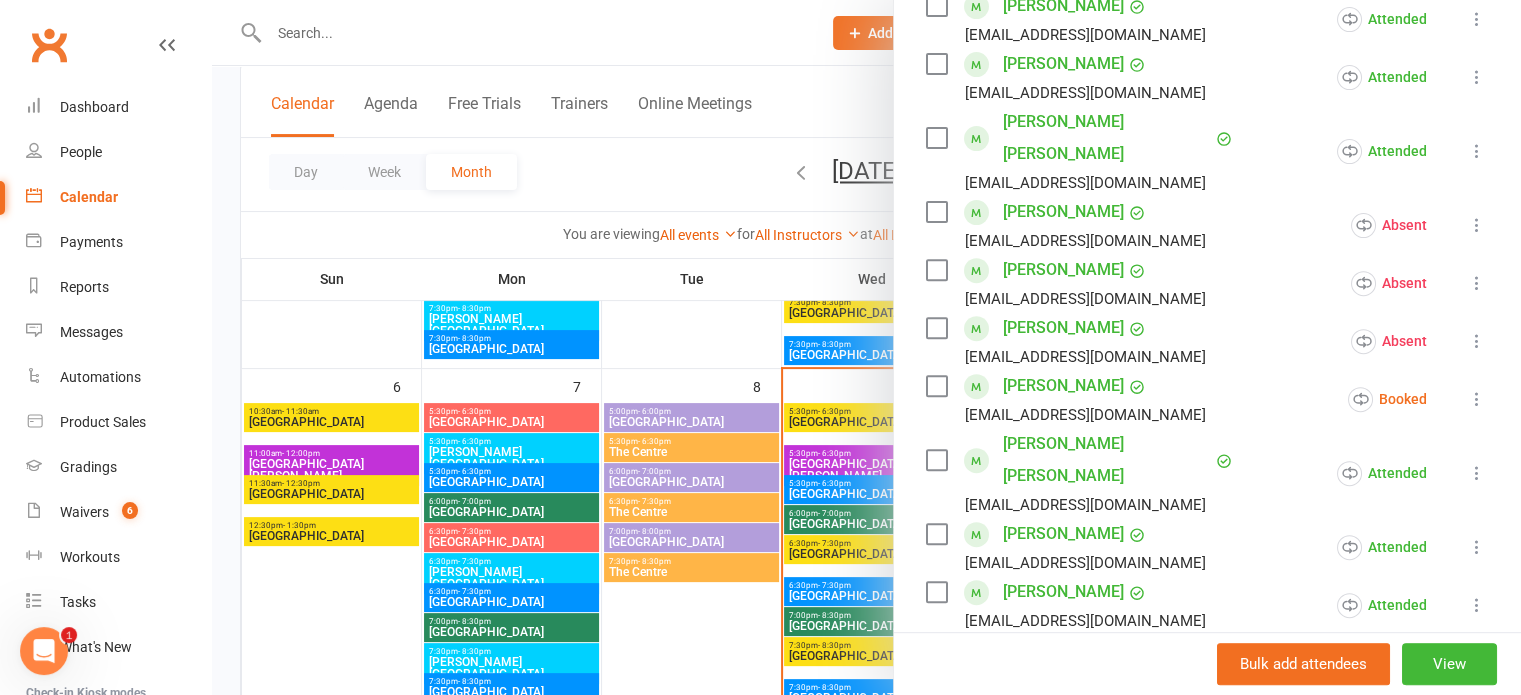 click at bounding box center [1477, 399] 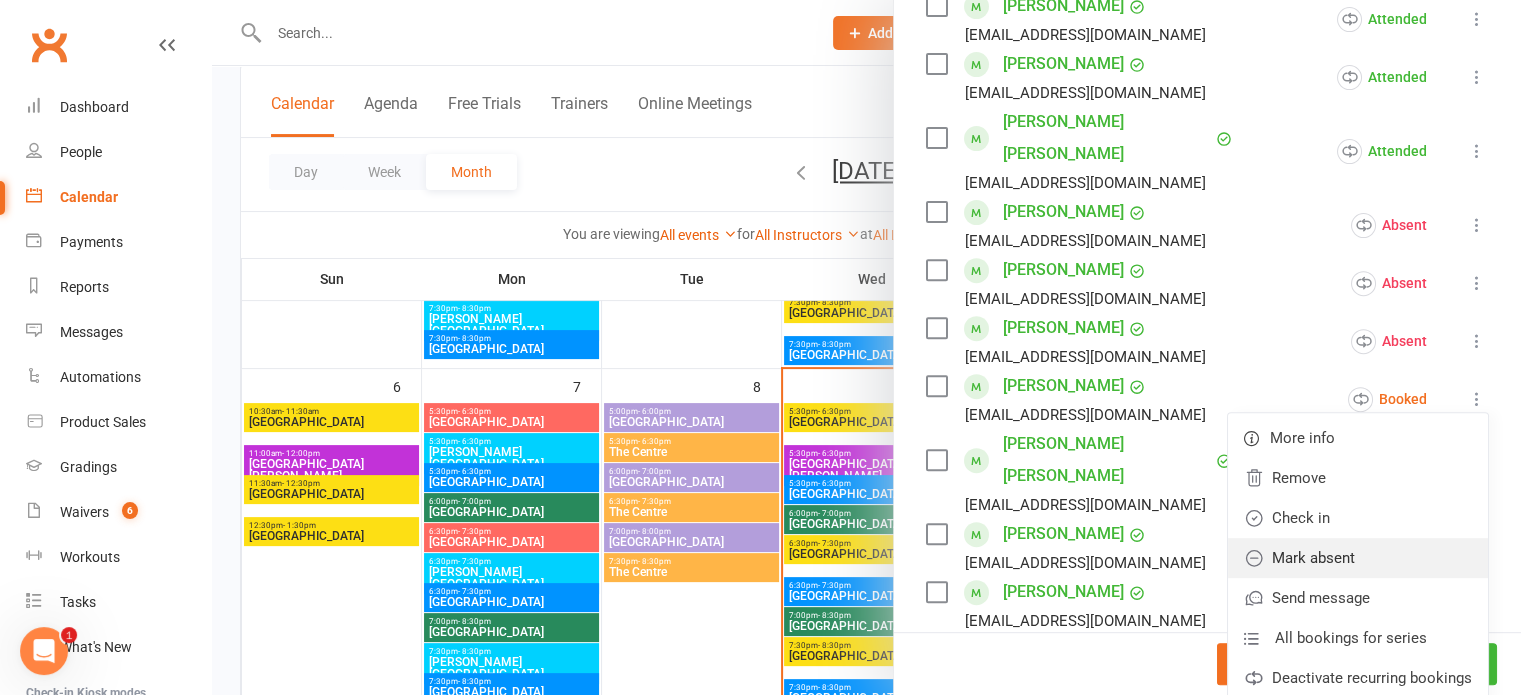 click on "Mark absent" at bounding box center (1358, 558) 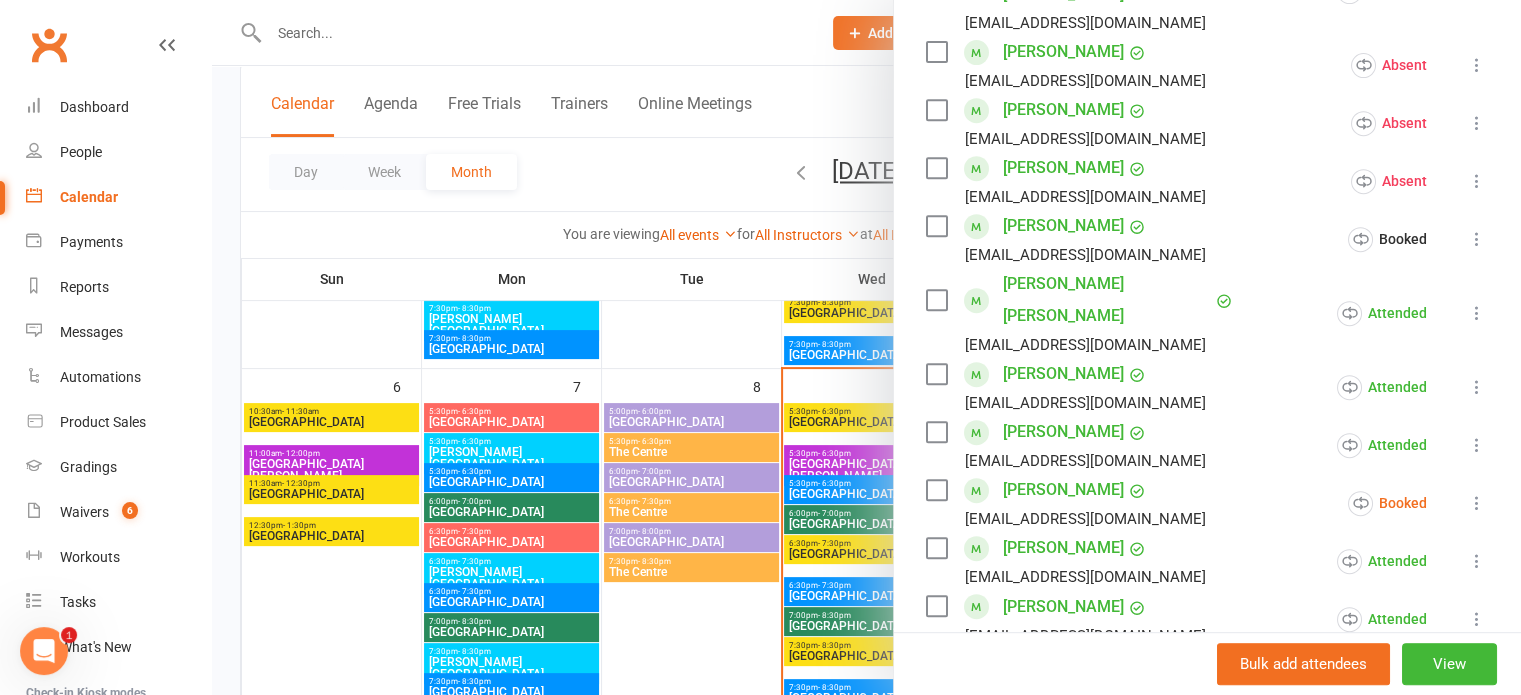 scroll, scrollTop: 900, scrollLeft: 0, axis: vertical 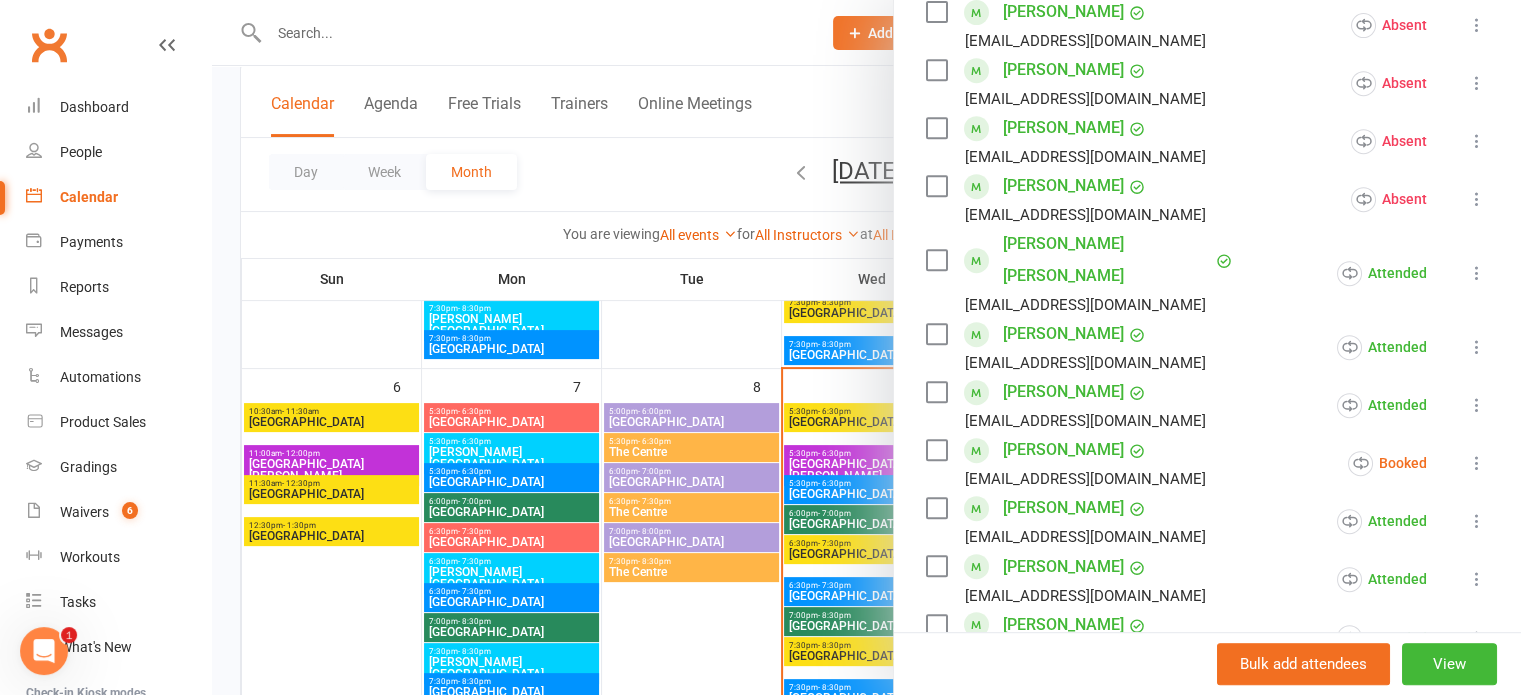 click at bounding box center (1477, 463) 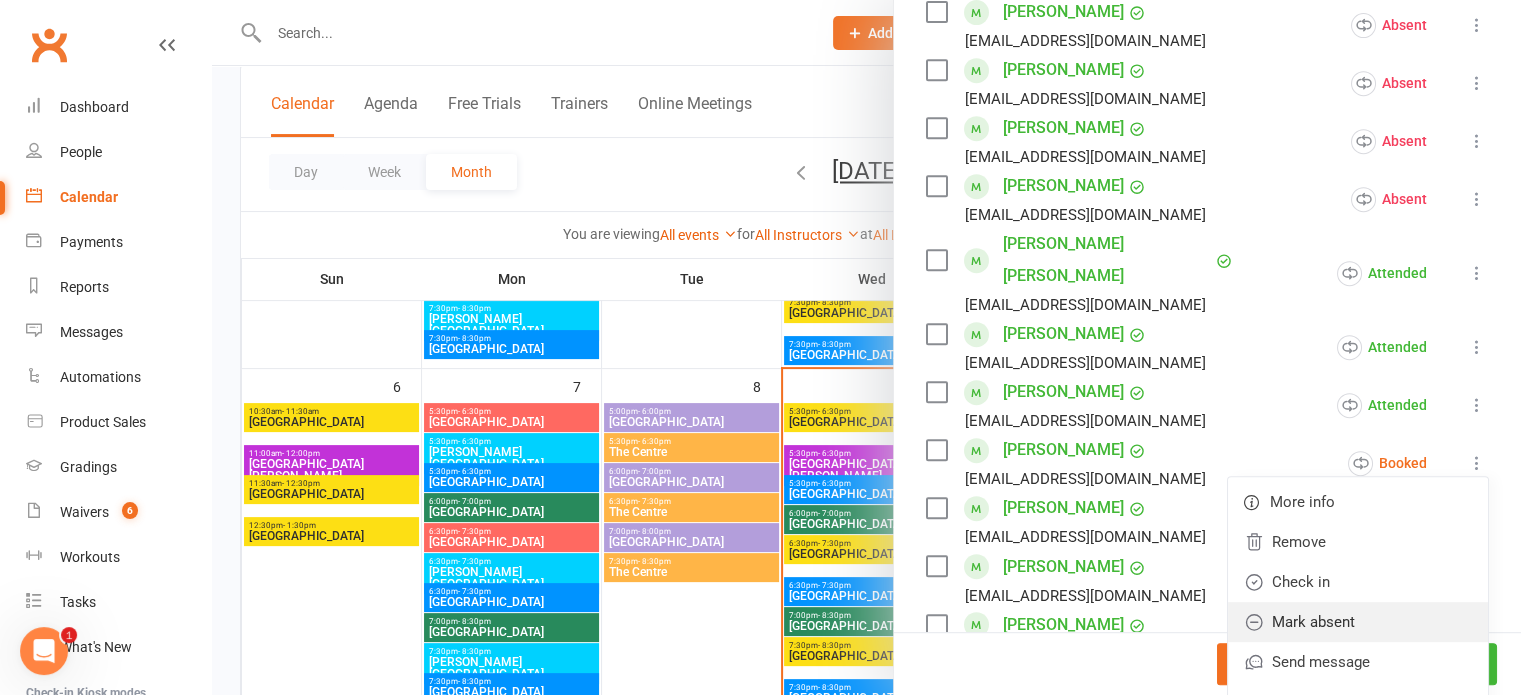 click on "Mark absent" at bounding box center [1358, 622] 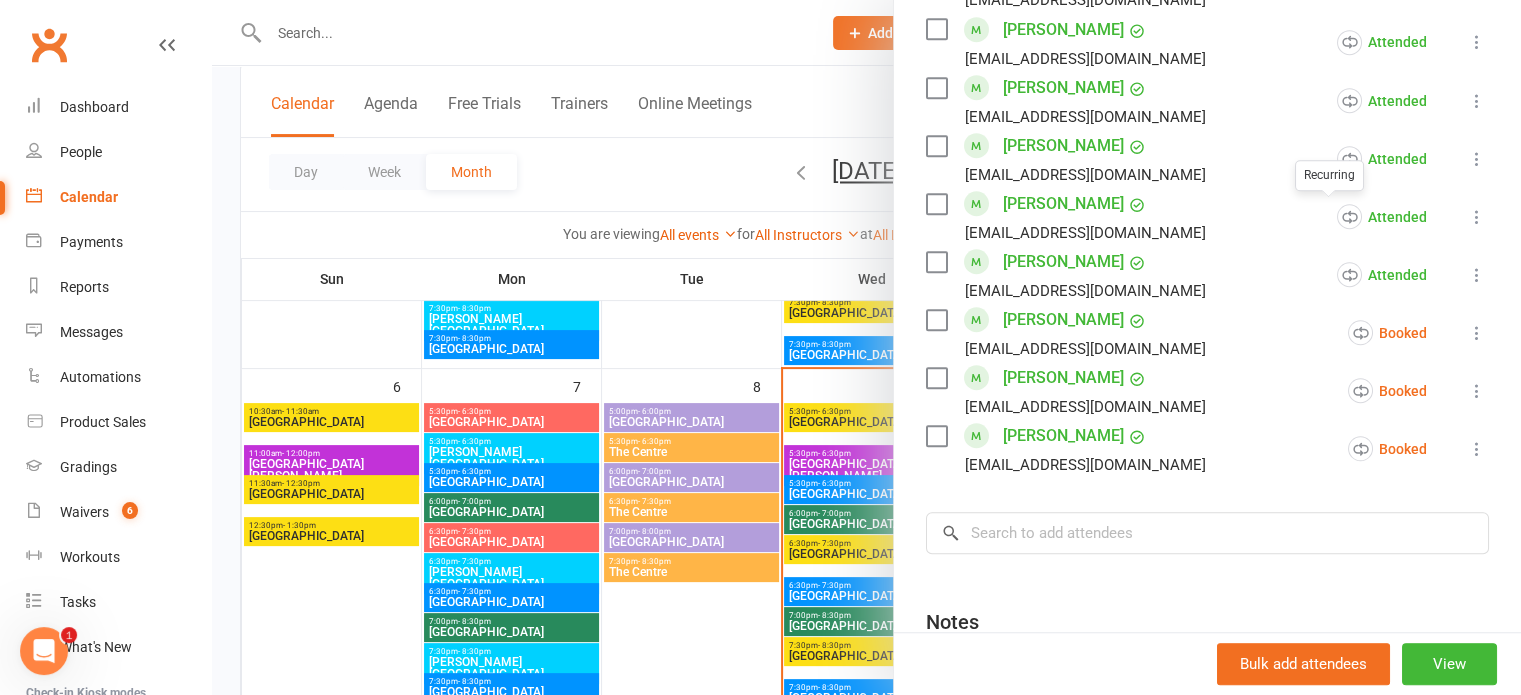 scroll, scrollTop: 1500, scrollLeft: 0, axis: vertical 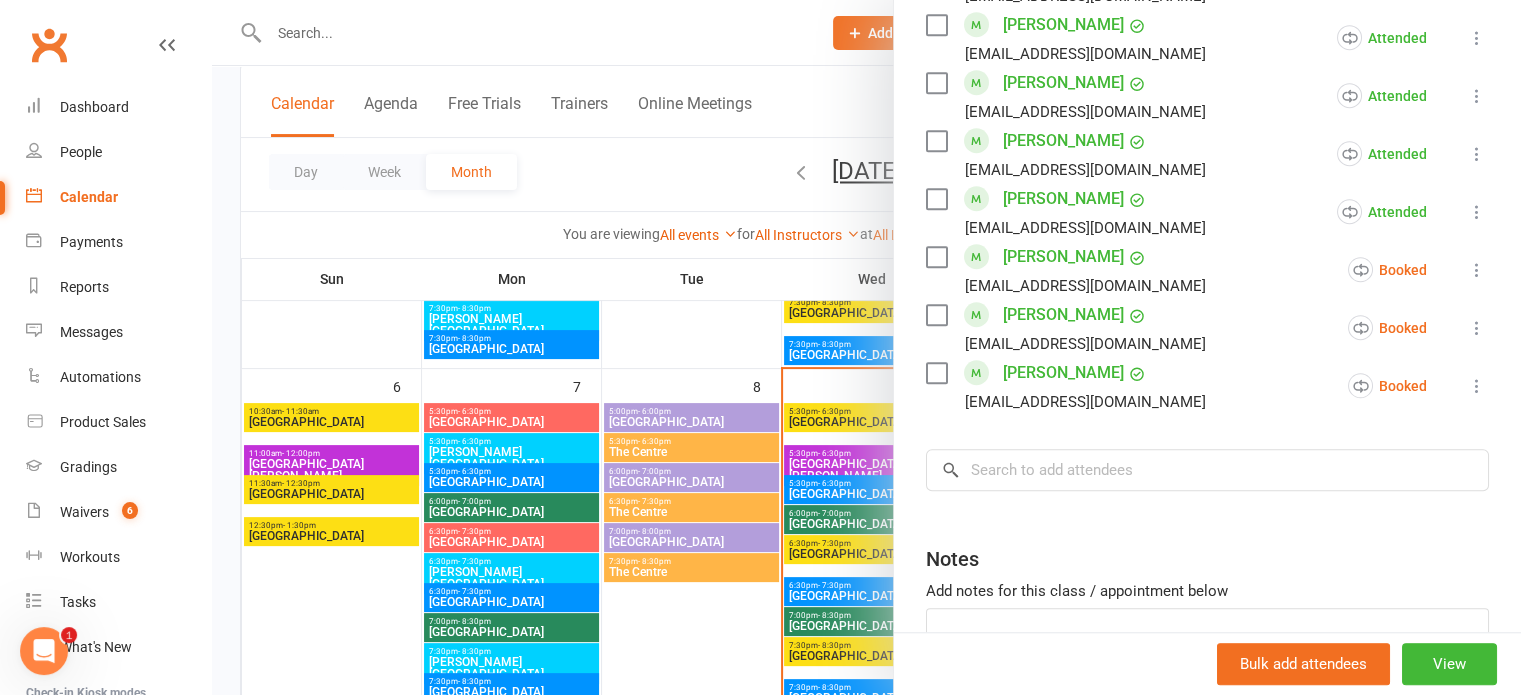 click at bounding box center (1477, 270) 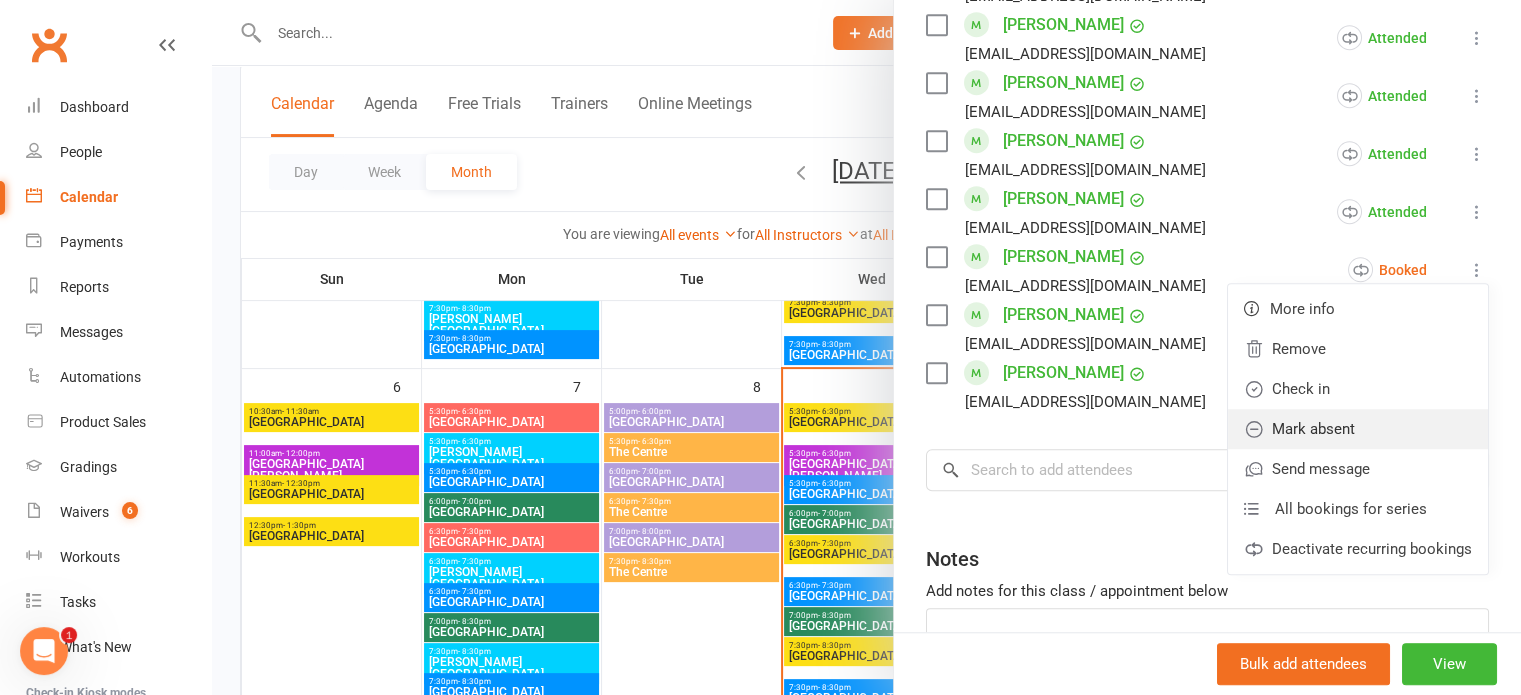 click on "Mark absent" at bounding box center [1358, 429] 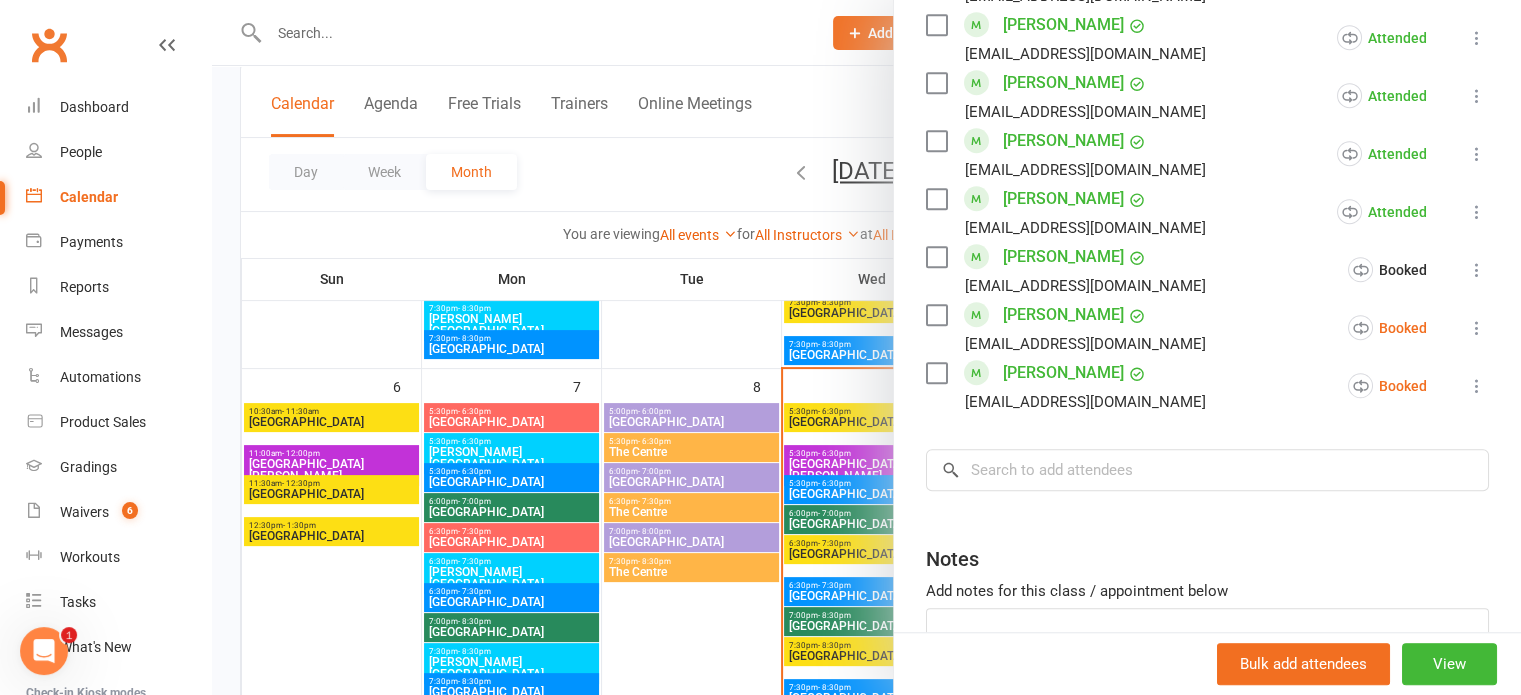 click at bounding box center [1477, 328] 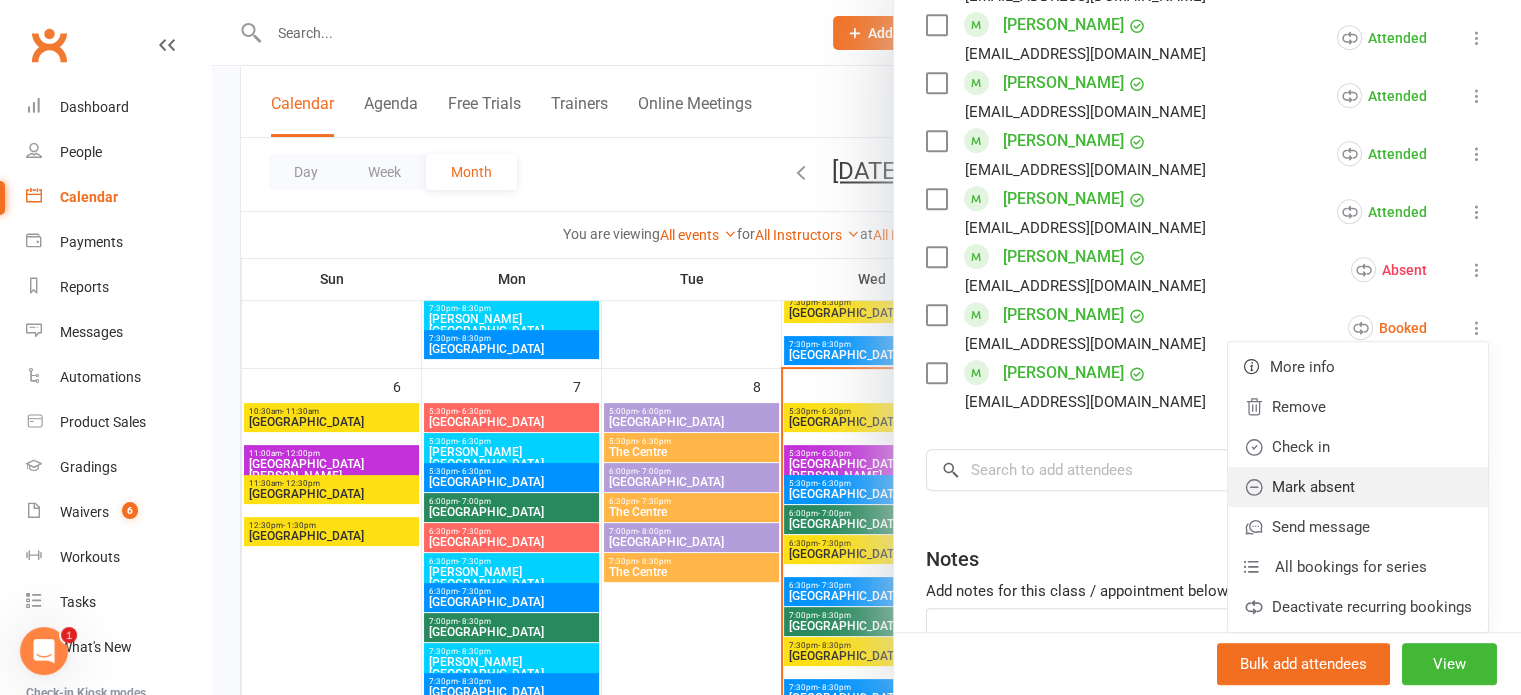 click on "Mark absent" at bounding box center (1358, 487) 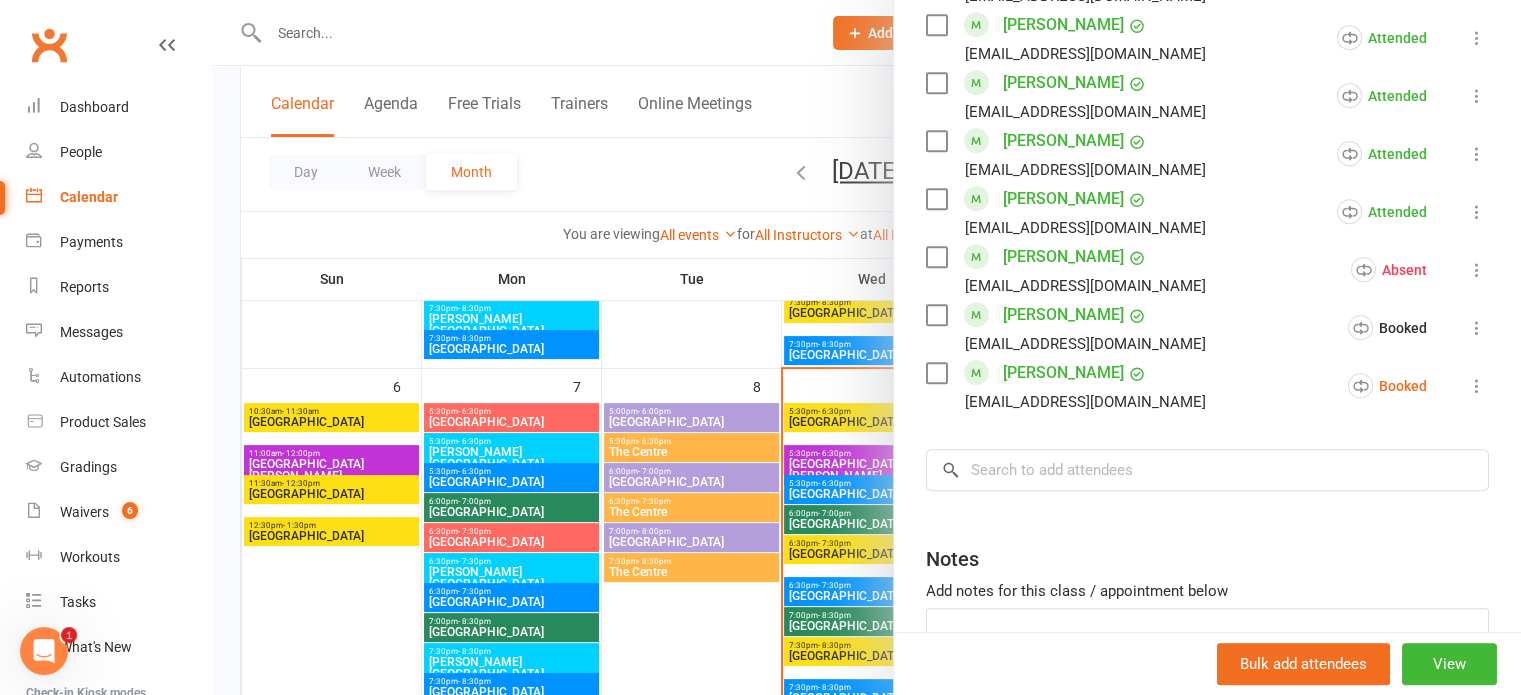 click at bounding box center (1477, 386) 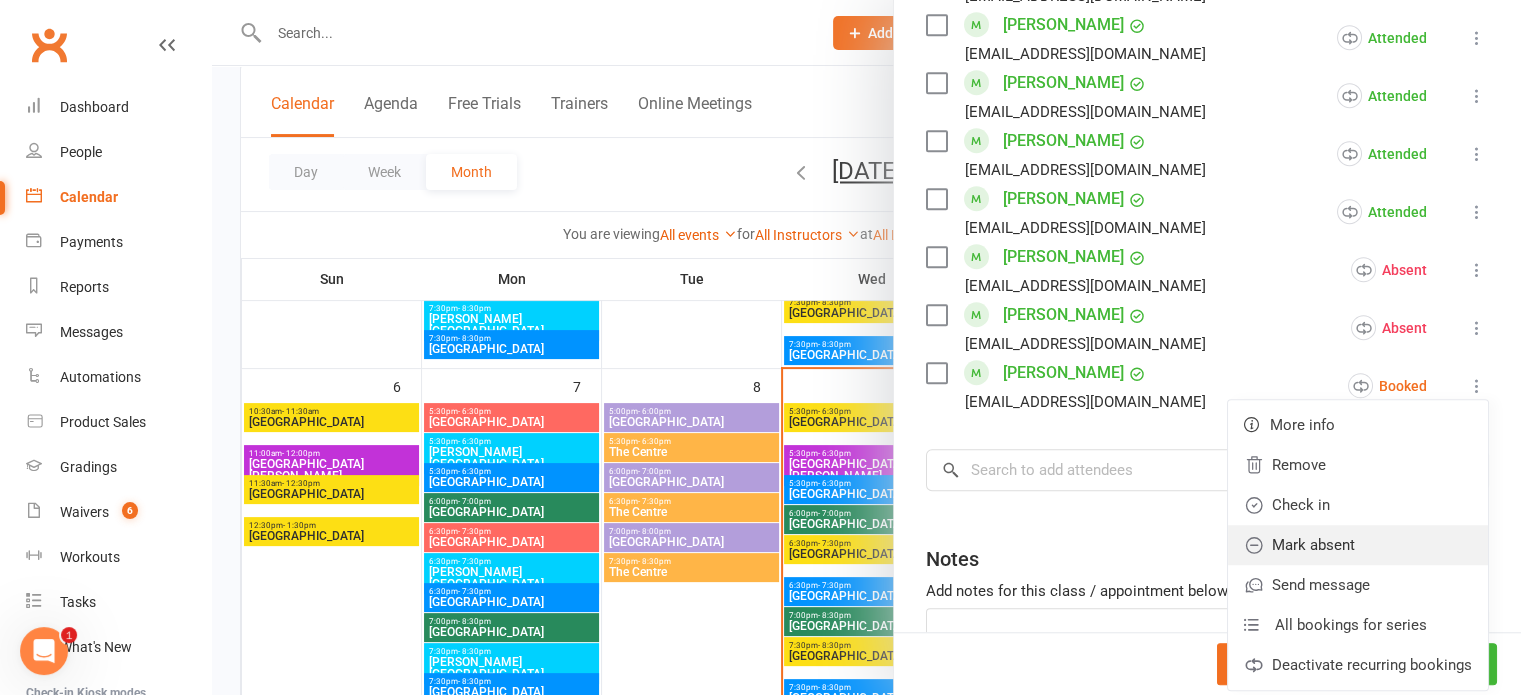 click on "Mark absent" at bounding box center [1358, 545] 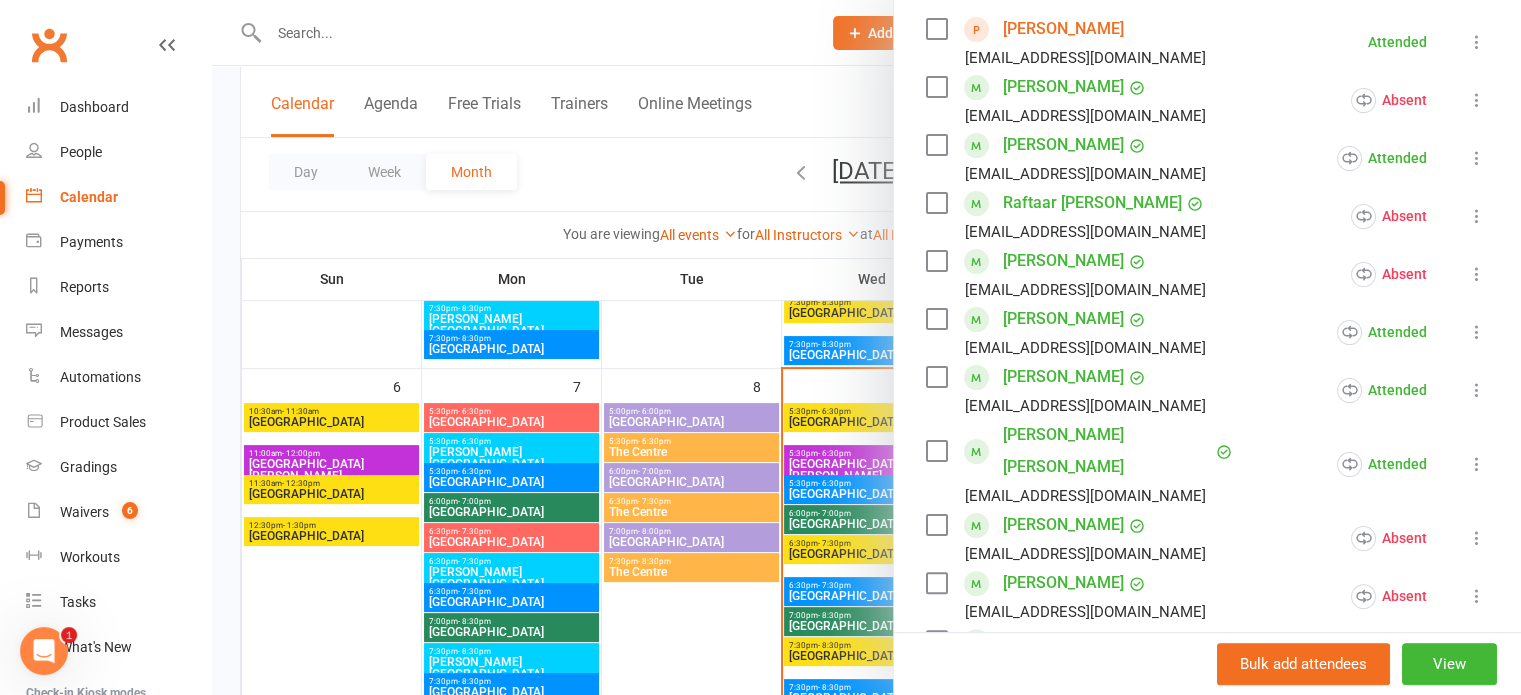 scroll, scrollTop: 0, scrollLeft: 0, axis: both 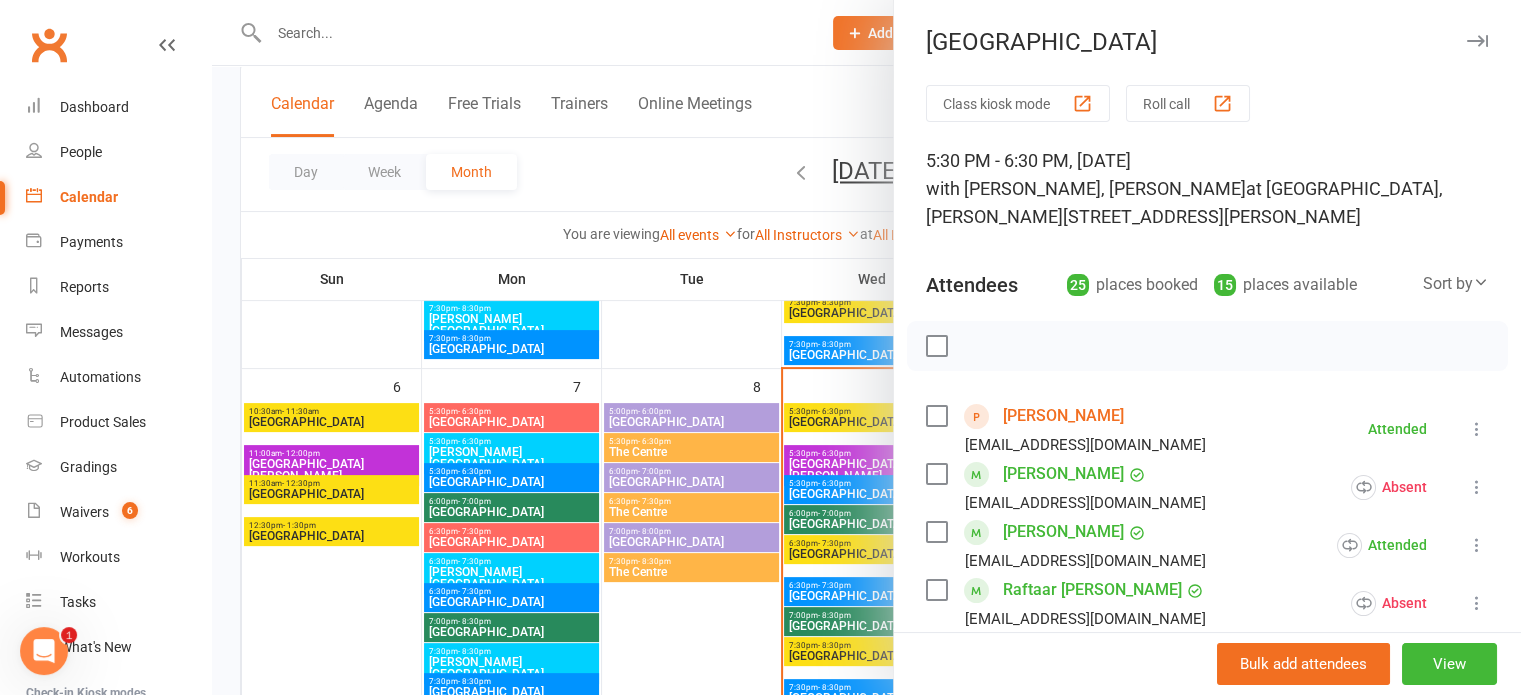 click at bounding box center [1477, 41] 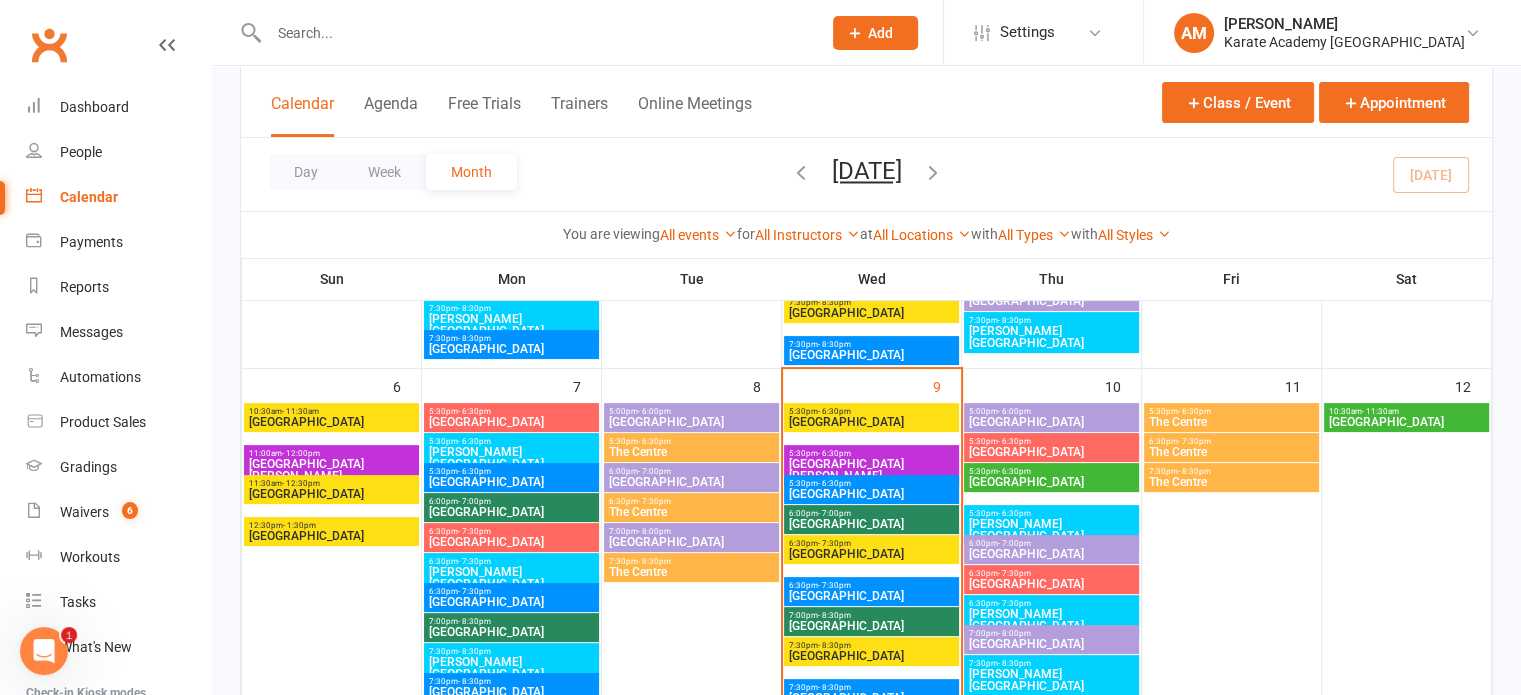 click on "Wolf Fields Primary School" at bounding box center [871, 494] 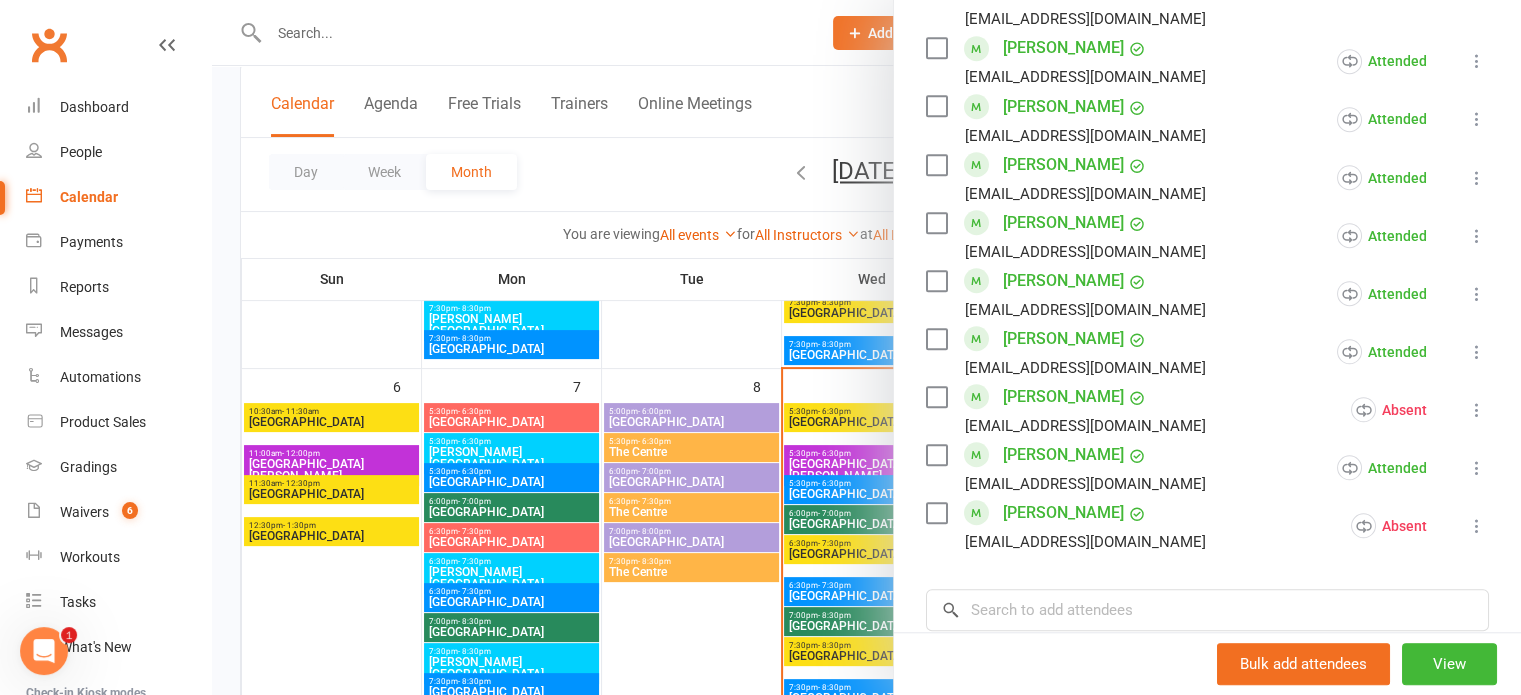 scroll, scrollTop: 1600, scrollLeft: 0, axis: vertical 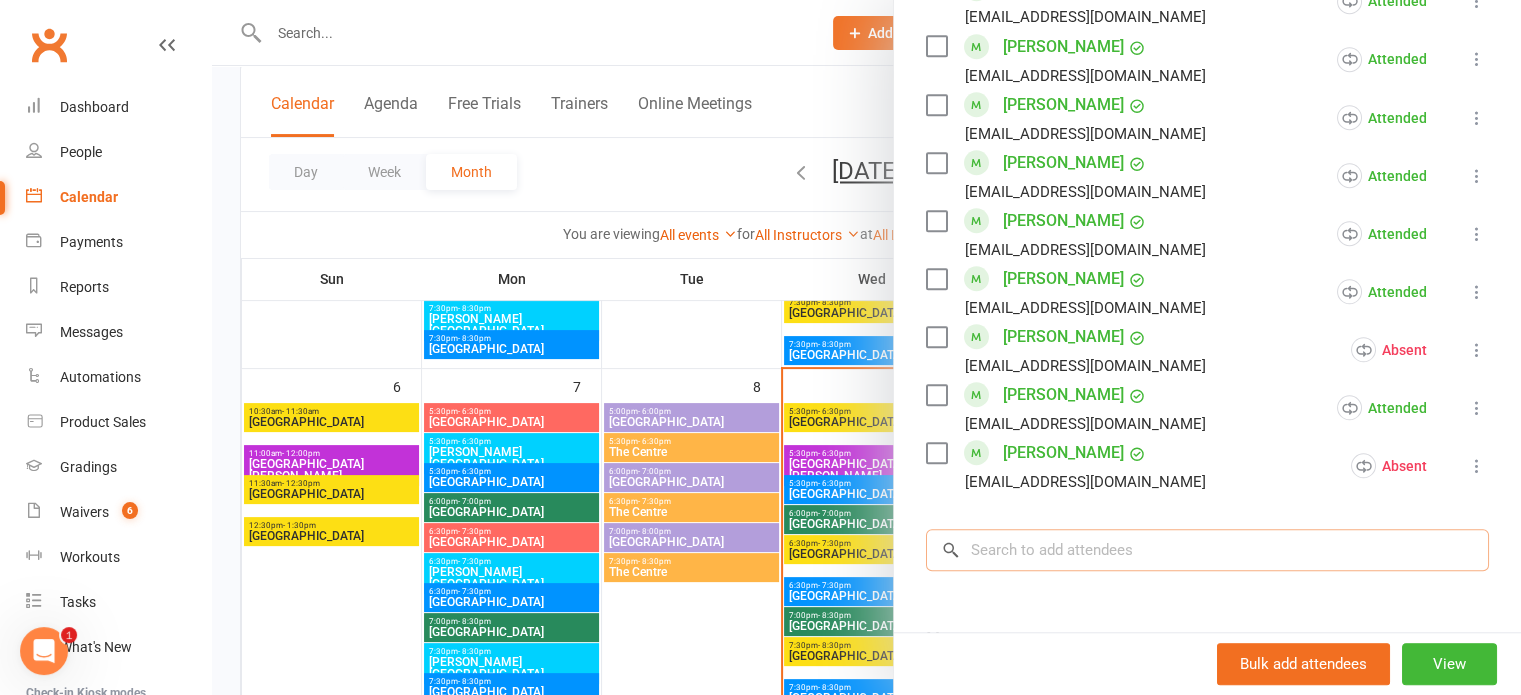 click at bounding box center [1207, 550] 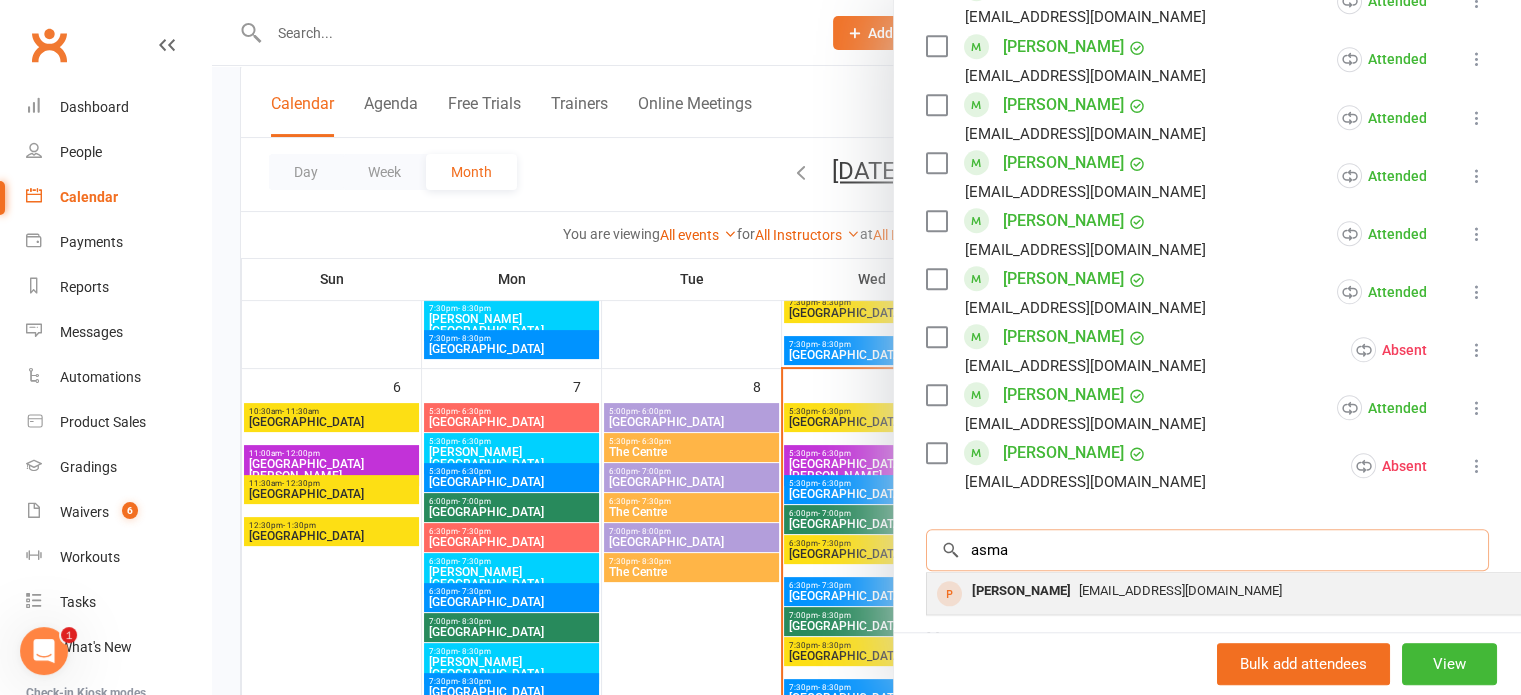 type on "asma" 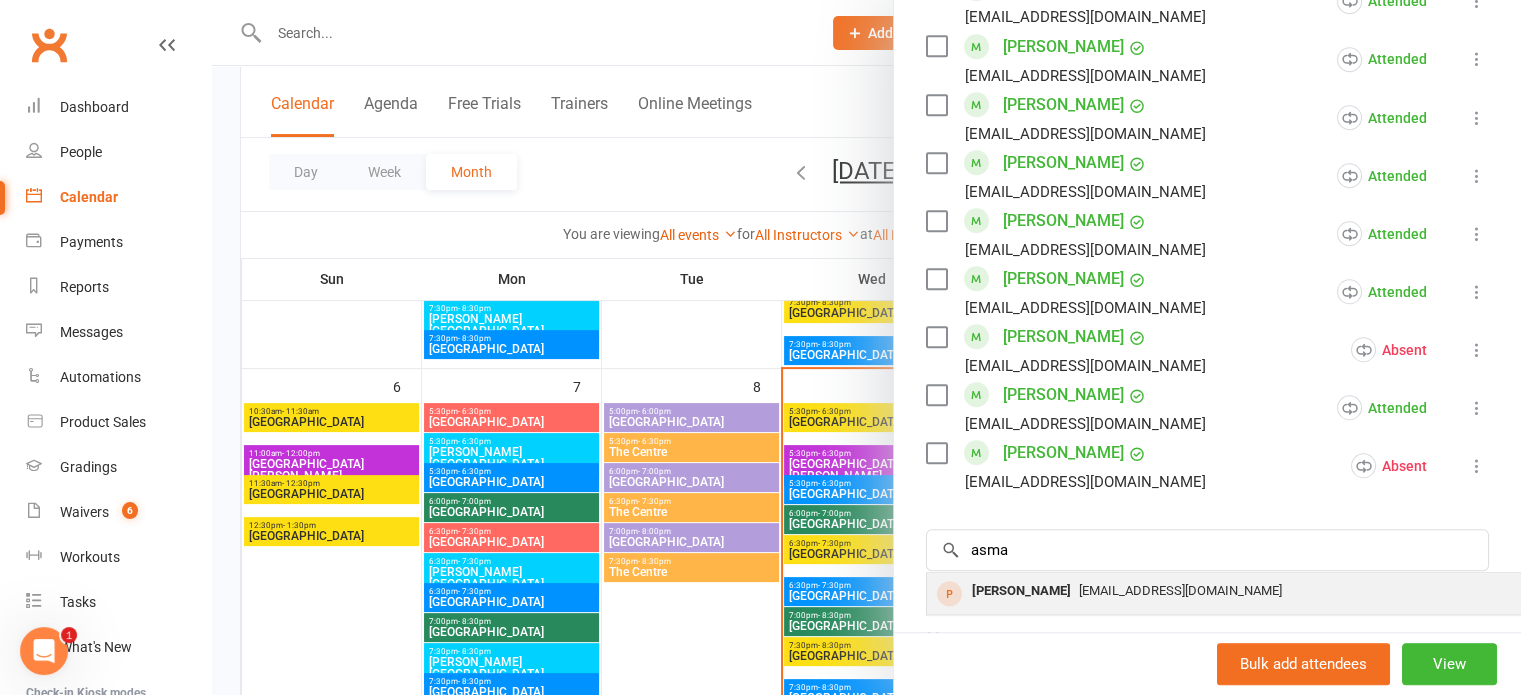 click on "[PERSON_NAME]" at bounding box center (1021, 591) 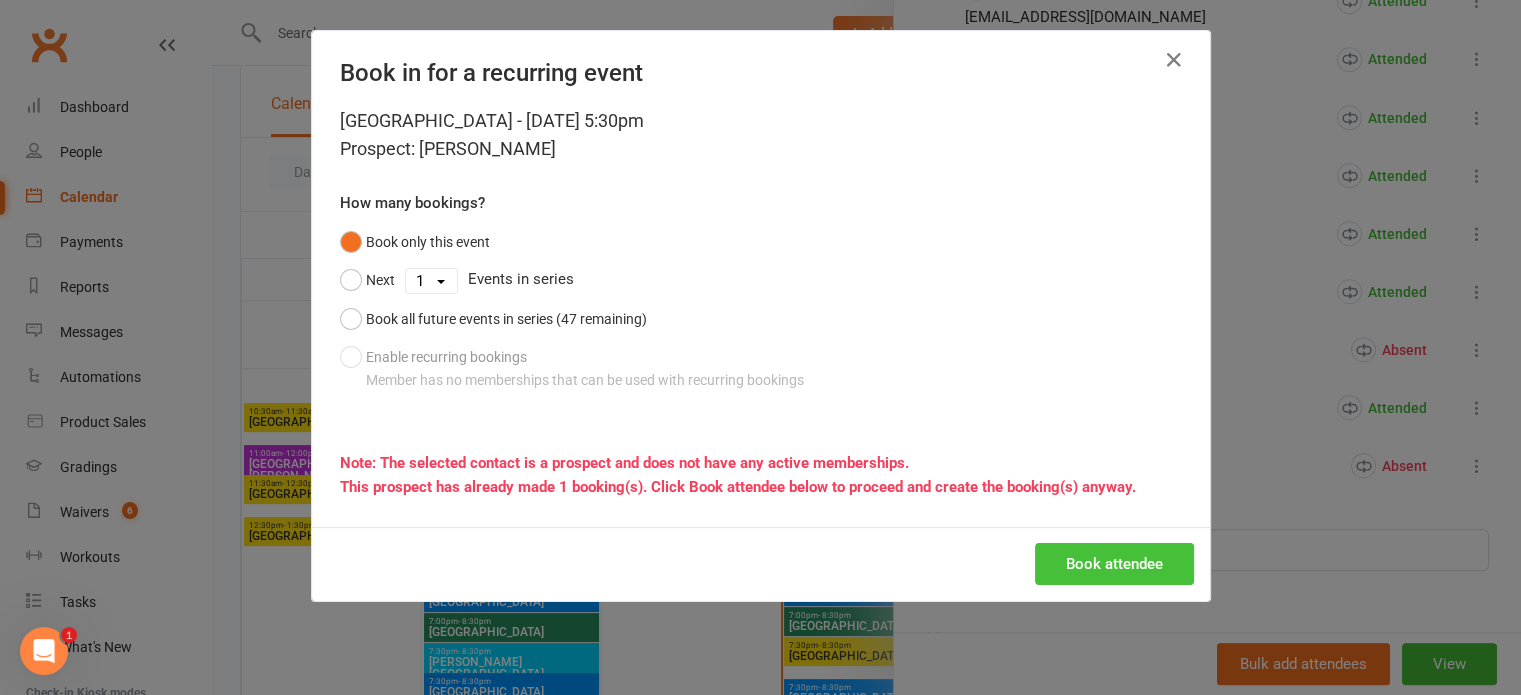 click on "Book attendee" at bounding box center (1114, 564) 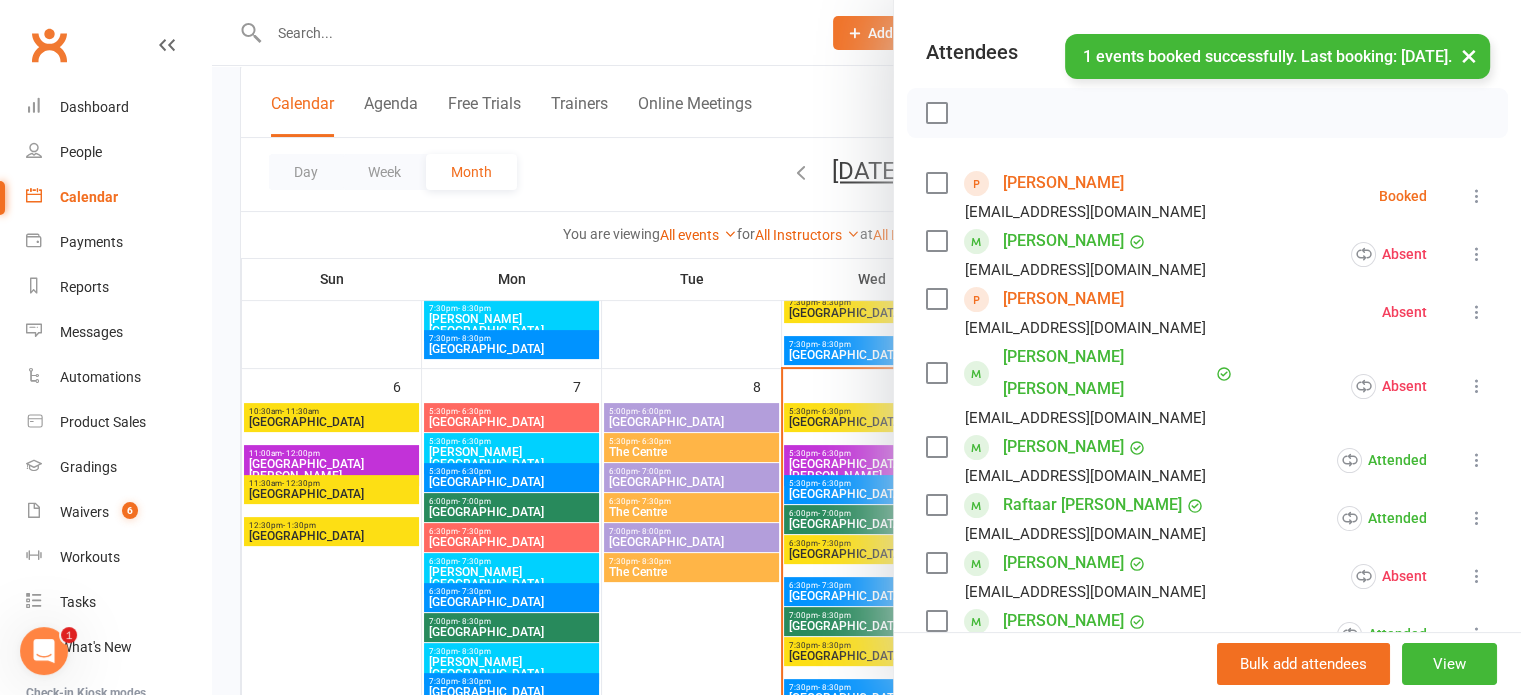 scroll, scrollTop: 157, scrollLeft: 0, axis: vertical 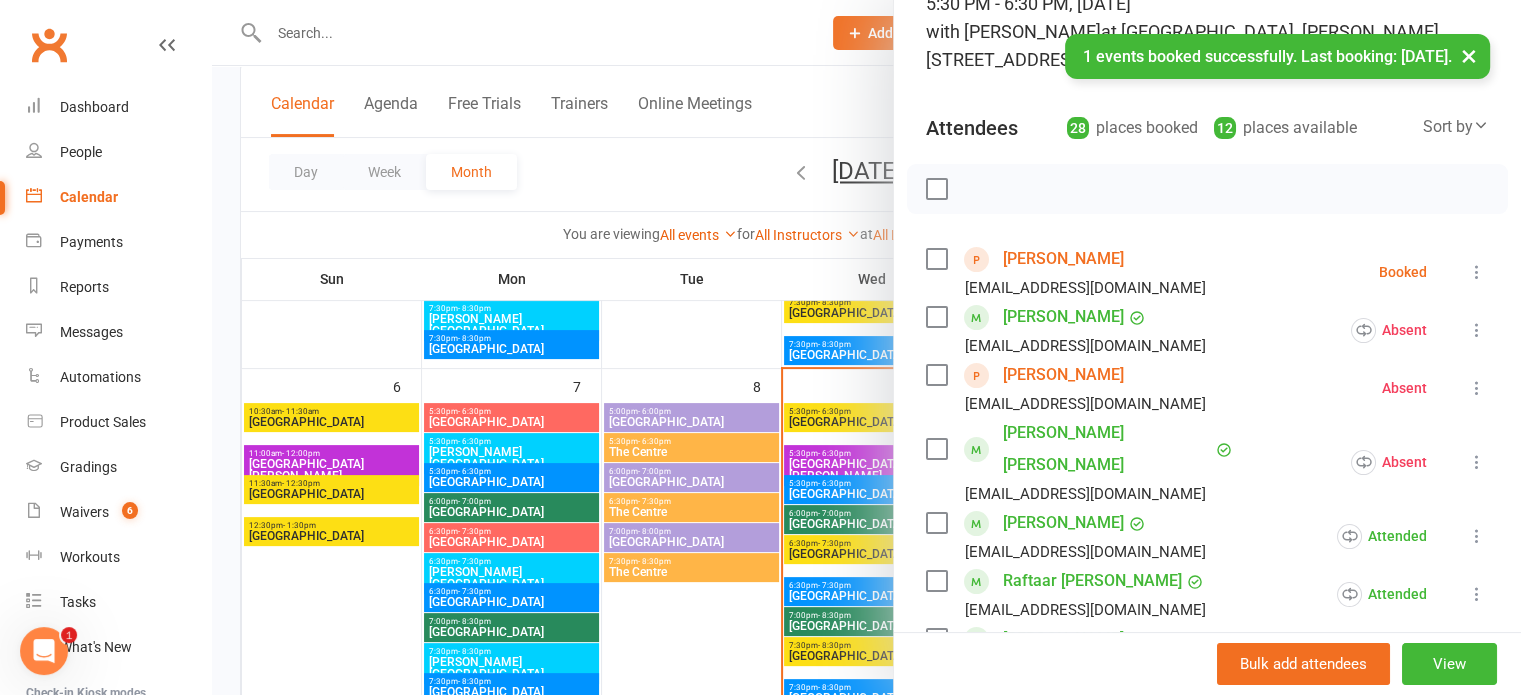 click at bounding box center [1477, 272] 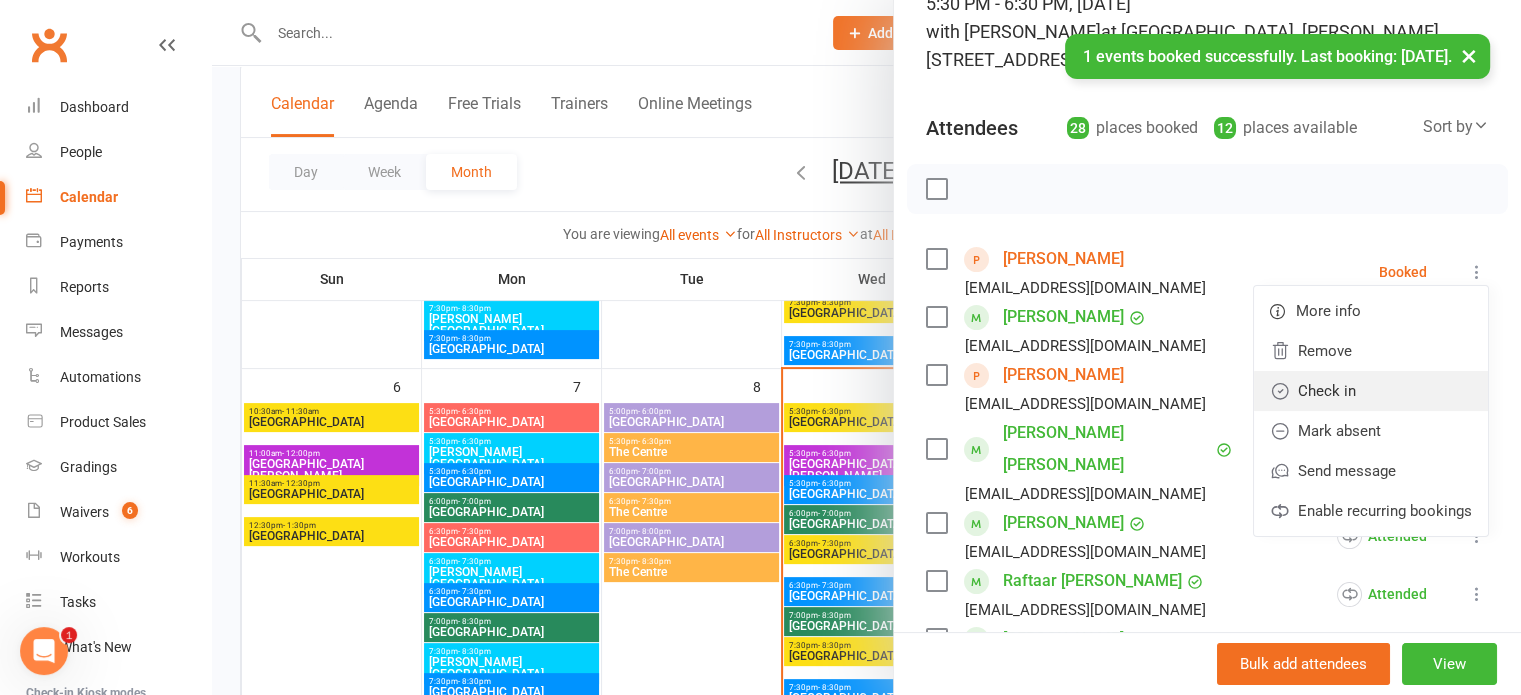click on "Check in" at bounding box center (1371, 391) 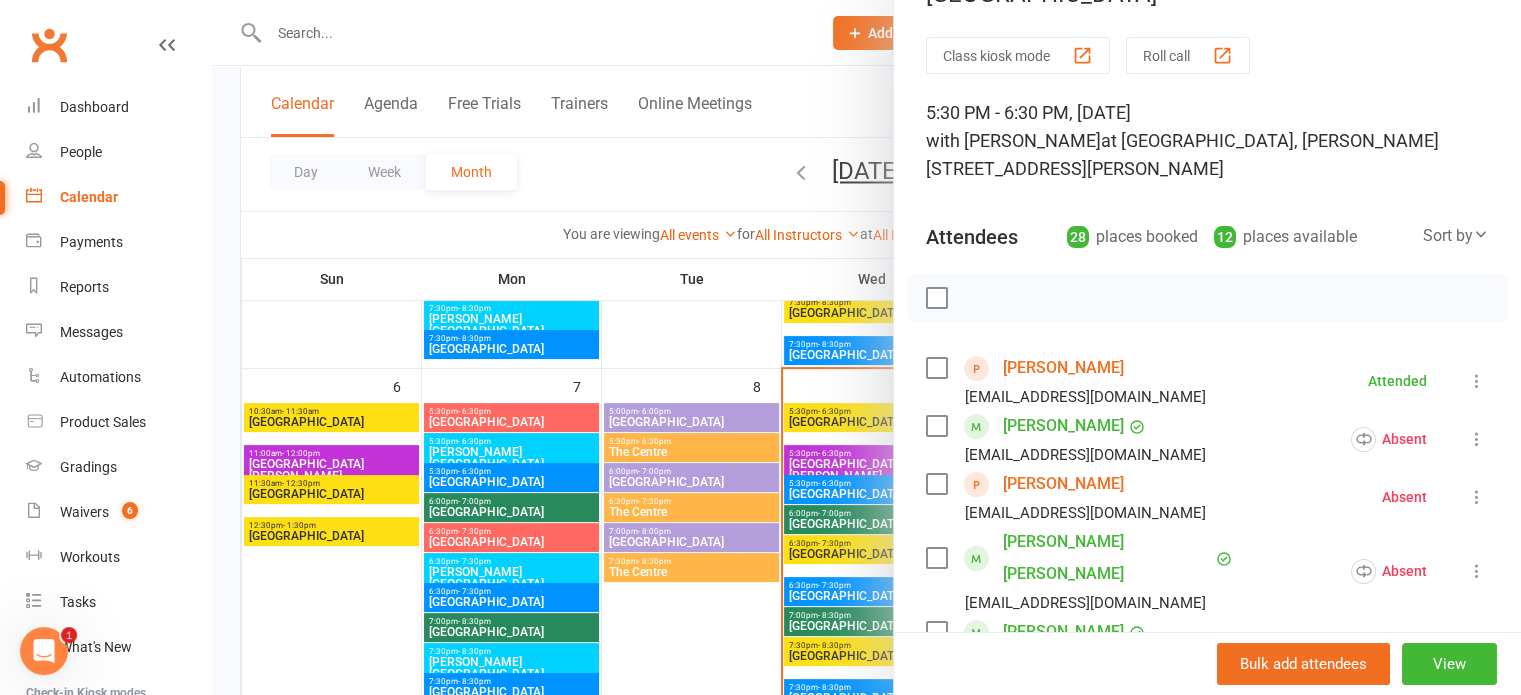 scroll, scrollTop: 0, scrollLeft: 0, axis: both 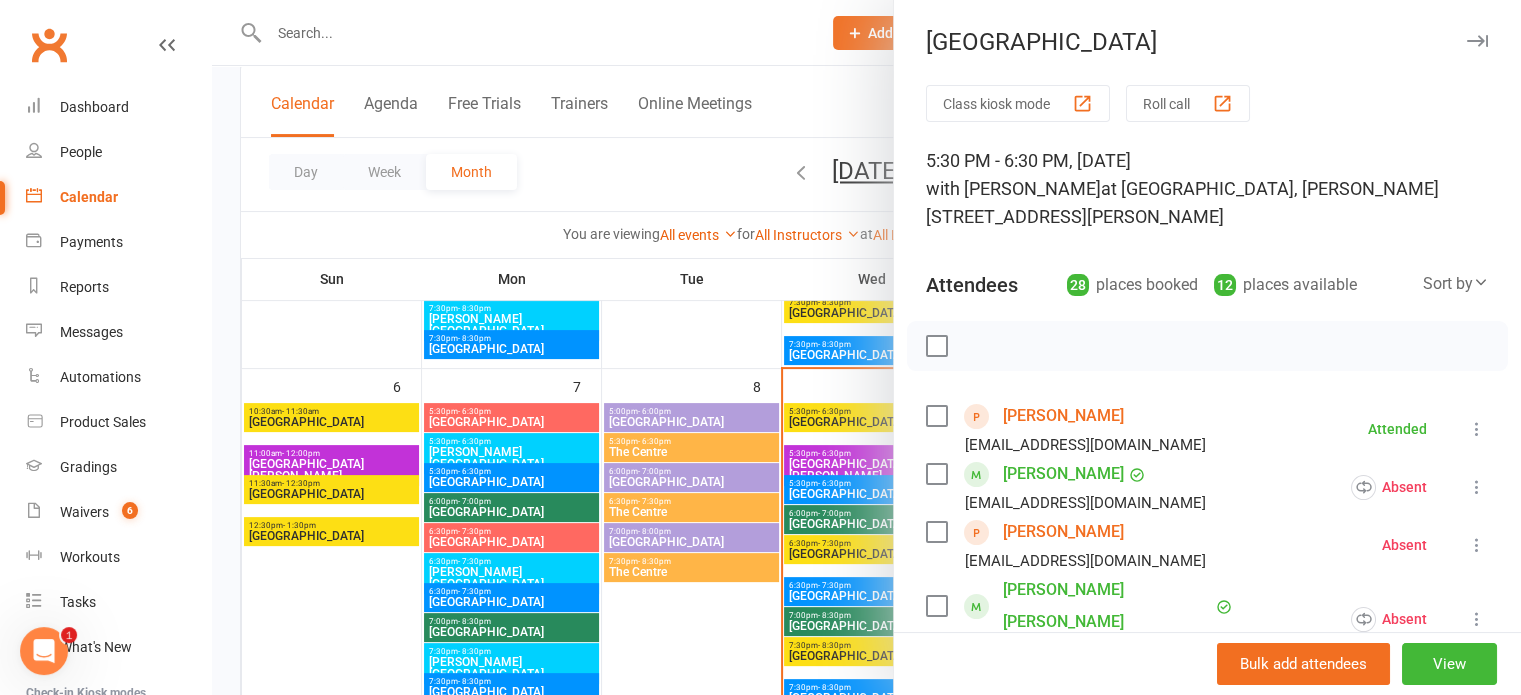 click at bounding box center (1477, 41) 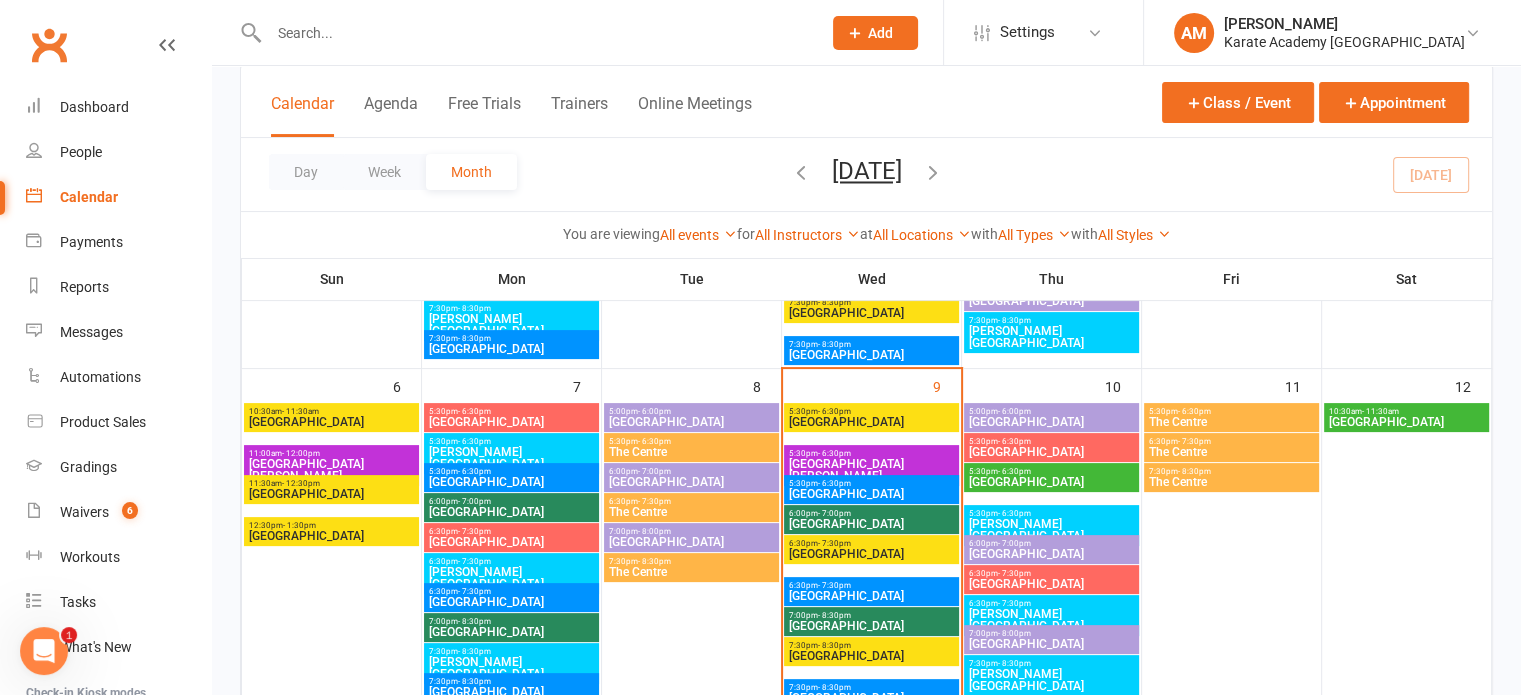 click on "5:30pm  - 6:30pm Kingsley Academy" at bounding box center (1051, 525) 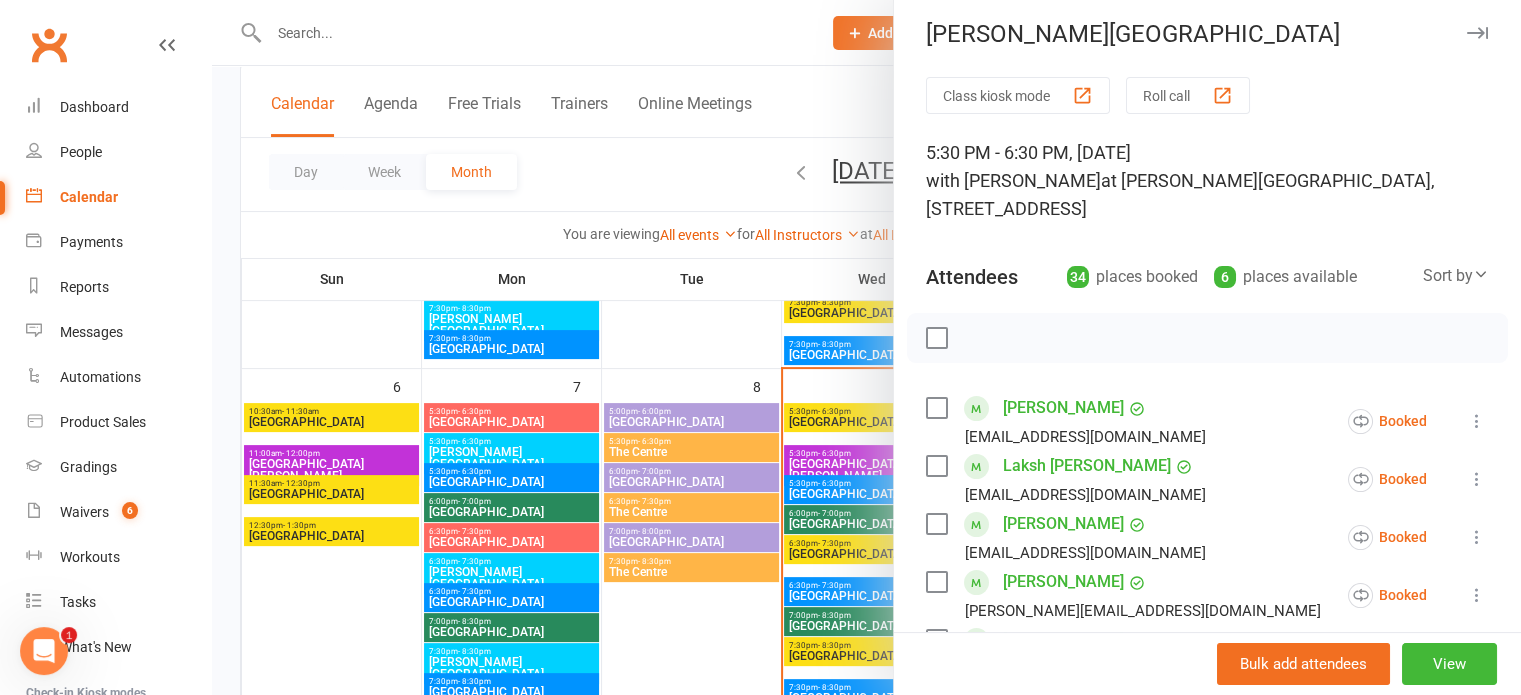 scroll, scrollTop: 0, scrollLeft: 0, axis: both 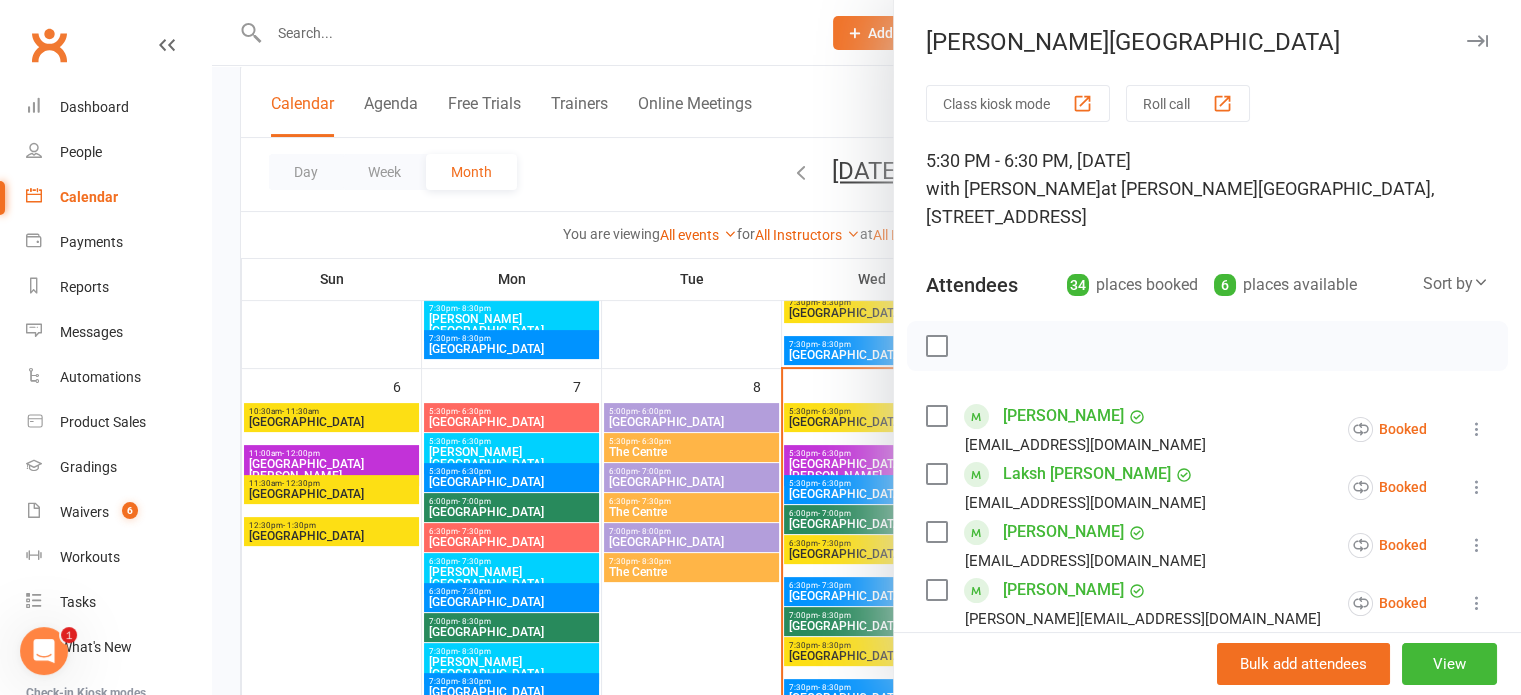 click at bounding box center [1477, 41] 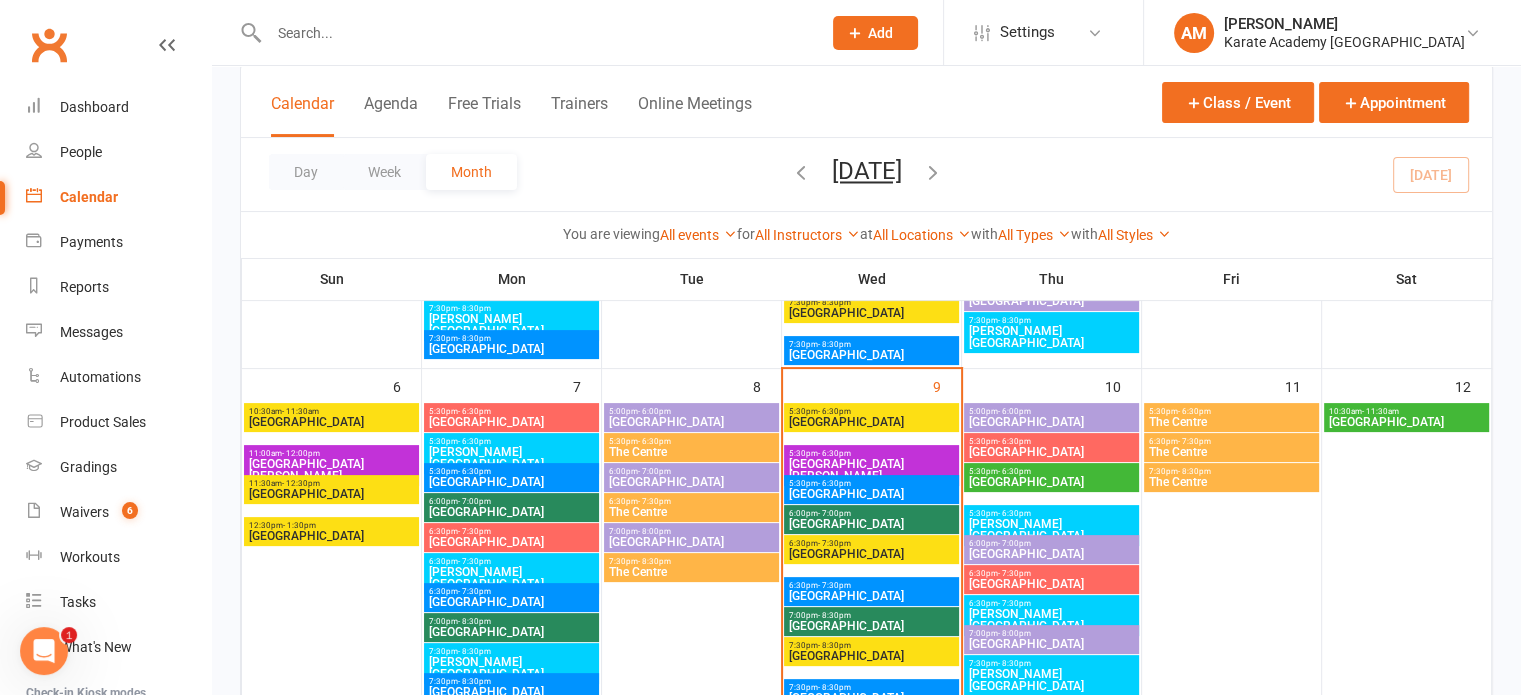 click on "Kingsley Academy" at bounding box center (1051, 620) 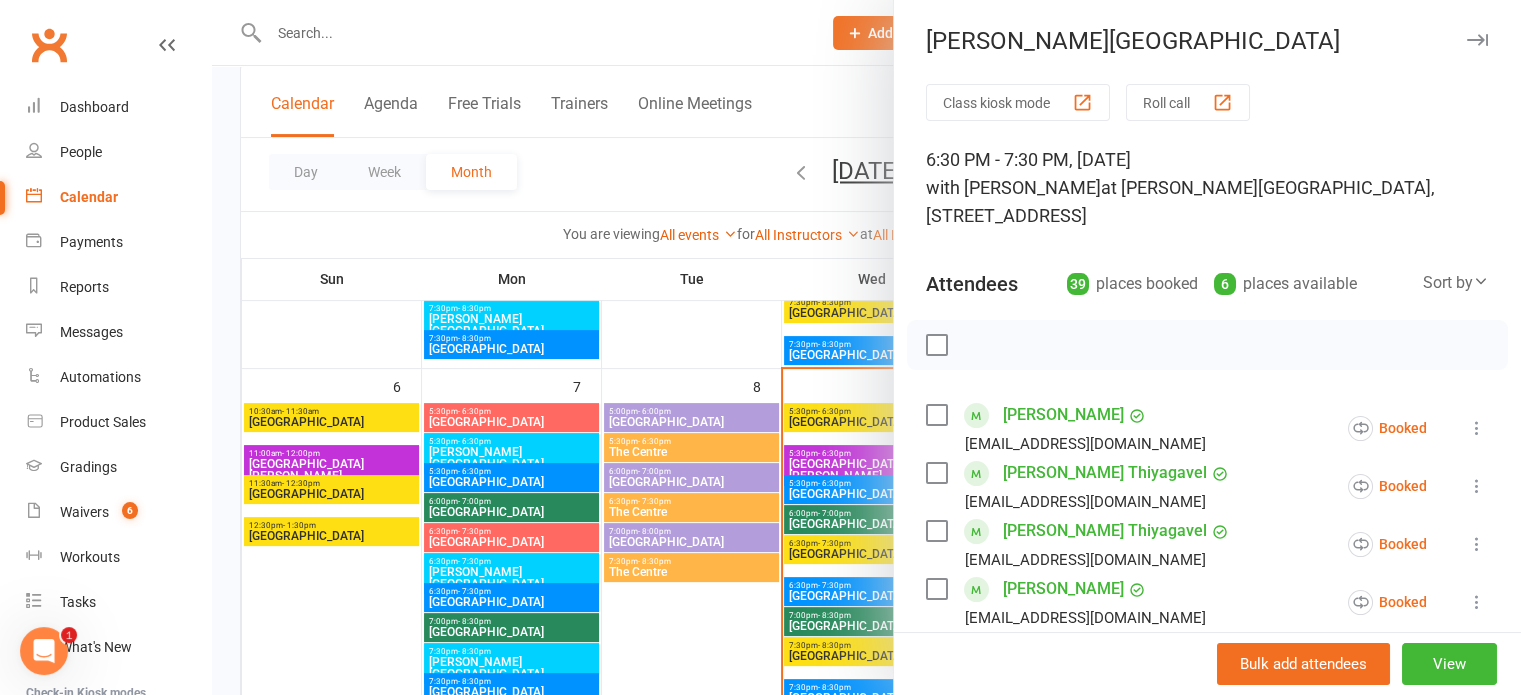 scroll, scrollTop: 0, scrollLeft: 0, axis: both 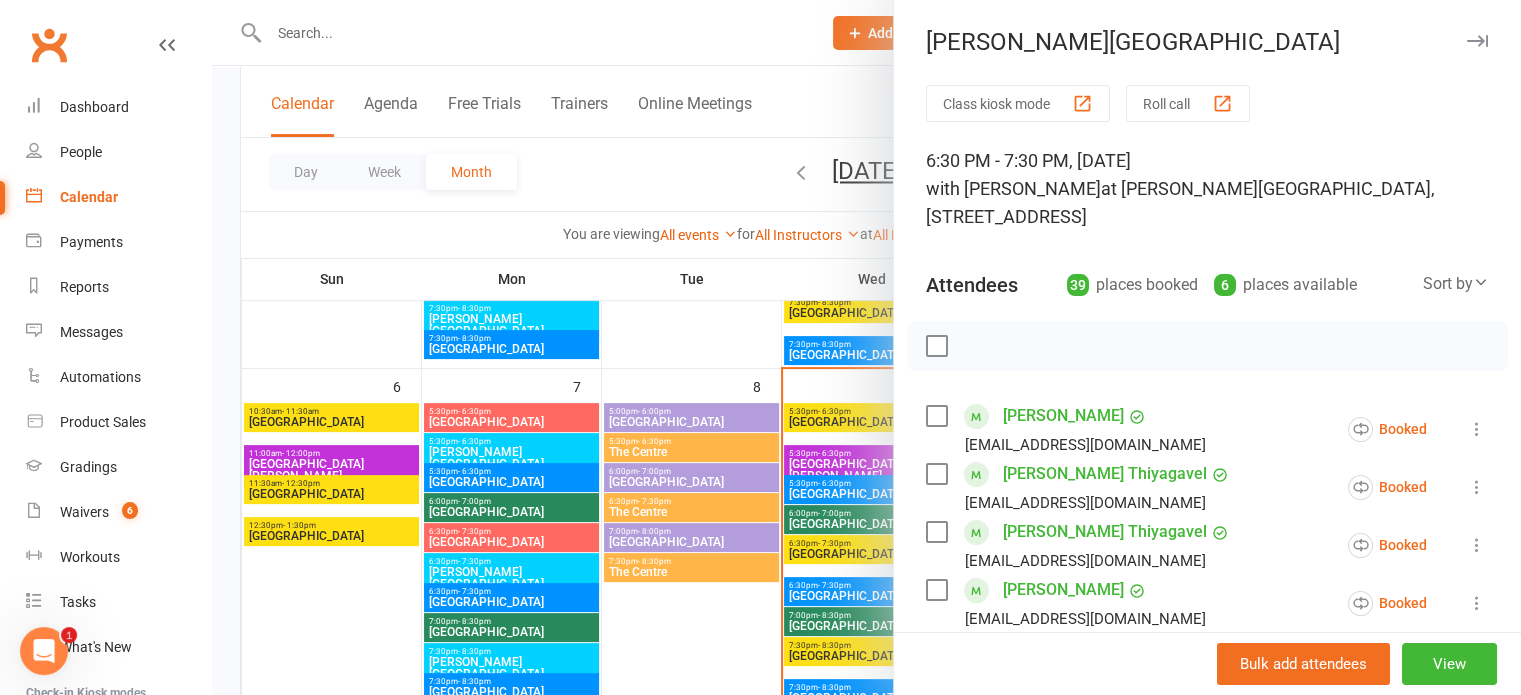 click at bounding box center (1477, 41) 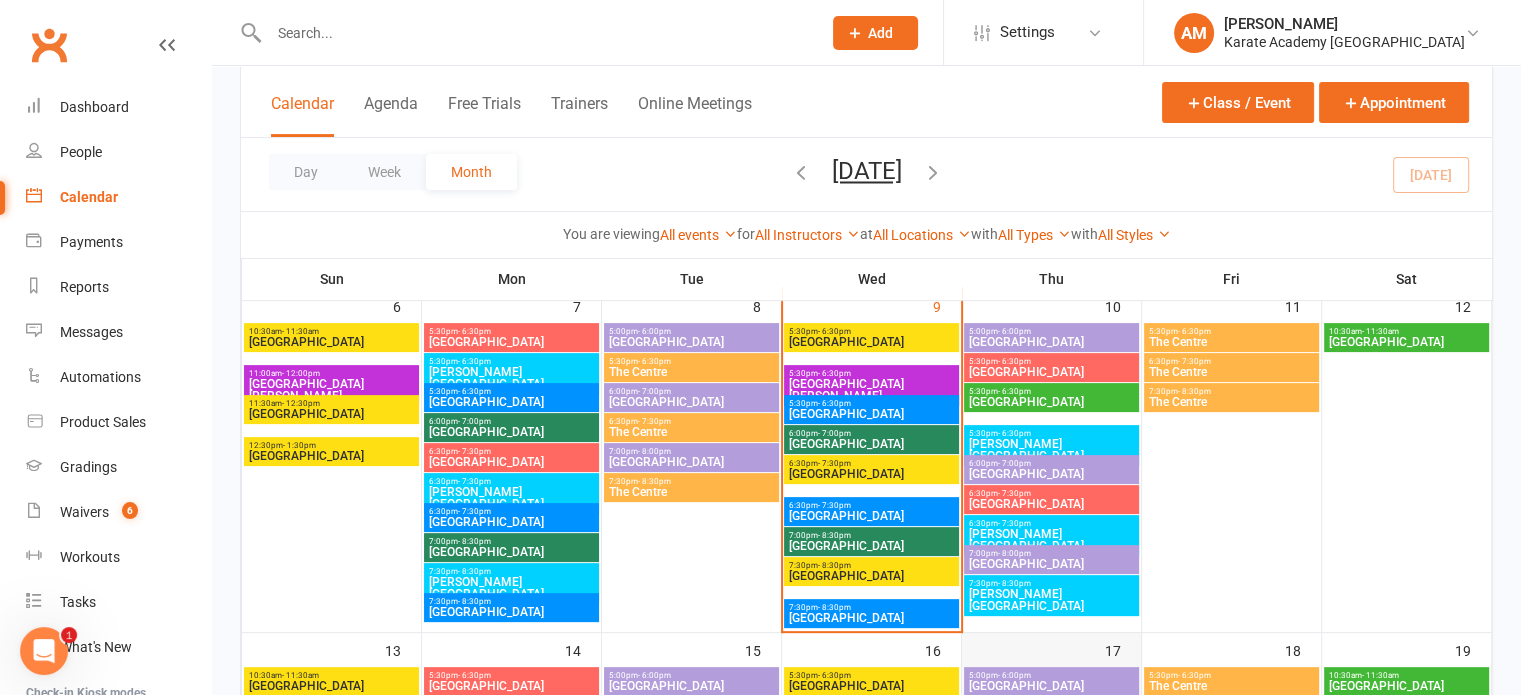 scroll, scrollTop: 700, scrollLeft: 0, axis: vertical 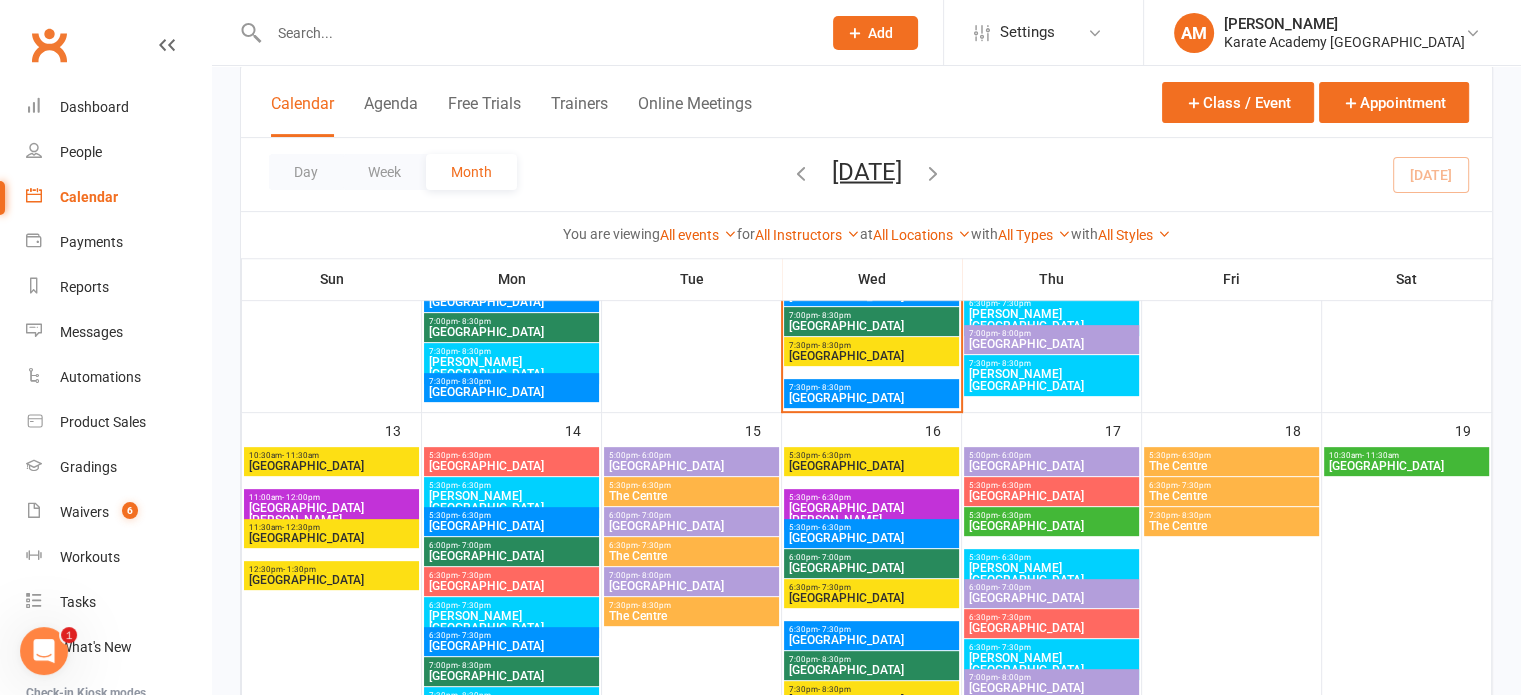 click on "Kingsley Academy" at bounding box center (1051, 380) 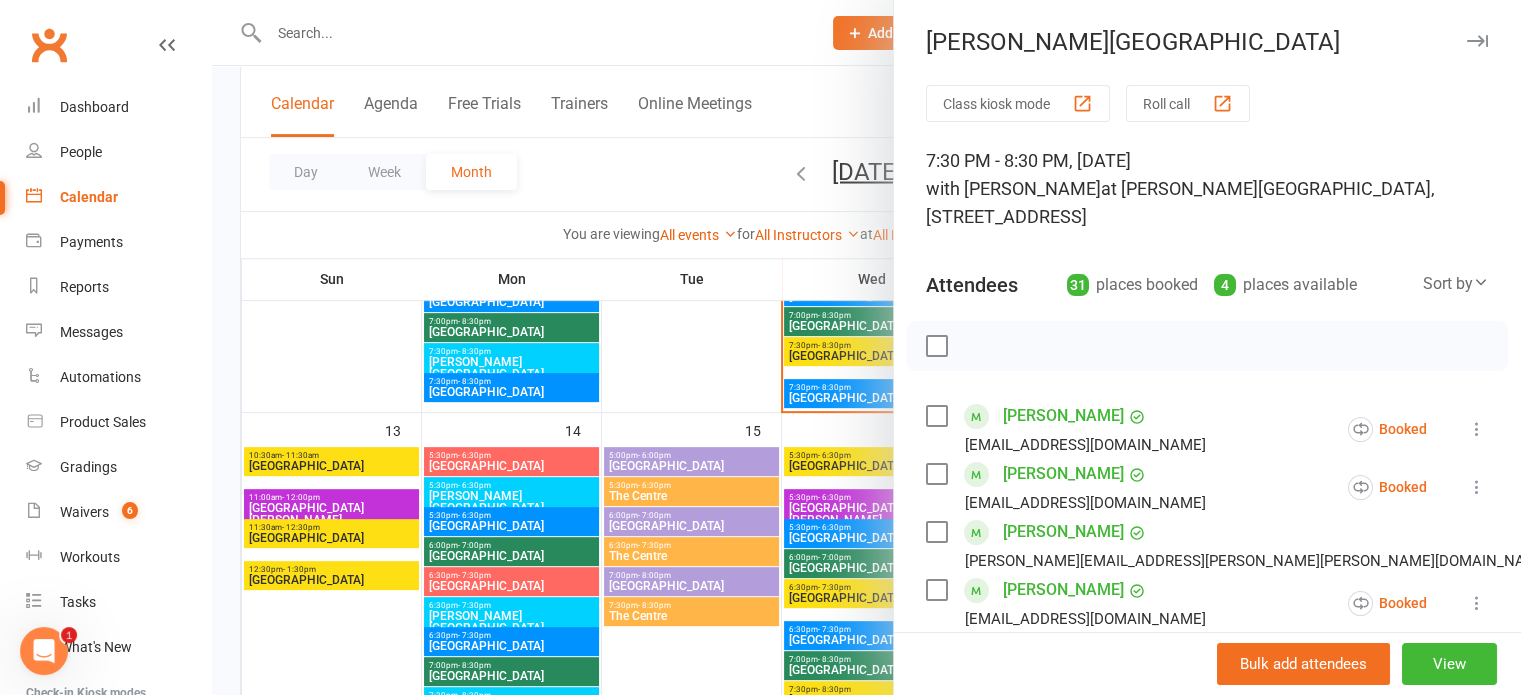 scroll, scrollTop: 0, scrollLeft: 0, axis: both 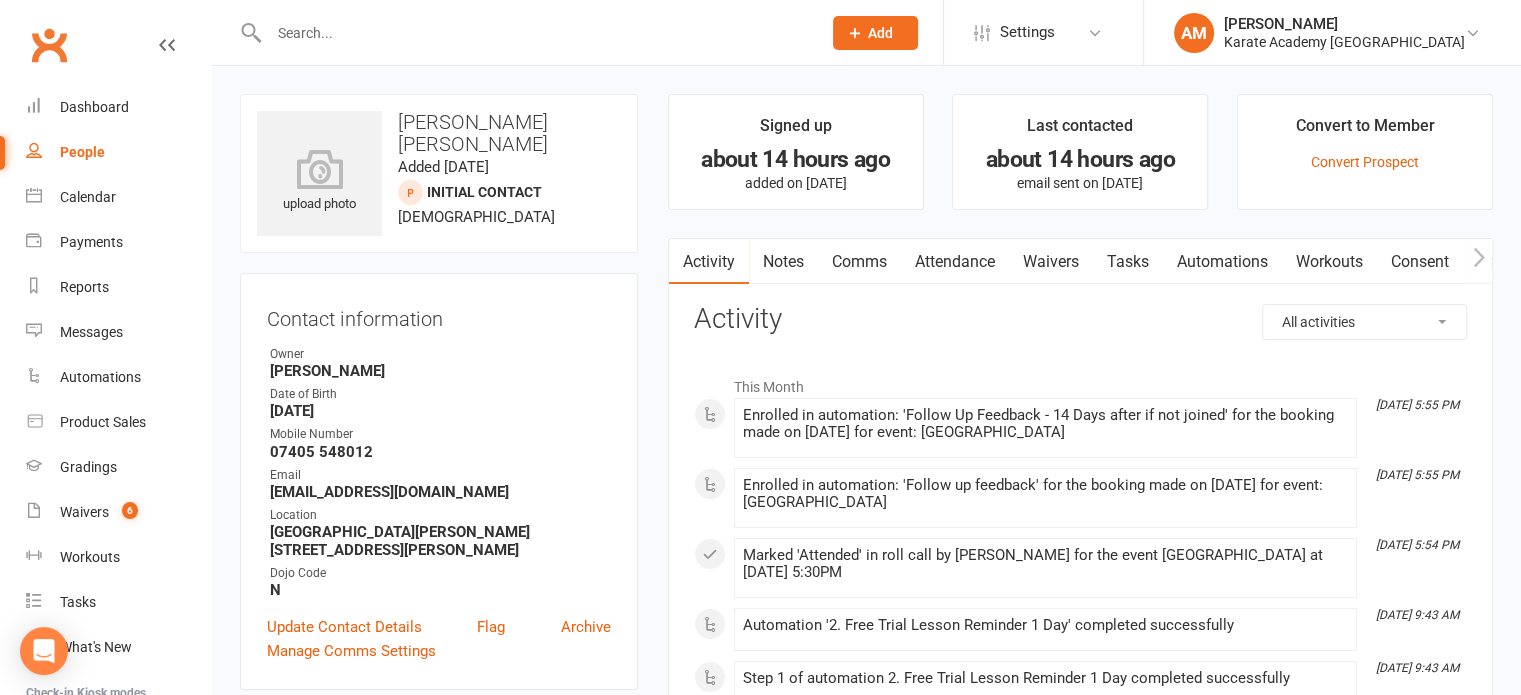 click on "Comms" at bounding box center (859, 262) 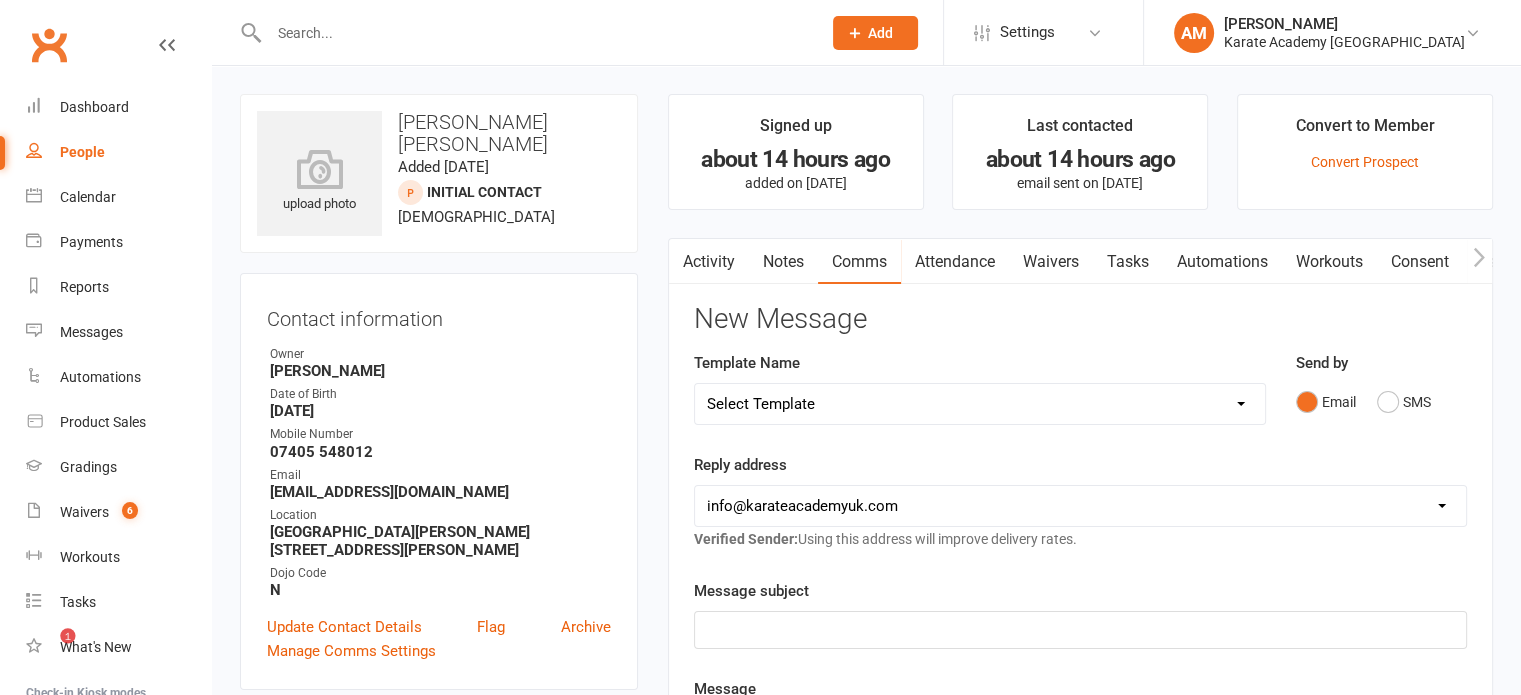 scroll, scrollTop: 200, scrollLeft: 0, axis: vertical 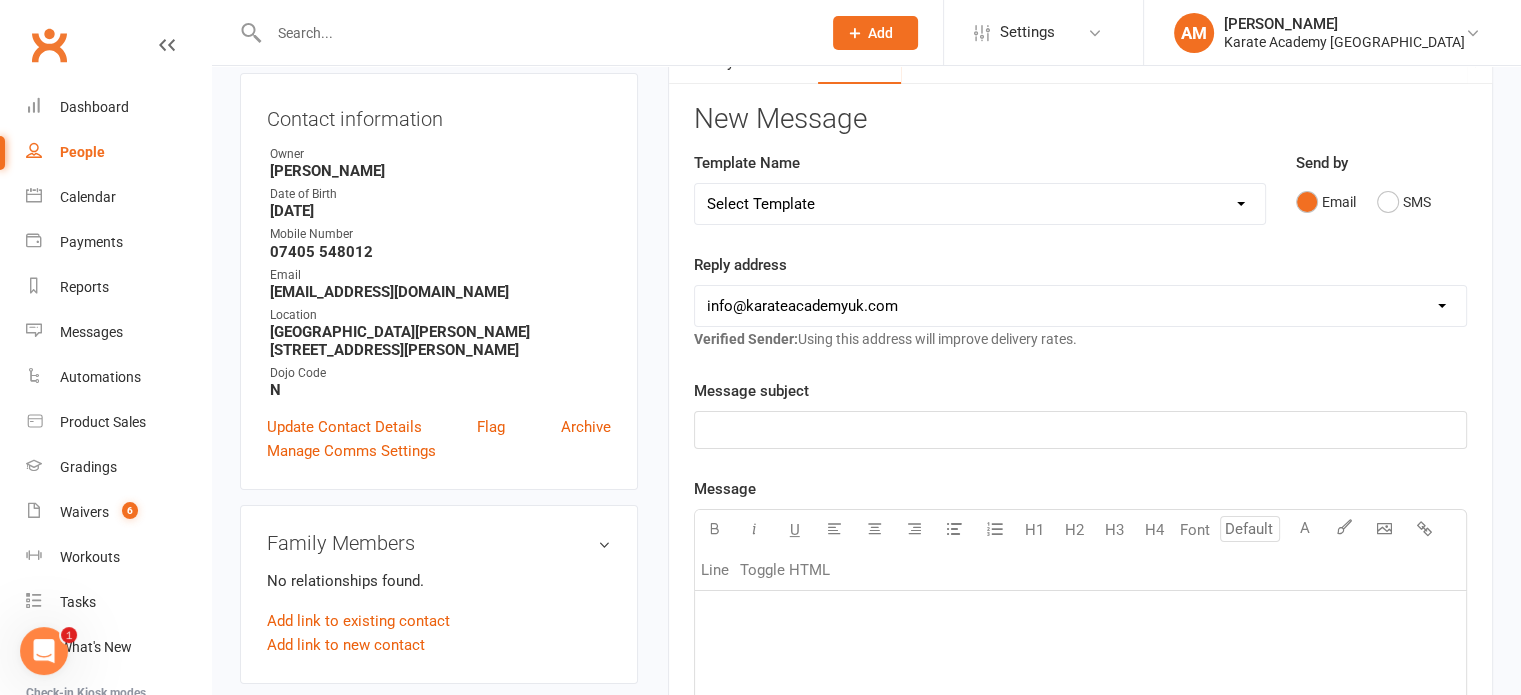 click on "Select Template [Email] ANNUAL TOURNAMENT [Email] Tournament - Charity Food and Photos [Email] Tournament - Final Confirmation [Email] Tournament - Final Payment reminder [Email] Tournament - Payment reminder 1 [Email] Tournament Timing Emails [Email] Grading Payment - 0 Day Payment Overdue [Email] Grading Payment - 7 Days Payment Due [Email] Membership Sequences [Email] Term Fee 14 Days Payment Due [Email] Term Fee - 7 Days Payment Due [Email] Term Fee Payment - 0 Days Payment Overdue [Email] Karate Academy - Outstanding Annual Membership Payment [Email] Karate Academy - Outstanding Term Fees Payment [SMS] Payment Reminder [Email] BANK HOLIDAY [Email] [DATE] HOLIDAYS [Email] New Year - Return to class + Fees - [DATE] [Email] New Year - Return to class + Fees - [DATE] [Email] New Year - Return to class + Fees - [DATE] [Email] SUMMER HOLIDAYS [Email] XMAS & NEW YEARS HOLIDAYS [Email] Kata Videos - ALL for Brown Belts and above [Email] Kata Videos - Blue Belts  [Email] Kata Videos - Brown 1" at bounding box center (980, 204) 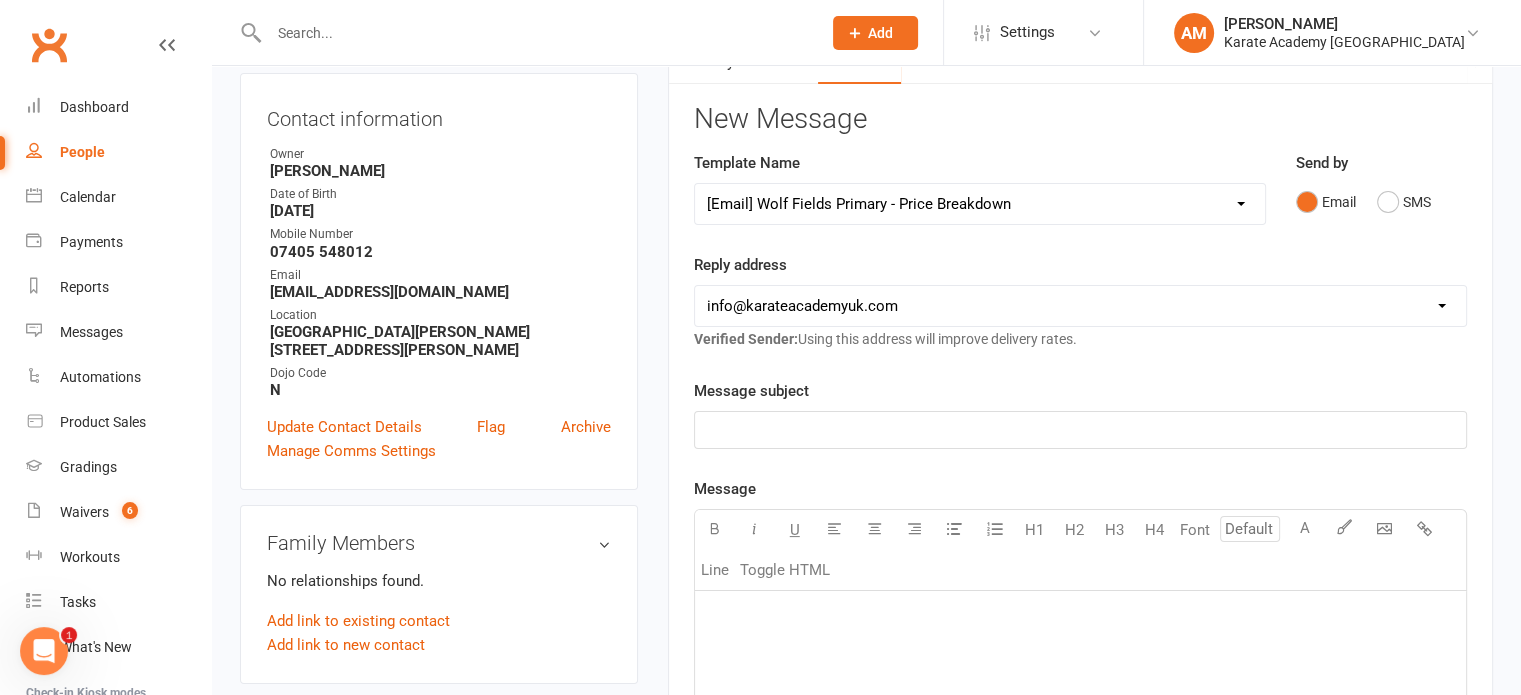 click on "Select Template [Email] ANNUAL TOURNAMENT [Email] Tournament - Charity Food and Photos [Email] Tournament - Final Confirmation [Email] Tournament - Final Payment reminder [Email] Tournament - Payment reminder 1 [Email] Tournament Timing Emails [Email] Grading Payment - 0 Day Payment Overdue [Email] Grading Payment - 7 Days Payment Due [Email] Membership Sequences [Email] Term Fee 14 Days Payment Due [Email] Term Fee - 7 Days Payment Due [Email] Term Fee Payment - 0 Days Payment Overdue [Email] Karate Academy - Outstanding Annual Membership Payment [Email] Karate Academy - Outstanding Term Fees Payment [SMS] Payment Reminder [Email] BANK HOLIDAY [Email] EASTER HOLIDAYS [Email] New Year - Return to class + Fees - Monday [Email] New Year - Return to class + Fees - Tuesday [Email] New Year - Return to class + Fees - Wednesday [Email] SUMMER HOLIDAYS [Email] XMAS & NEW YEARS HOLIDAYS [Email] Kata Videos - ALL for Brown Belts and above [Email] Kata Videos - Blue Belts  [Email] Kata Videos - Brown 1" at bounding box center (980, 204) 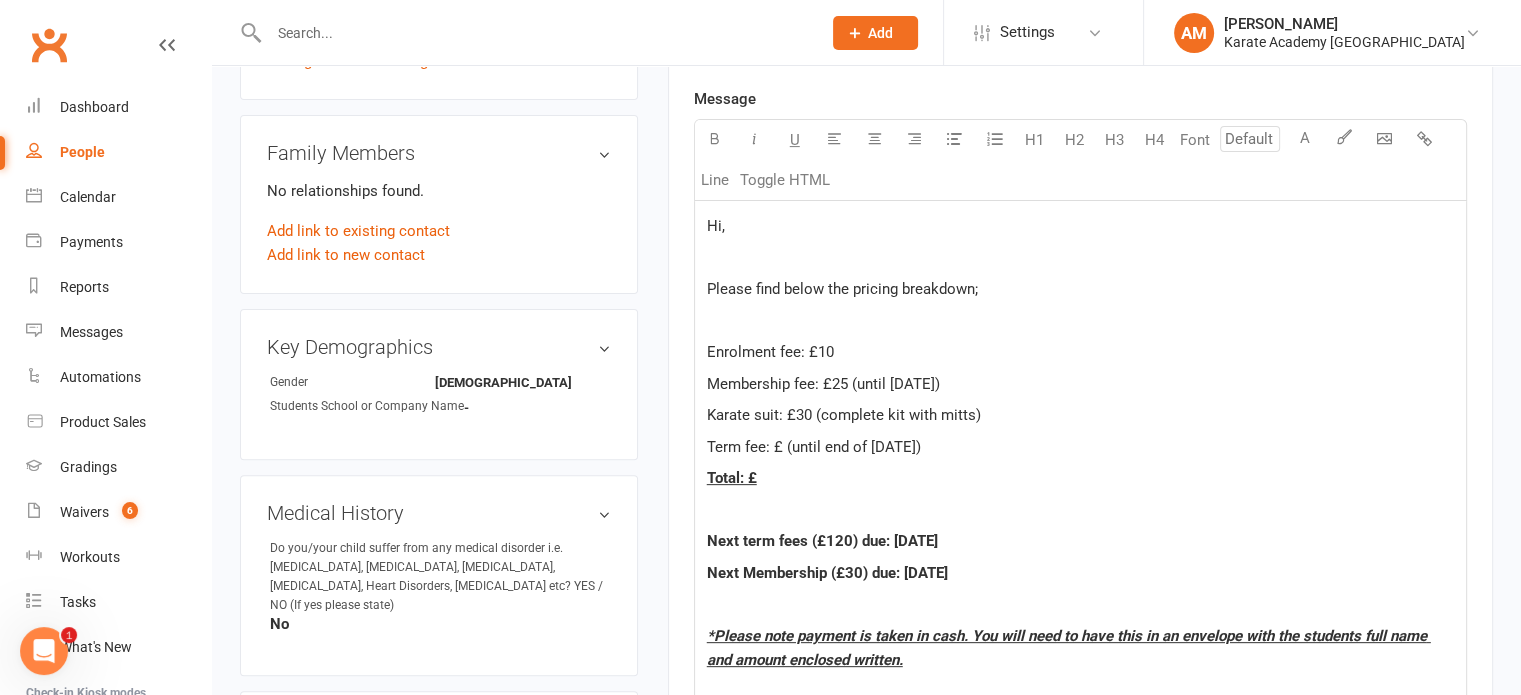 scroll, scrollTop: 600, scrollLeft: 0, axis: vertical 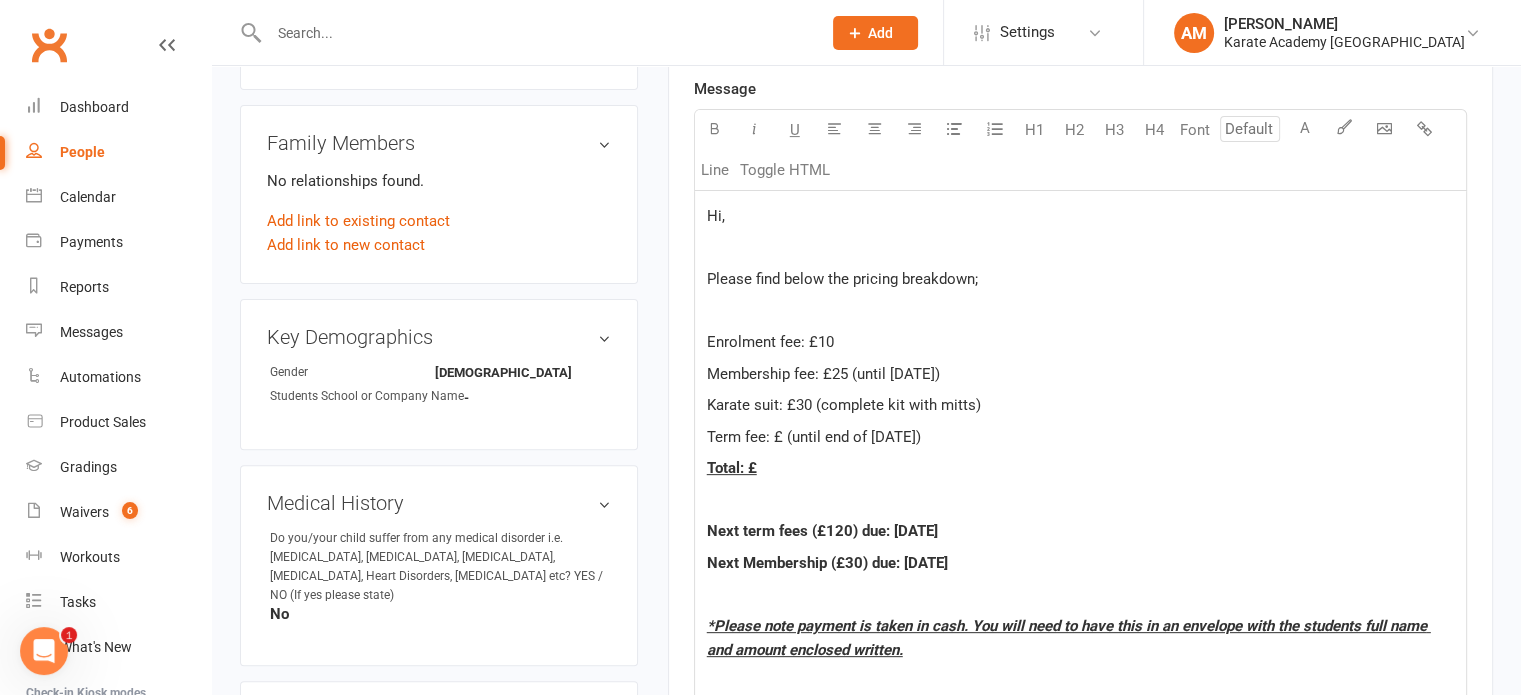 click on "Term fee: £ (until end of Sep 2025)" 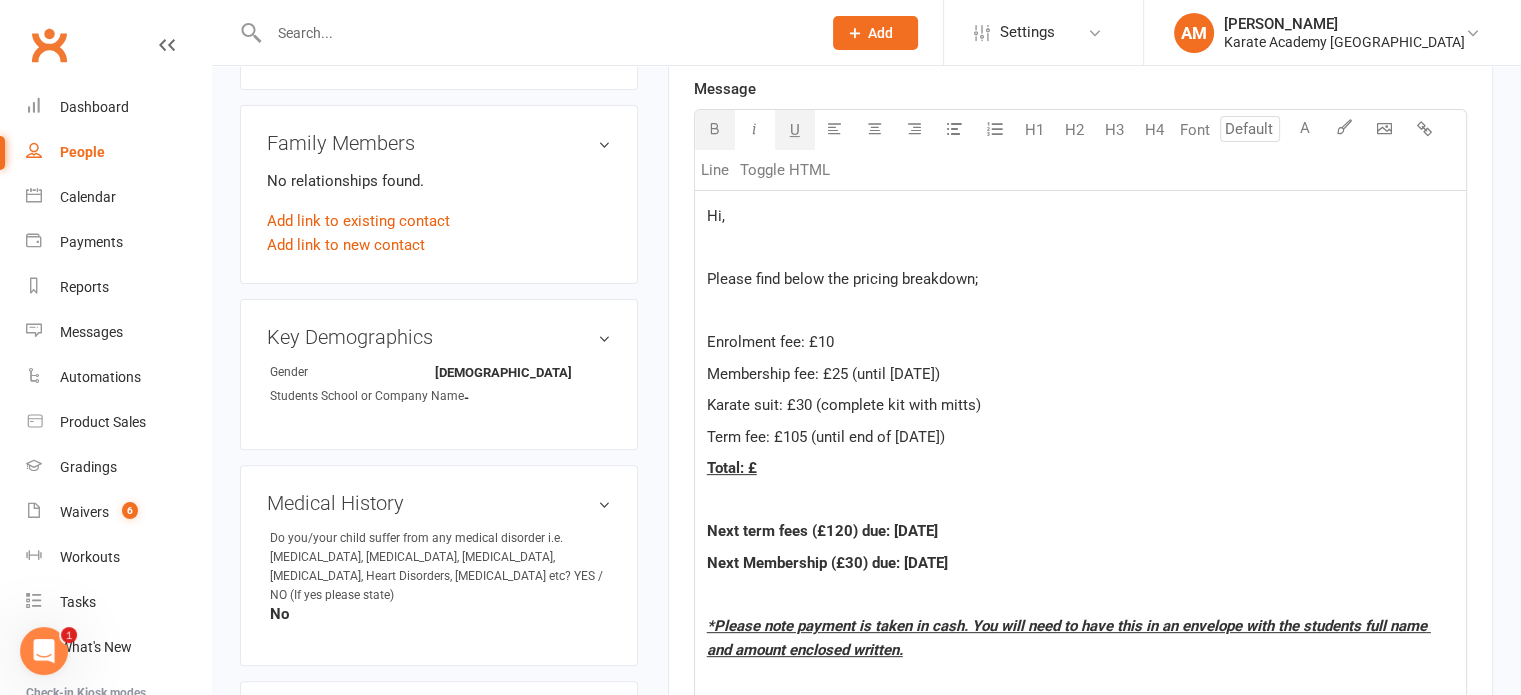 click on "Total: £" 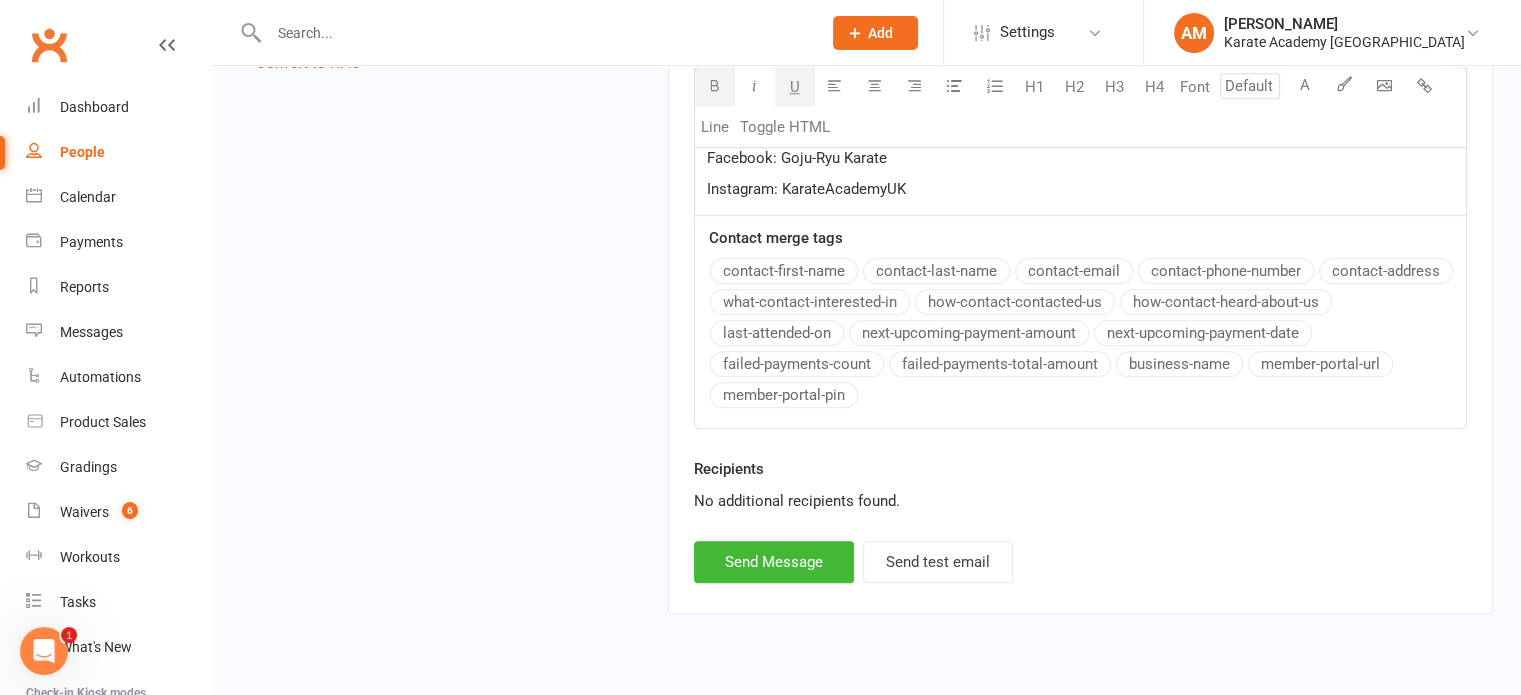 scroll, scrollTop: 1772, scrollLeft: 0, axis: vertical 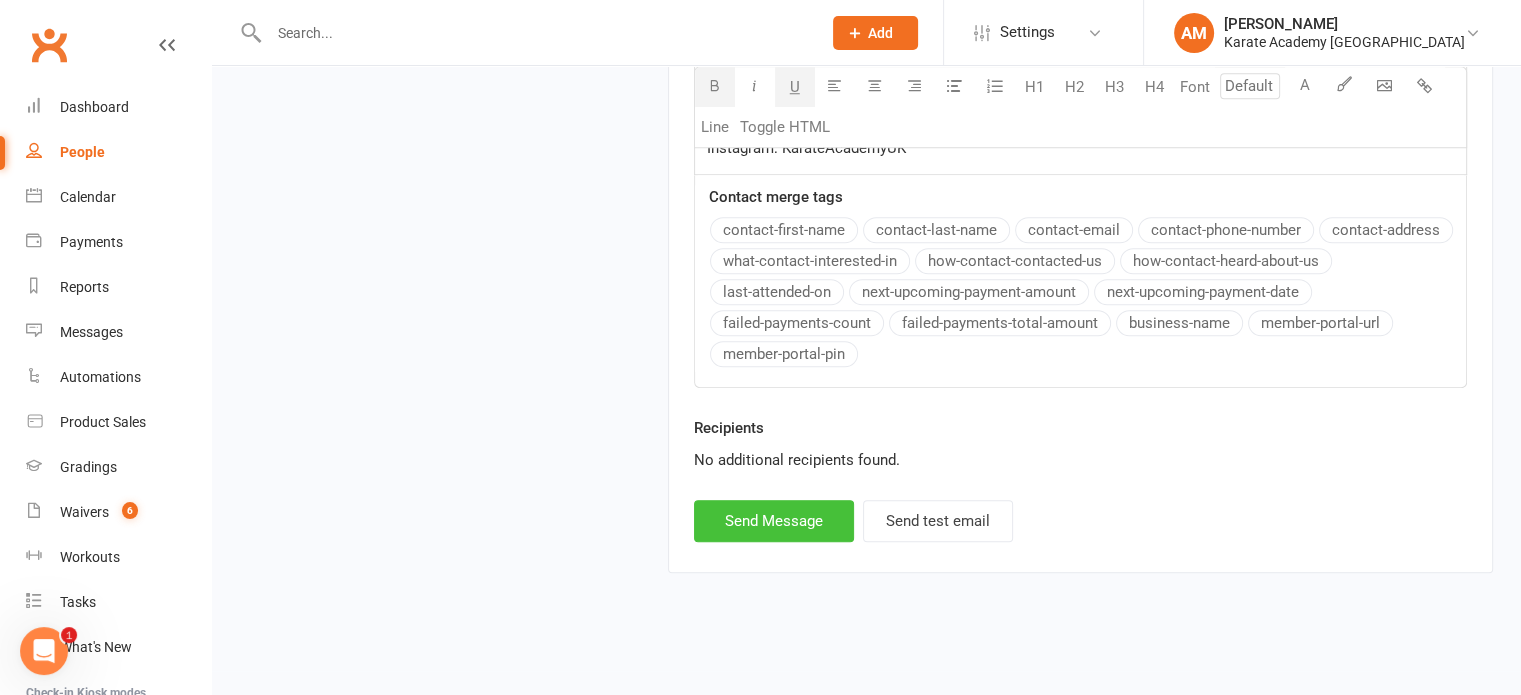click on "Send Message" at bounding box center [774, 521] 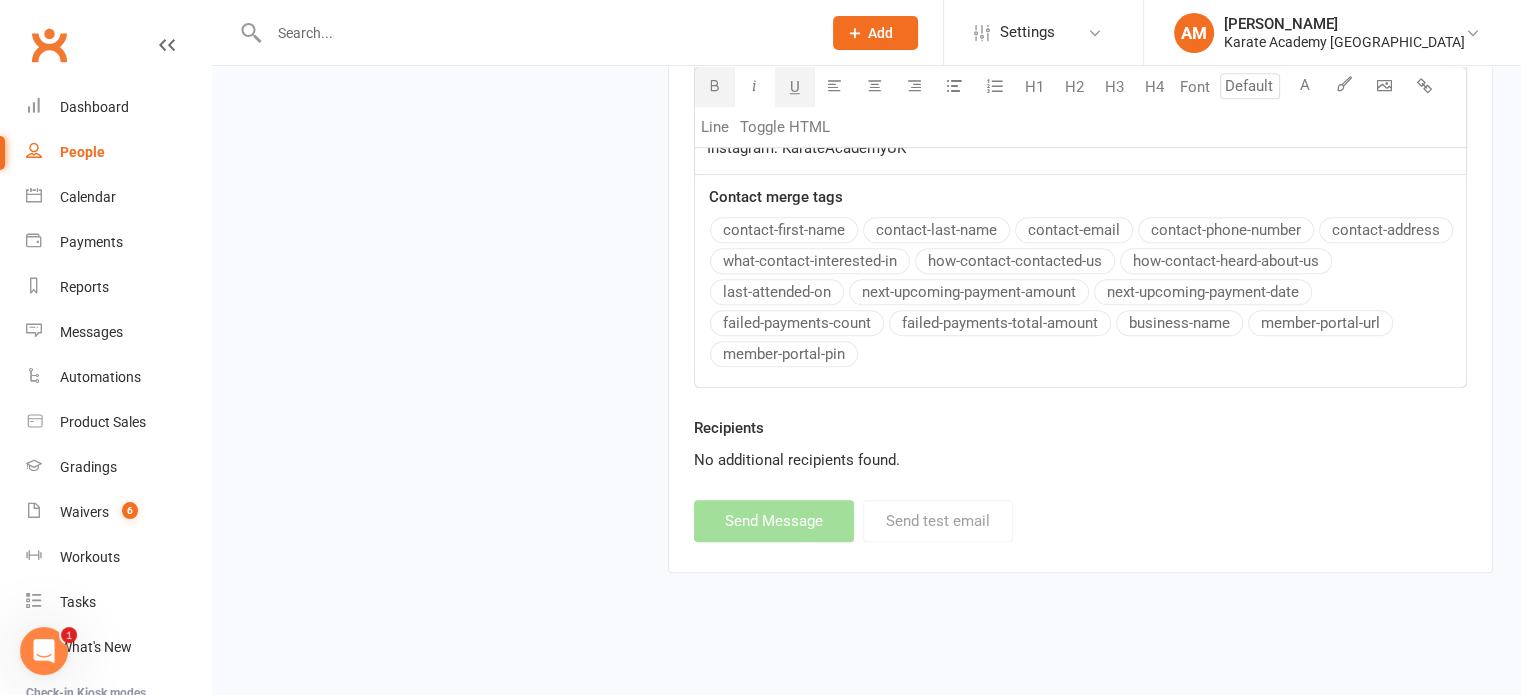 select 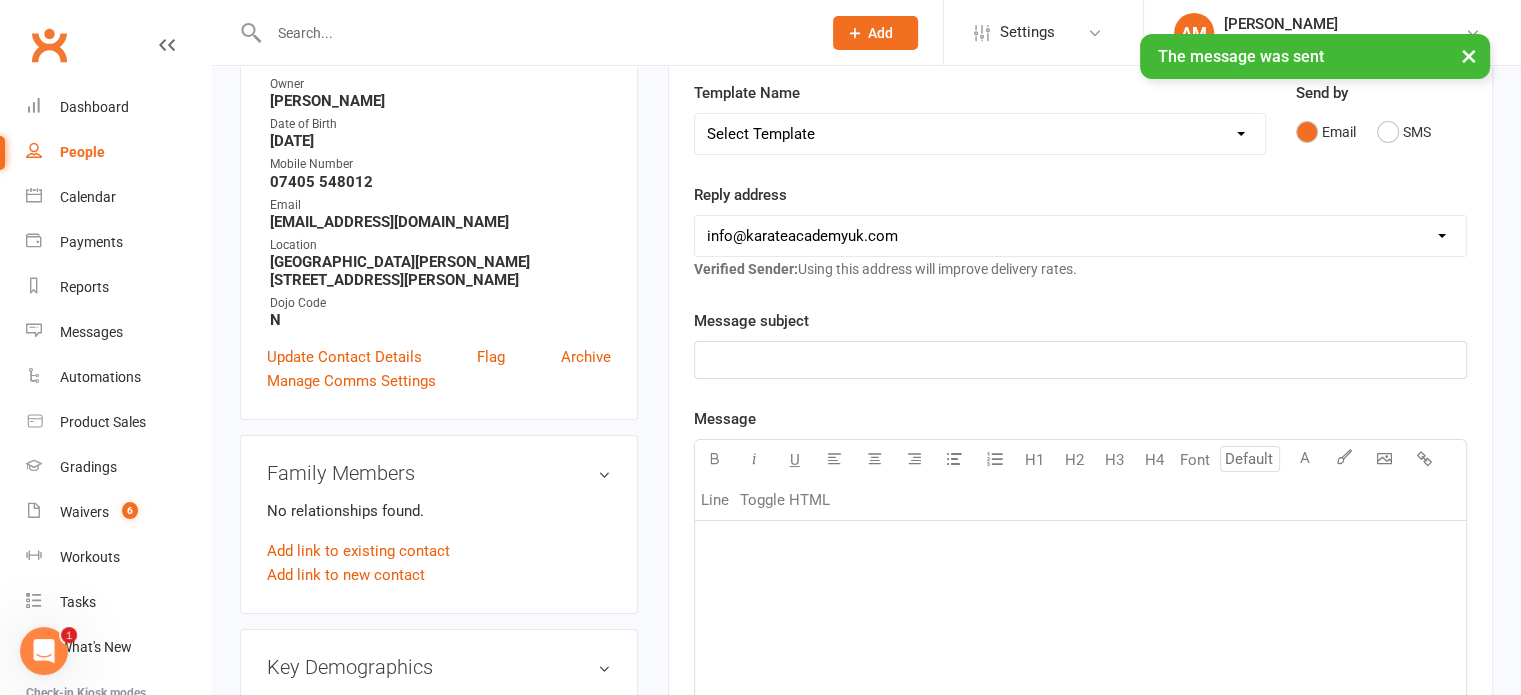scroll, scrollTop: 0, scrollLeft: 0, axis: both 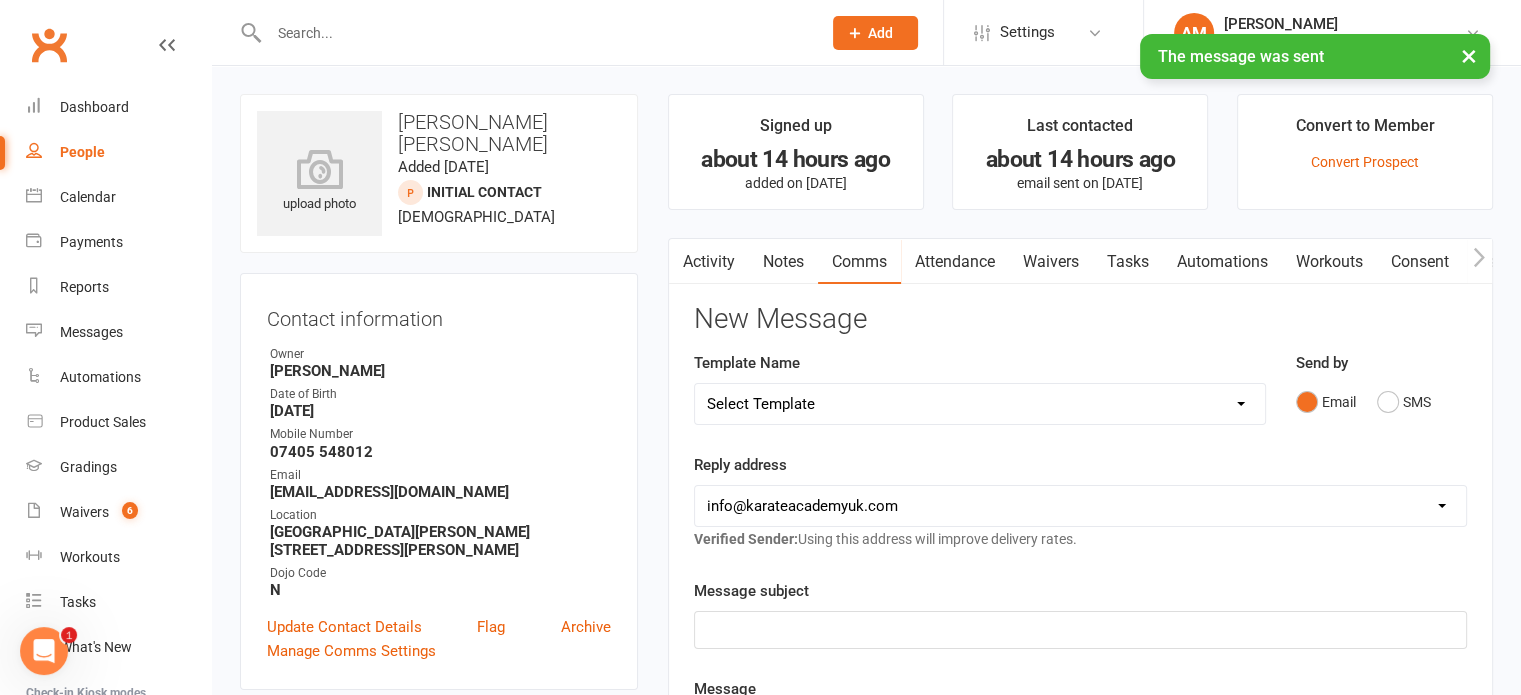 click on "Activity" at bounding box center (709, 262) 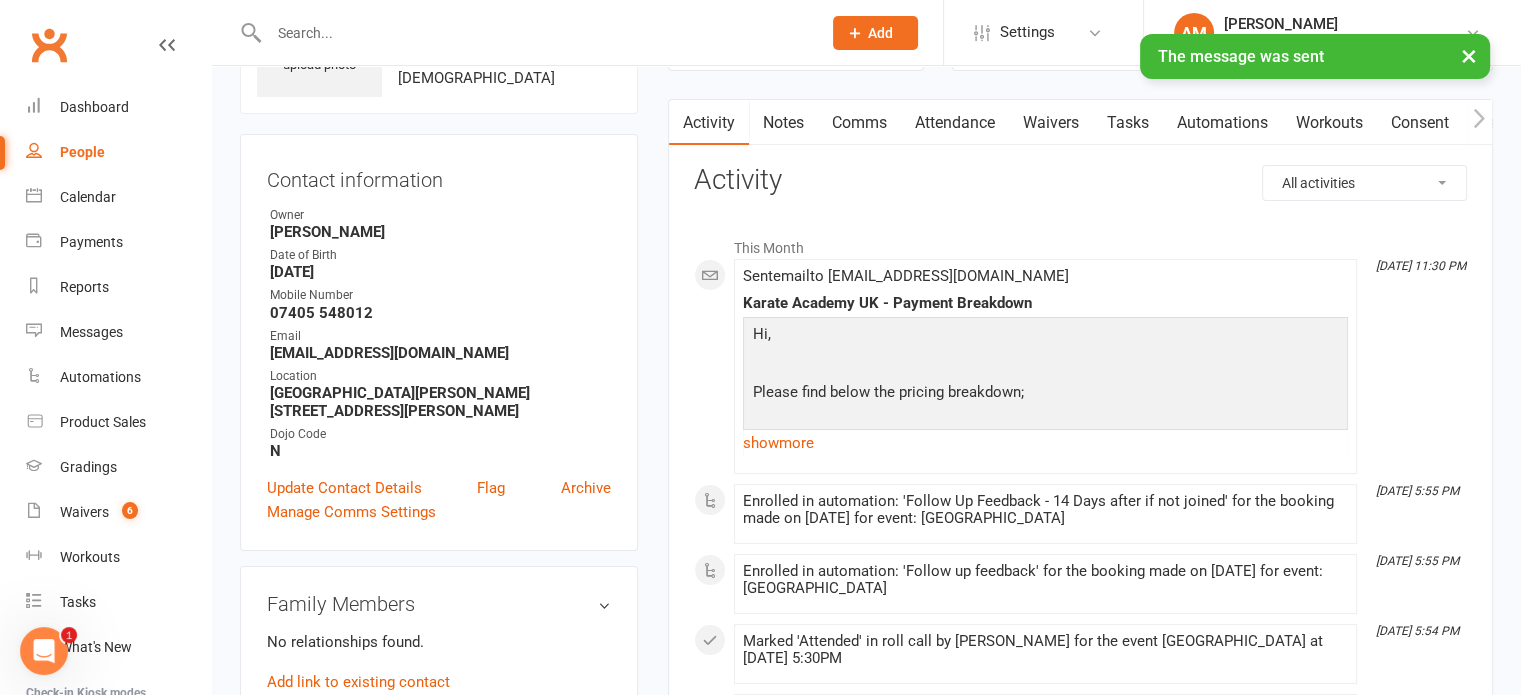 scroll, scrollTop: 200, scrollLeft: 0, axis: vertical 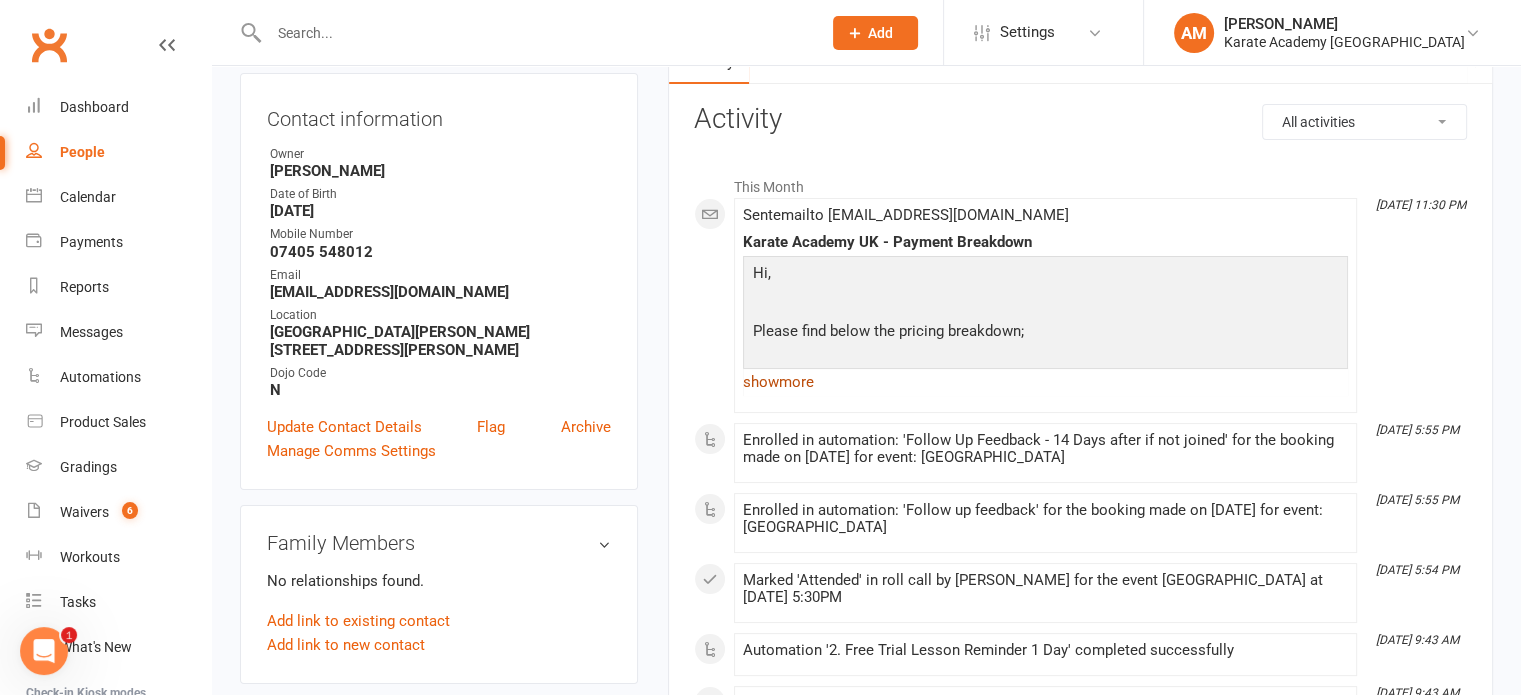 click on "show  more" at bounding box center (1045, 382) 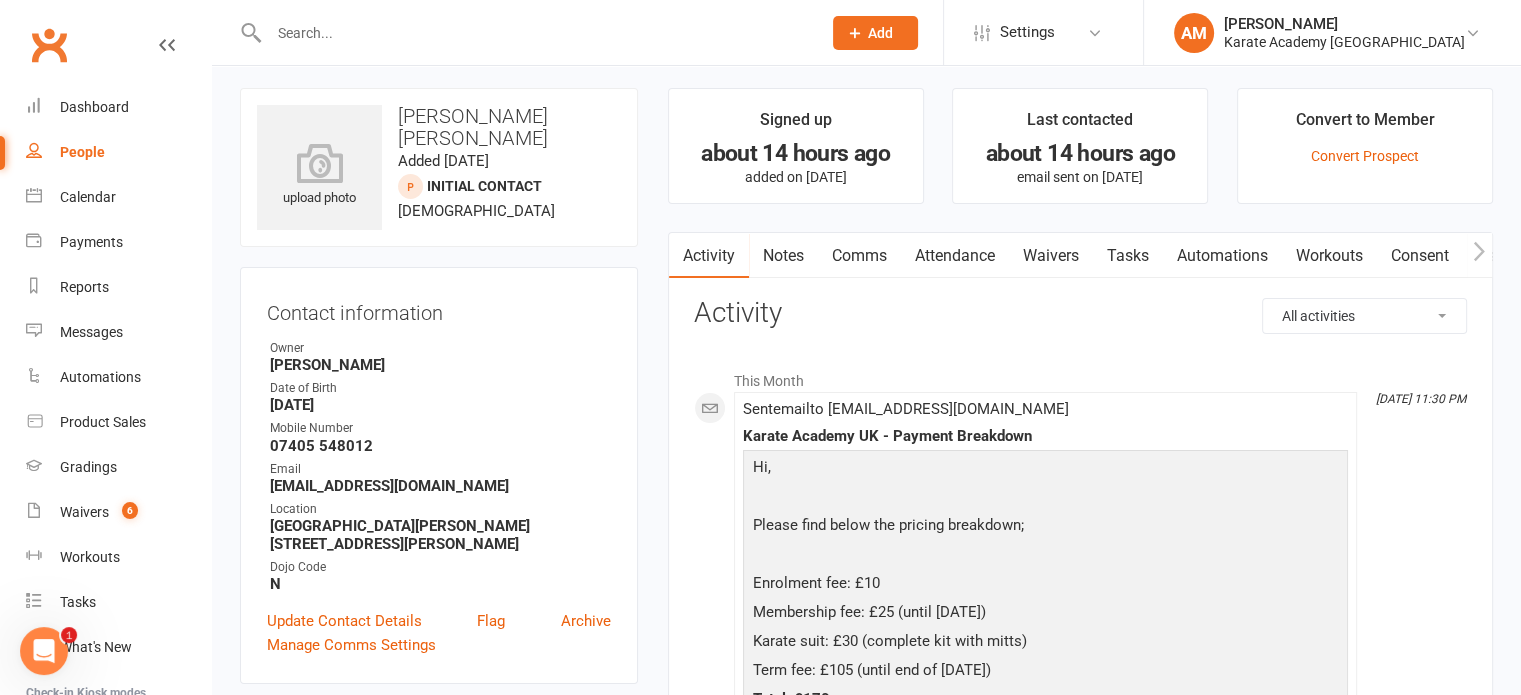 scroll, scrollTop: 0, scrollLeft: 0, axis: both 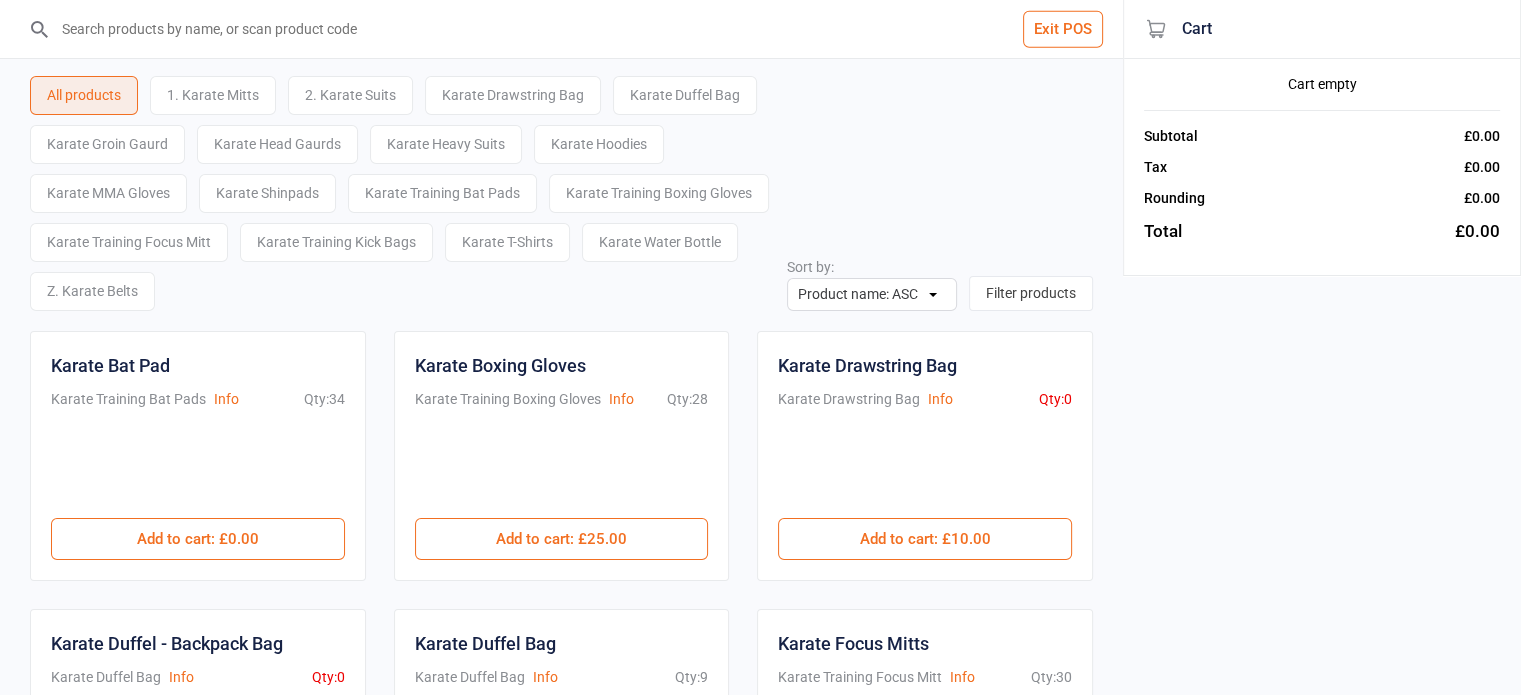 click on "2. Karate Suits" at bounding box center (350, 95) 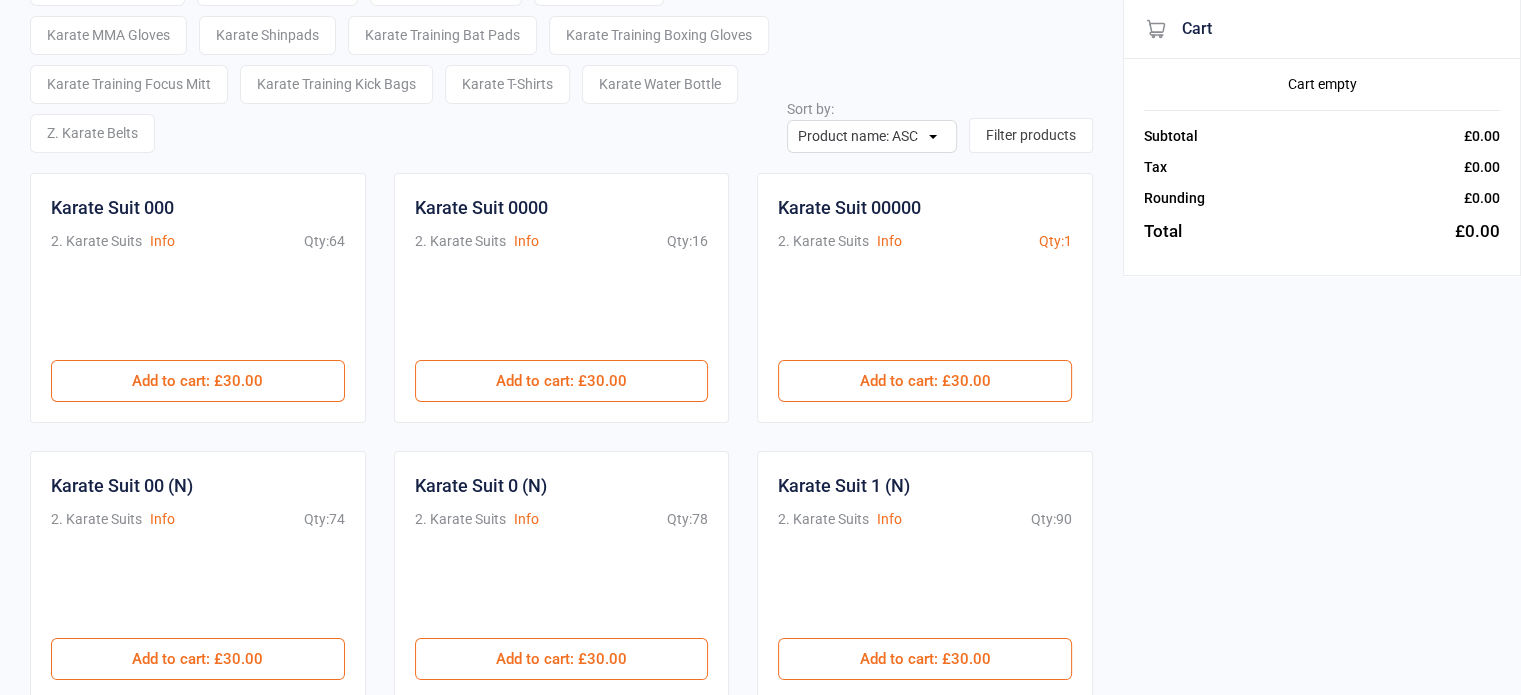scroll, scrollTop: 300, scrollLeft: 0, axis: vertical 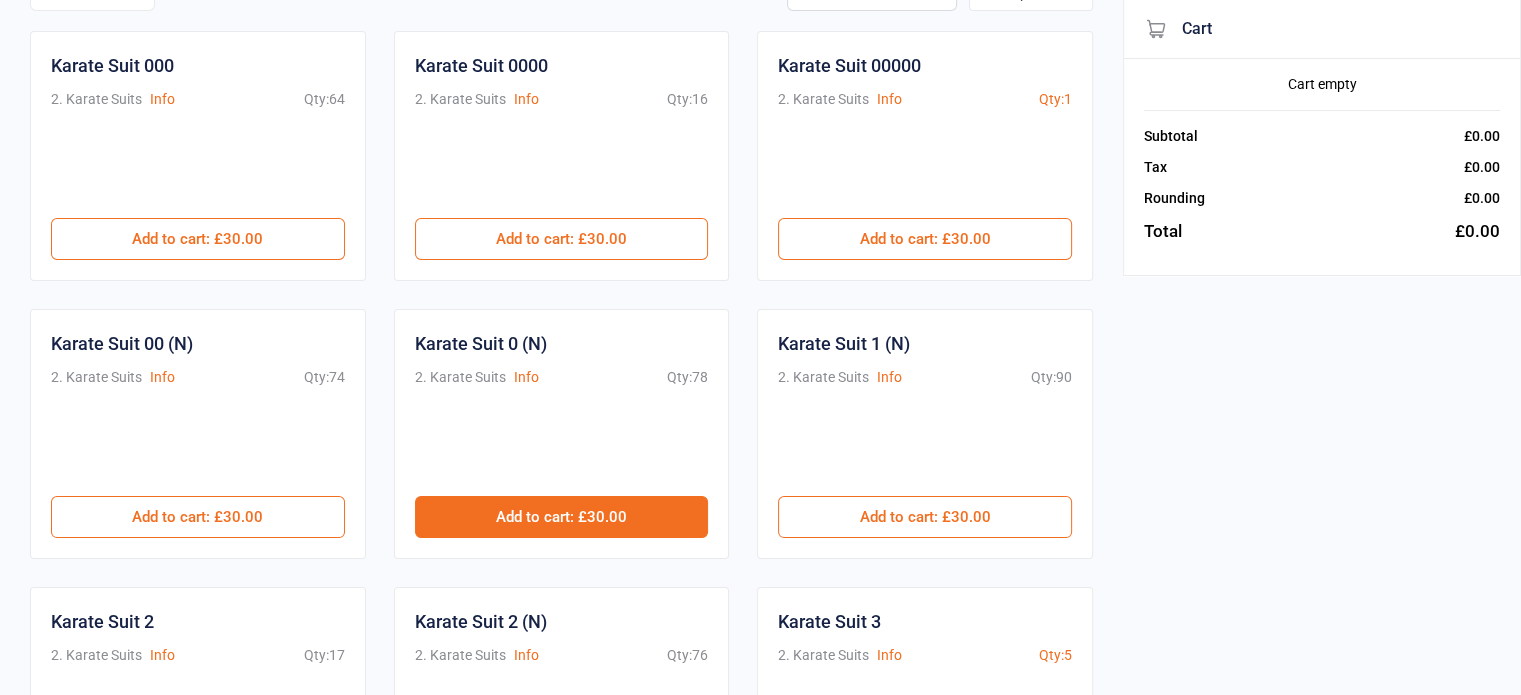 click on "Add to cart :   £30.00" at bounding box center [562, 517] 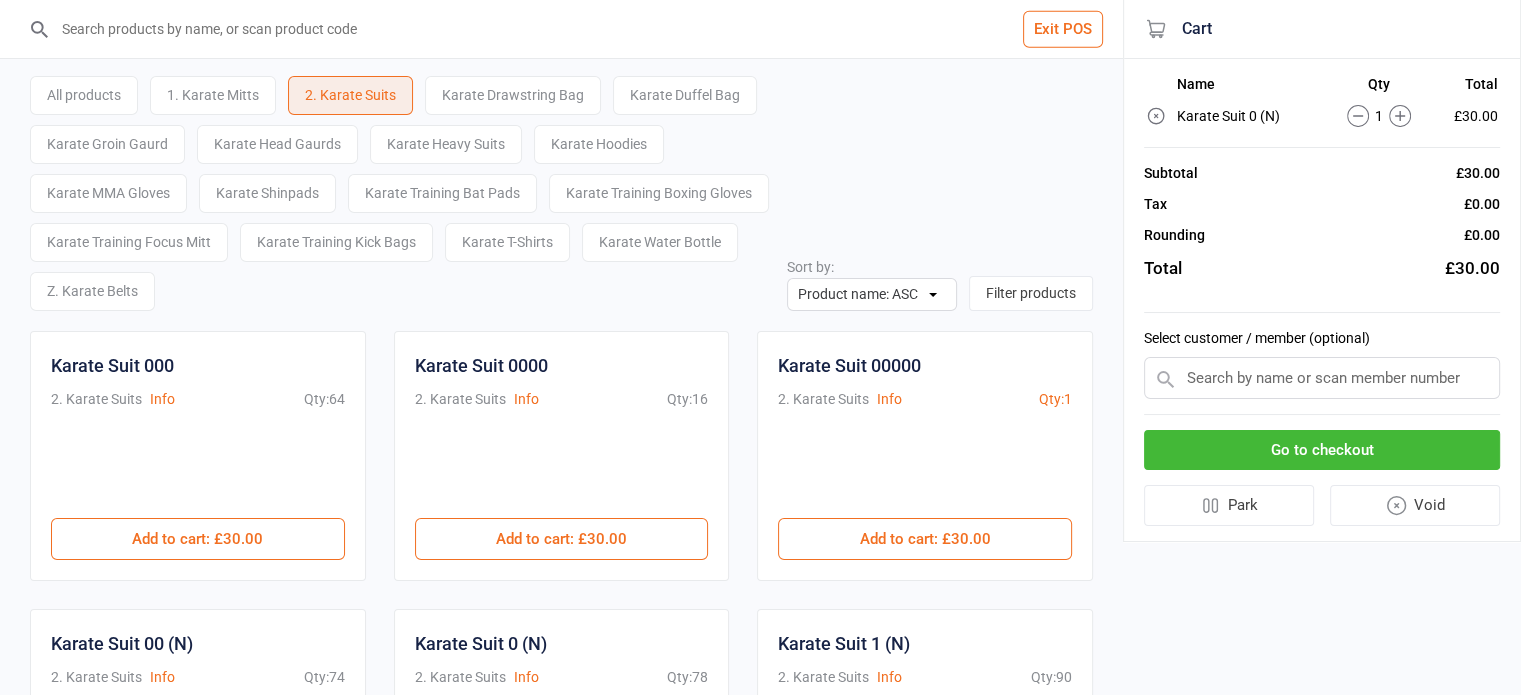 scroll, scrollTop: 0, scrollLeft: 0, axis: both 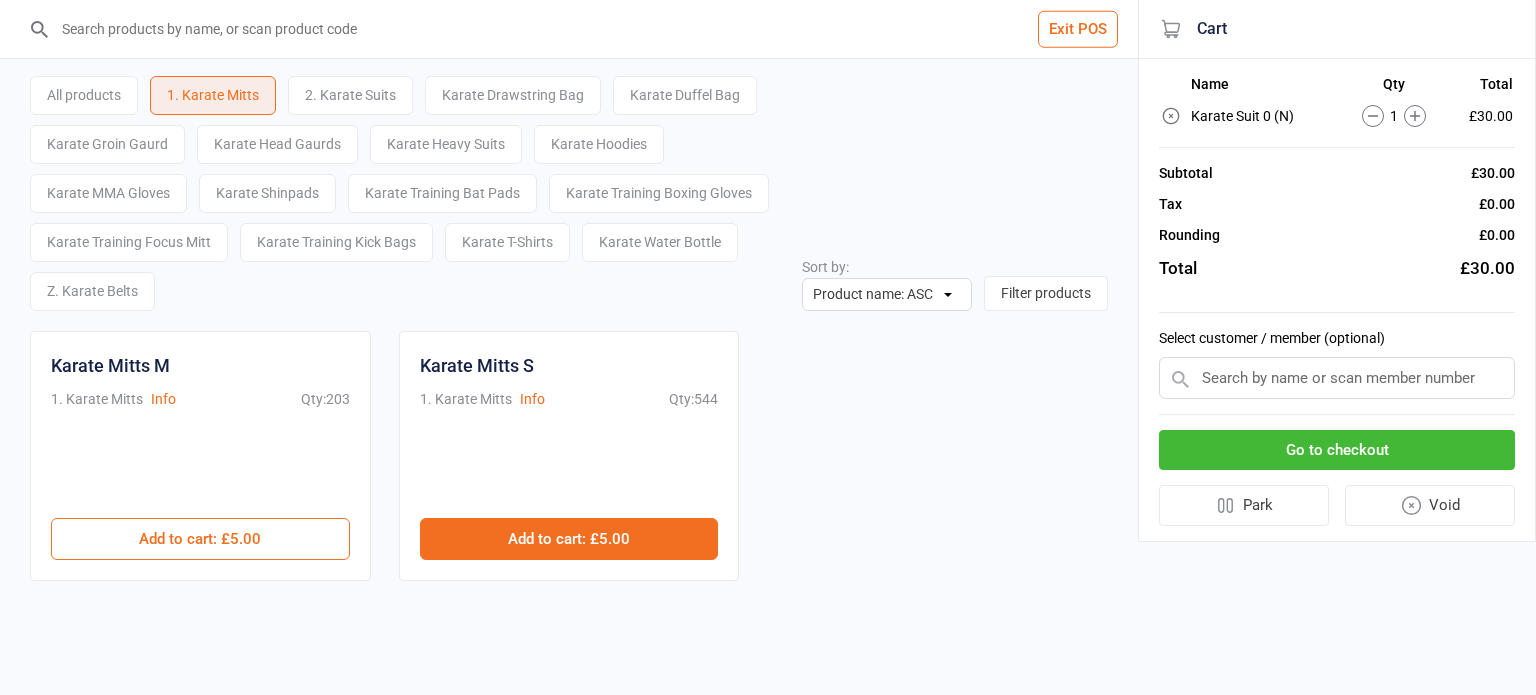 click on "Add to cart :   £5.00" at bounding box center [569, 539] 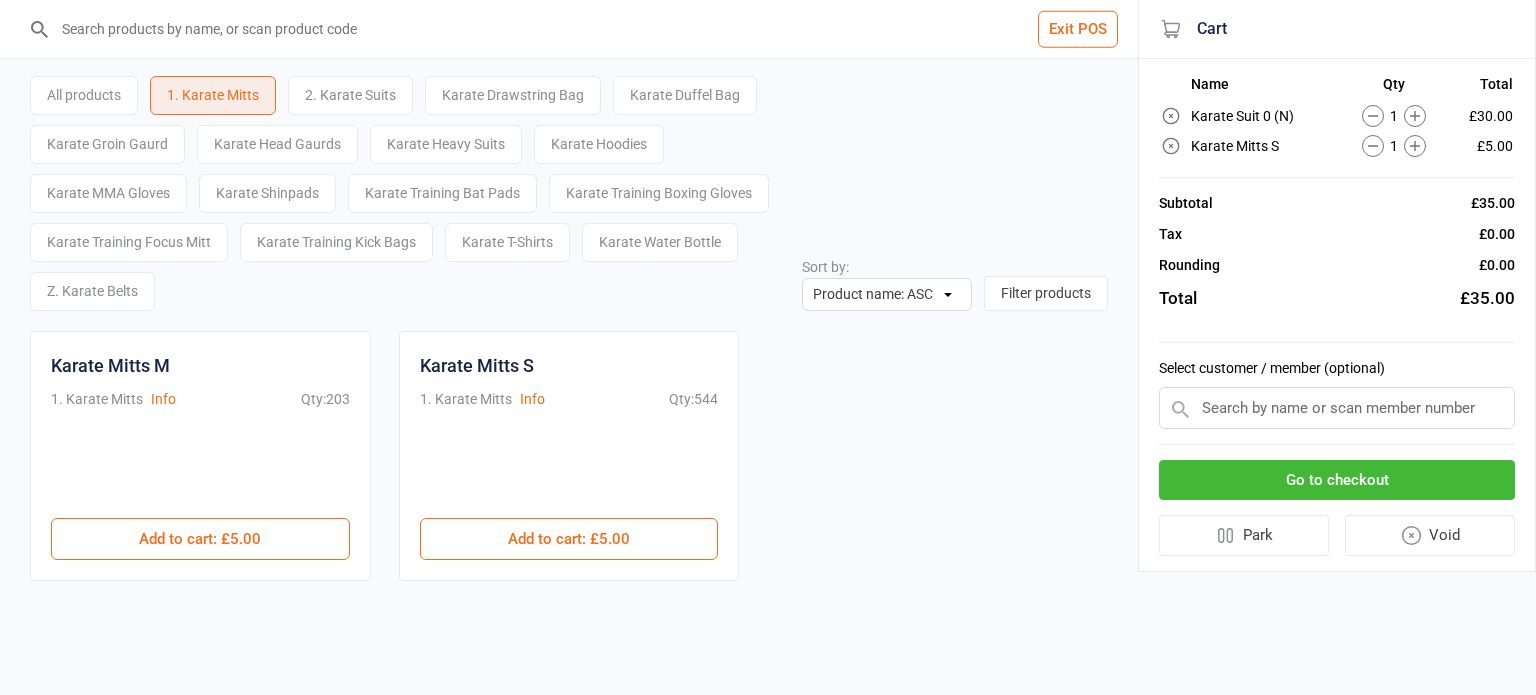click at bounding box center [1337, 408] 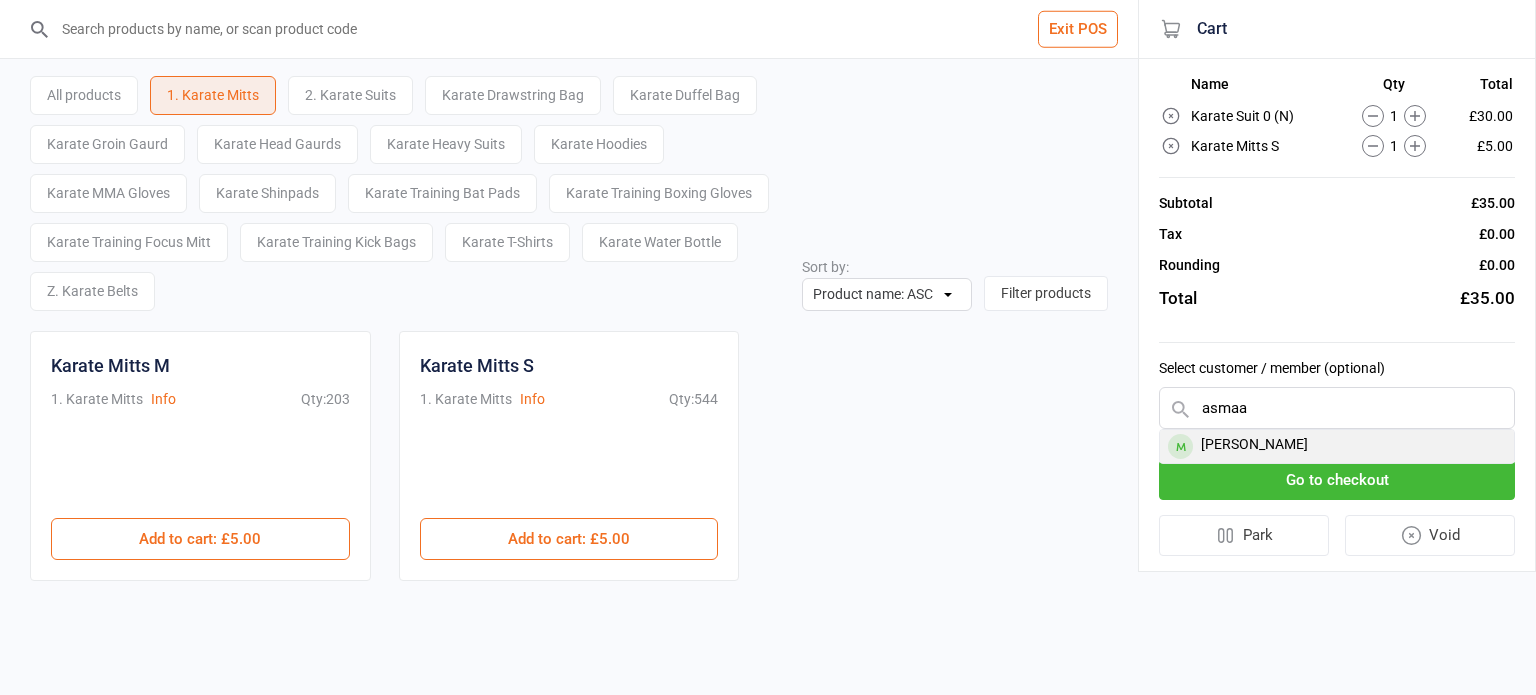 type on "asmaa" 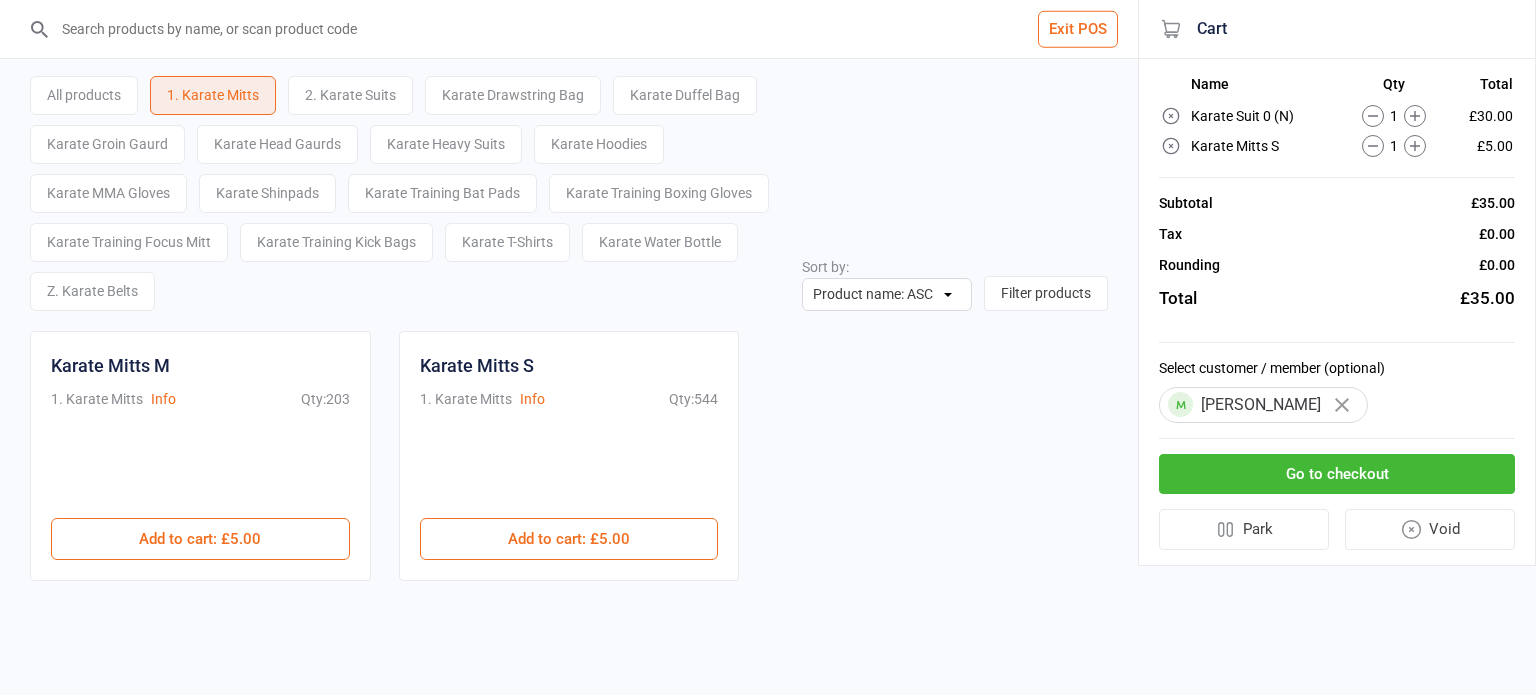 click on "Go to checkout" at bounding box center [1337, 474] 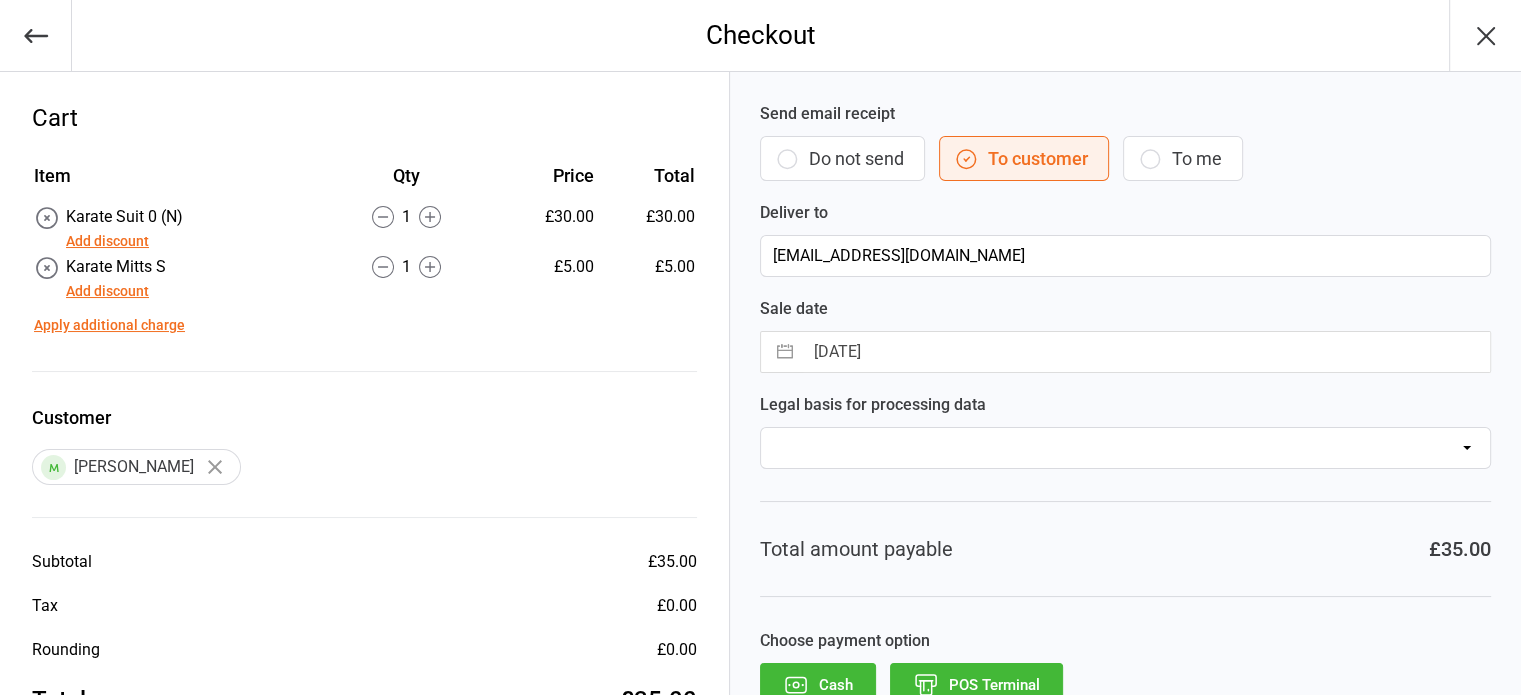 click on "Add discount" at bounding box center [107, 291] 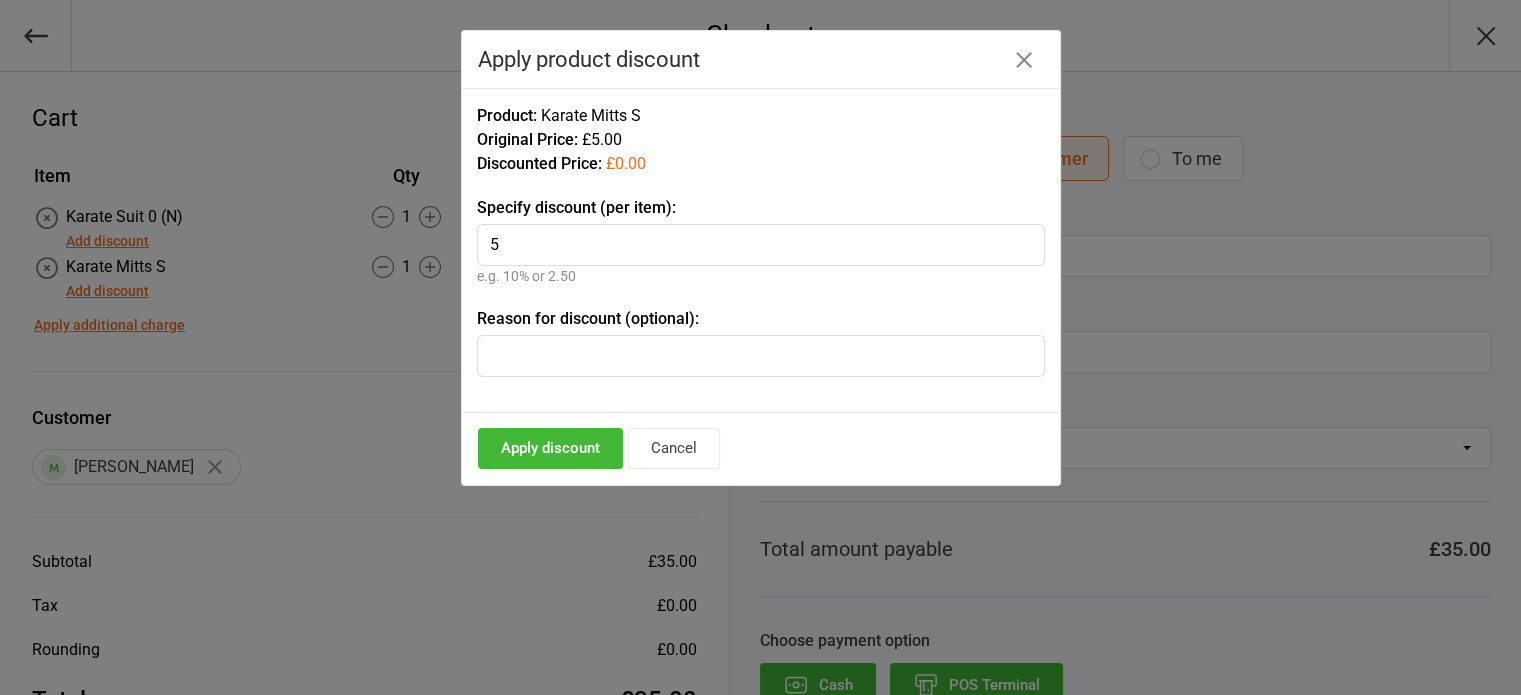 type on "5" 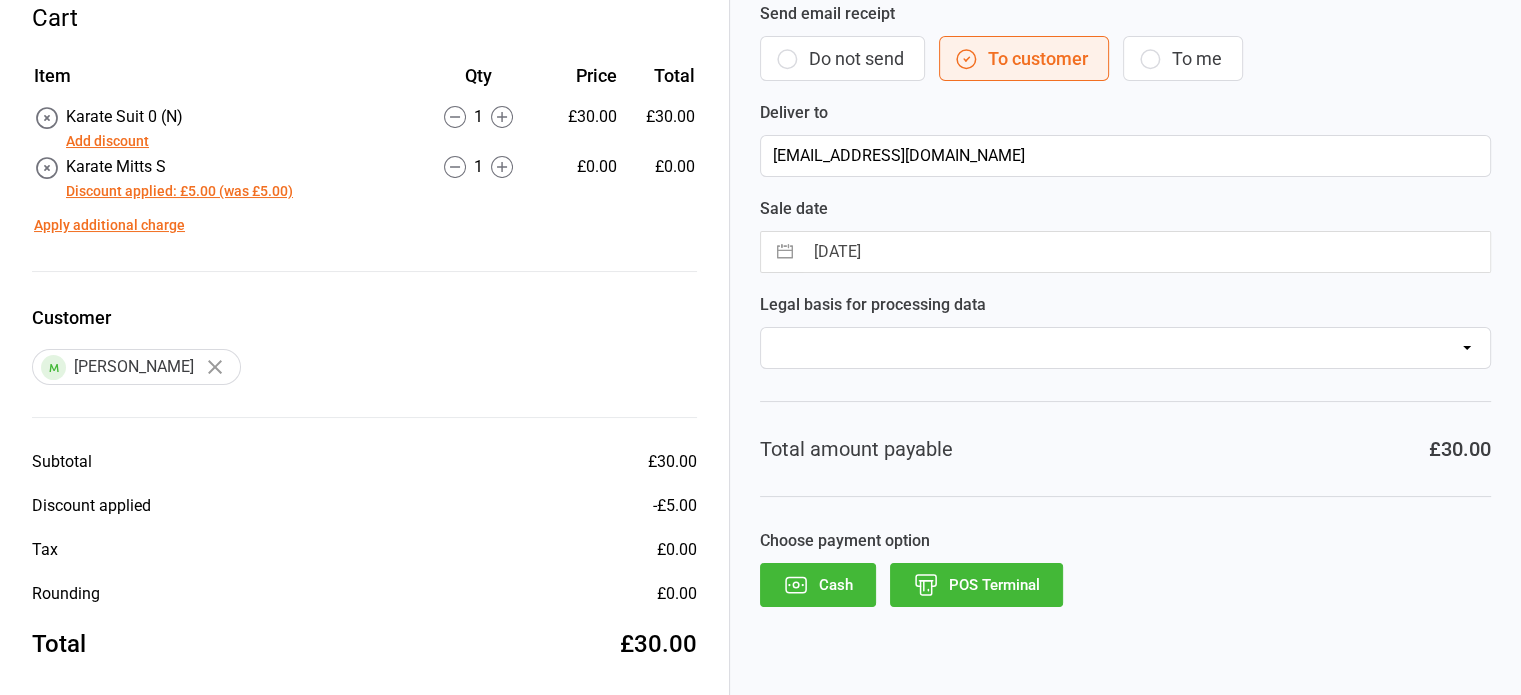 scroll, scrollTop: 112, scrollLeft: 0, axis: vertical 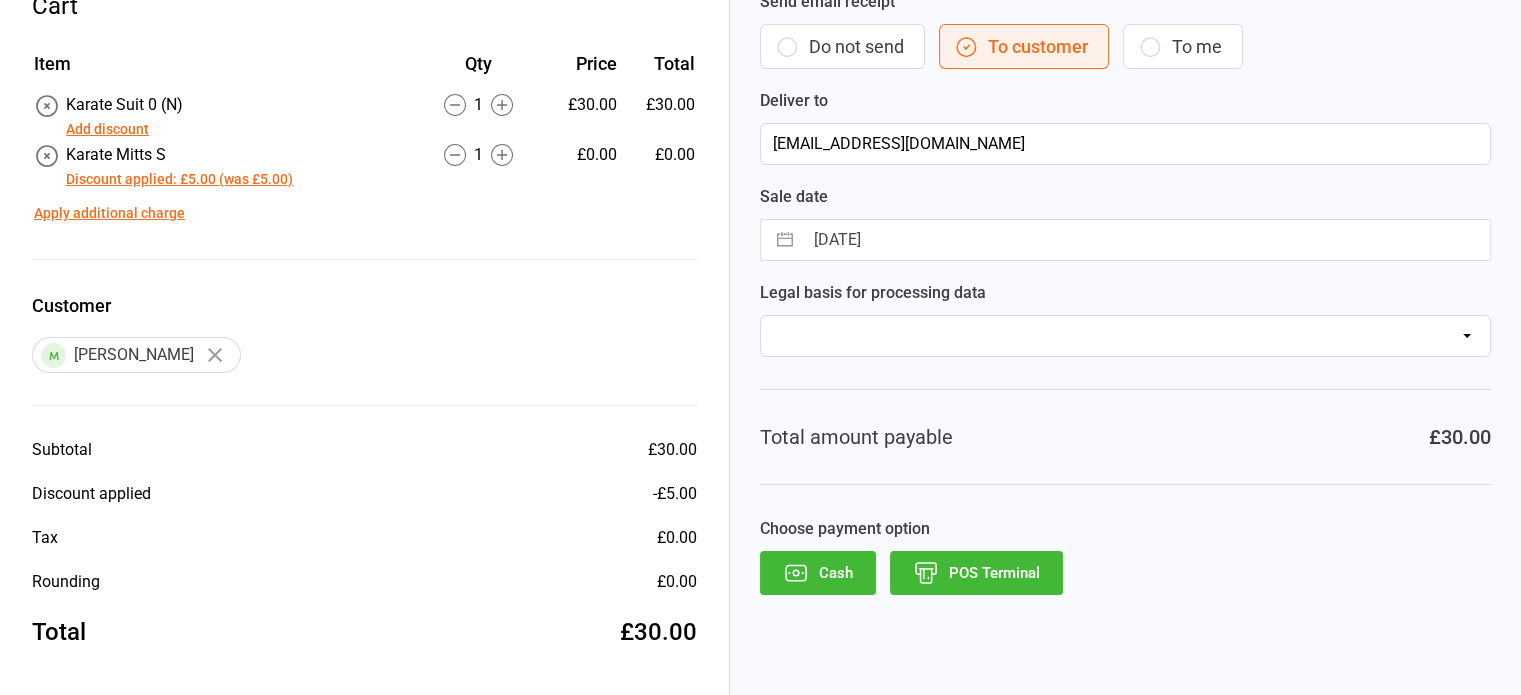 click on "Cash" at bounding box center (818, 573) 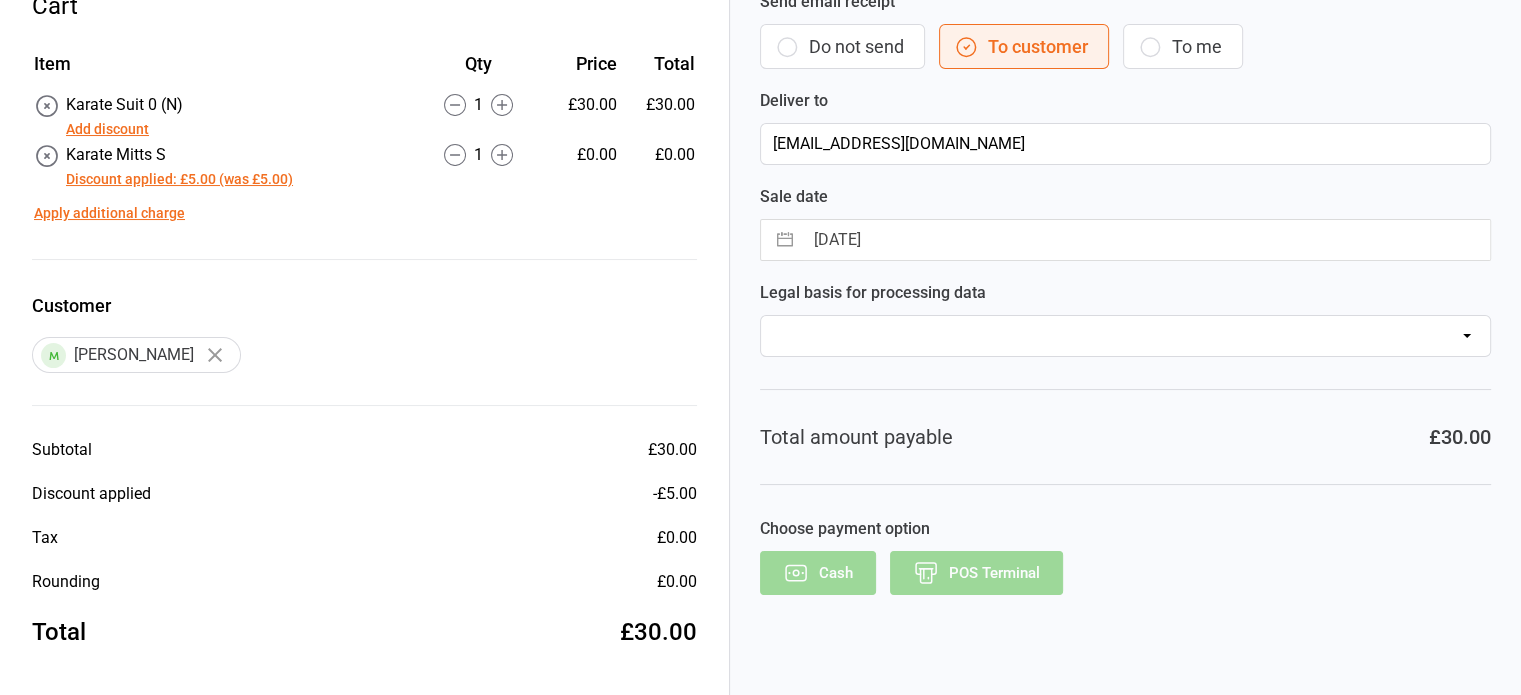 scroll, scrollTop: 55, scrollLeft: 0, axis: vertical 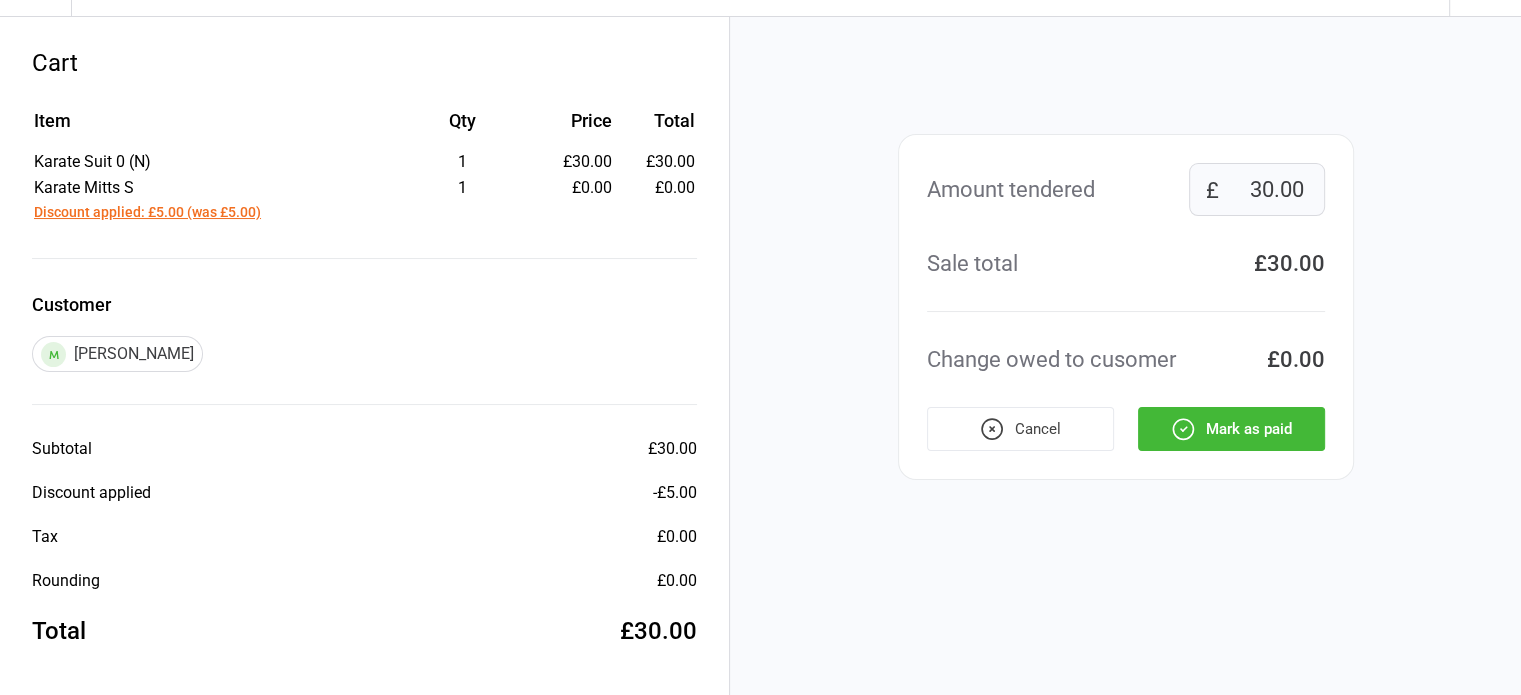 click on "Mark as paid" at bounding box center (1231, 429) 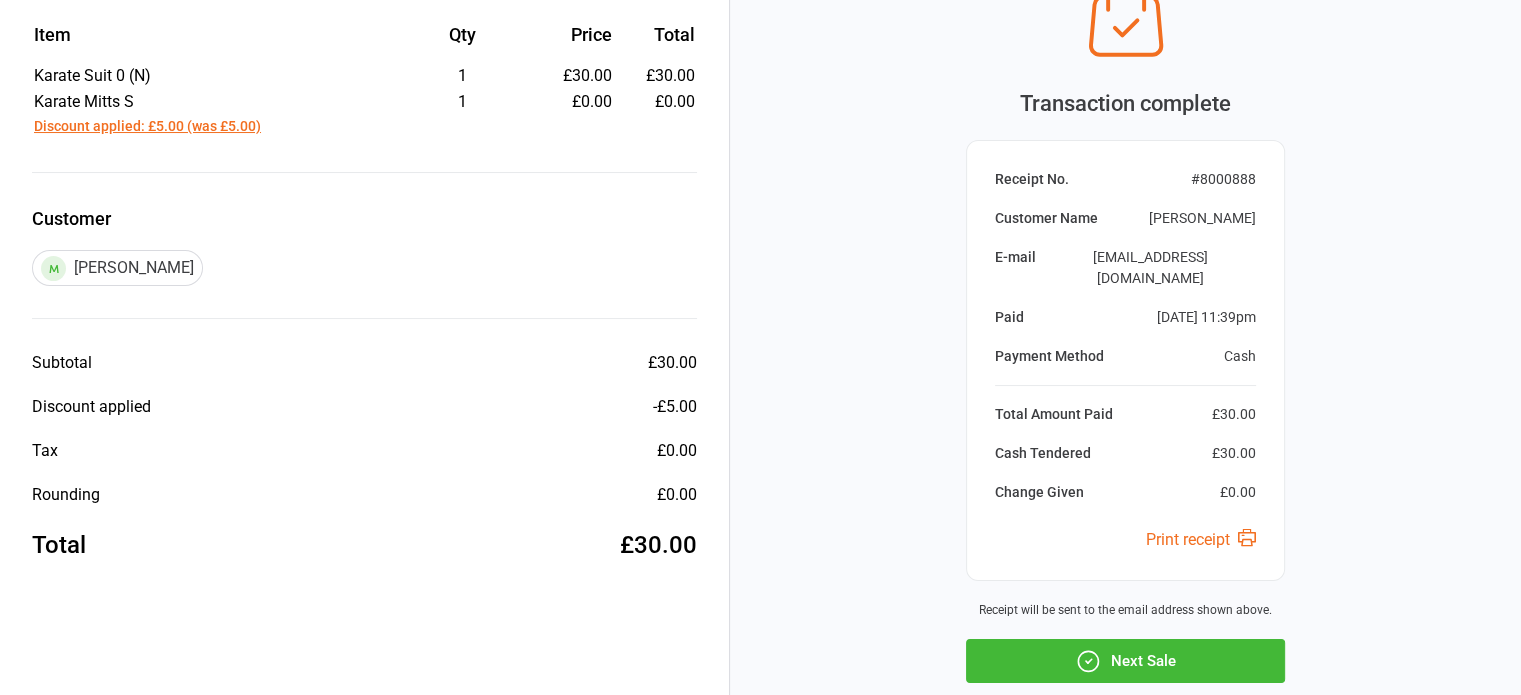scroll, scrollTop: 236, scrollLeft: 0, axis: vertical 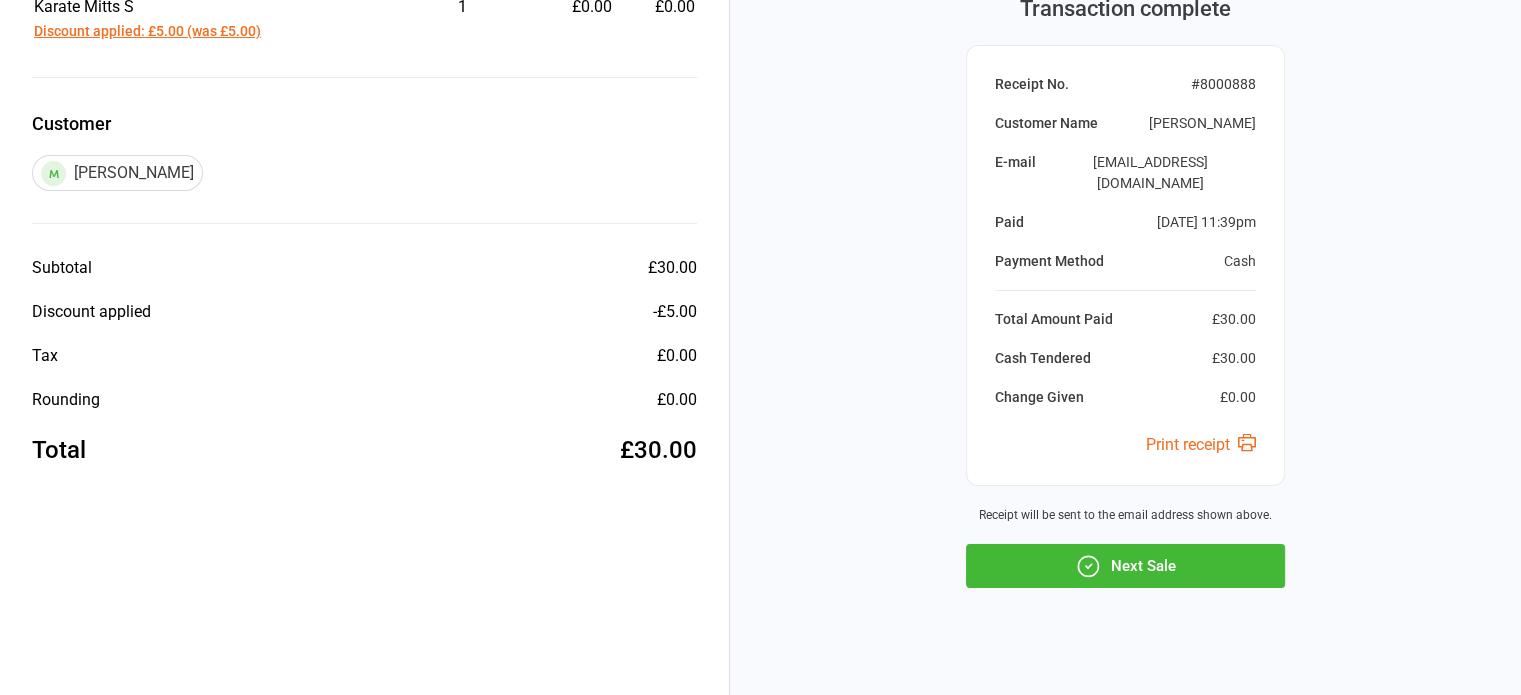 click on "Next Sale" at bounding box center (1125, 566) 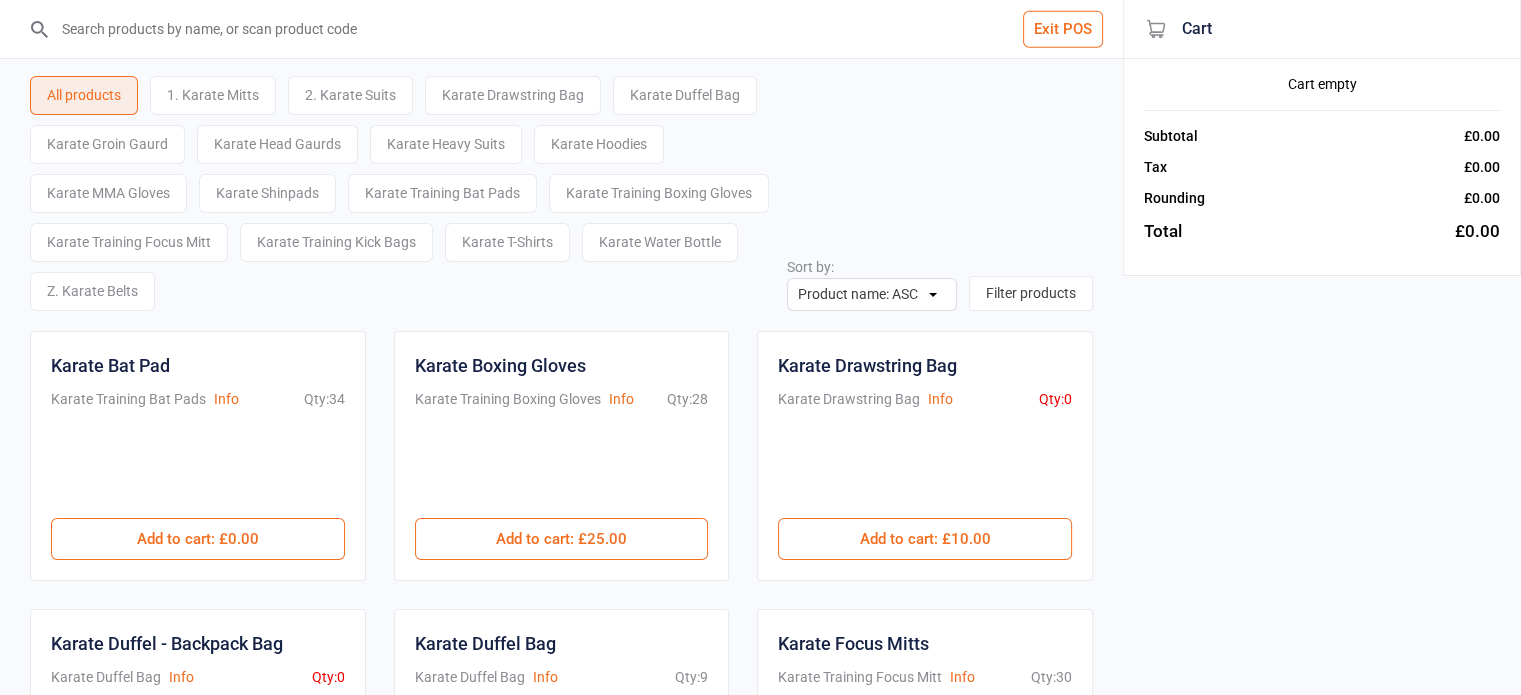 click on "Exit POS" at bounding box center [1063, 29] 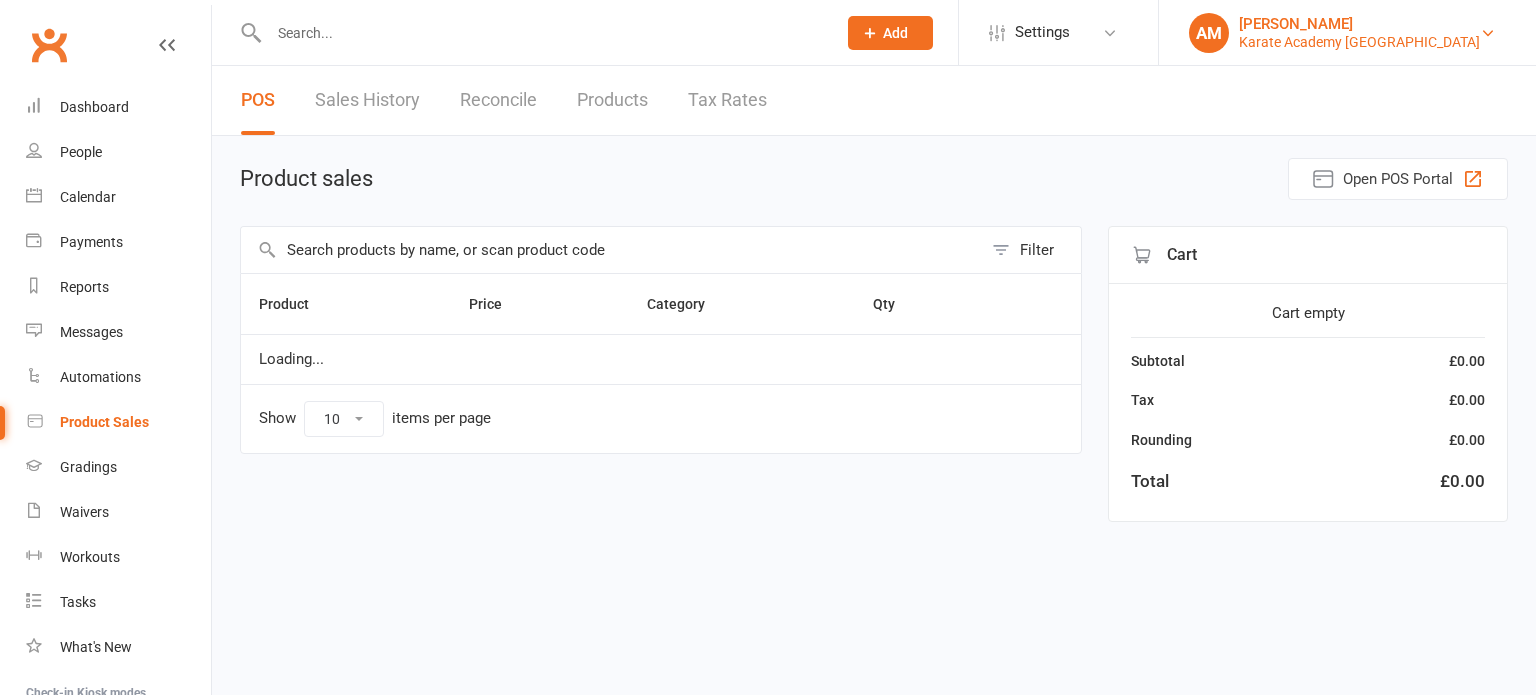 scroll, scrollTop: 0, scrollLeft: 0, axis: both 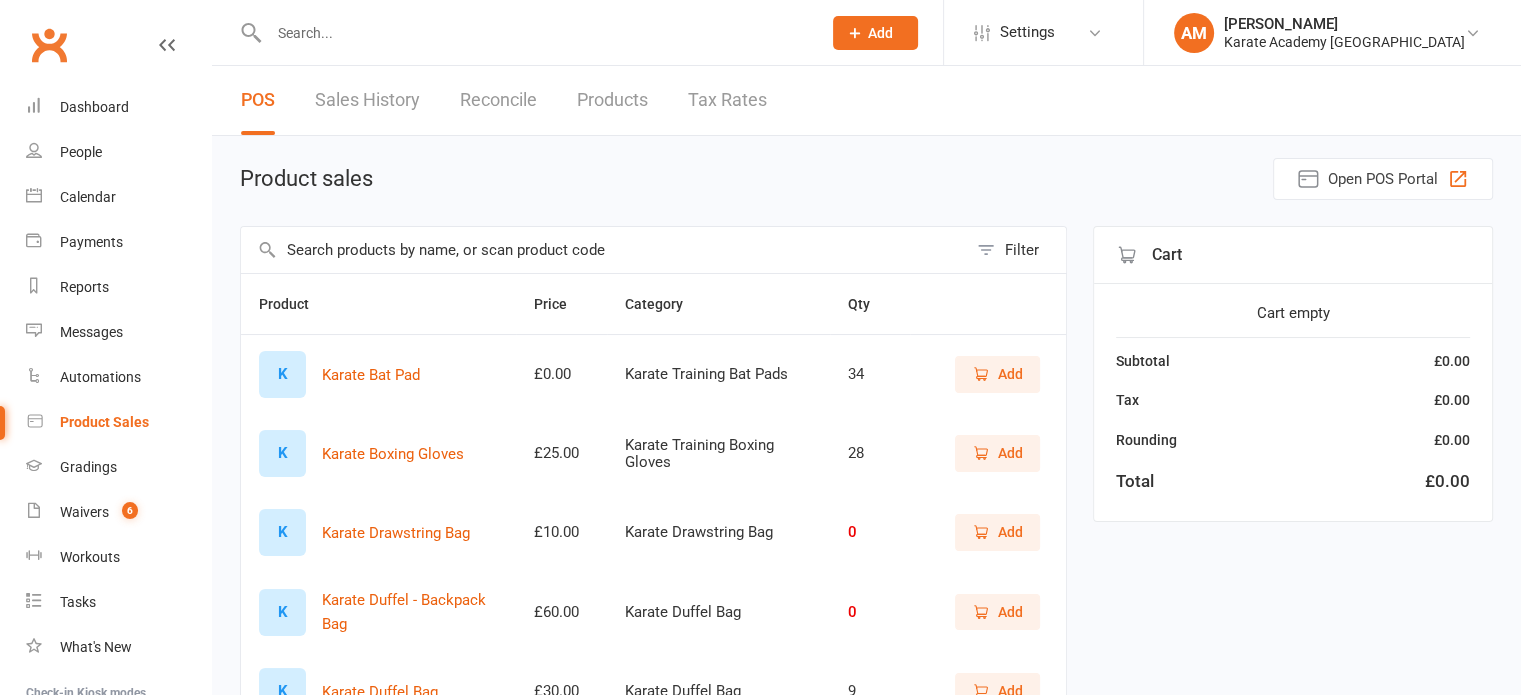 click on "Product sales Open POS Portal" at bounding box center (866, 179) 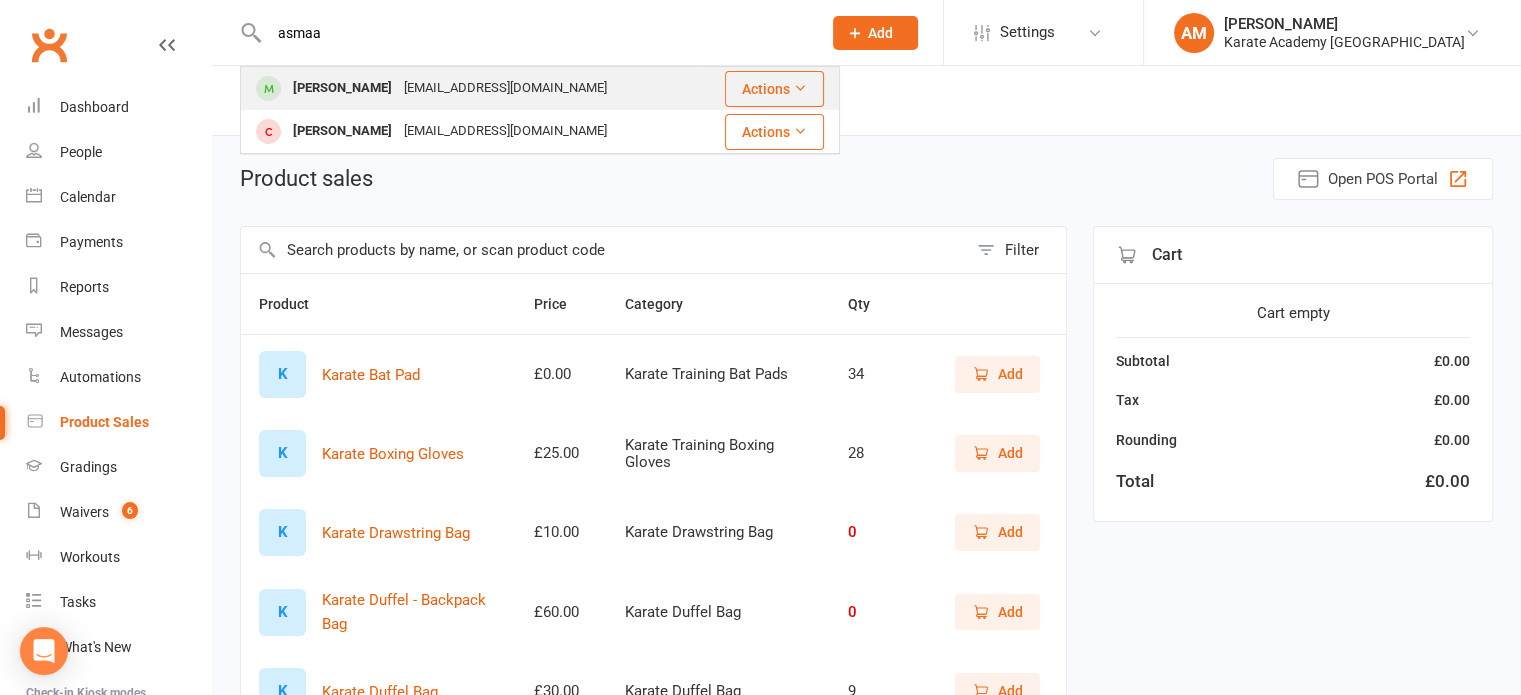 type on "asmaa" 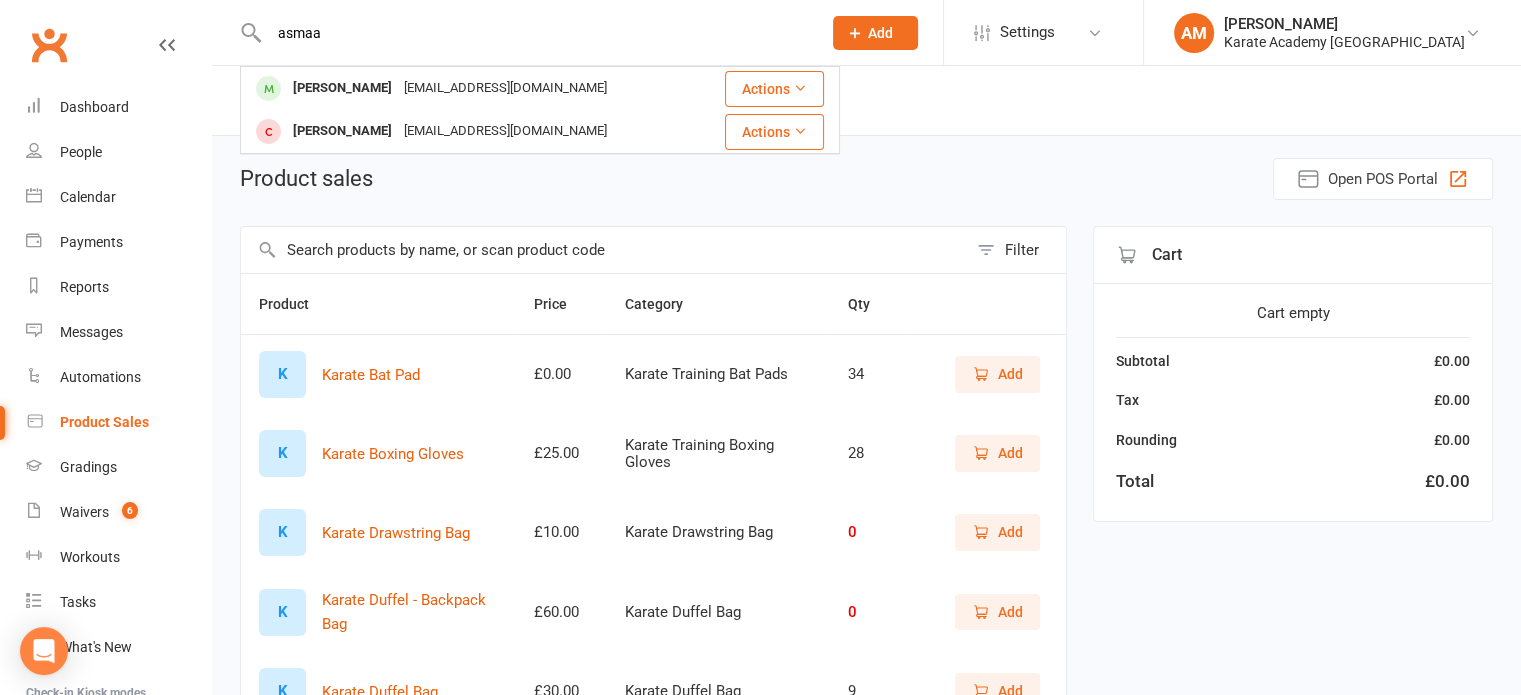 type 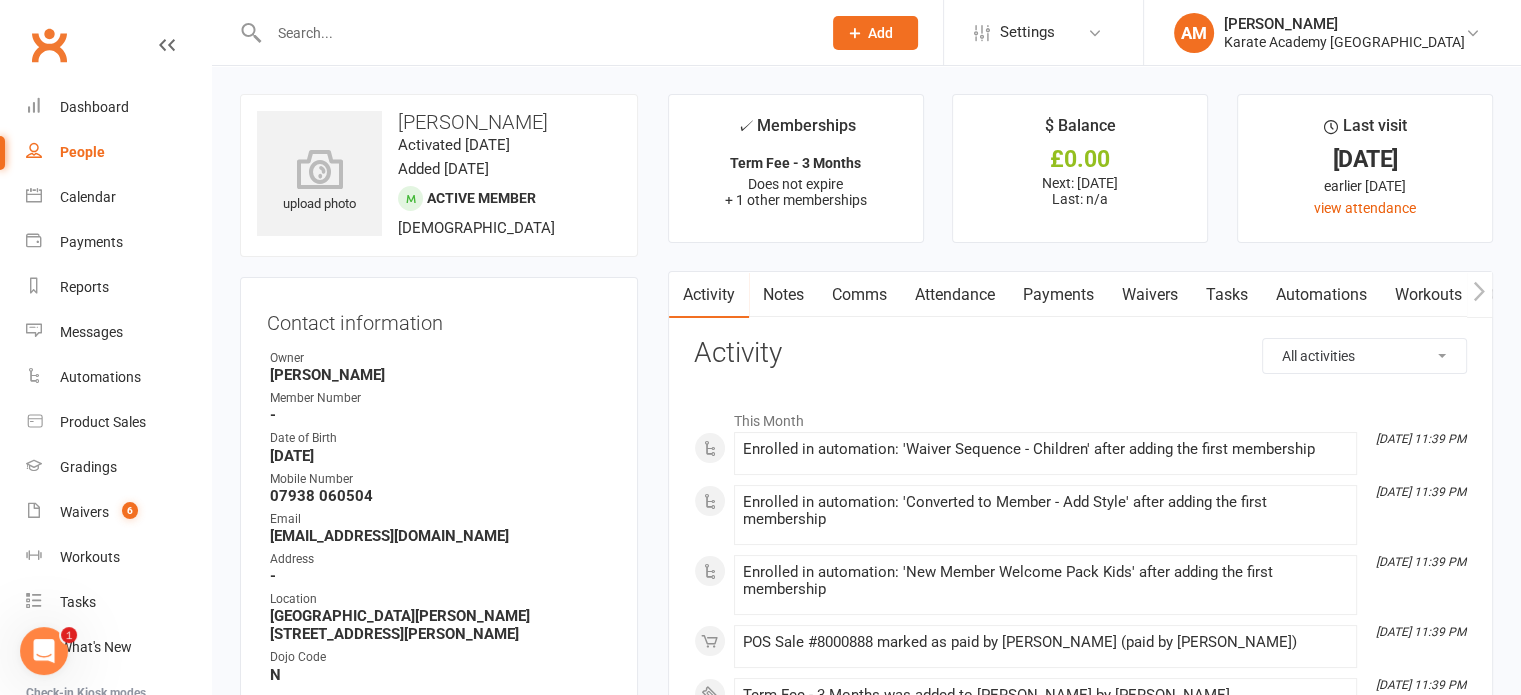 scroll, scrollTop: 0, scrollLeft: 0, axis: both 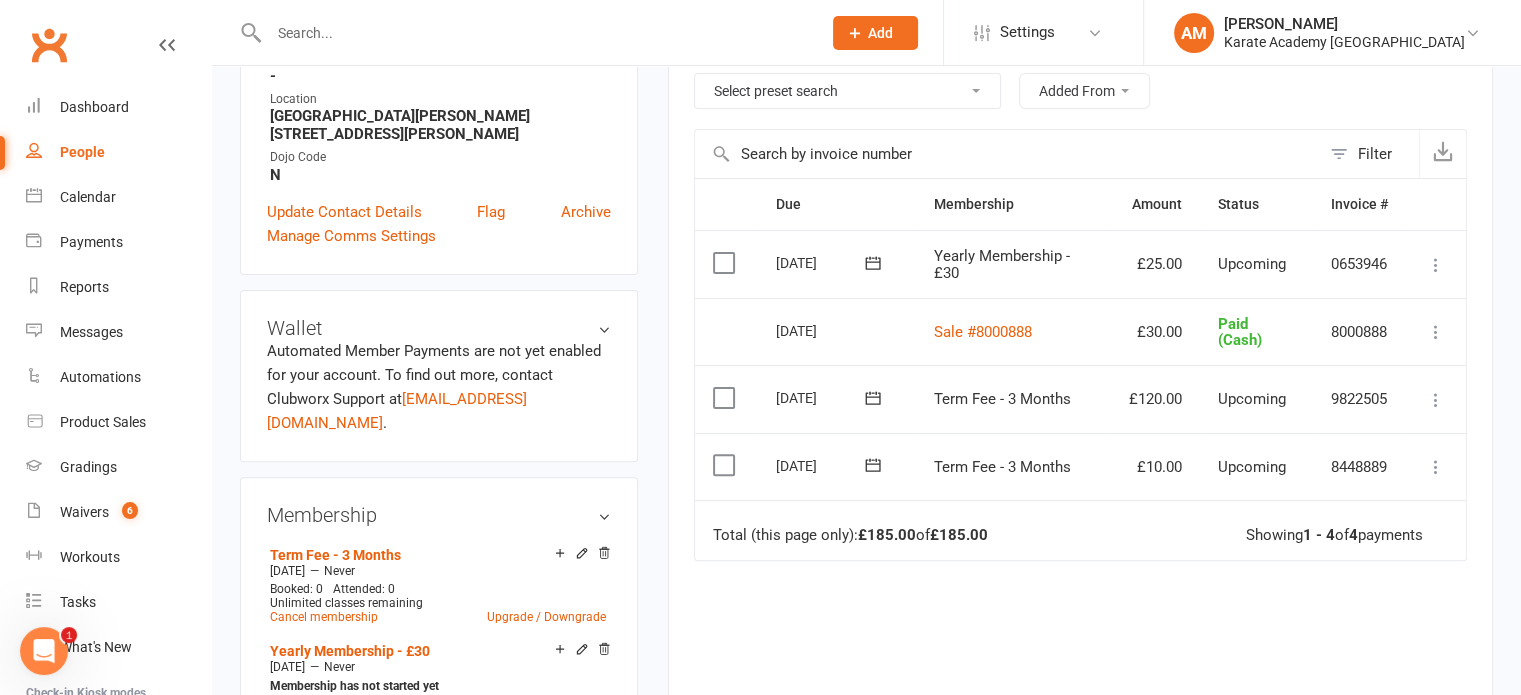 click at bounding box center (726, 398) 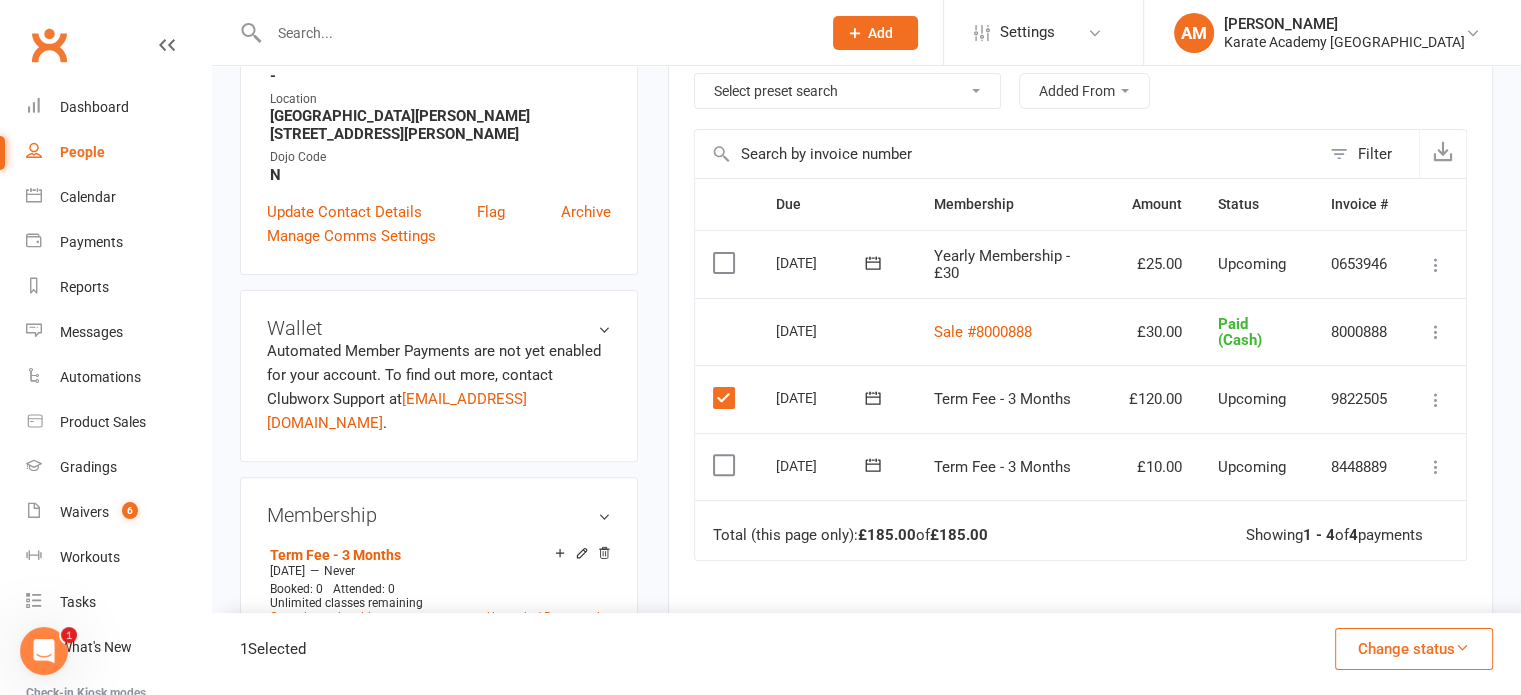 click at bounding box center [1462, 647] 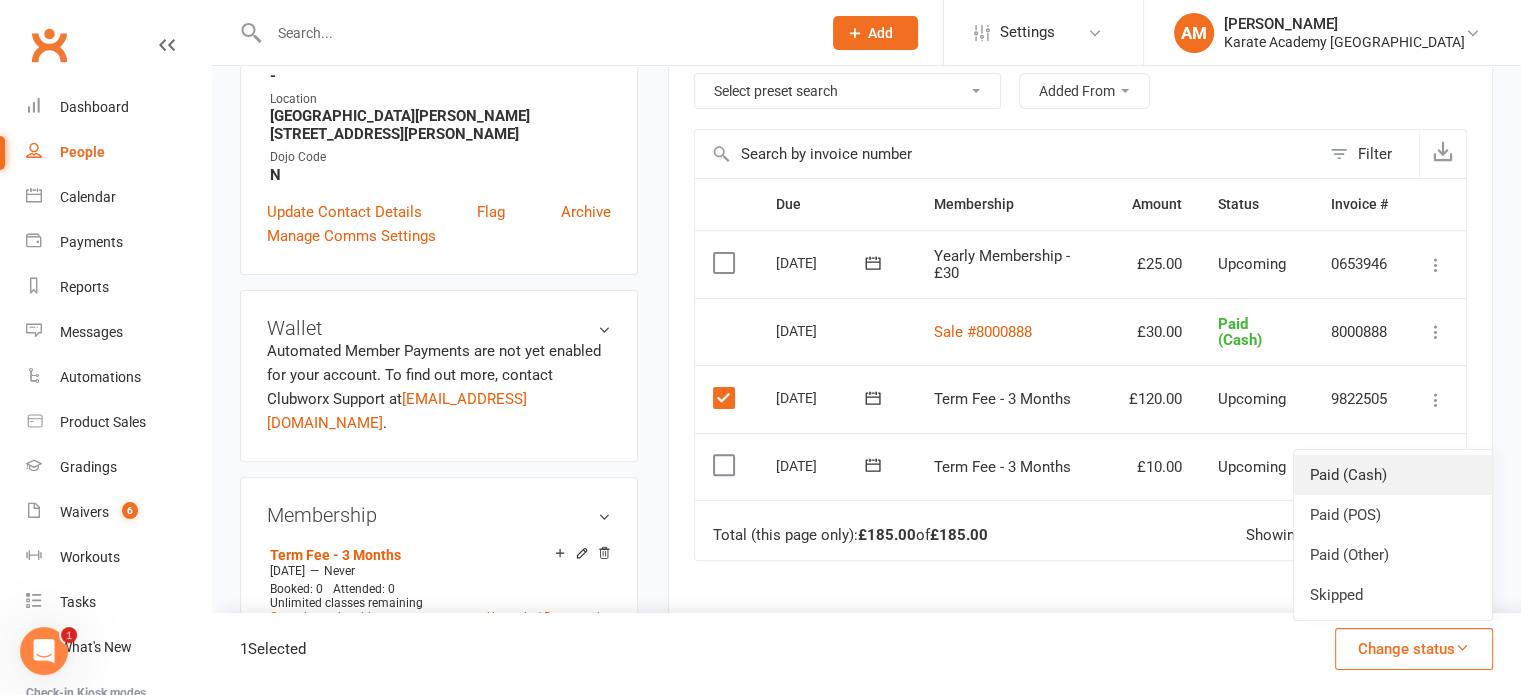 click on "Paid (Cash)" at bounding box center (1393, 475) 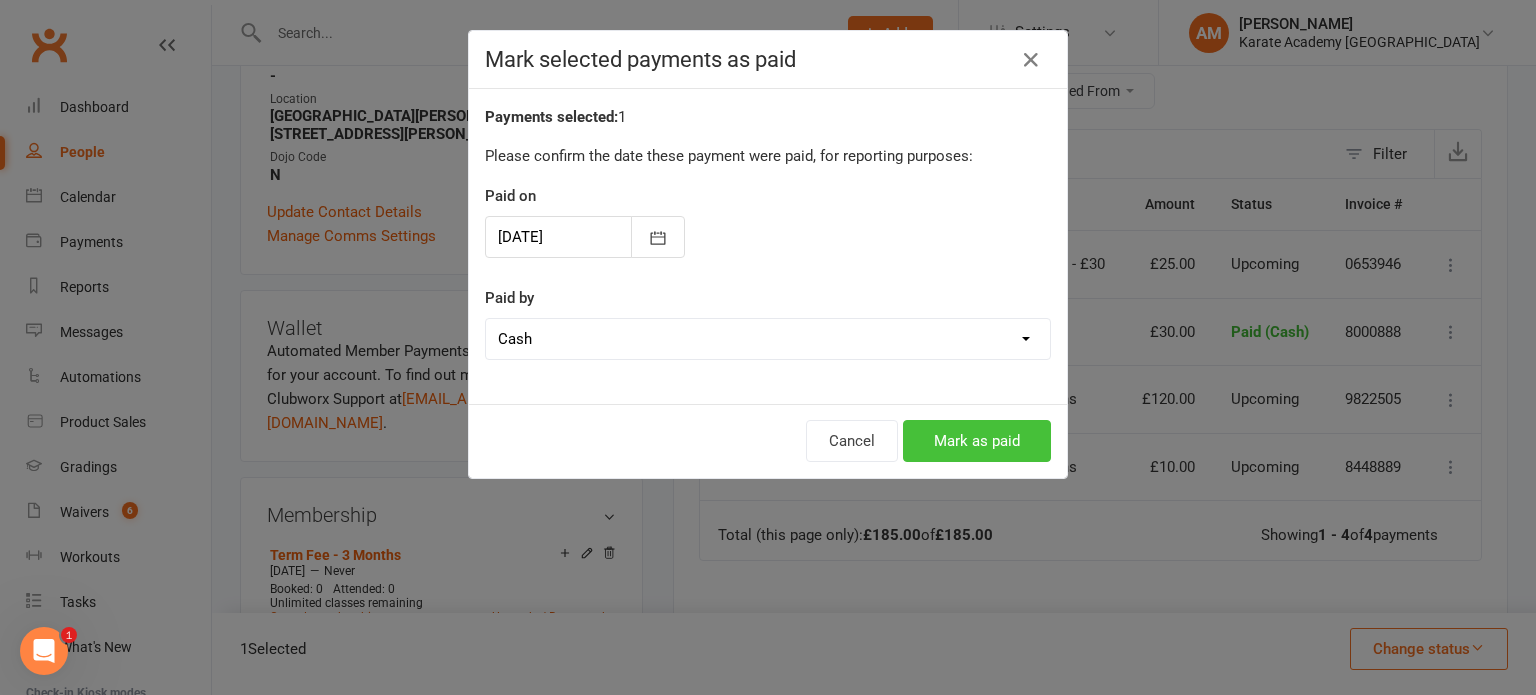 click on "Mark as paid" at bounding box center [977, 441] 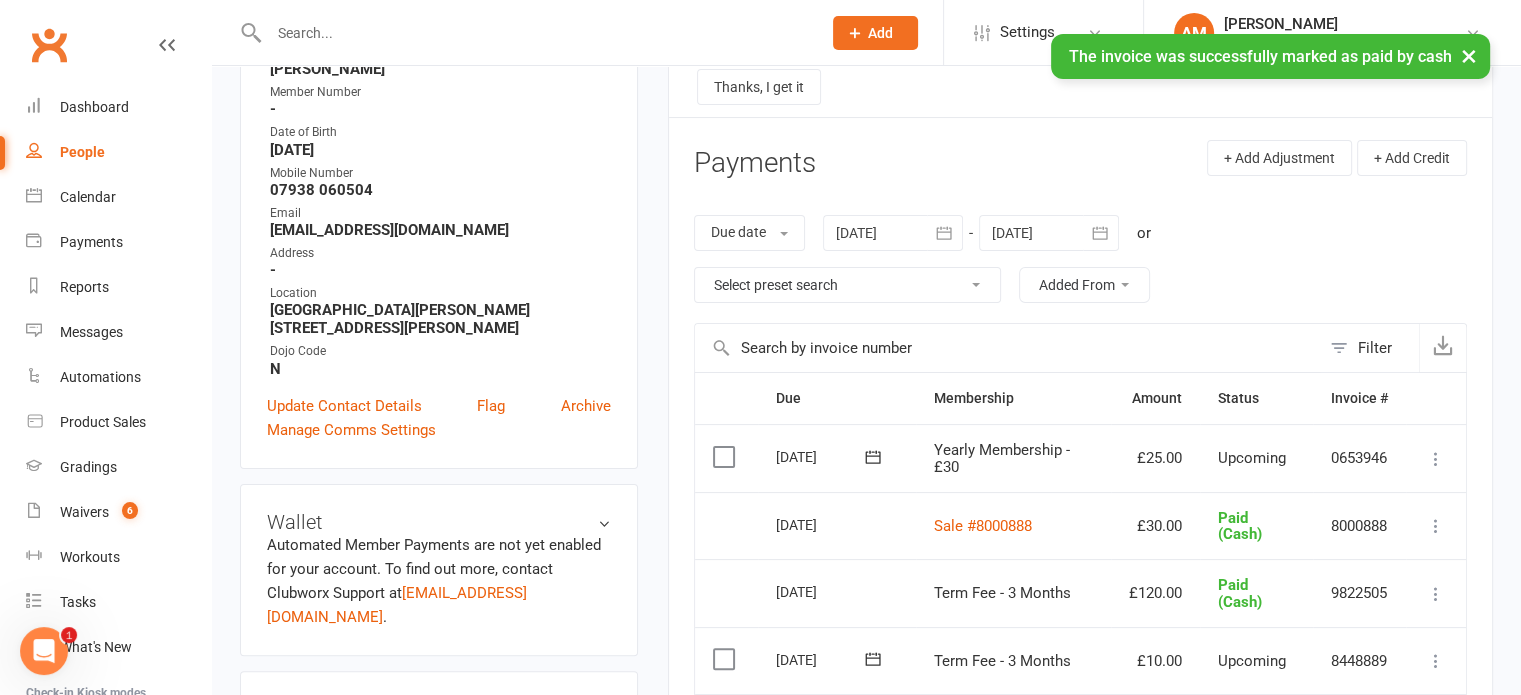 scroll, scrollTop: 0, scrollLeft: 0, axis: both 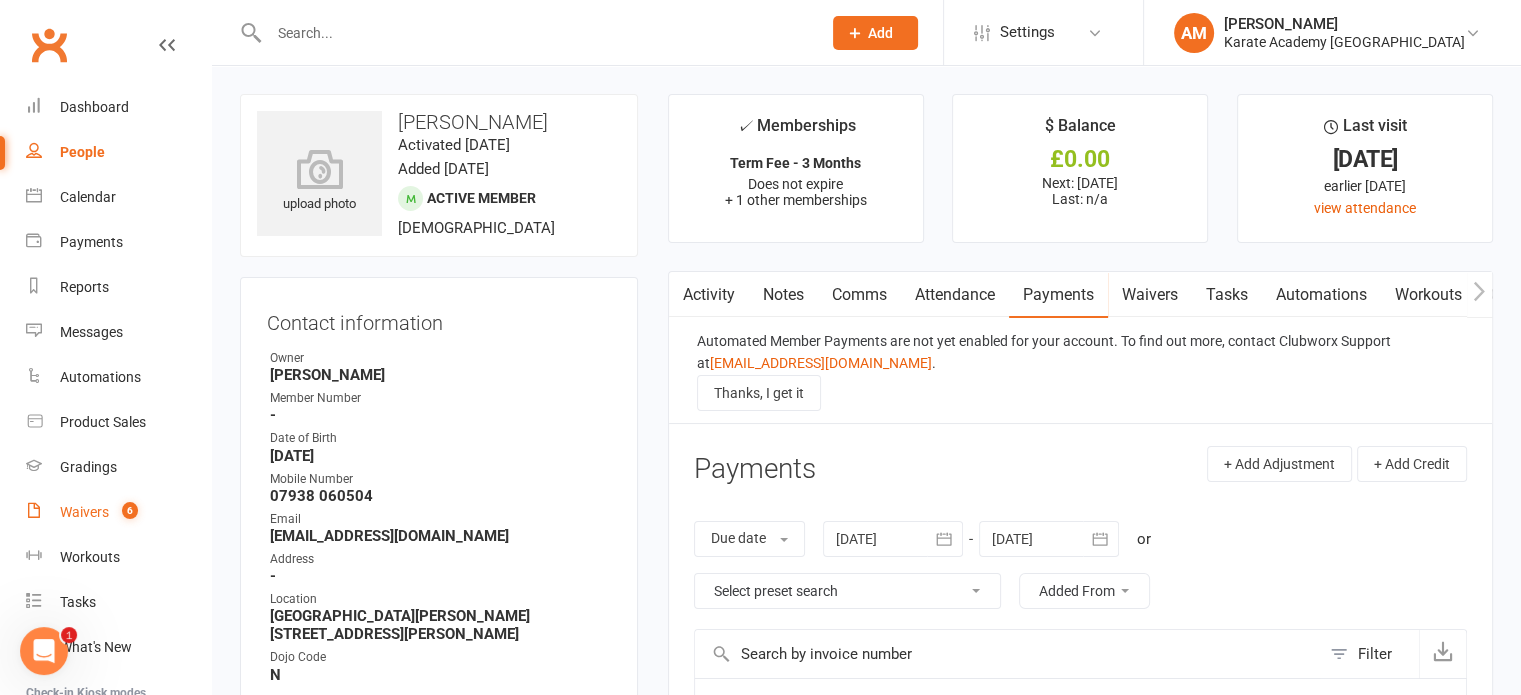 click on "Waivers" at bounding box center (84, 512) 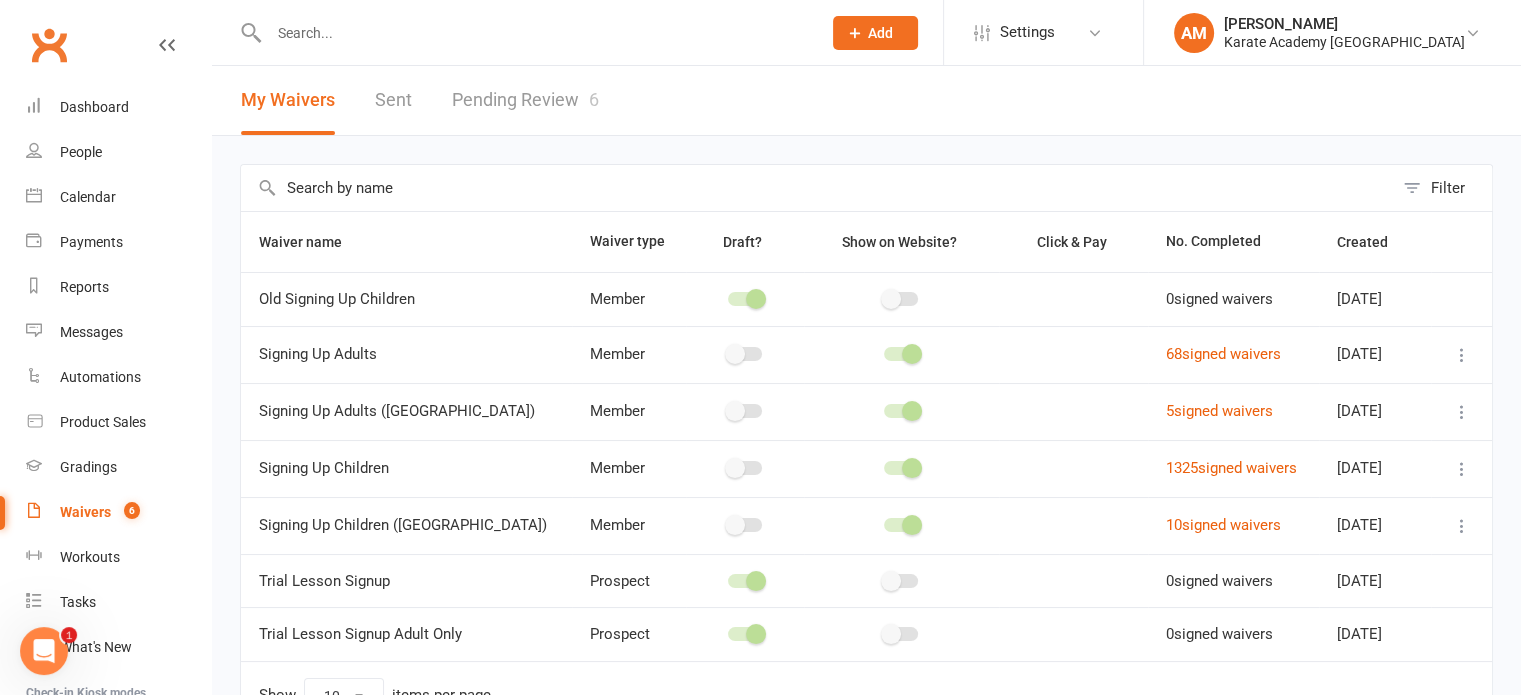 click on "Pending Review 6" at bounding box center [525, 100] 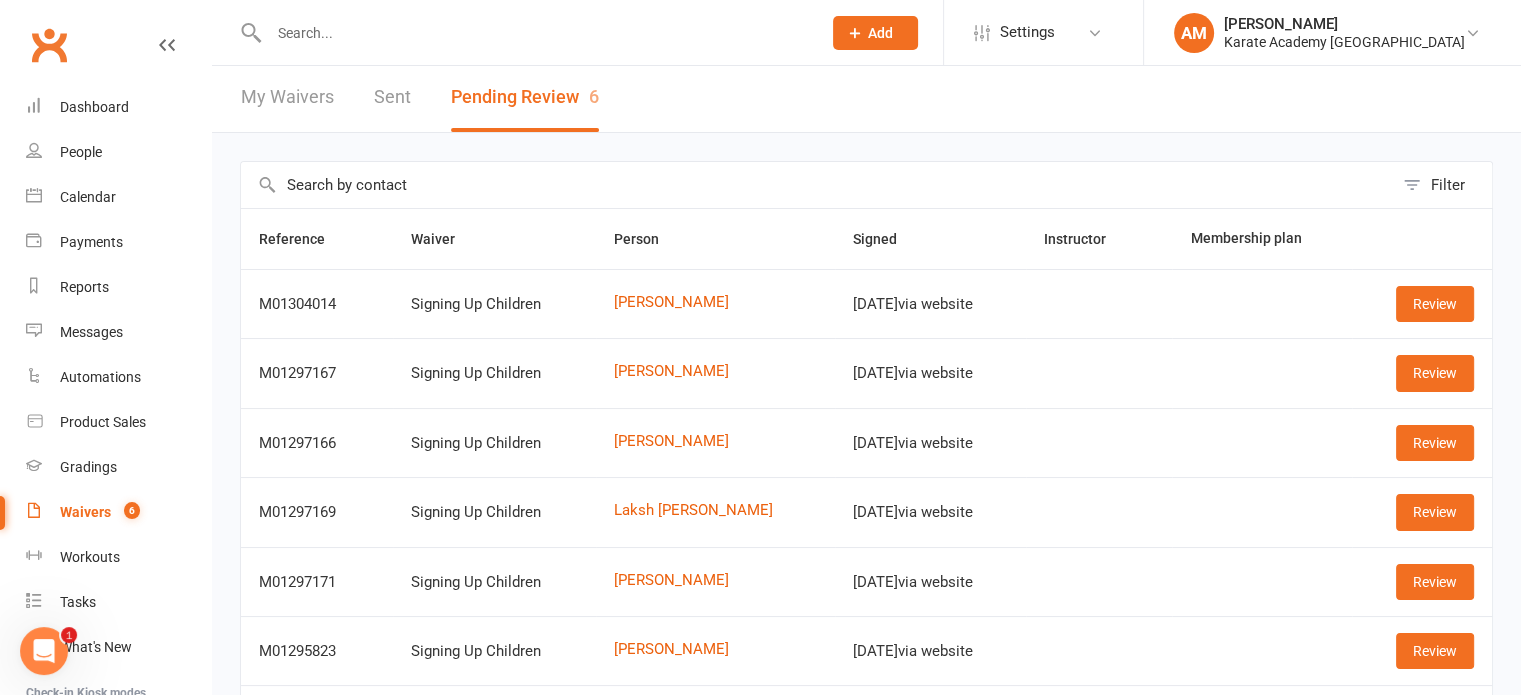 scroll, scrollTop: 0, scrollLeft: 0, axis: both 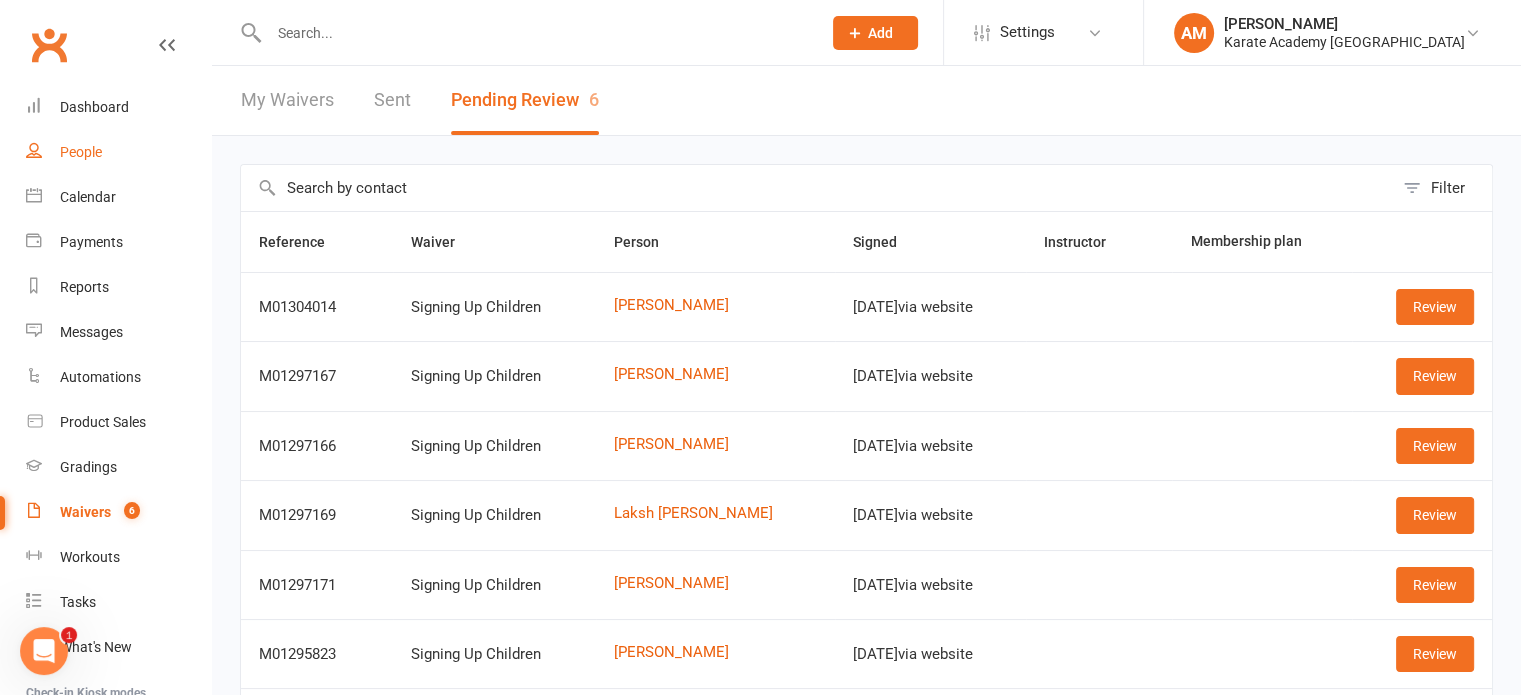 click on "People" at bounding box center (81, 152) 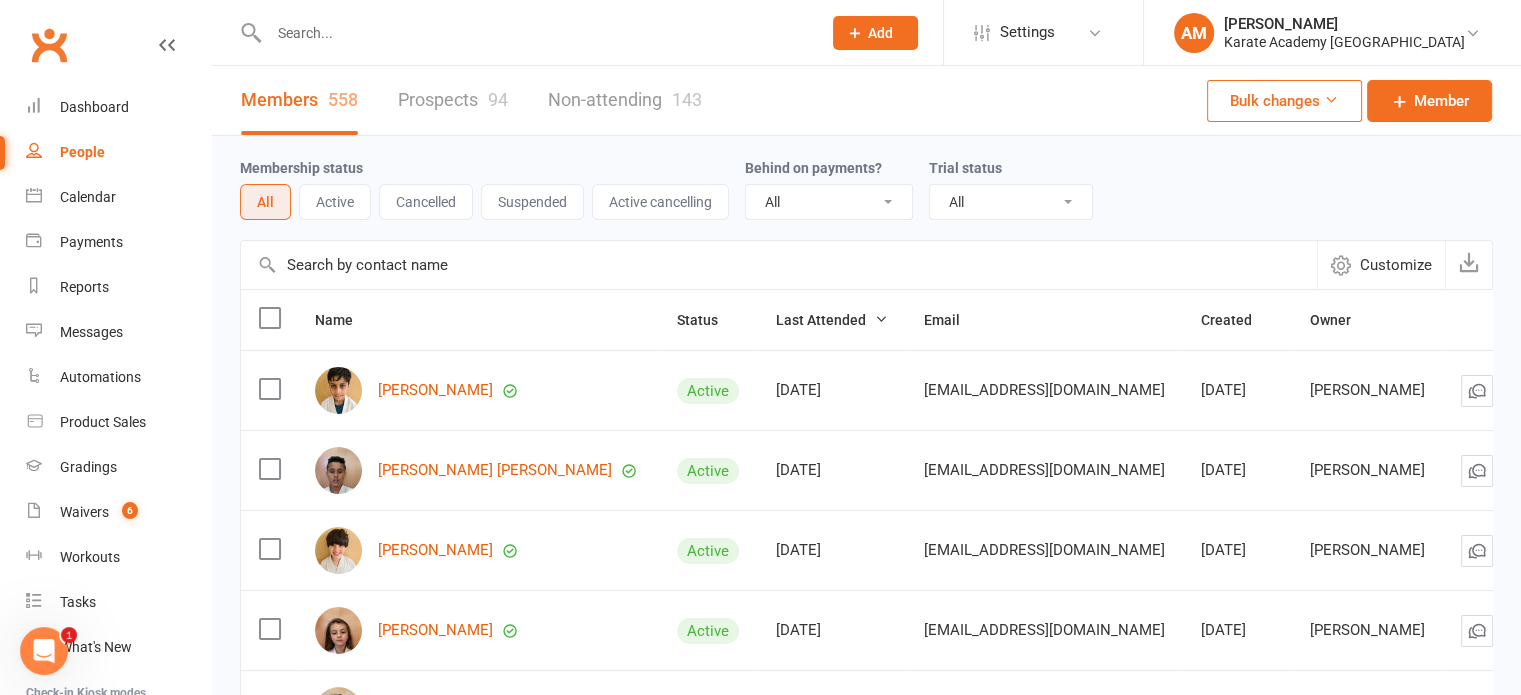 click on "Members 558 Prospects 94 Non-attending 143 Bulk changes     Member" at bounding box center (866, 101) 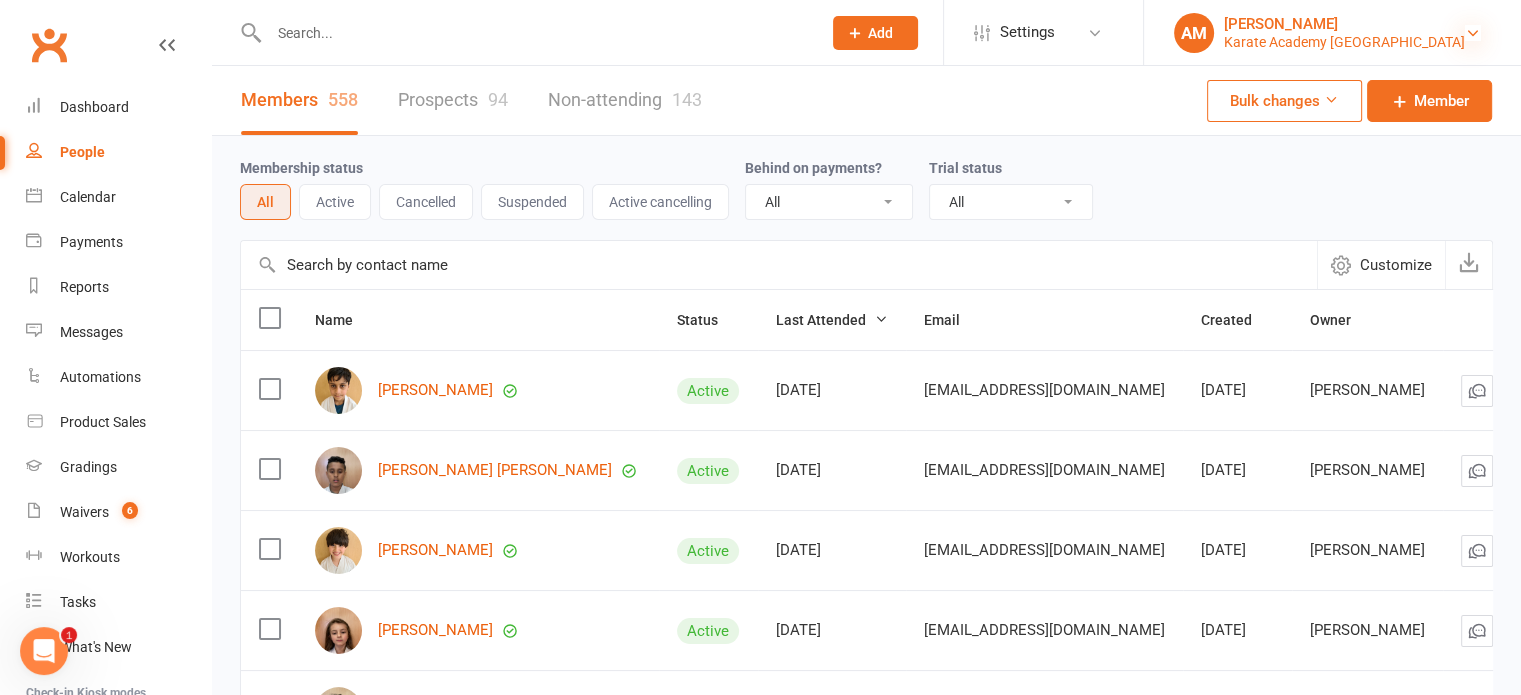 click at bounding box center [1473, 33] 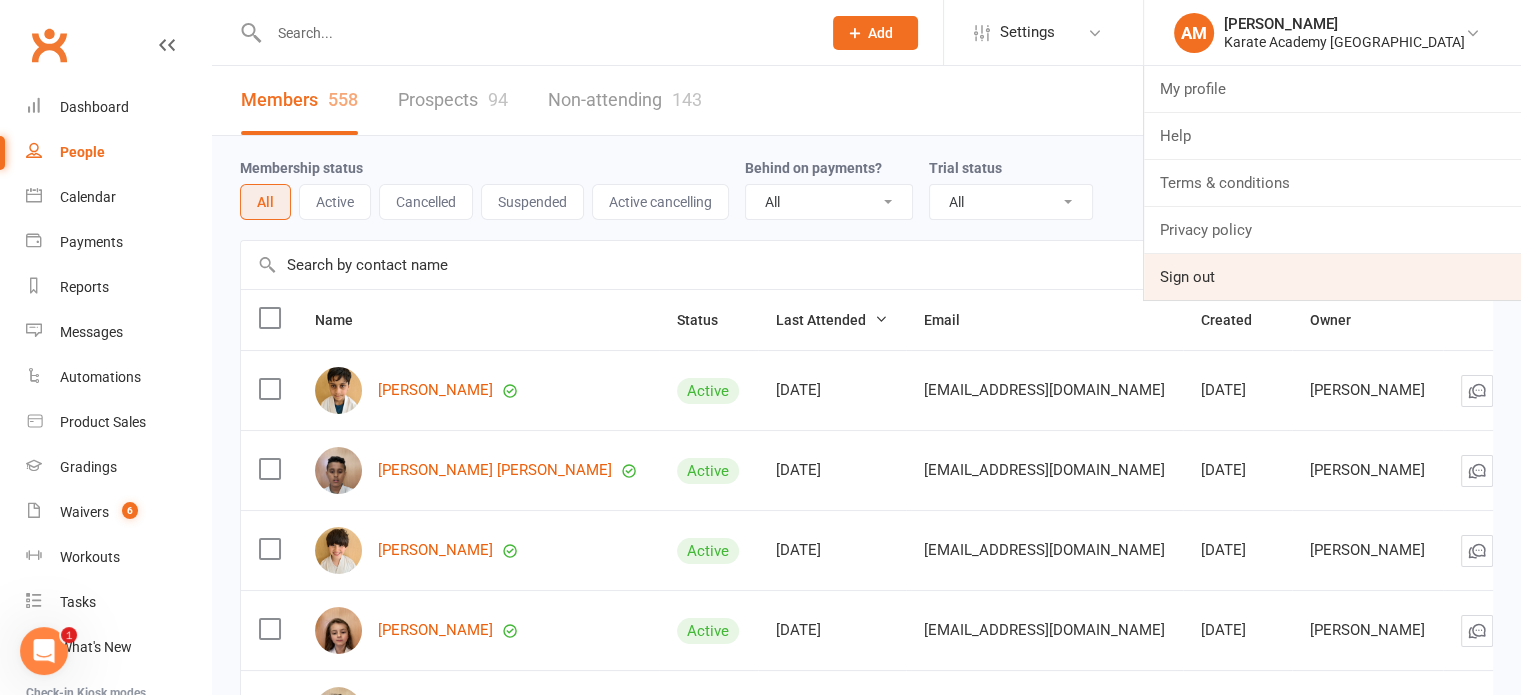 click on "Sign out" at bounding box center (1332, 277) 